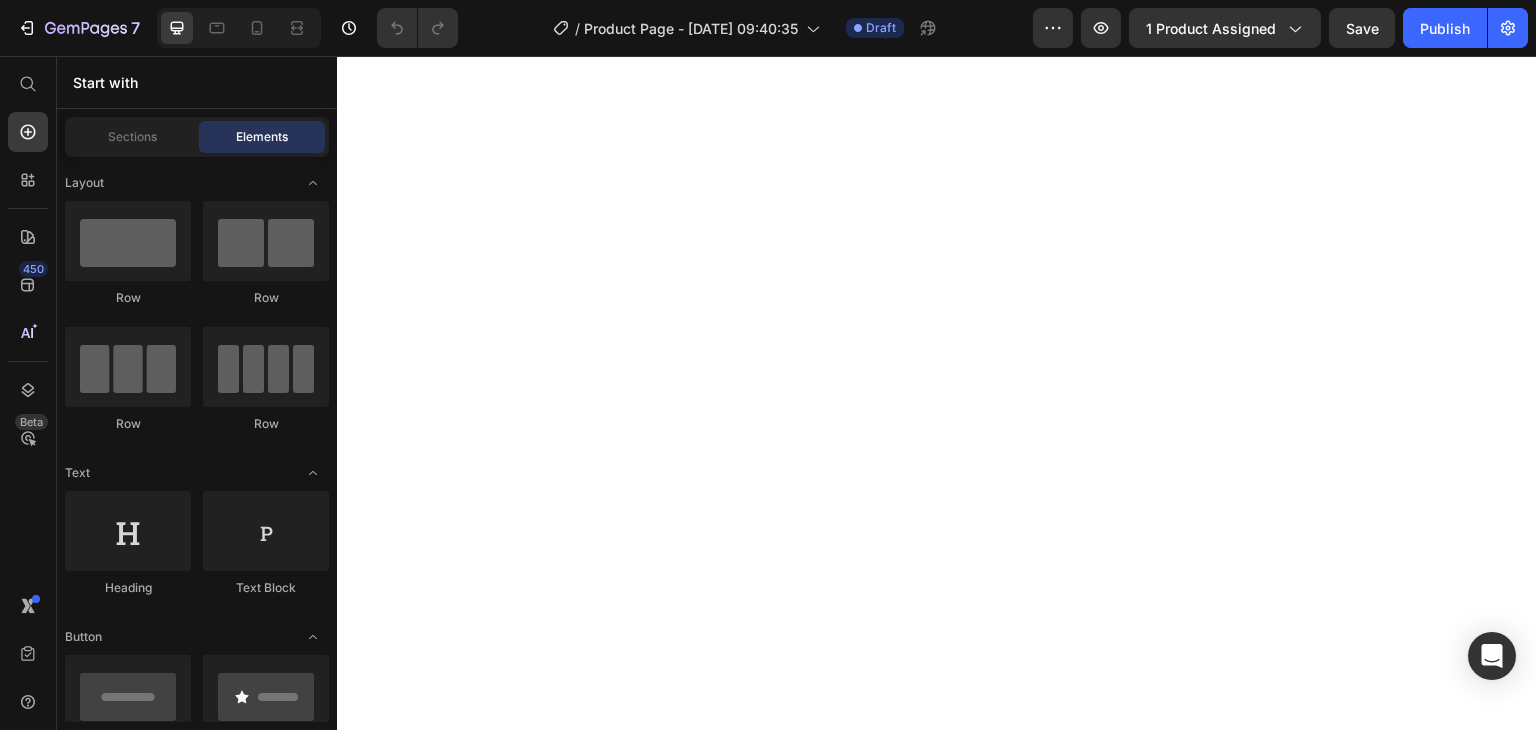 scroll, scrollTop: 0, scrollLeft: 0, axis: both 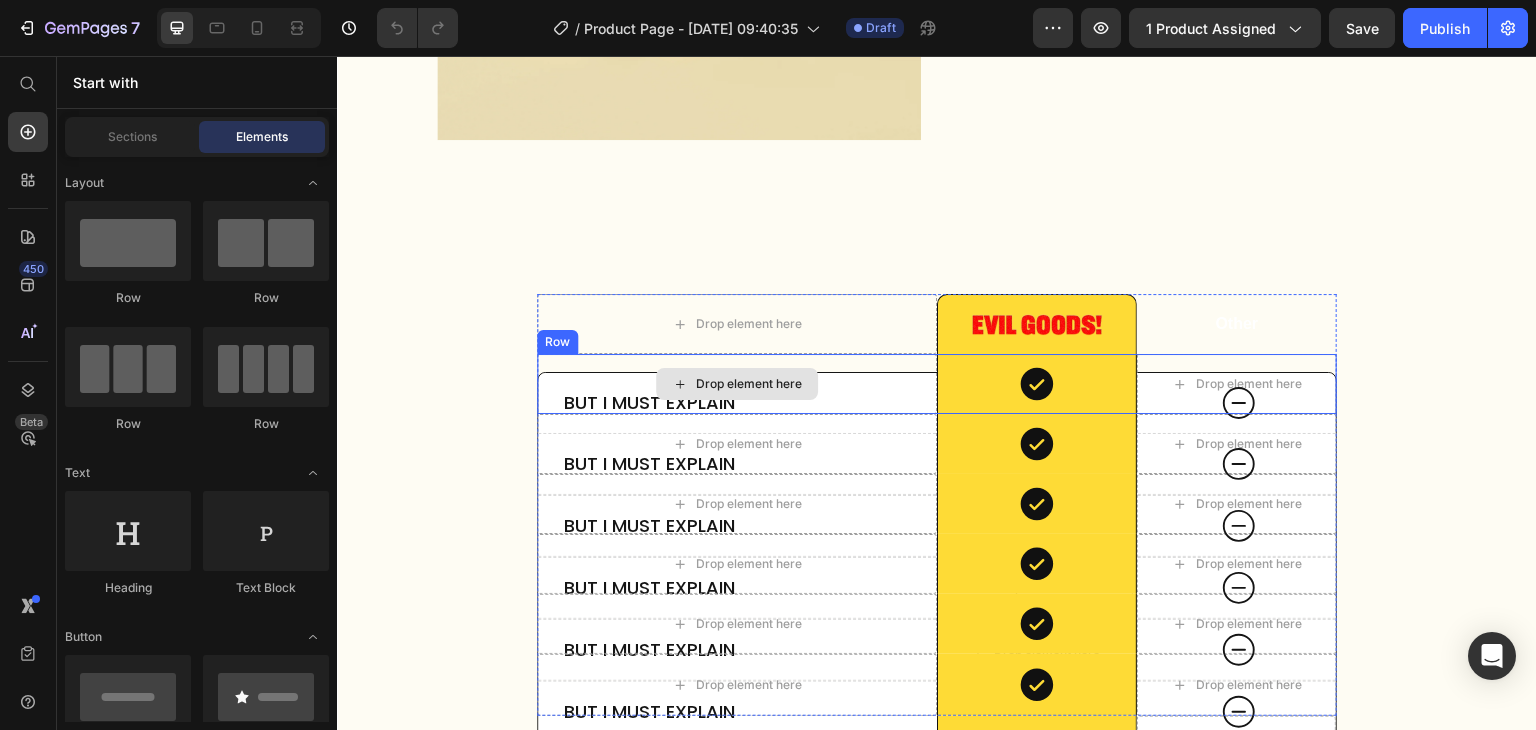 click on "Drop element here" at bounding box center (737, 384) 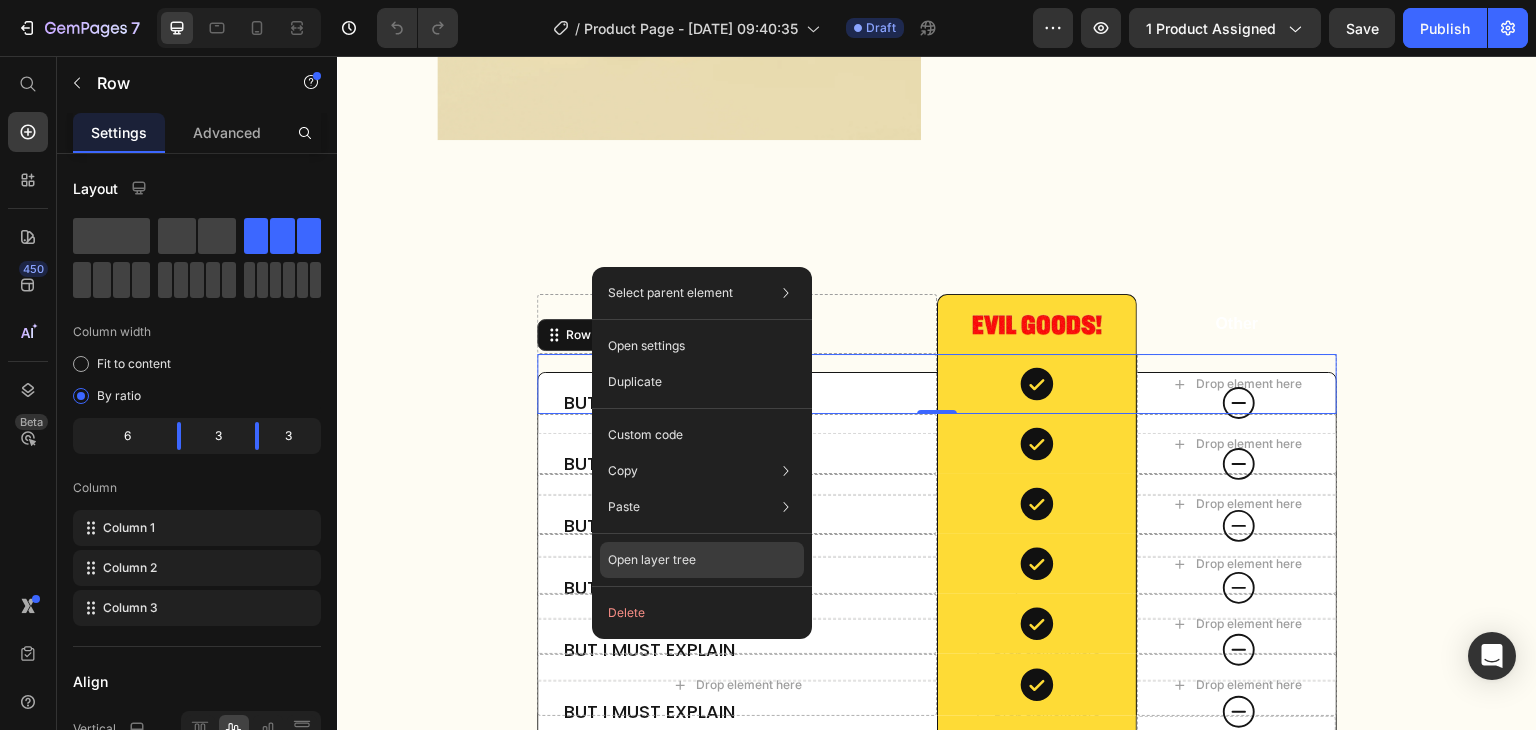 click on "Open layer tree" 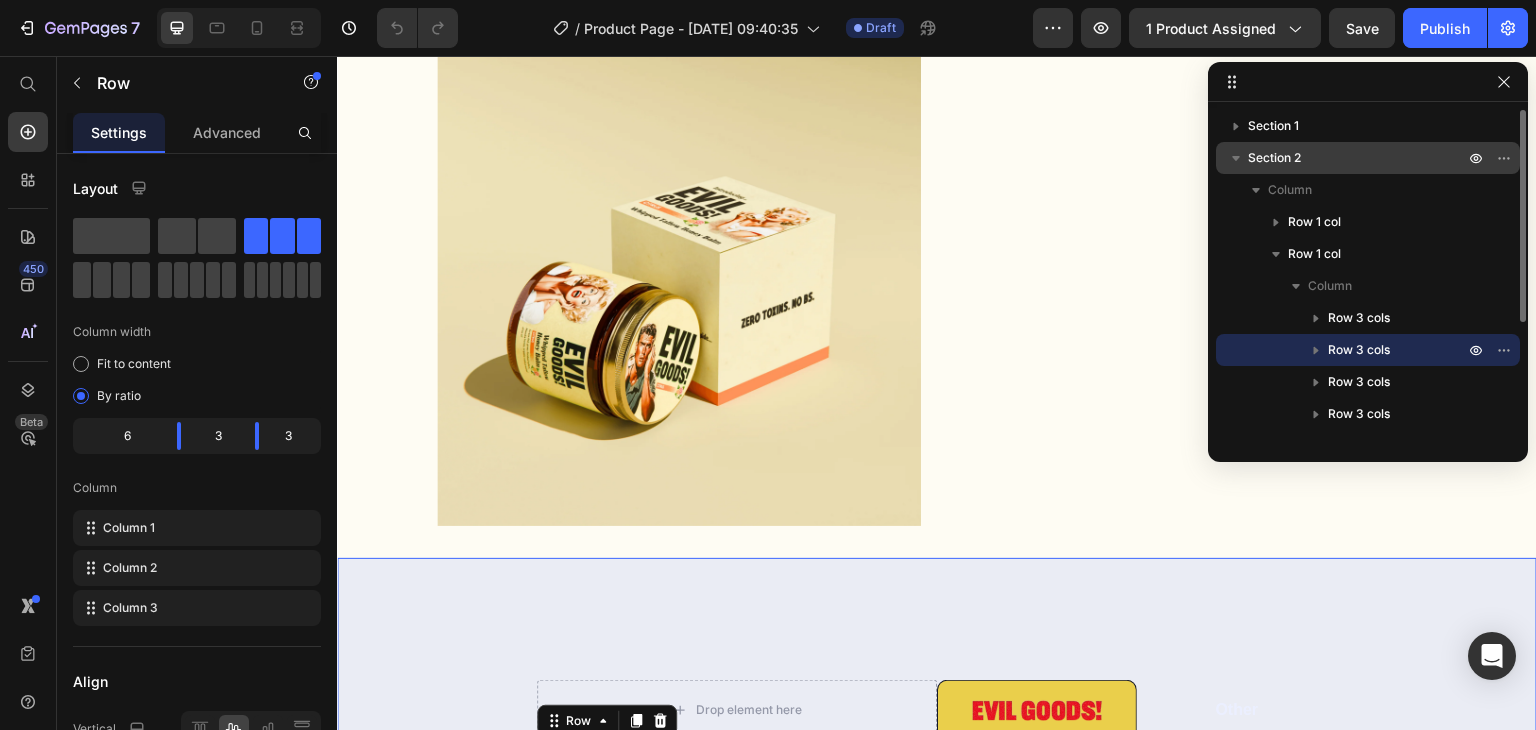 scroll, scrollTop: 4013, scrollLeft: 0, axis: vertical 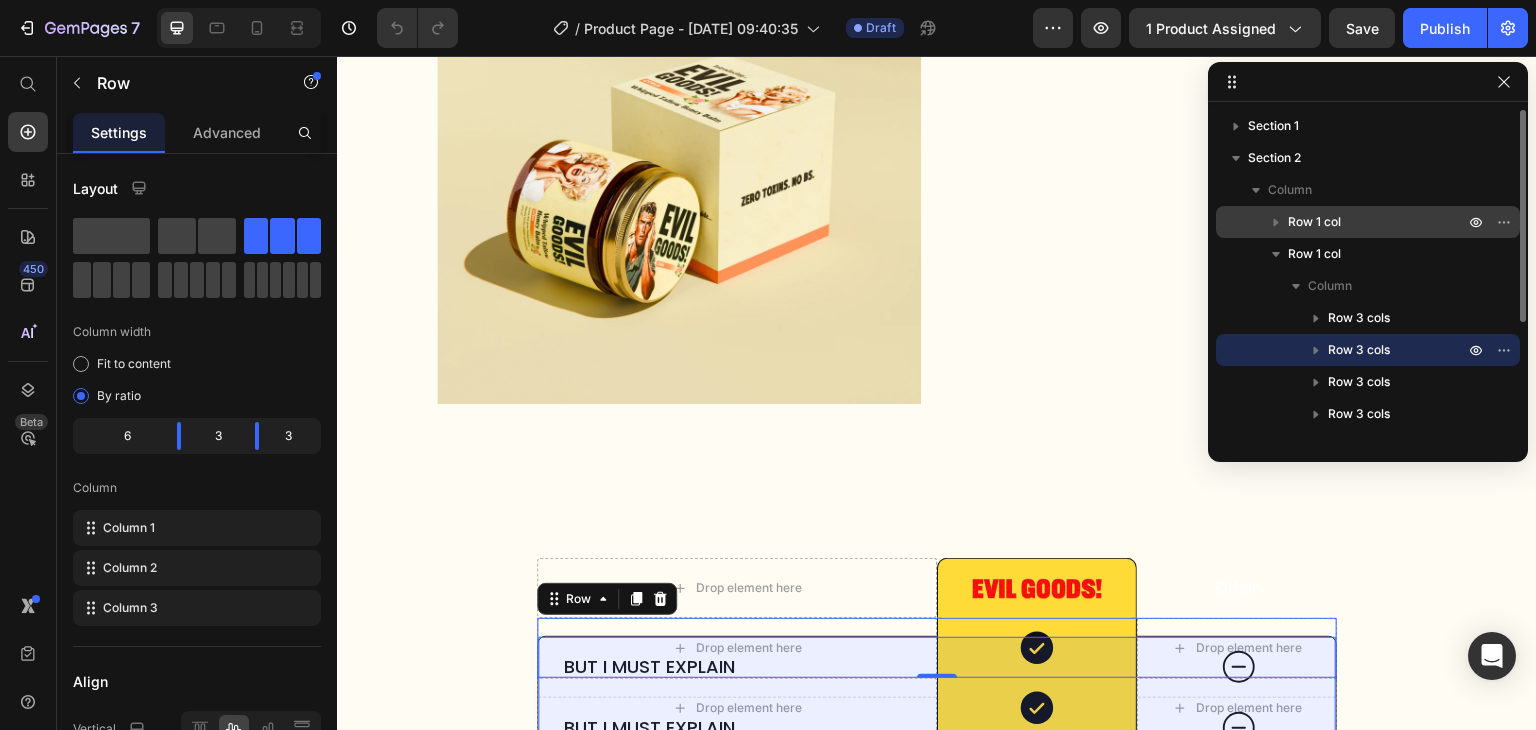 click on "Row 1 col" at bounding box center (1368, 222) 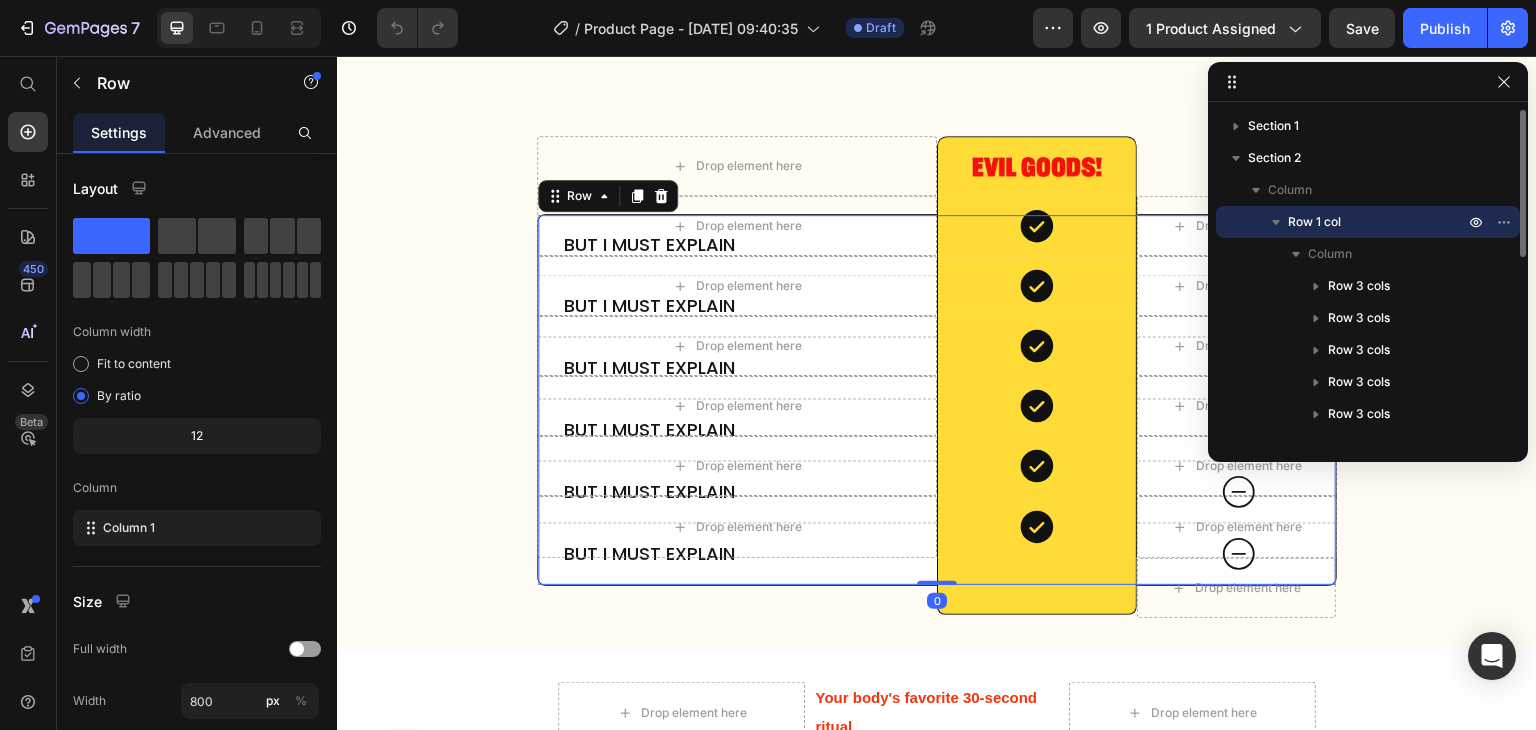 scroll, scrollTop: 4586, scrollLeft: 0, axis: vertical 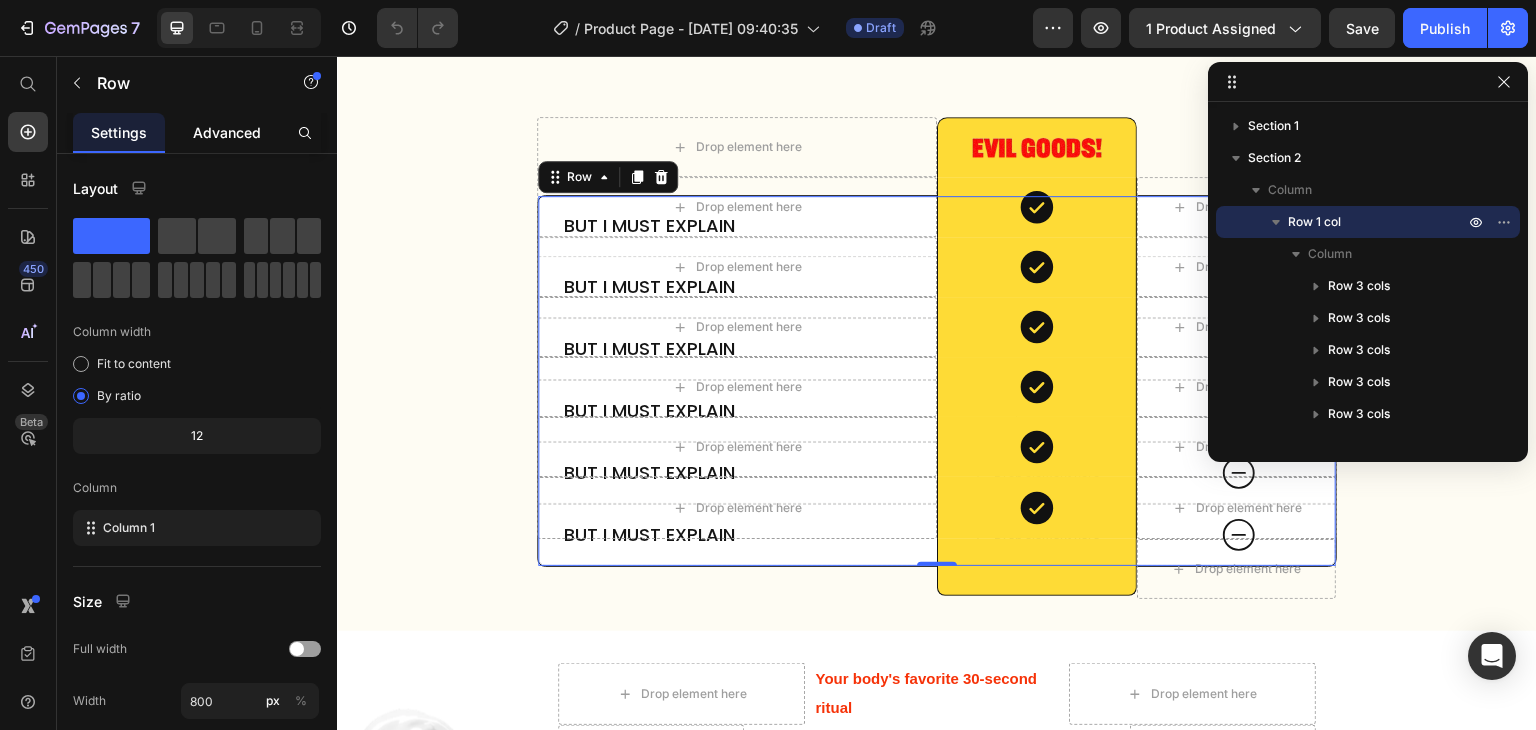 click on "Advanced" 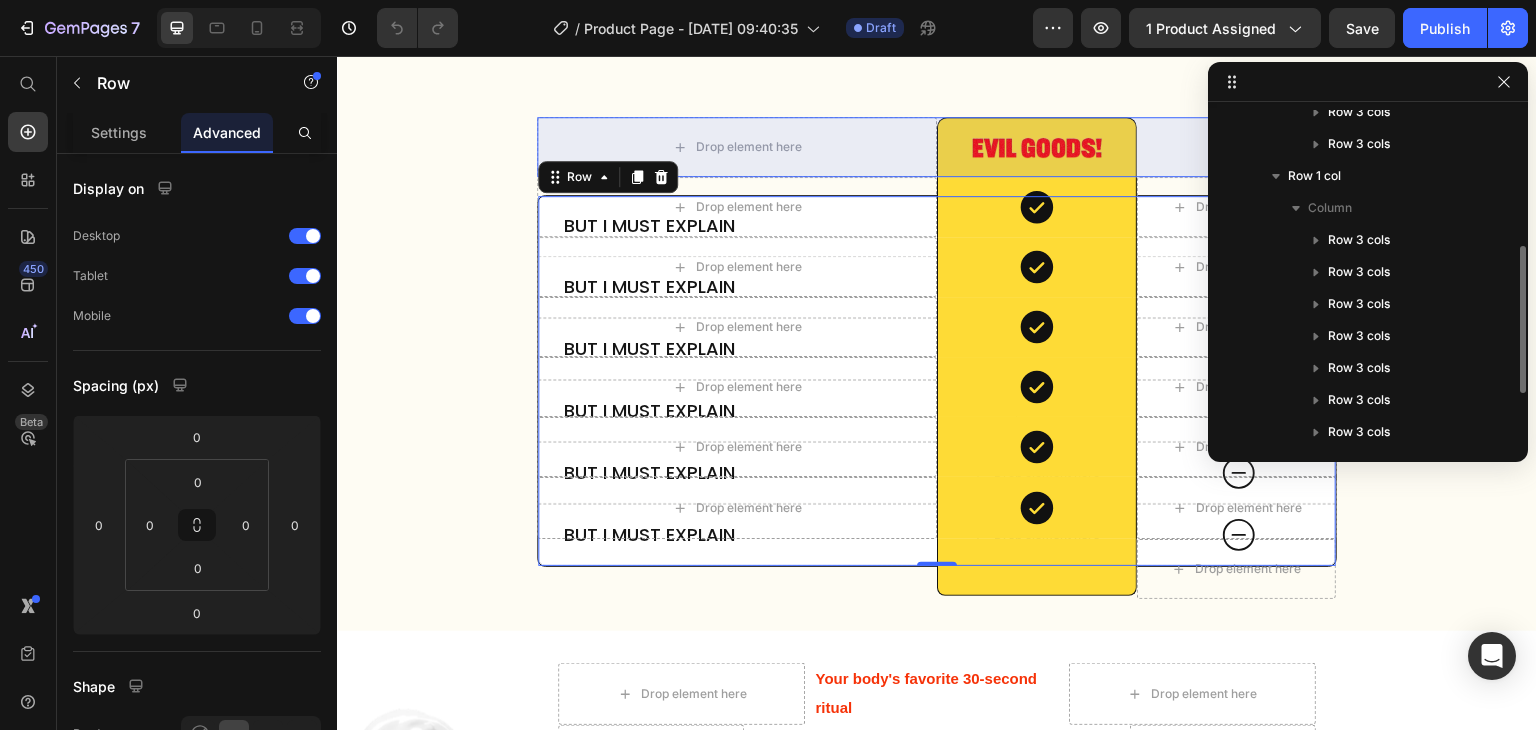 scroll, scrollTop: 272, scrollLeft: 0, axis: vertical 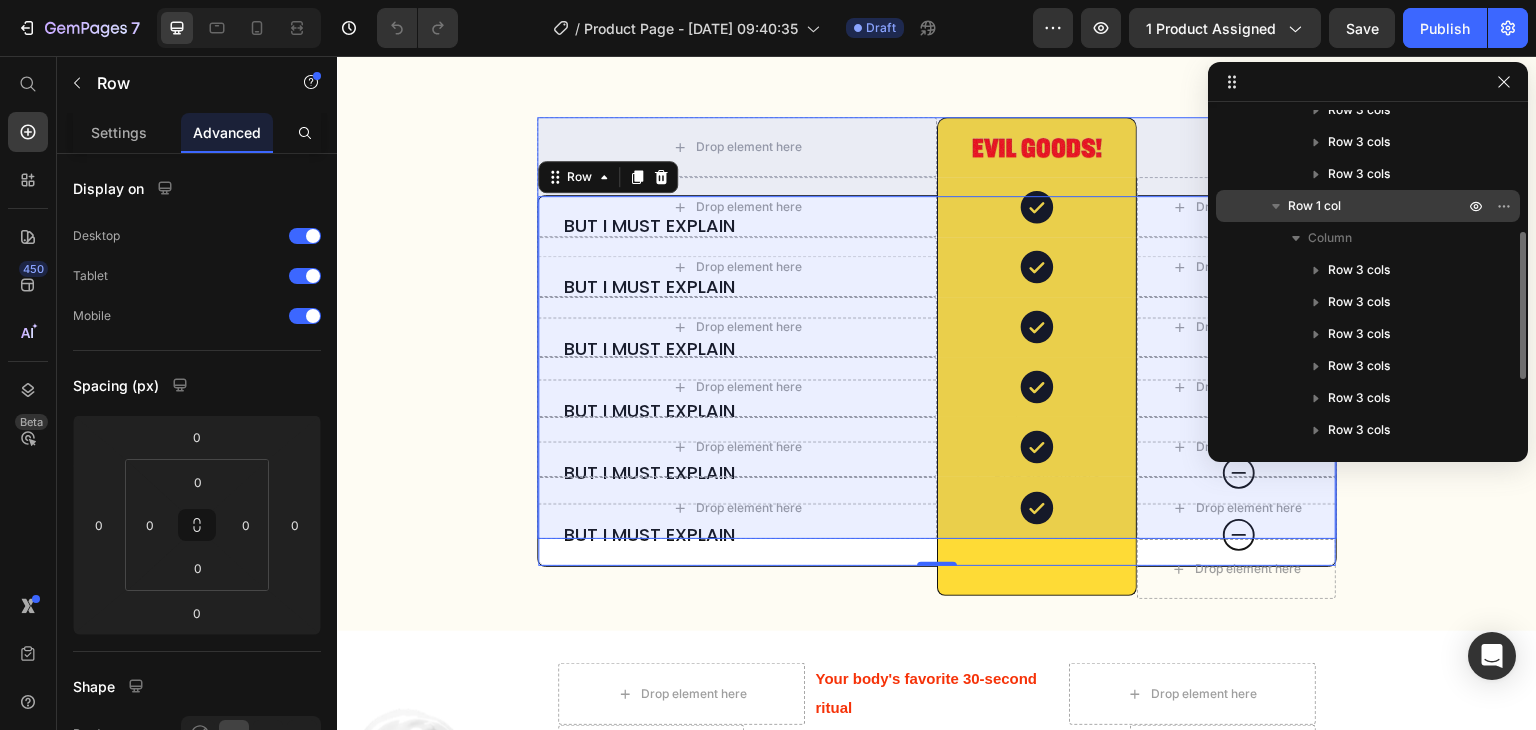 click on "Row 1 col" at bounding box center (1378, 206) 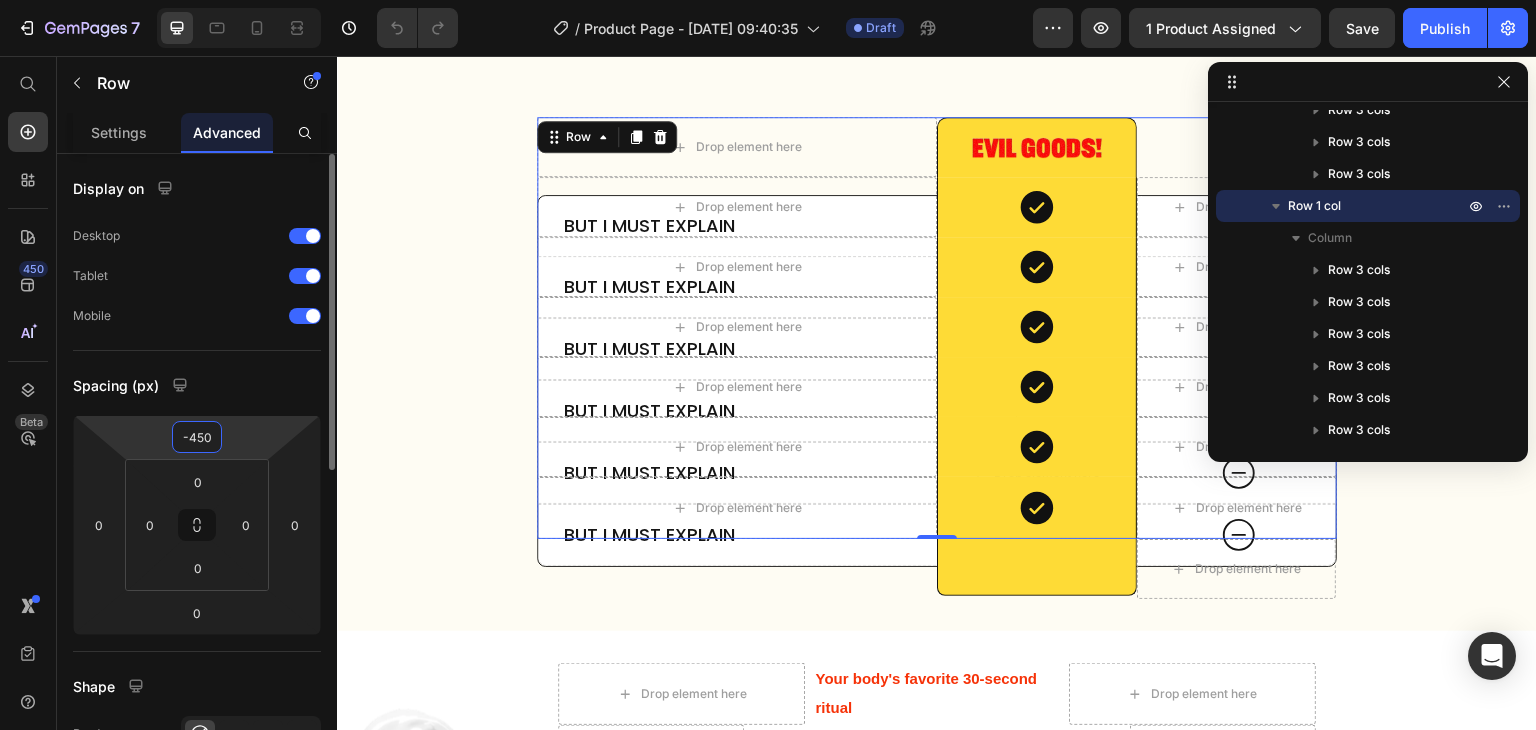 click on "-450" at bounding box center [197, 437] 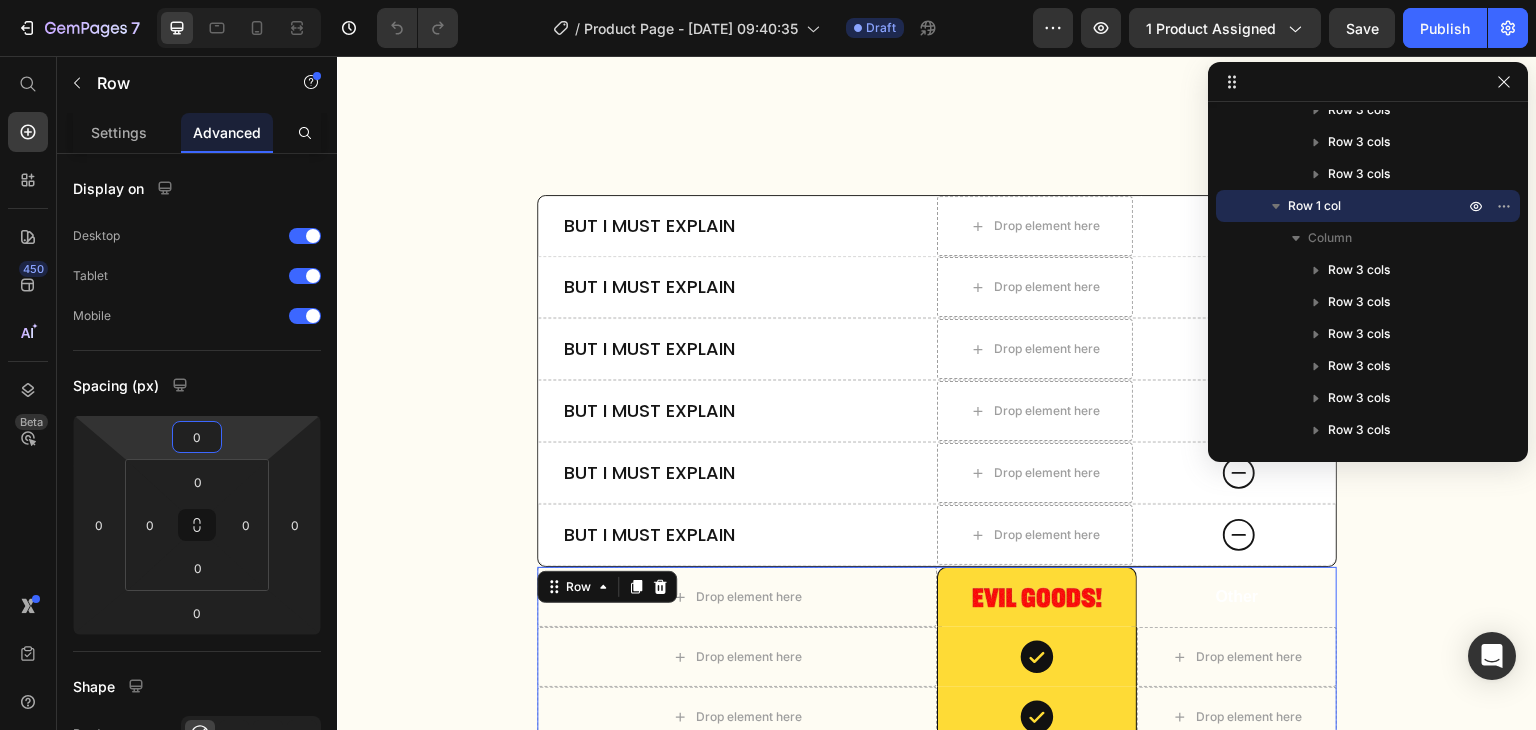 click 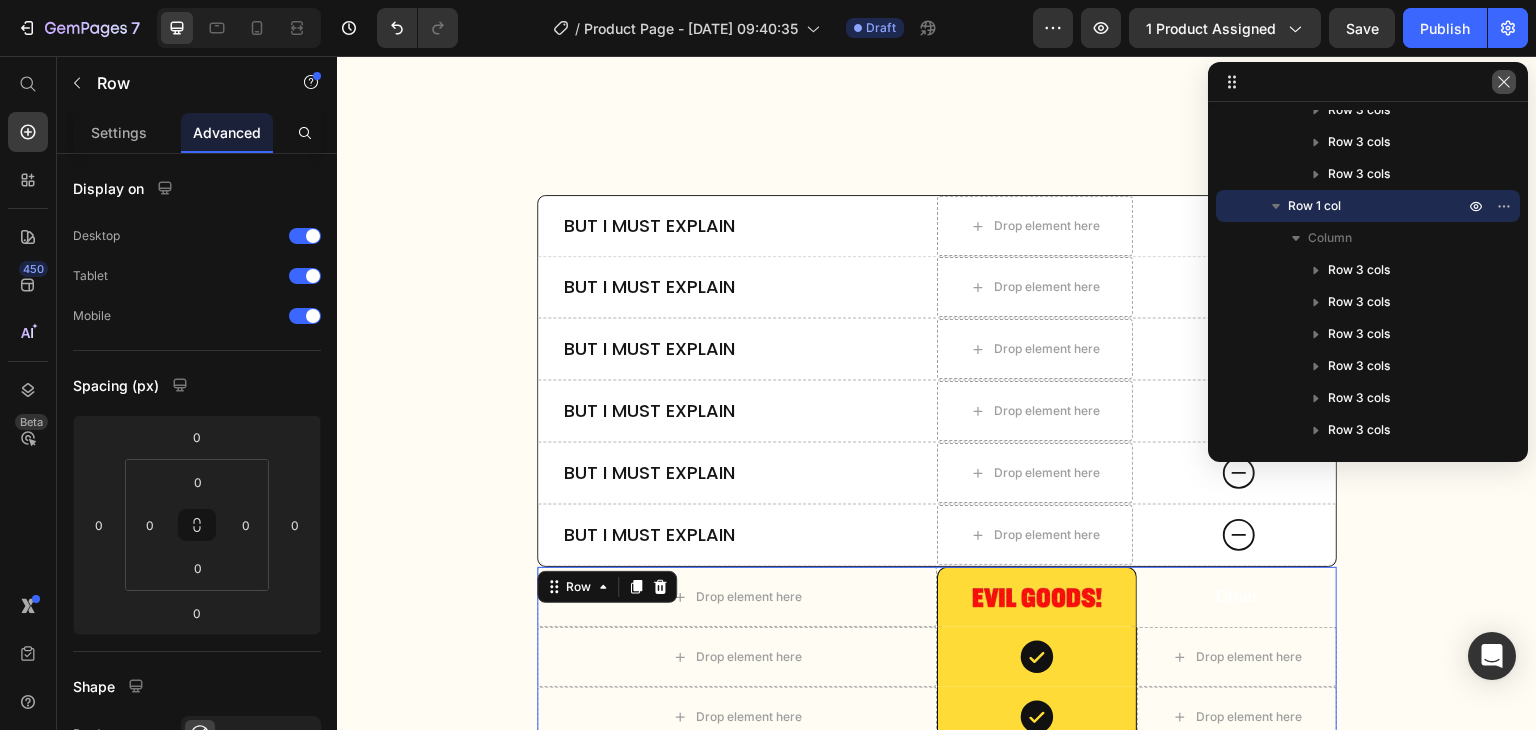click 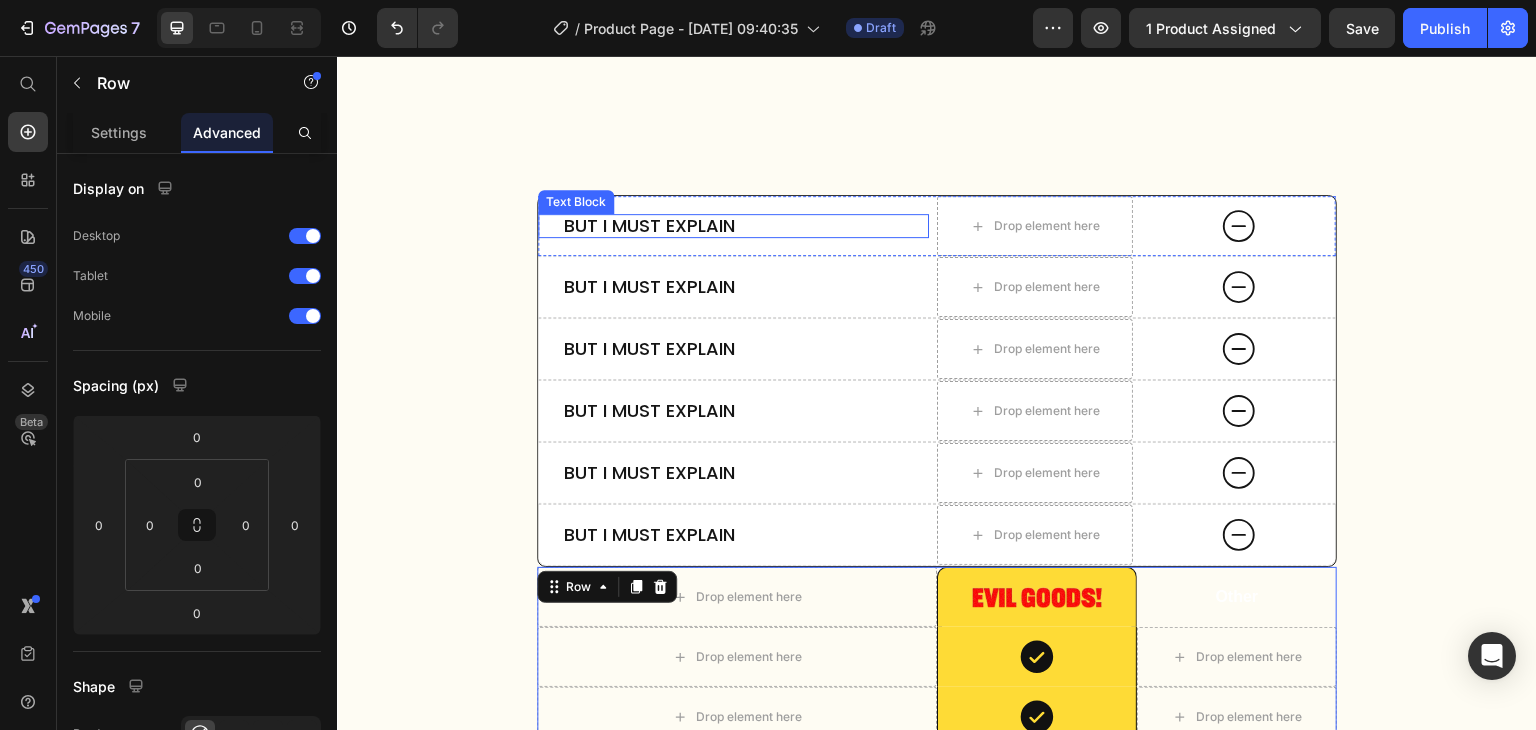 click on "But I must explain" at bounding box center [733, 226] 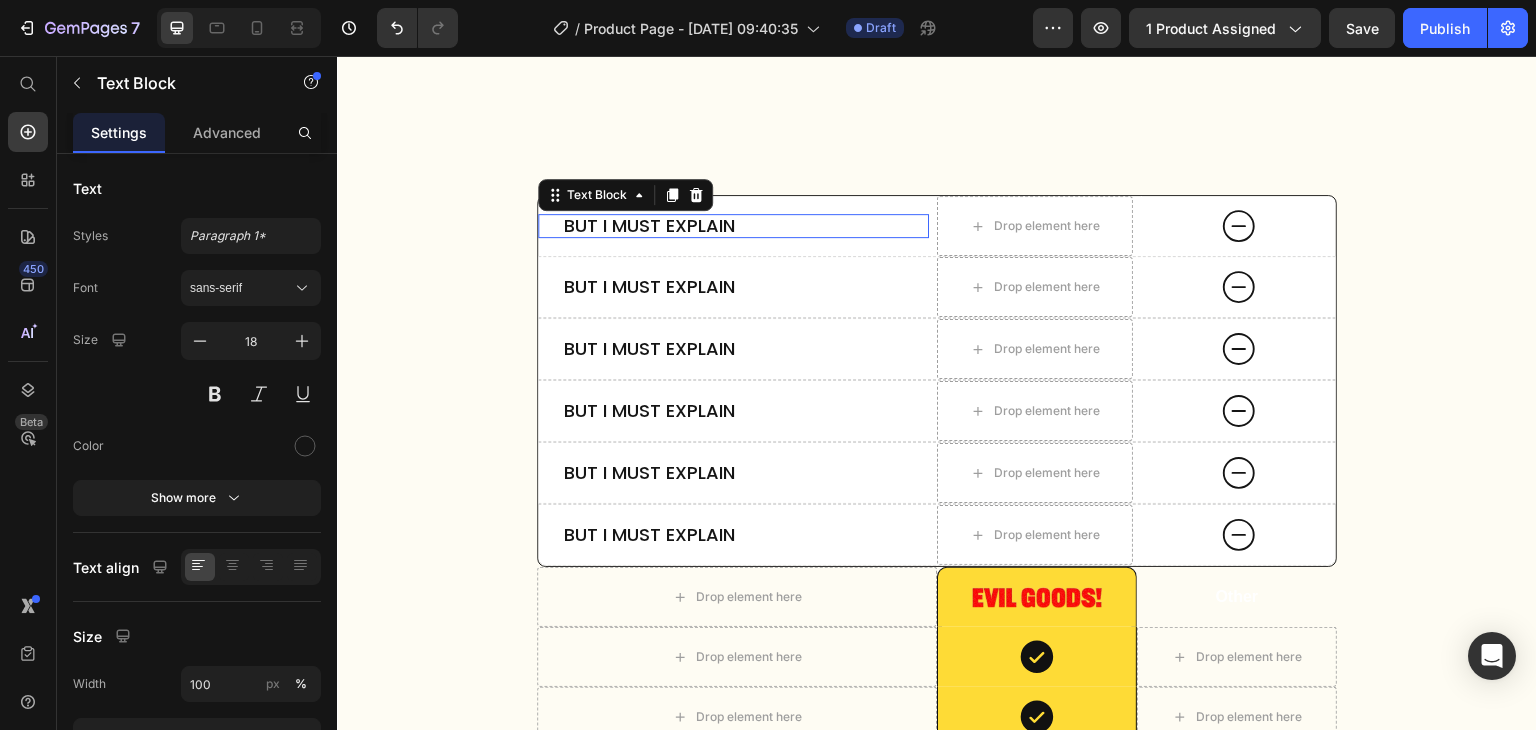 click on "But I must explain" at bounding box center [733, 226] 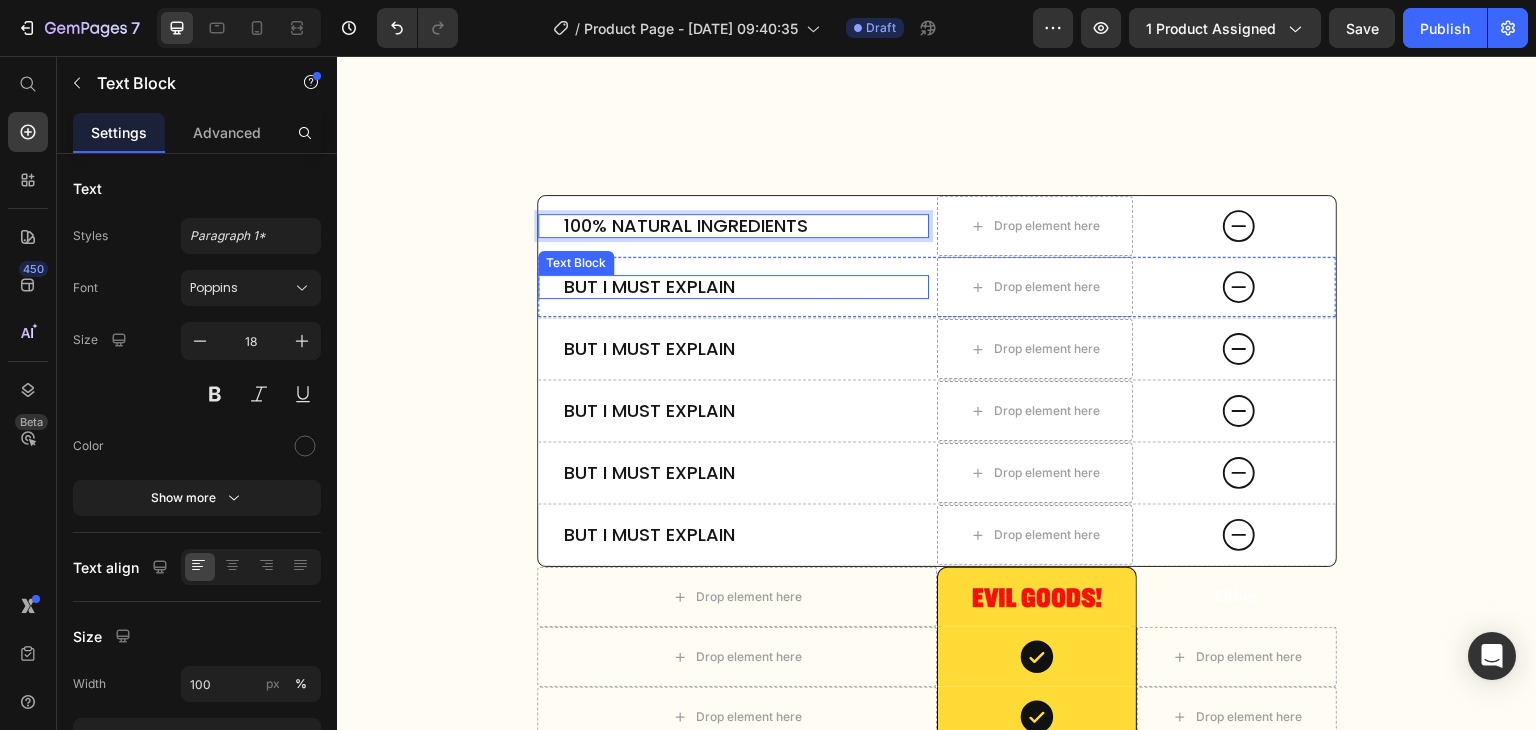 click on "But I must explain" at bounding box center (733, 287) 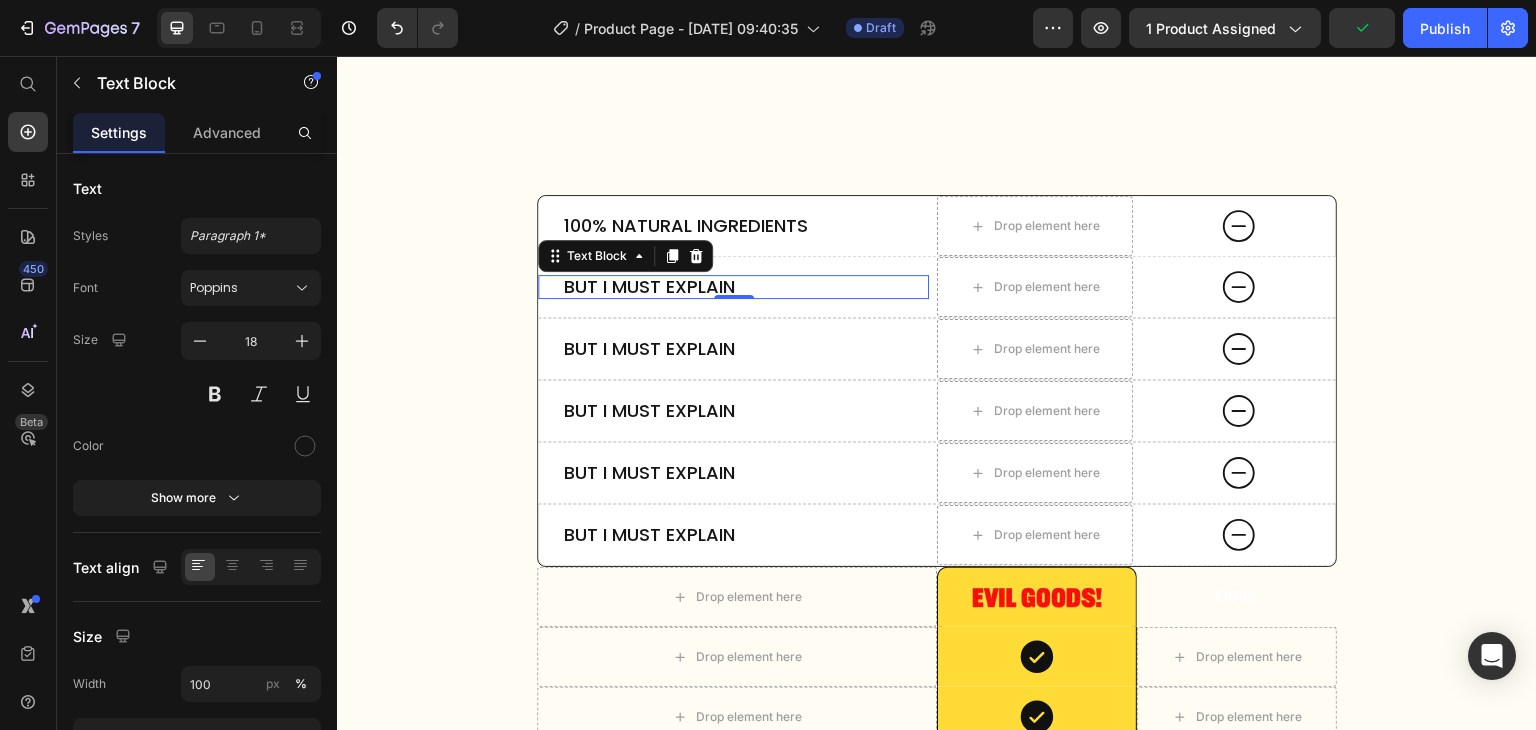 click on "But I must explain" at bounding box center [733, 287] 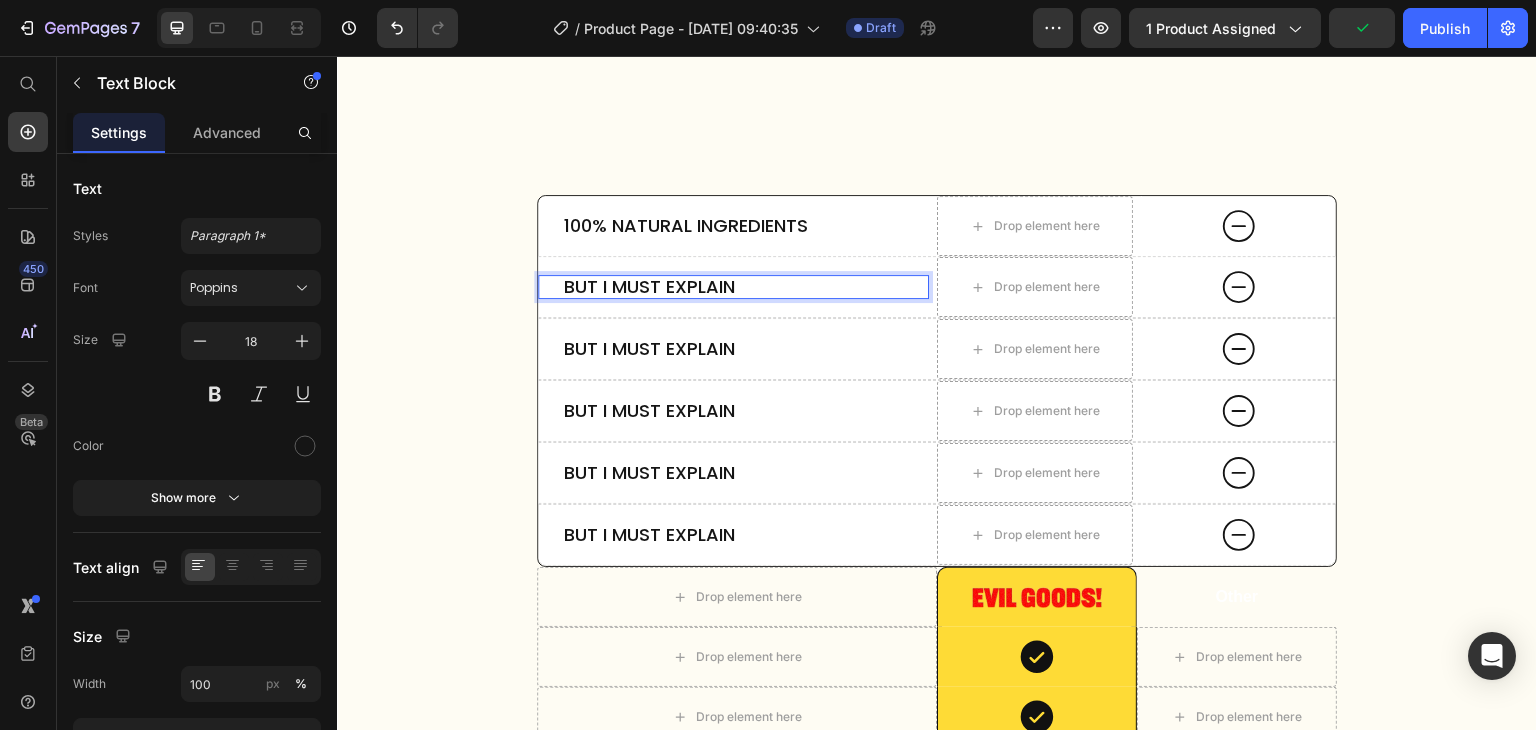 click on "But I must explain" at bounding box center [733, 287] 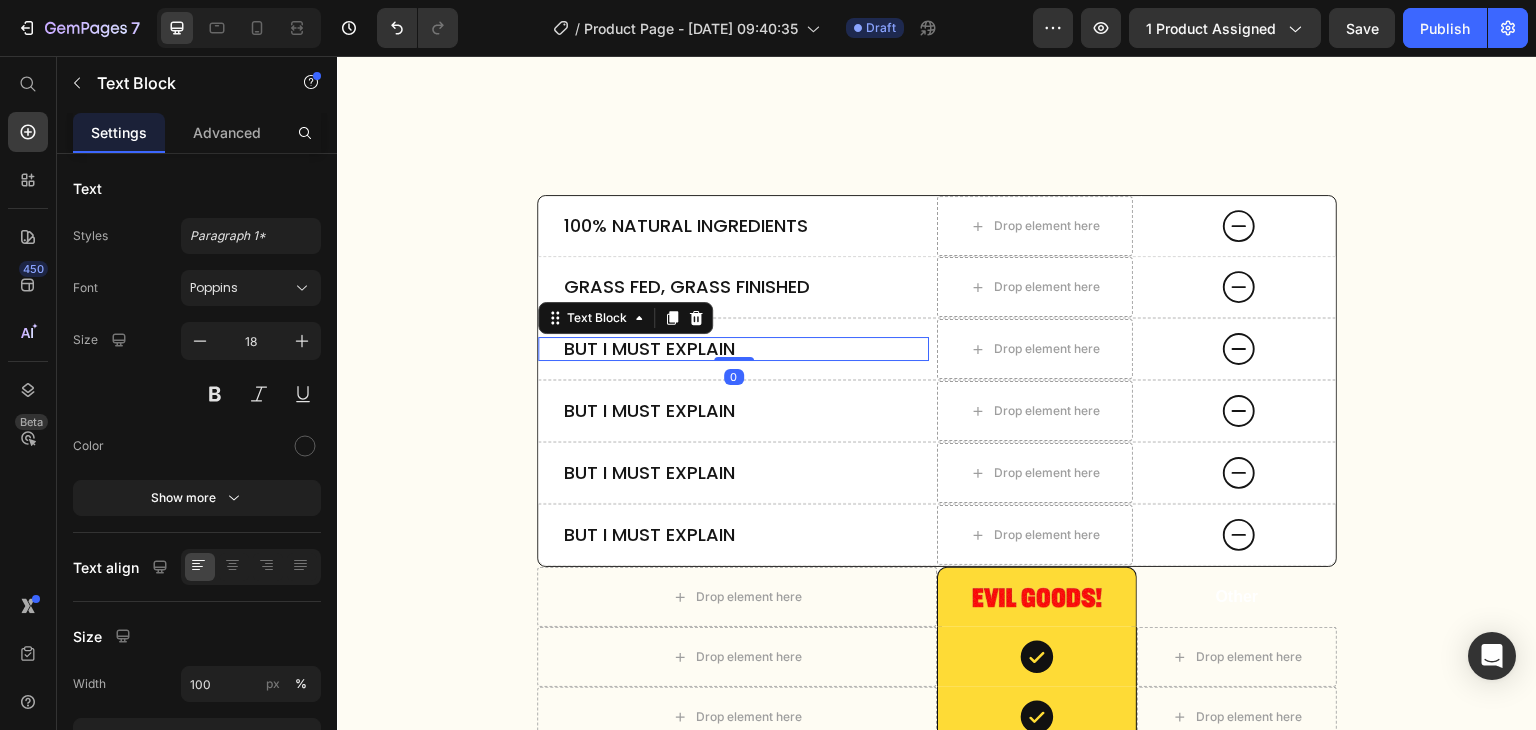 click on "But I must explain" at bounding box center (733, 349) 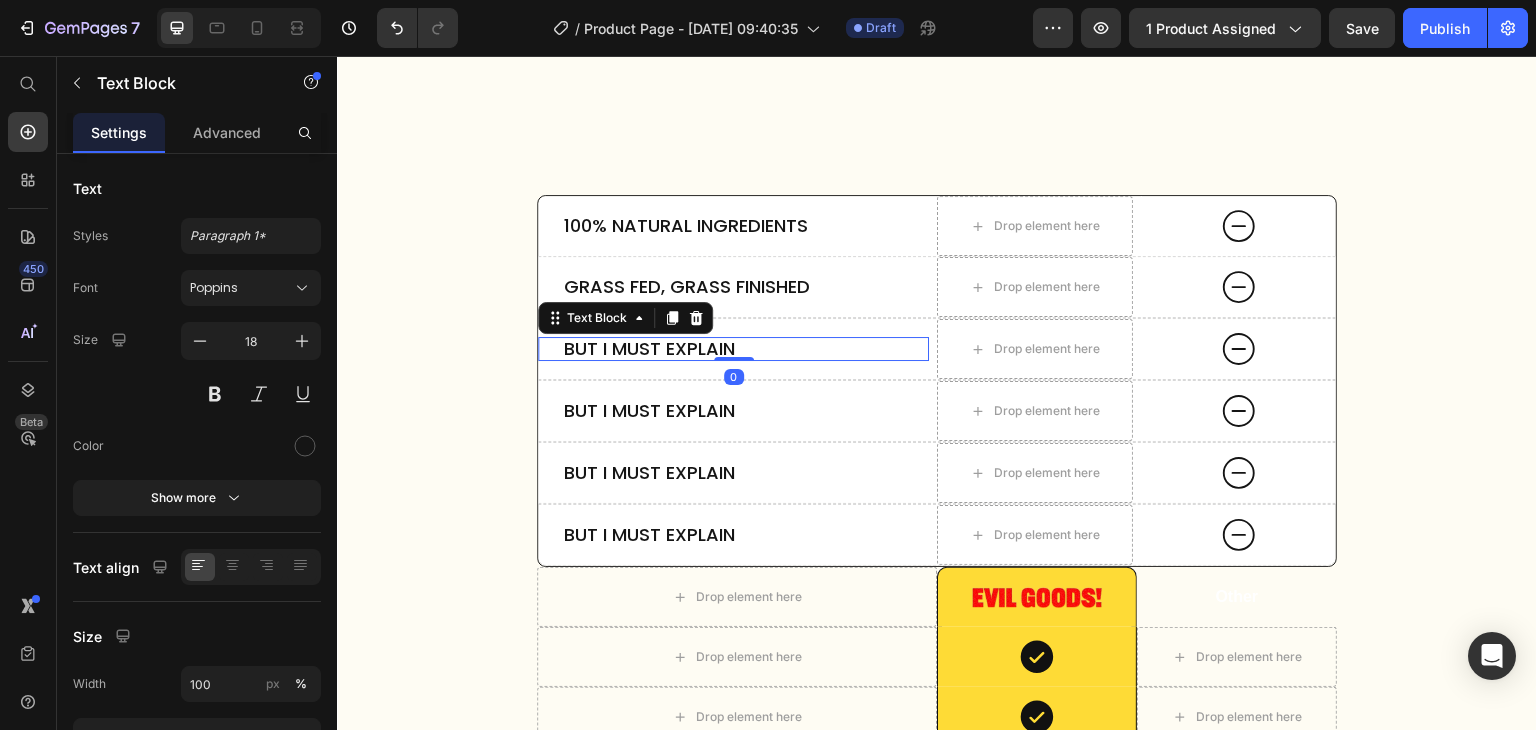 click on "But I must explain" at bounding box center (733, 349) 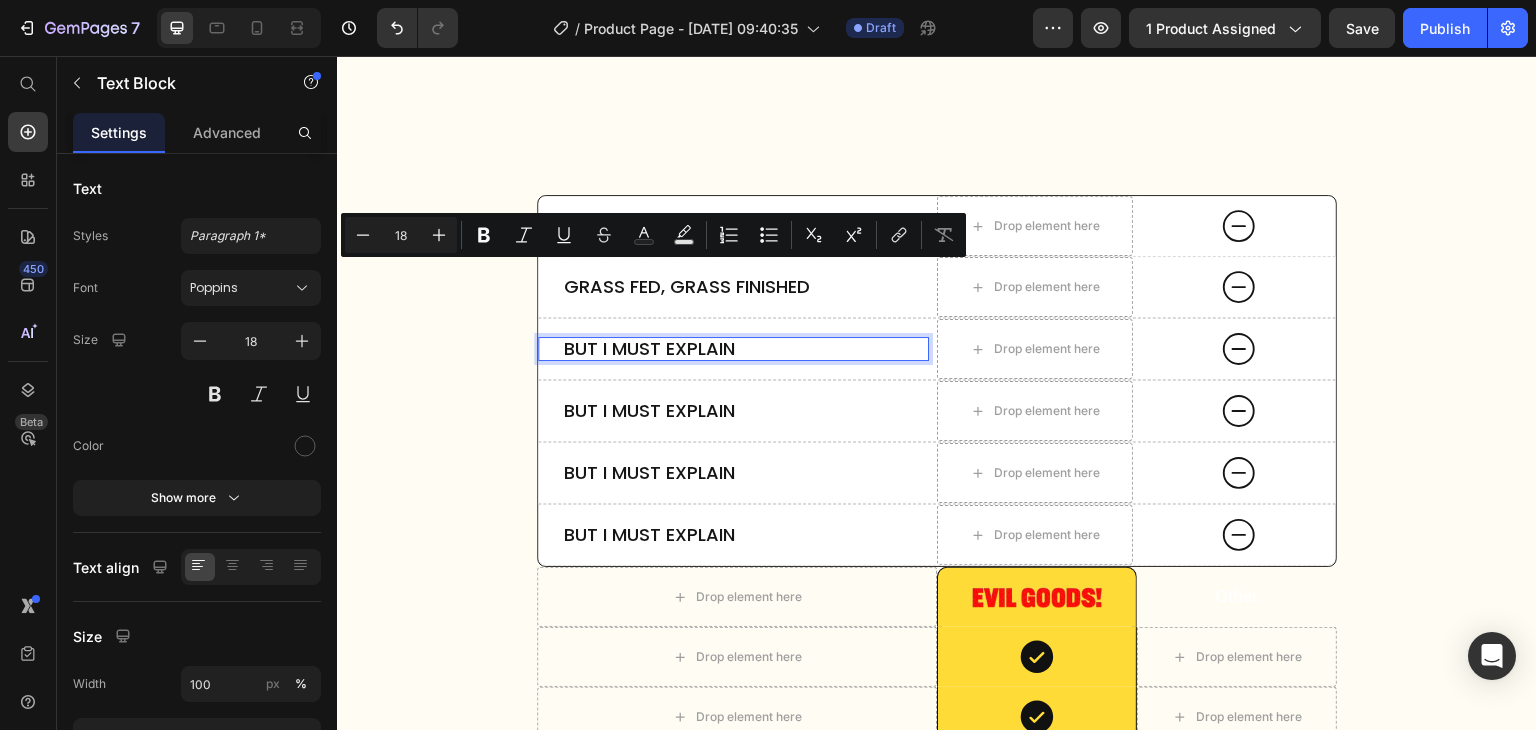 click on "But I must explain" at bounding box center [733, 349] 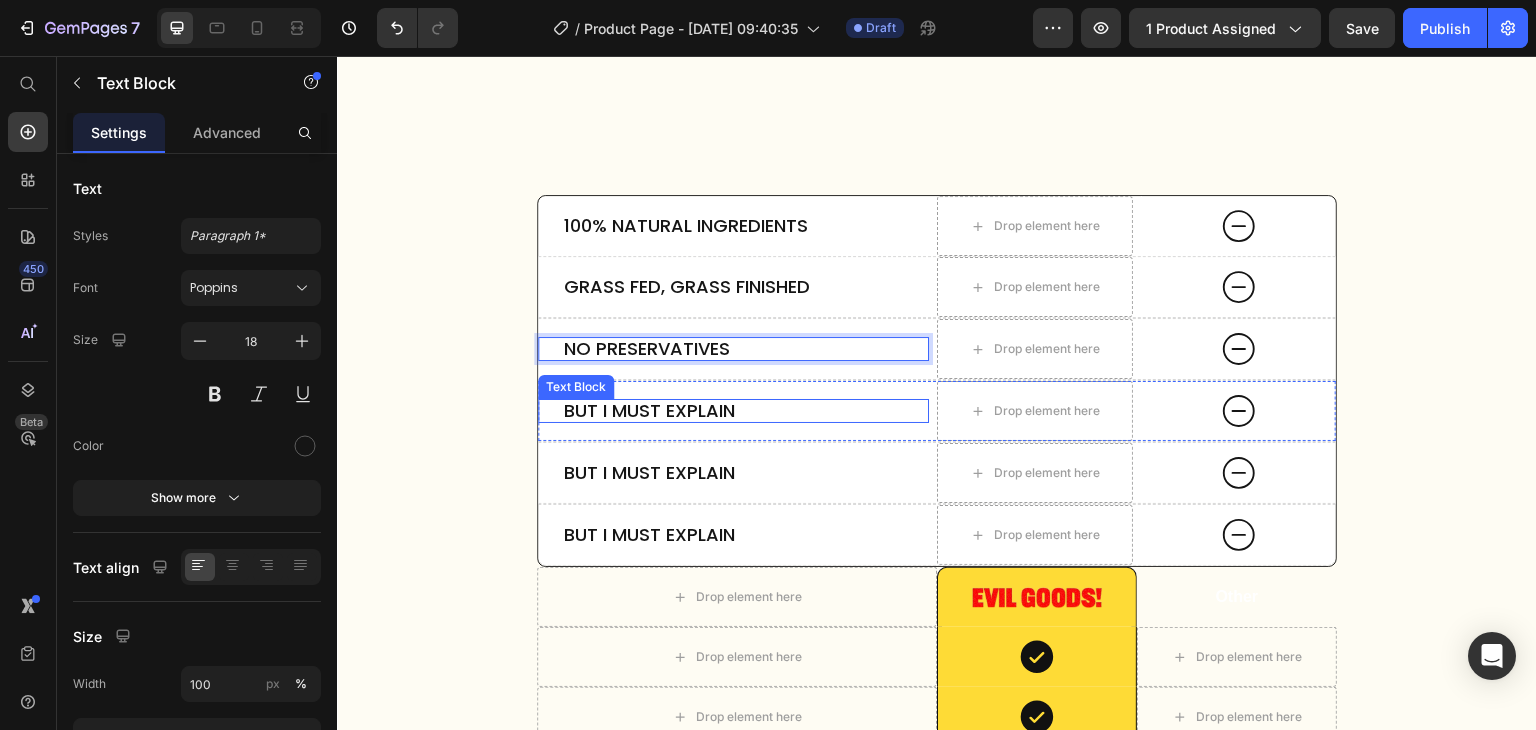 click on "But I must explain" at bounding box center (733, 411) 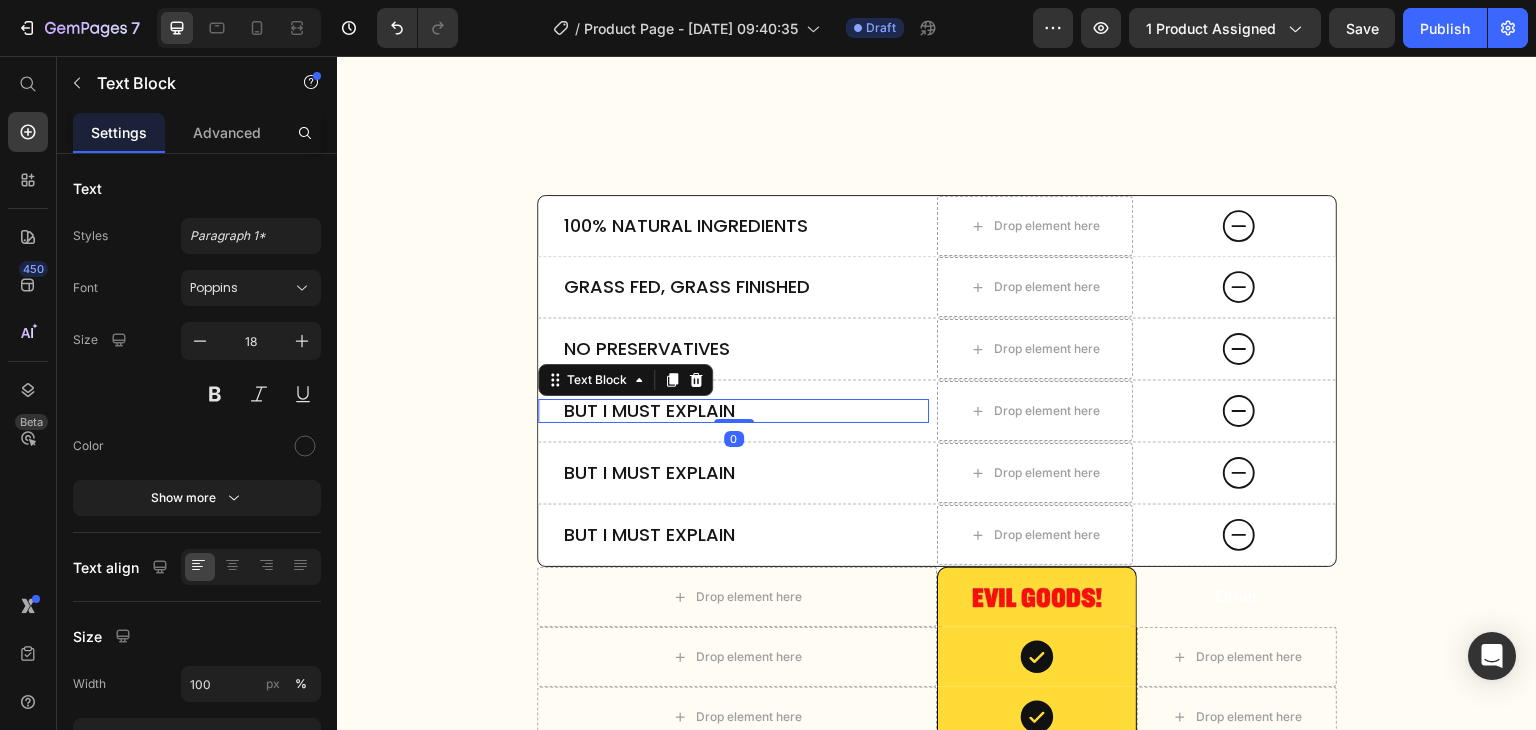 click on "But I must explain" at bounding box center (733, 411) 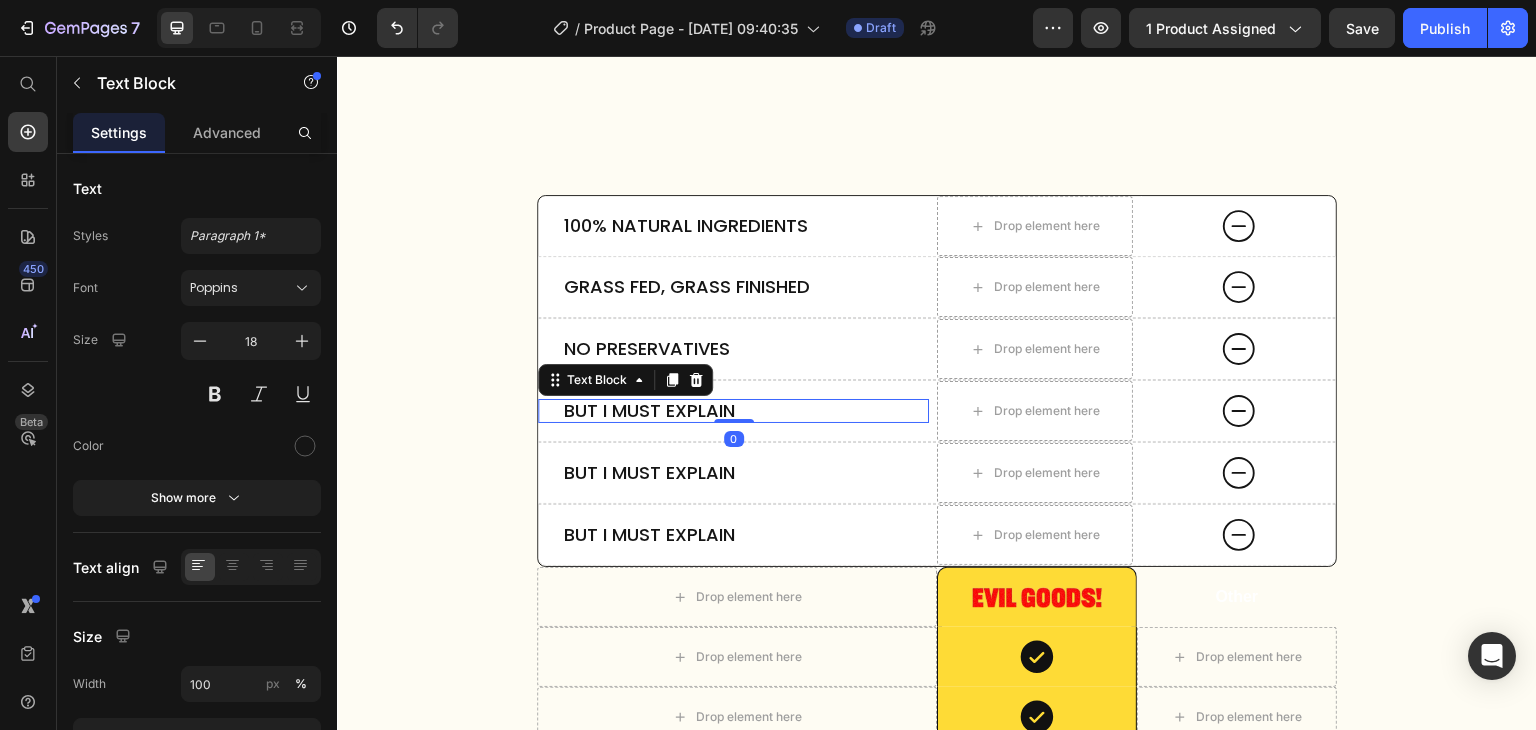 click on "But I must explain" at bounding box center [733, 411] 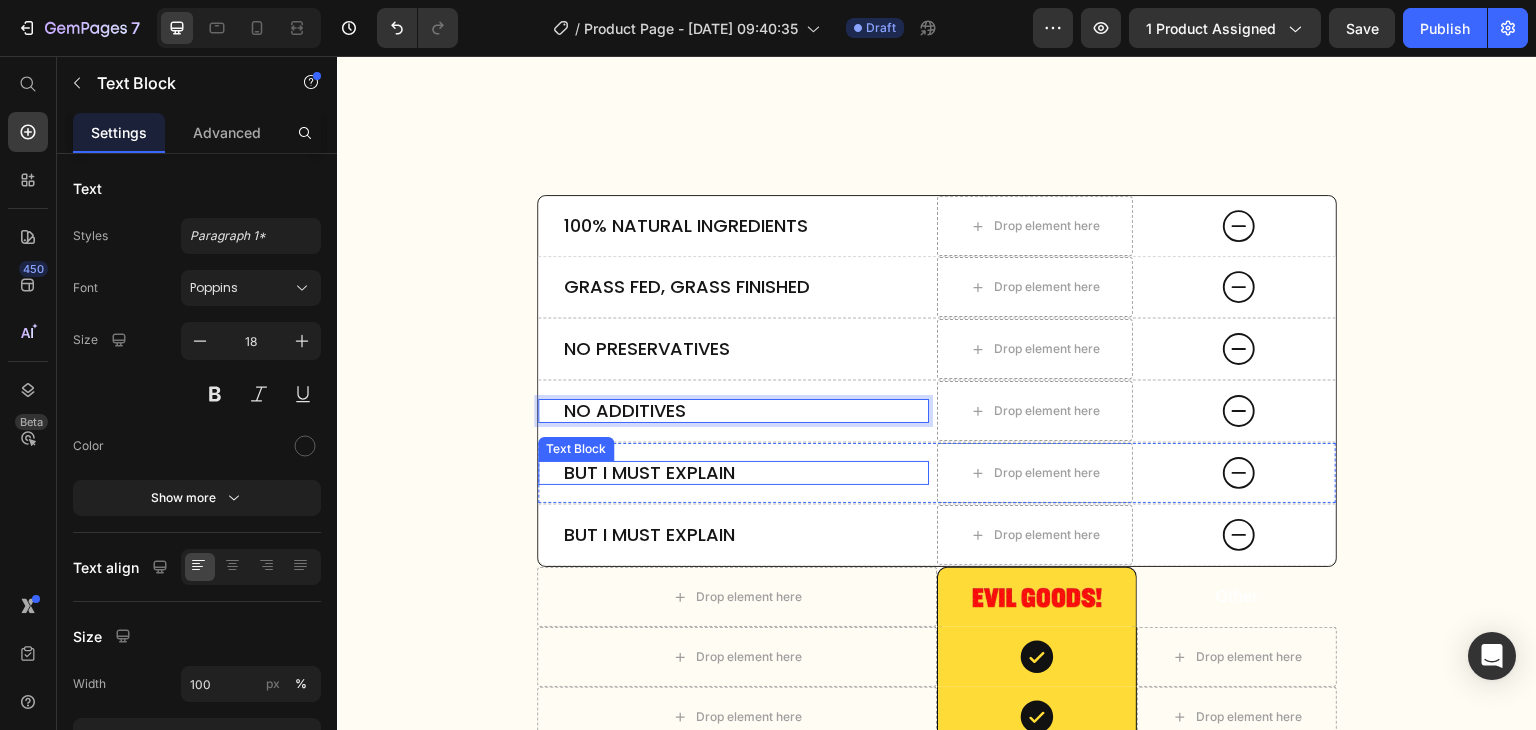 click on "But I must explain" at bounding box center (733, 473) 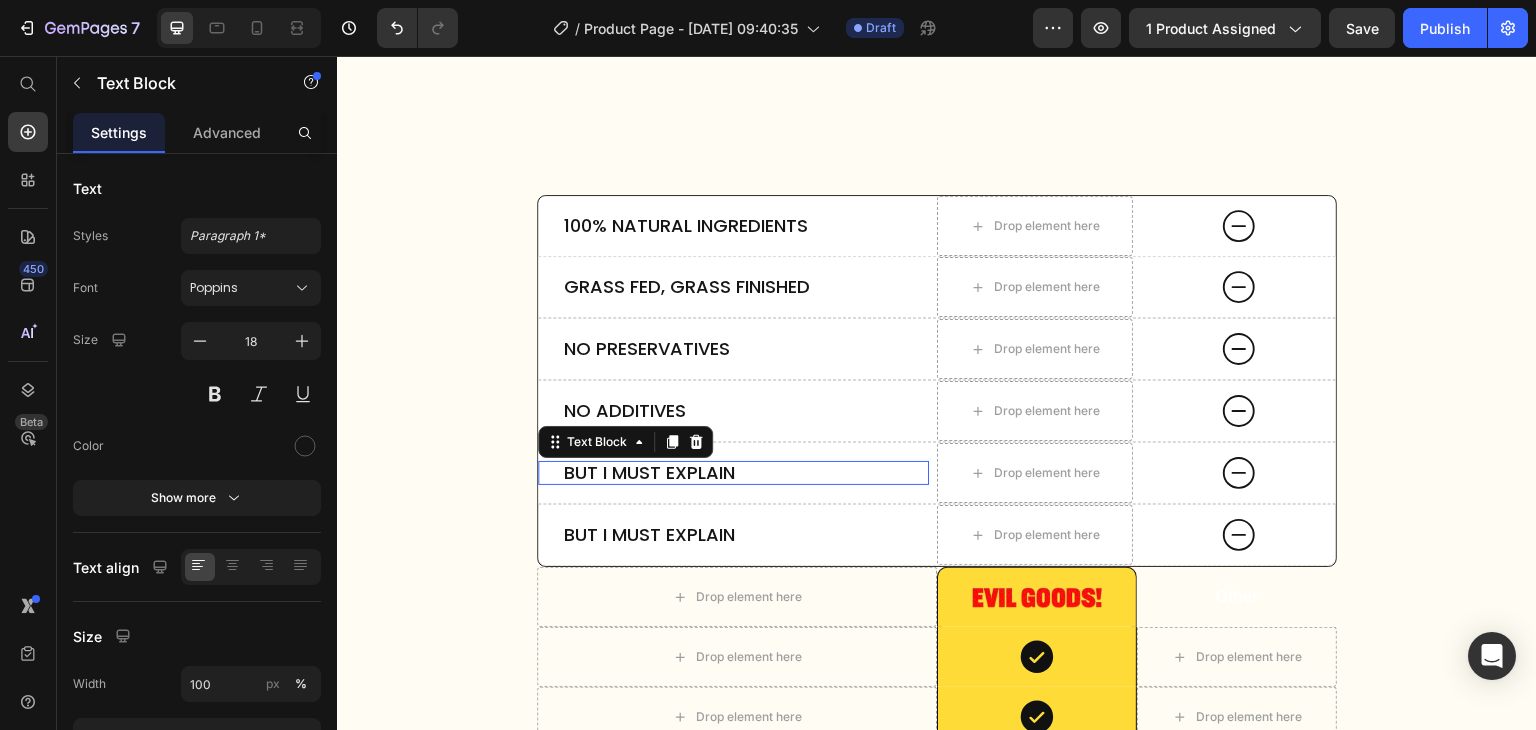 click on "But I must explain" at bounding box center (733, 473) 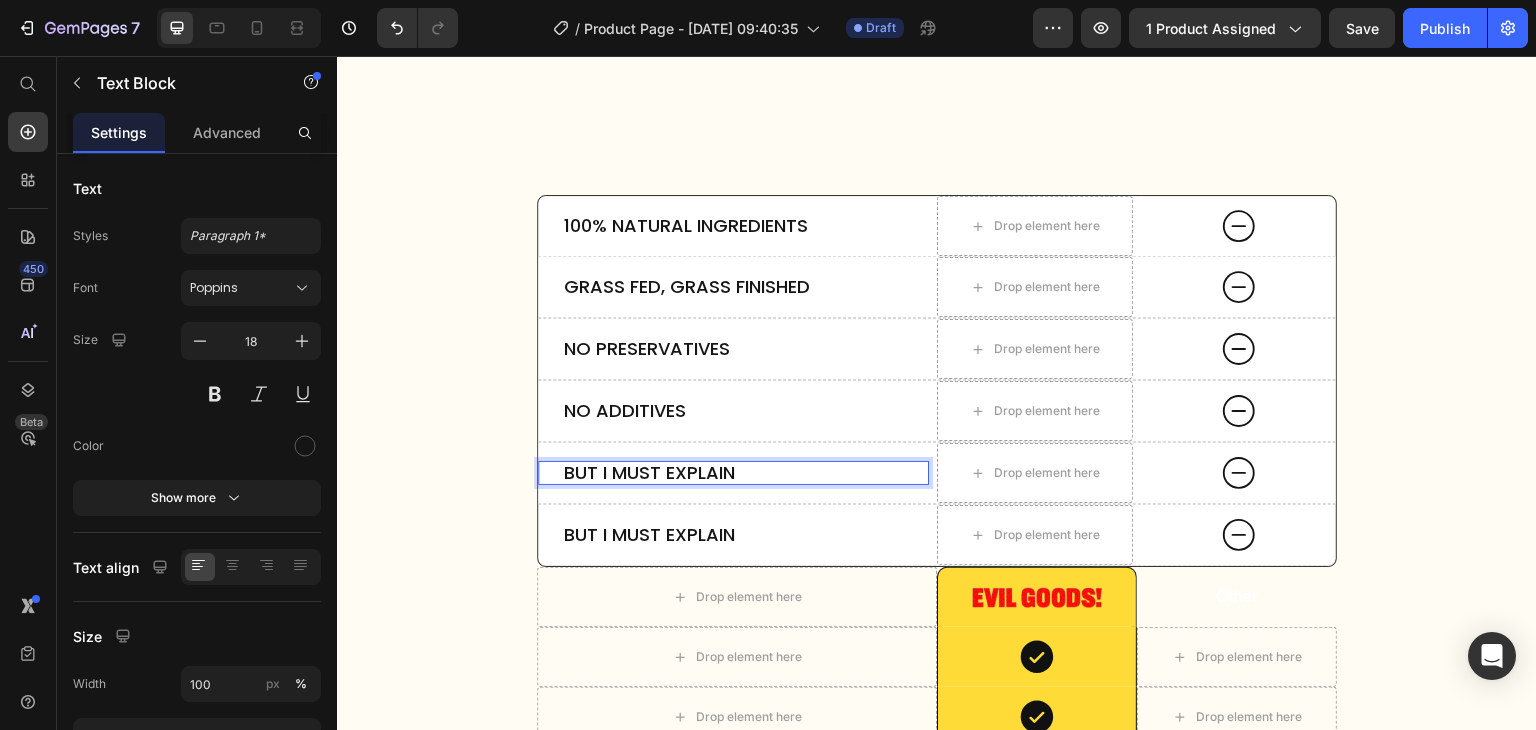 click on "But I must explain" at bounding box center [733, 473] 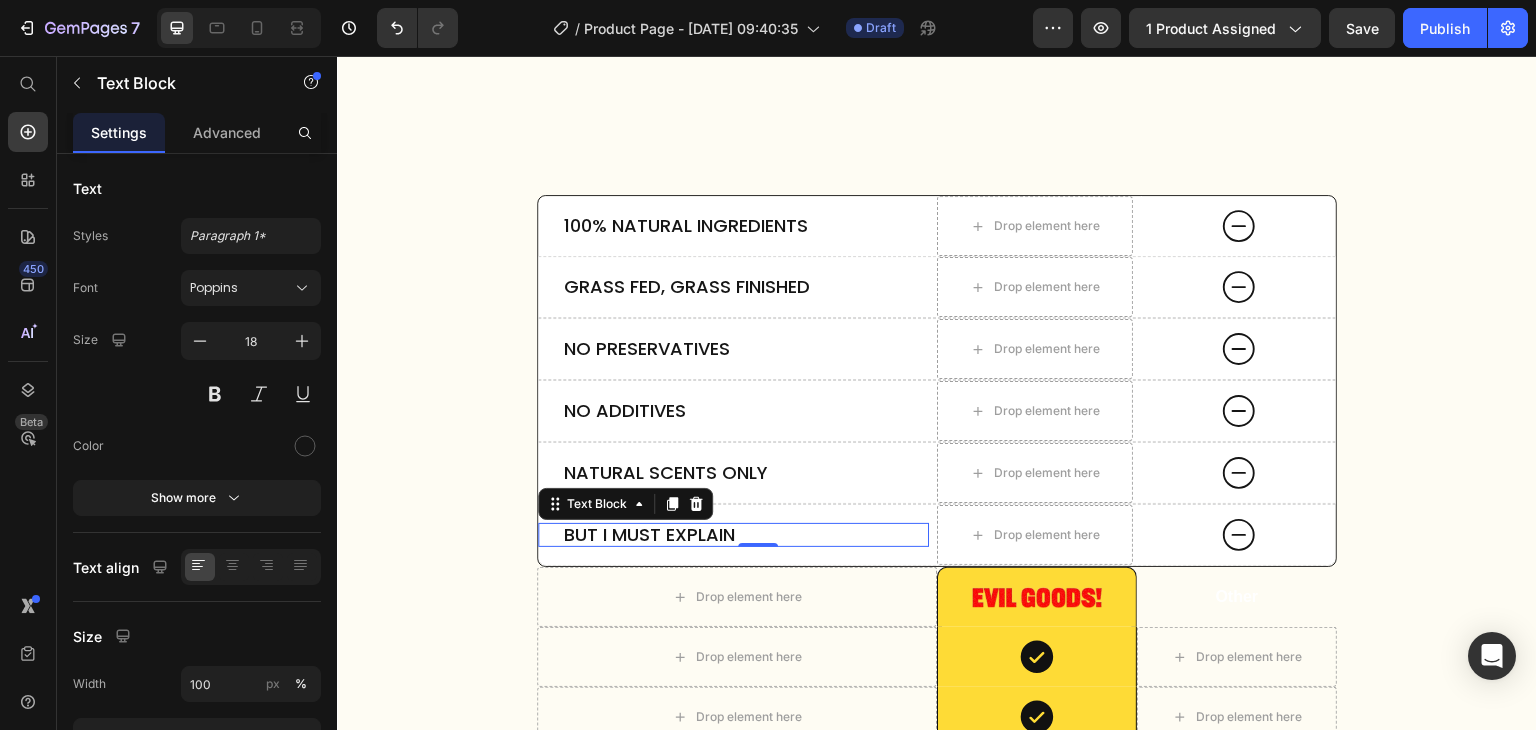 click on "But I must explain" at bounding box center (733, 535) 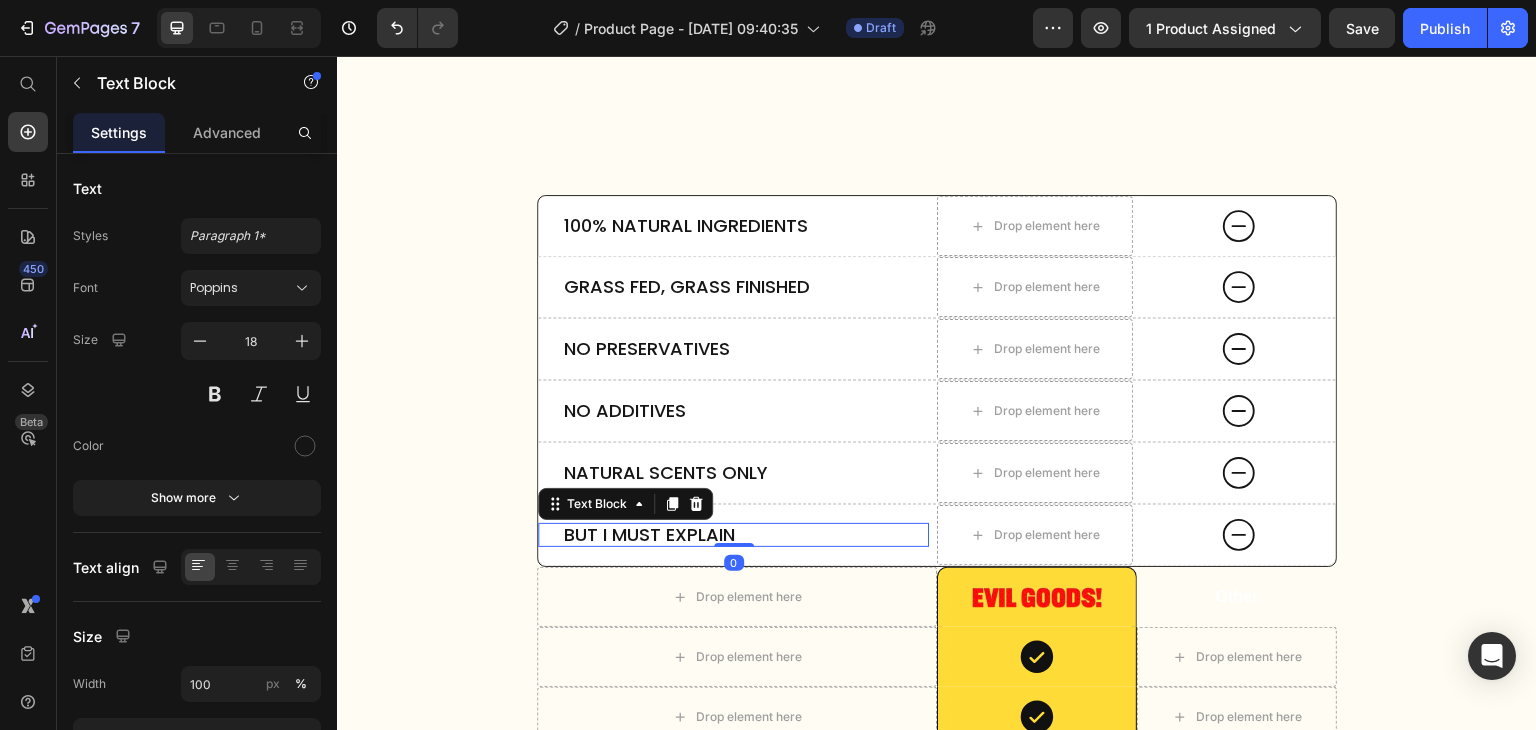click on "But I must explain" at bounding box center [733, 535] 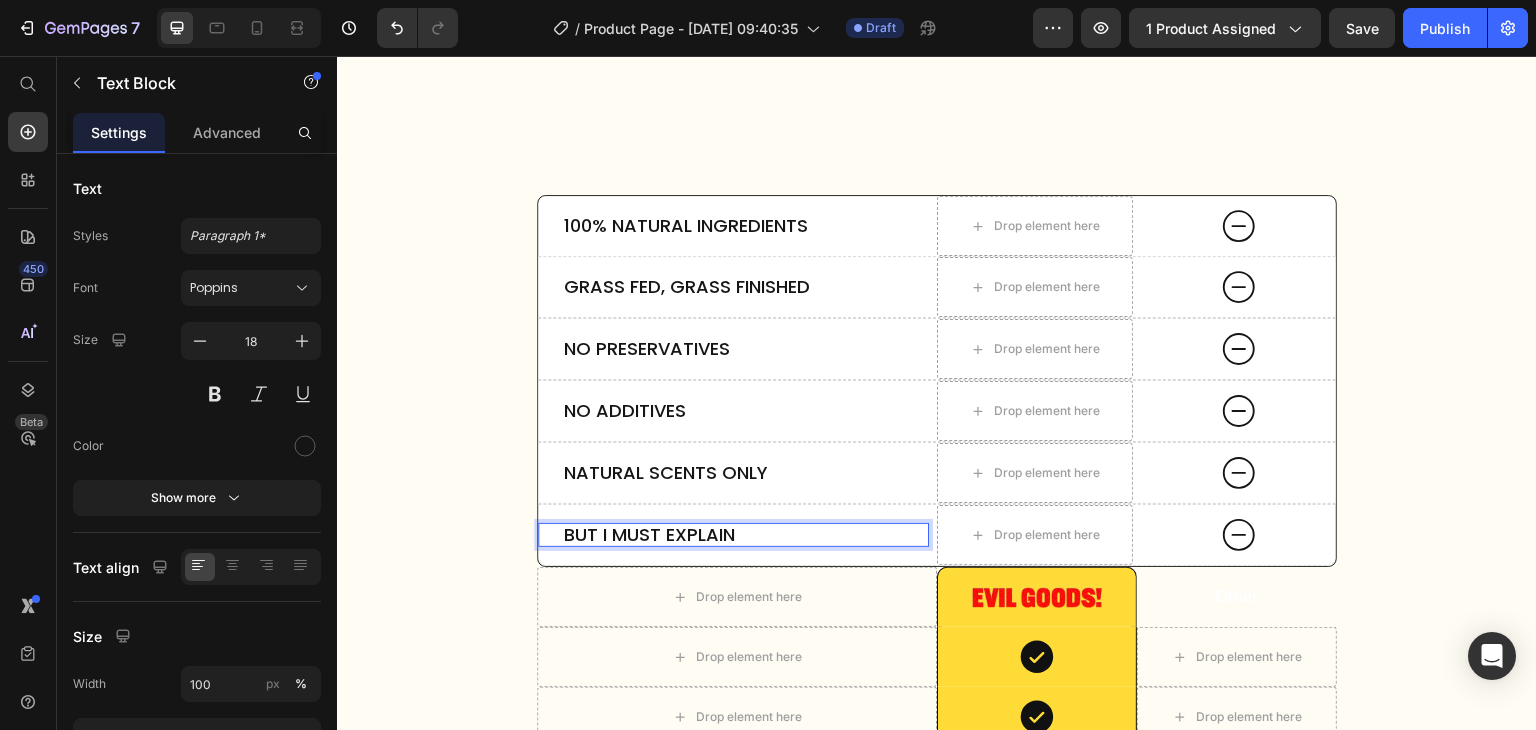 click on "But I must explain" at bounding box center (733, 535) 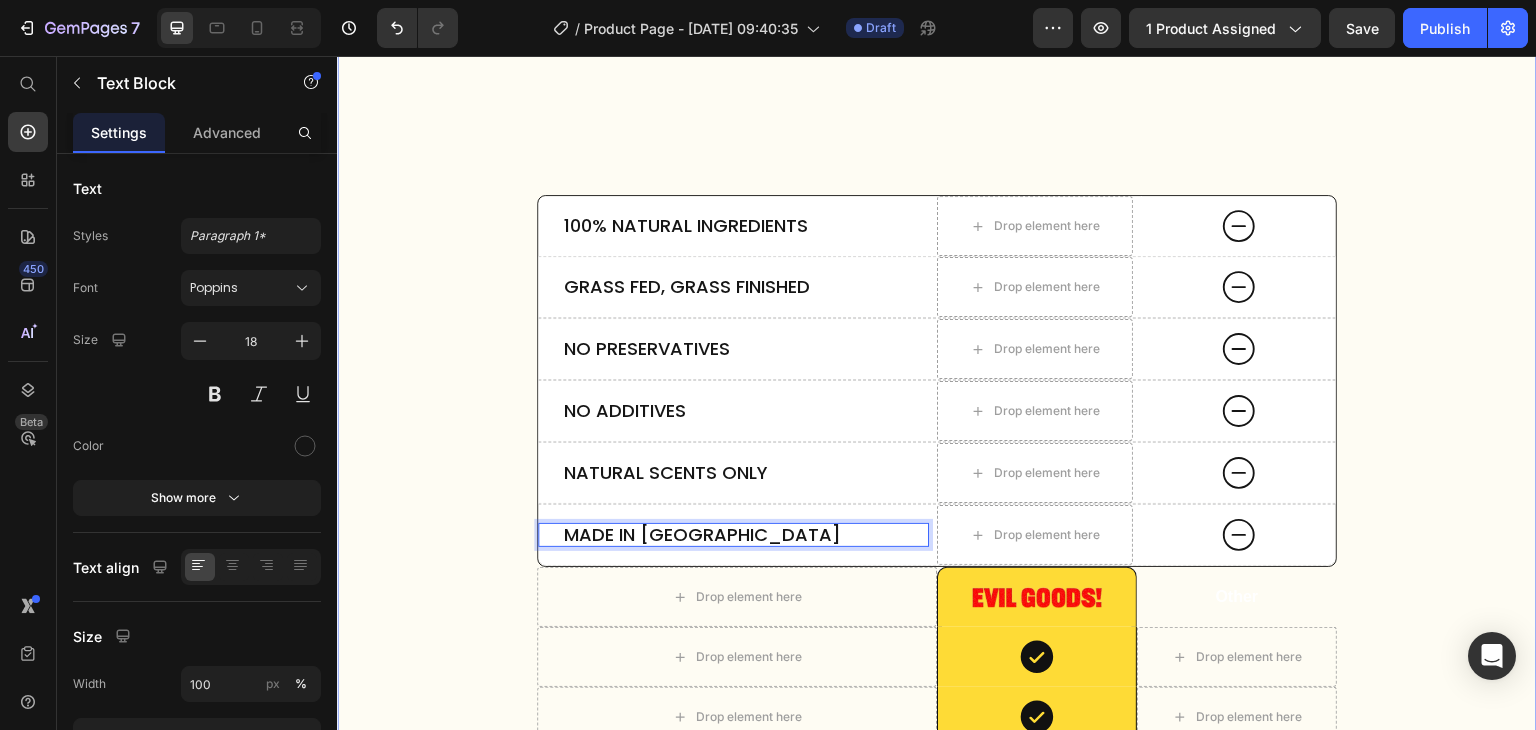 click on "100% Natural Ingredients Text Block
Drop element here
Icon Hero Banner Row Grass Fed, Grass Finished Text Block
Drop element here
Icon Hero Banner Row  No Preservatives Text Block
Drop element here
Icon Hero Banner Row No Additives Text Block
Drop element here
Icon Hero Banner Row Natural Scents Only Text Block
Drop element here
Icon Hero Banner Row Made in [GEOGRAPHIC_DATA] Text Block   0
Drop element here
Icon Hero Banner Row Row
Drop element here Image Row Other Text Block Row
Drop element here
Icon Row
Drop element here Row
Drop element here
Icon Row
Drop element here Row
Drop element here
Icon Row
Drop element here Row
Icon Row" at bounding box center (937, 622) 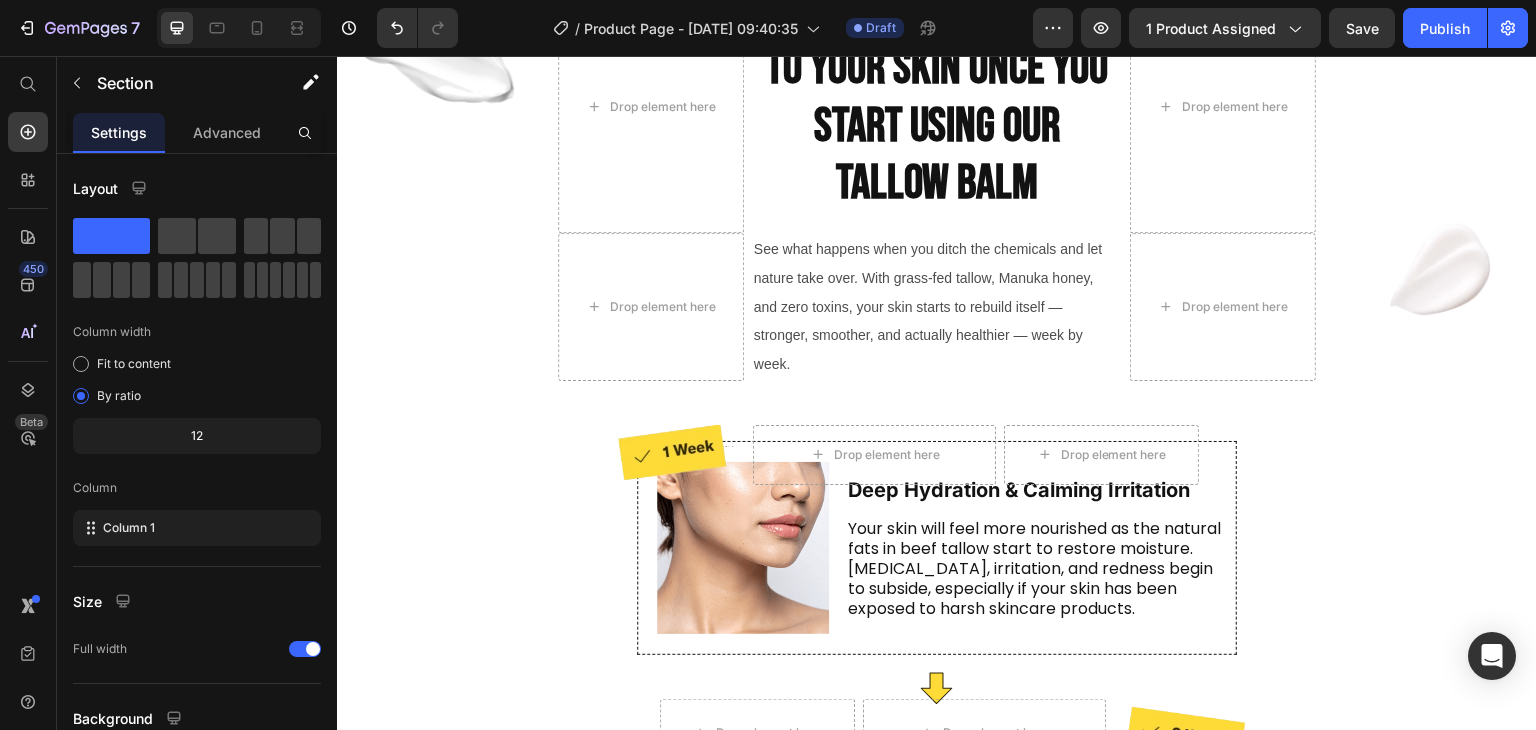 scroll, scrollTop: 5711, scrollLeft: 0, axis: vertical 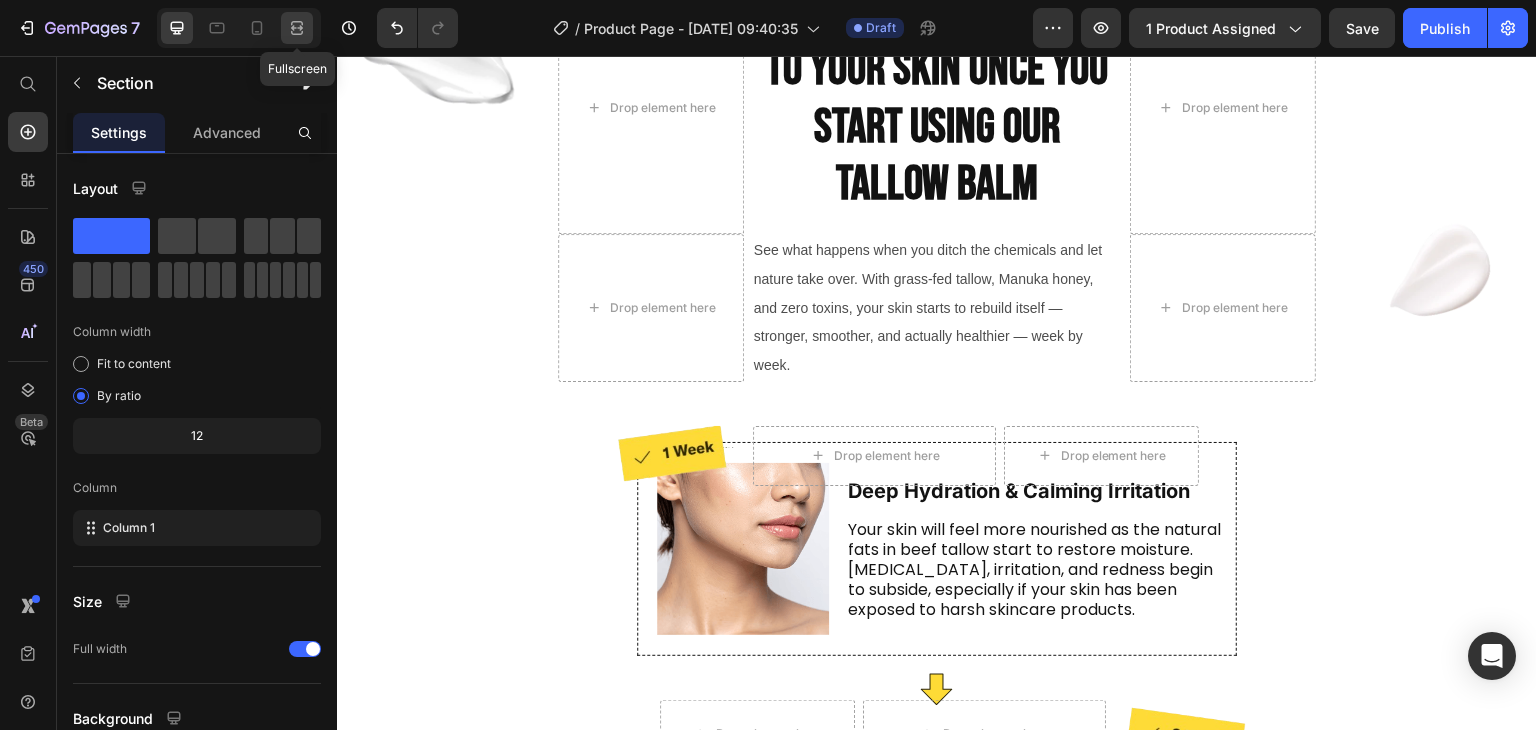 click 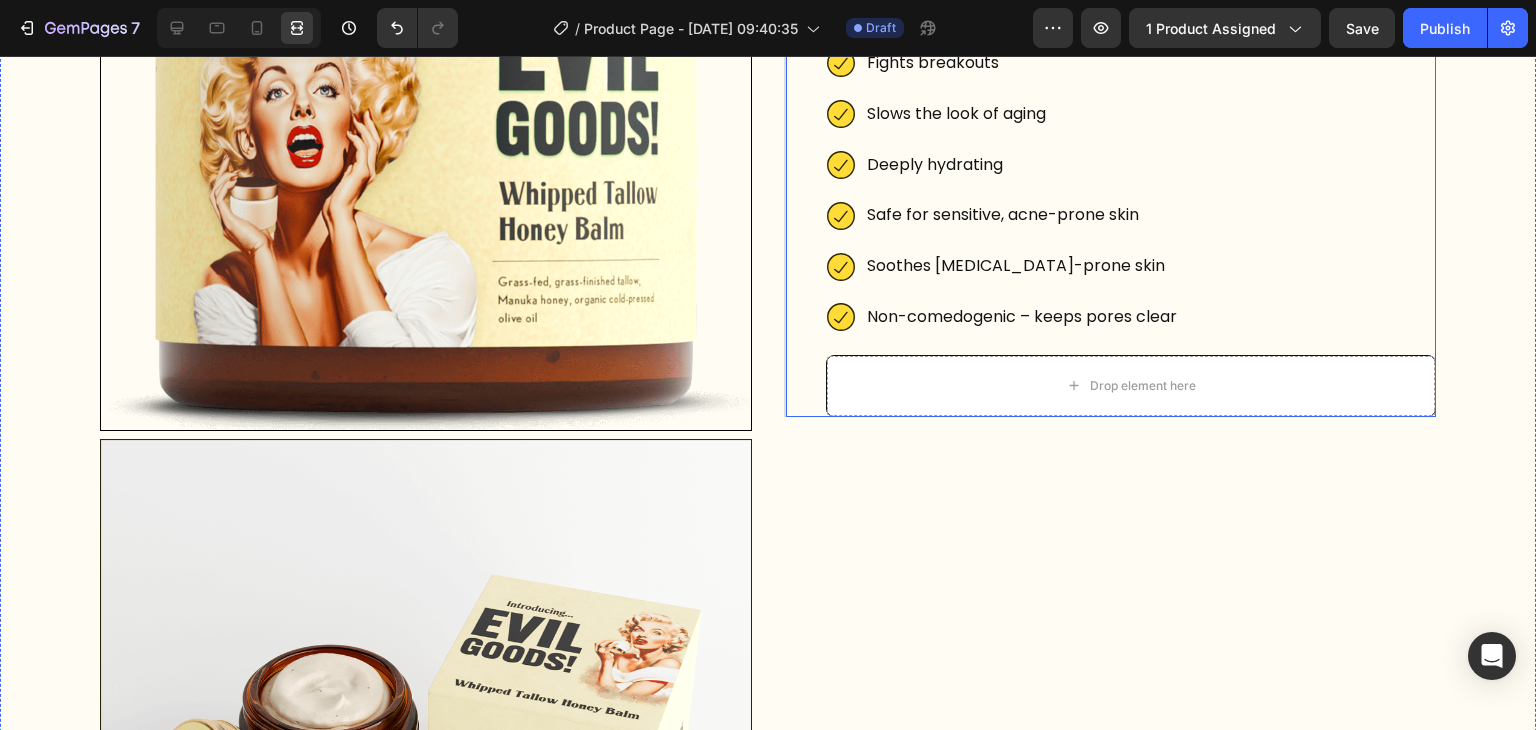 scroll, scrollTop: 349, scrollLeft: 0, axis: vertical 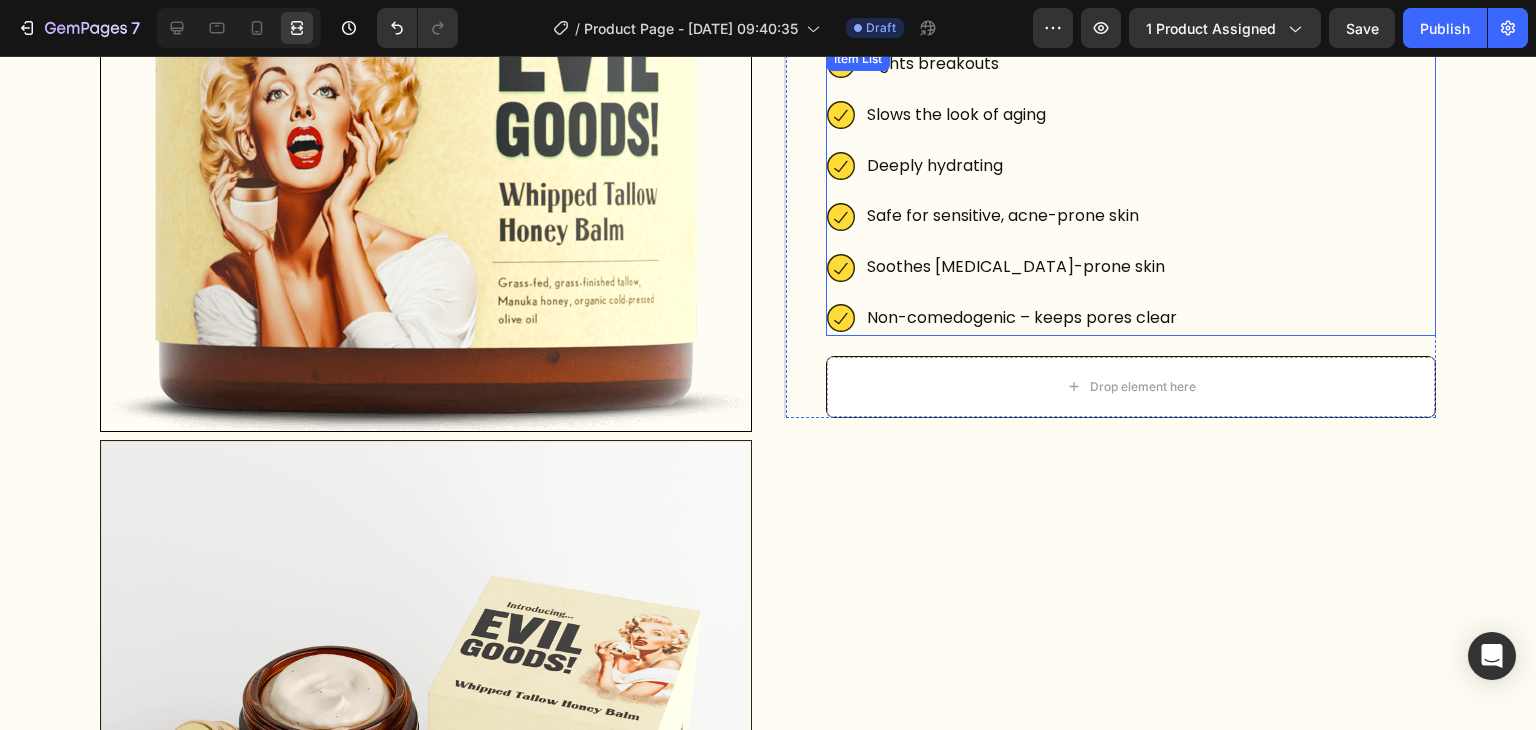 click on "Soothes [MEDICAL_DATA]-prone skin" at bounding box center [1022, 267] 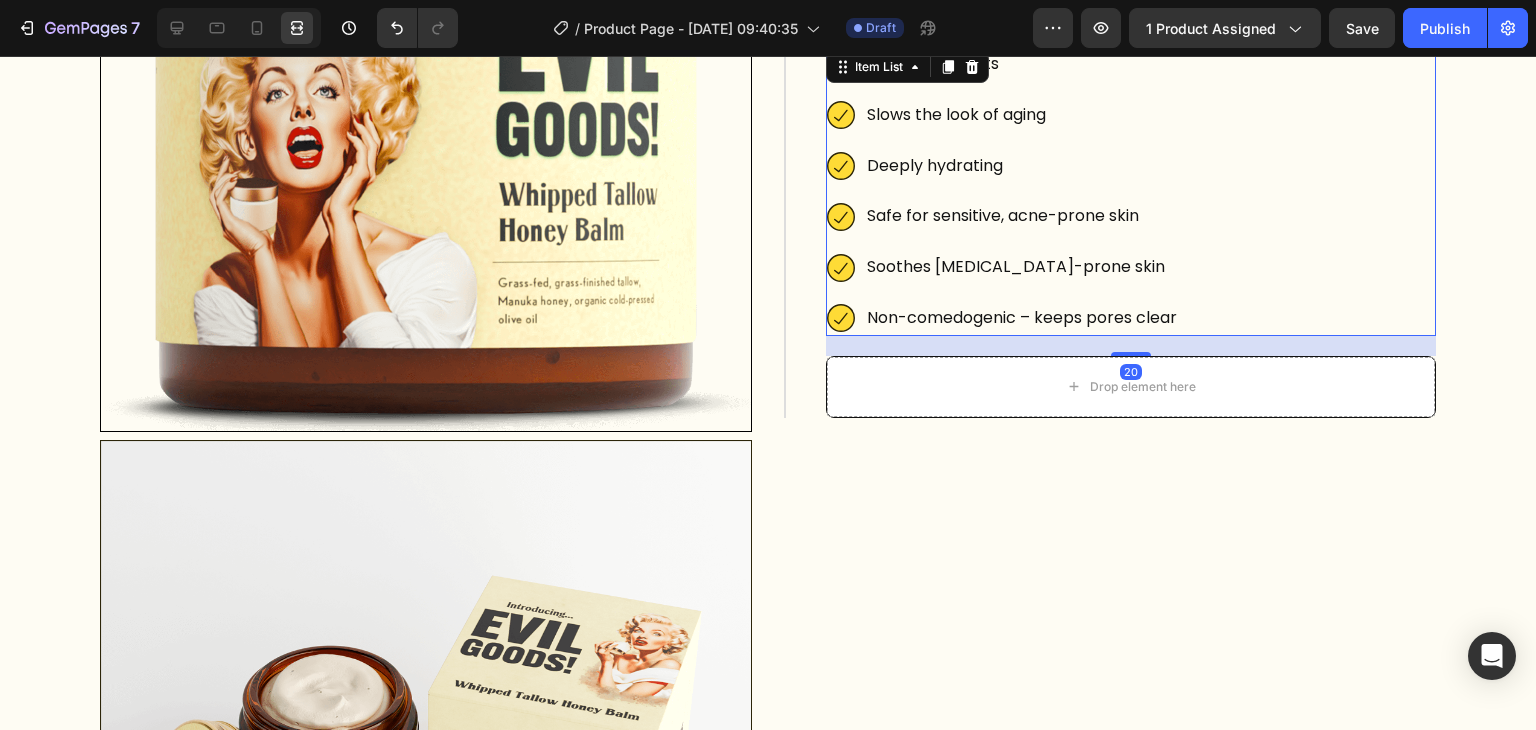 click on "Non-comedogenic – keeps pores clear" at bounding box center (1022, 318) 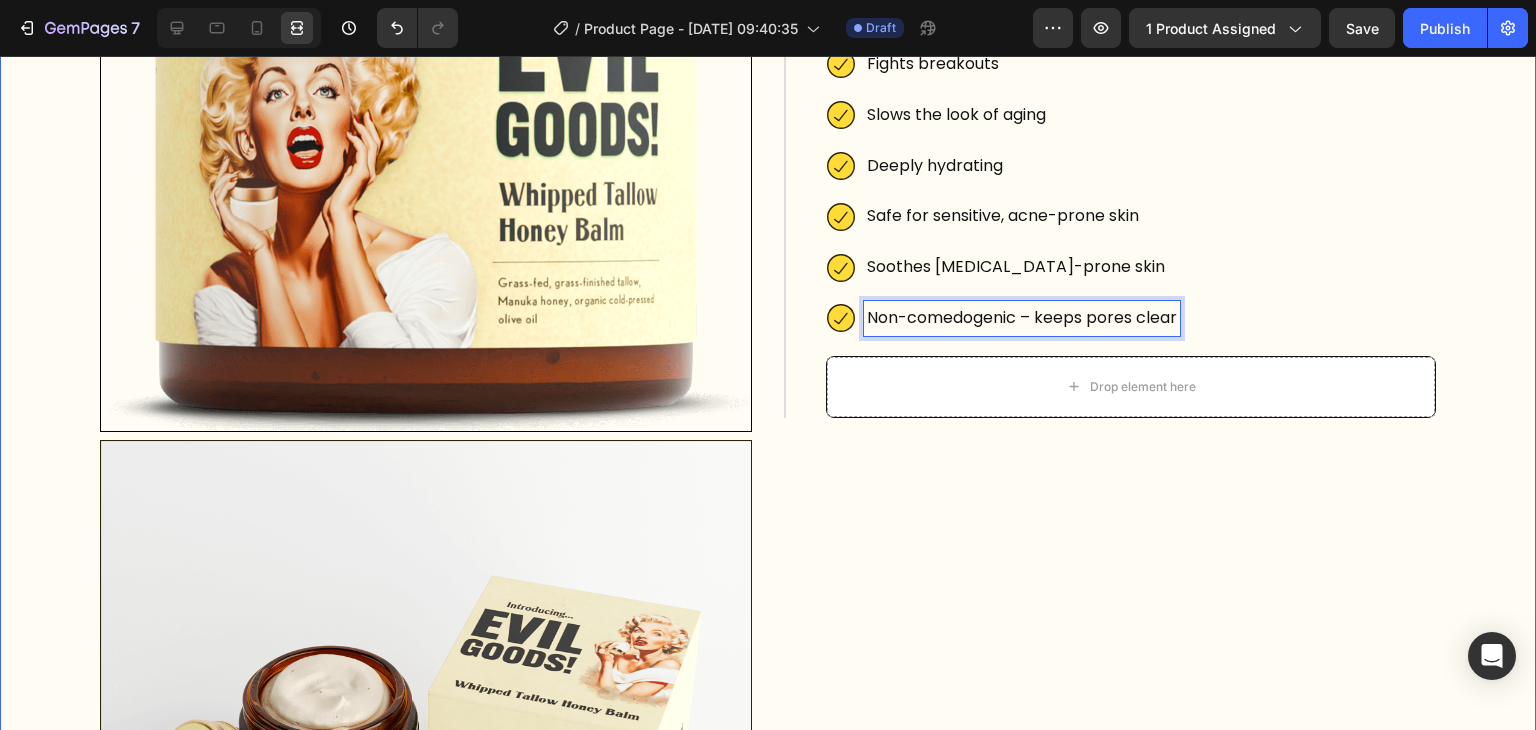 click on "Image Image Image
Icon
Icon
Icon
Icon
Icon Icon List Trusted by 350,000+ customers Text Block Row EVIL GOODS! All-in-One Skin Repair Moisturizer Product Title $34.99 Product Price $69.98 Product Price Row Our balm is is nearly  bioidentical  to your skin. That’s why it sinks in fast, feels natural, and helps your skin stay  healthy ,  smooth , and  youthful  over time. Text Block
Fights breakouts
Slows the look of aging
Deeply hydrating
Safe for sensitive, acne-prone skin
Soothes [MEDICAL_DATA]-prone skin
Non-comedogenic – keeps pores clear Item List   20
Drop element here Row Row Row" at bounding box center [1110, 2746] 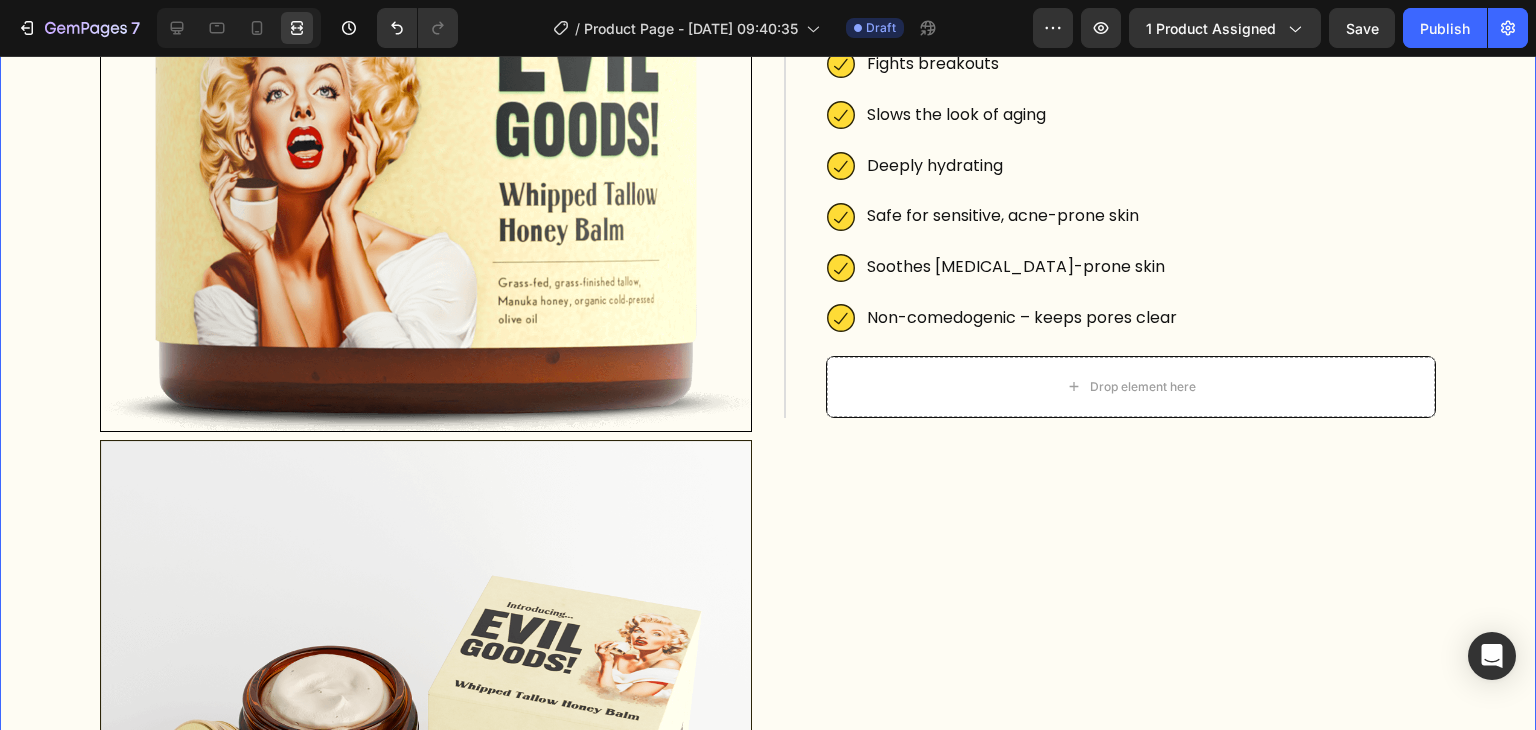 click on "Image Image Image
Icon
Icon
Icon
Icon
Icon Icon List Trusted by 350,000+ customers Text Block Row EVIL GOODS! All-in-One Skin Repair Moisturizer Product Title $34.99 Product Price $69.98 Product Price Row Our balm is is nearly  bioidentical  to your skin. That’s why it sinks in fast, feels natural, and helps your skin stay  healthy ,  smooth , and  youthful  over time. Text Block
Fights breakouts
Slows the look of aging
Deeply hydrating
Safe for sensitive, acne-prone skin
Soothes [MEDICAL_DATA]-prone skin
Non-comedogenic – keeps pores clear Item List
Drop element here Row Row Row" at bounding box center (1110, 2746) 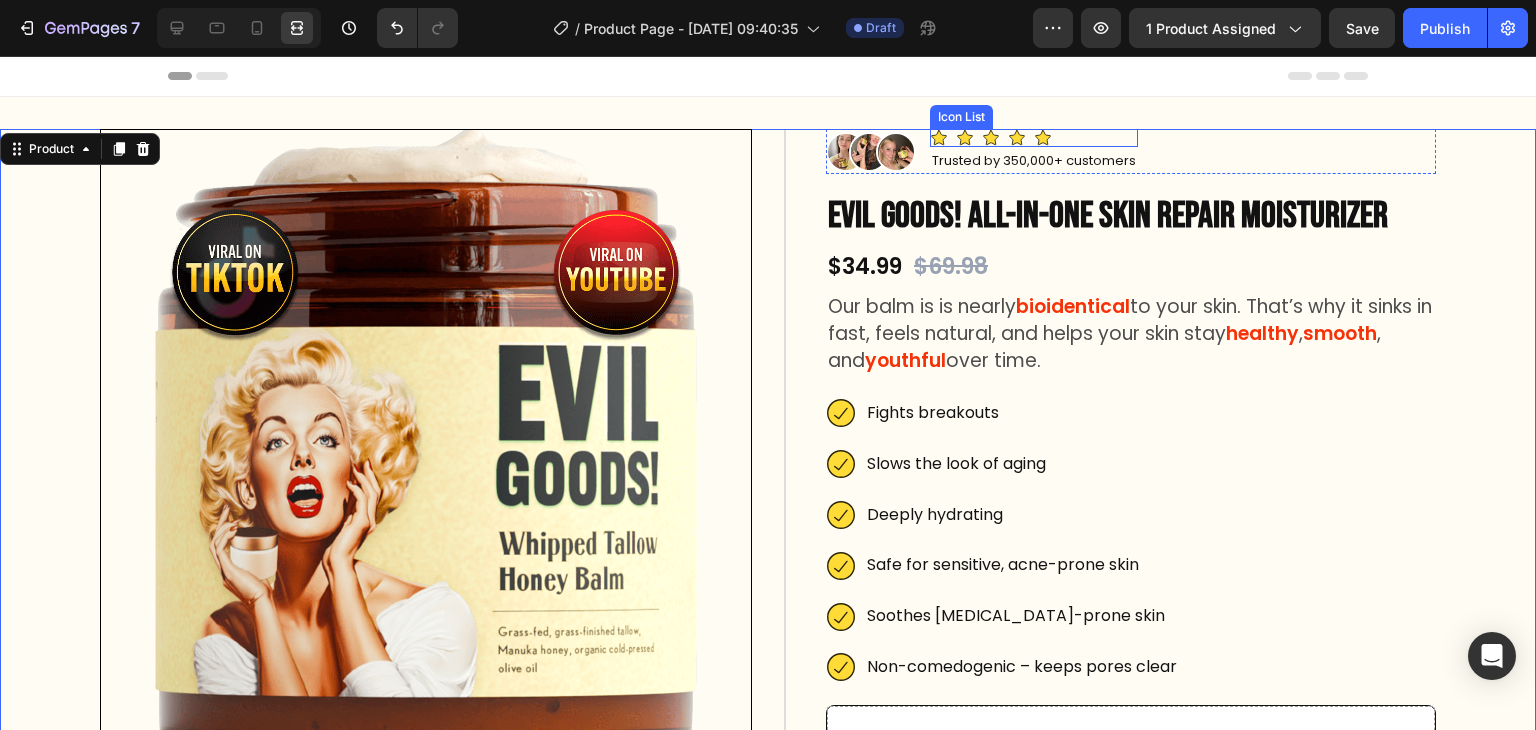 click on "Icon
Icon
Icon
Icon
Icon" at bounding box center [1034, 138] 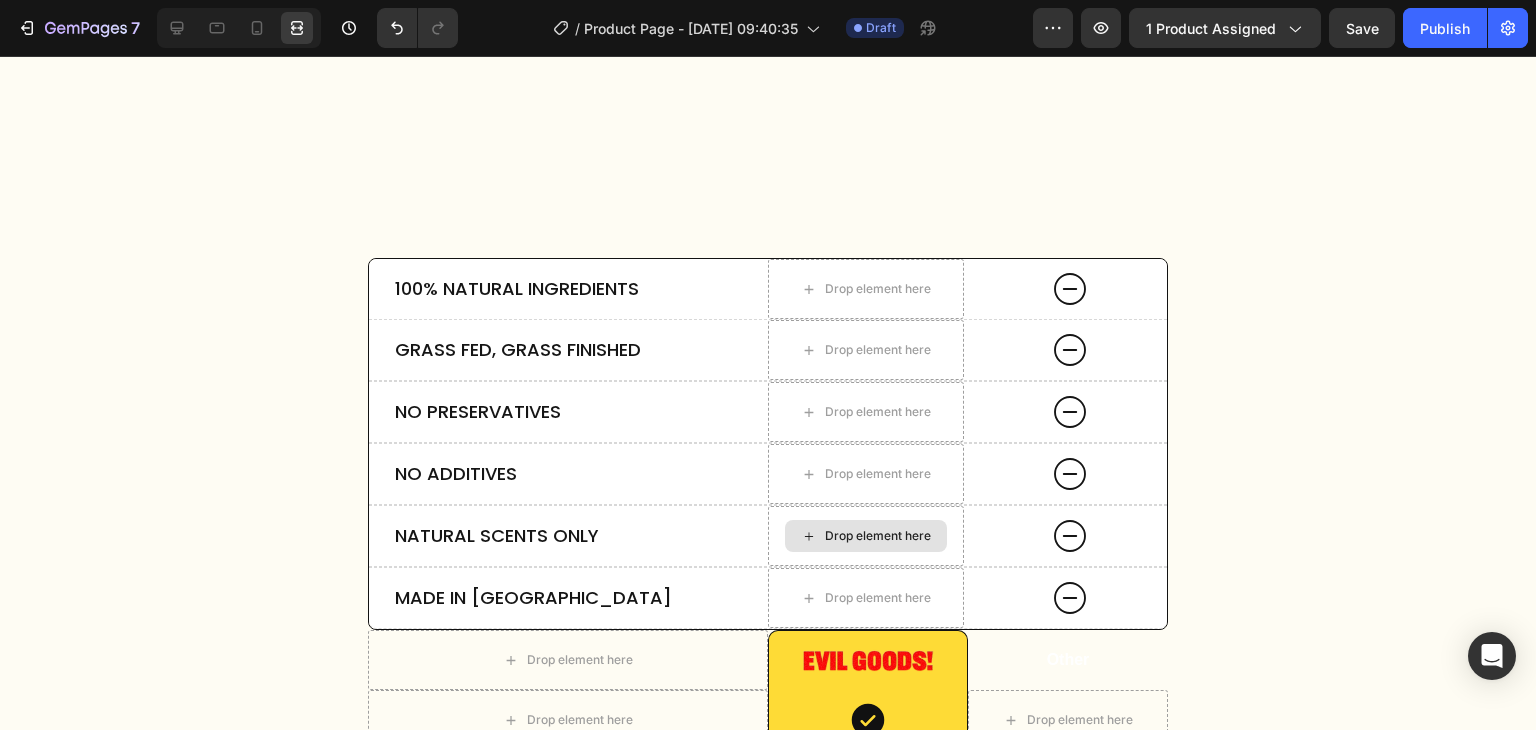 scroll, scrollTop: 6012, scrollLeft: 0, axis: vertical 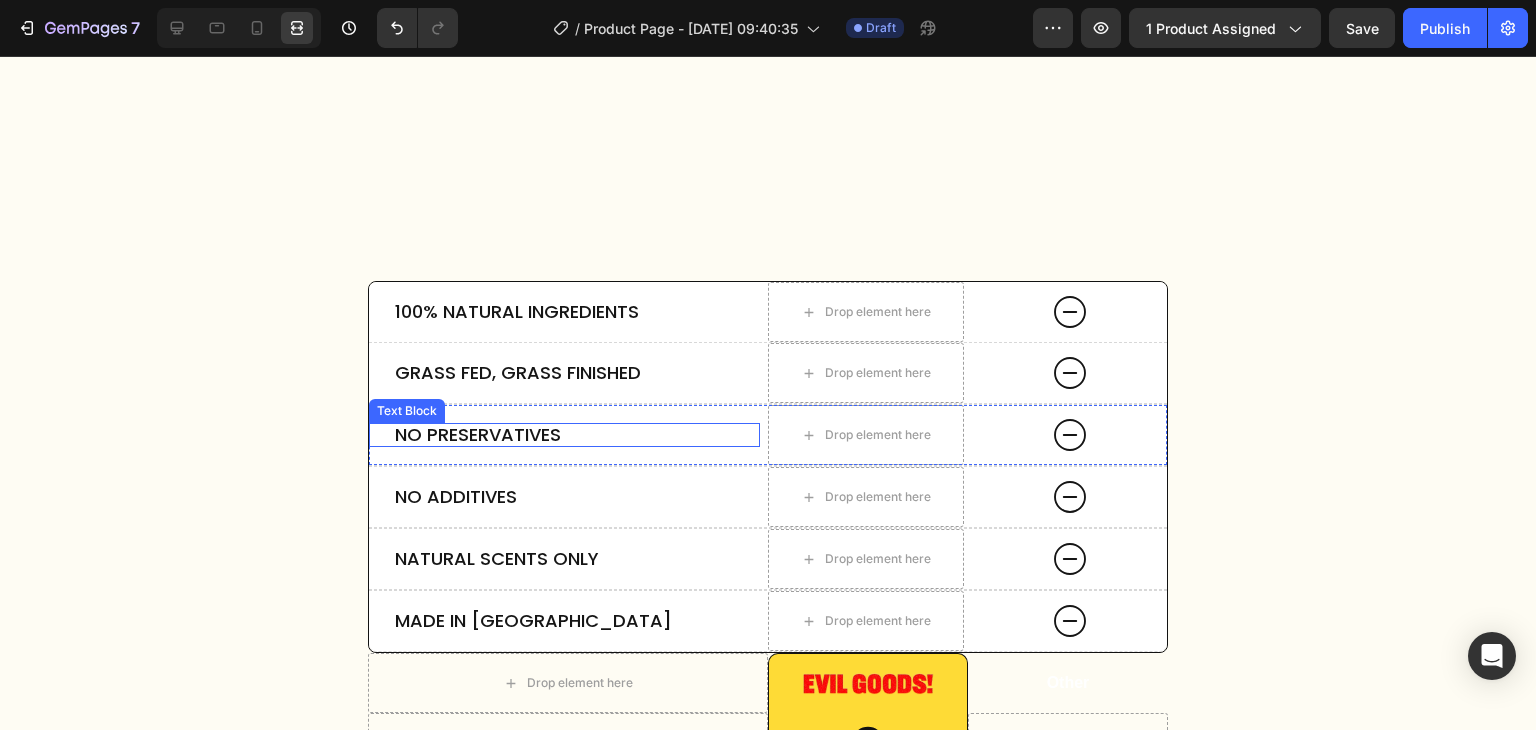 click on "No Preservatives Text Block" at bounding box center (564, 435) 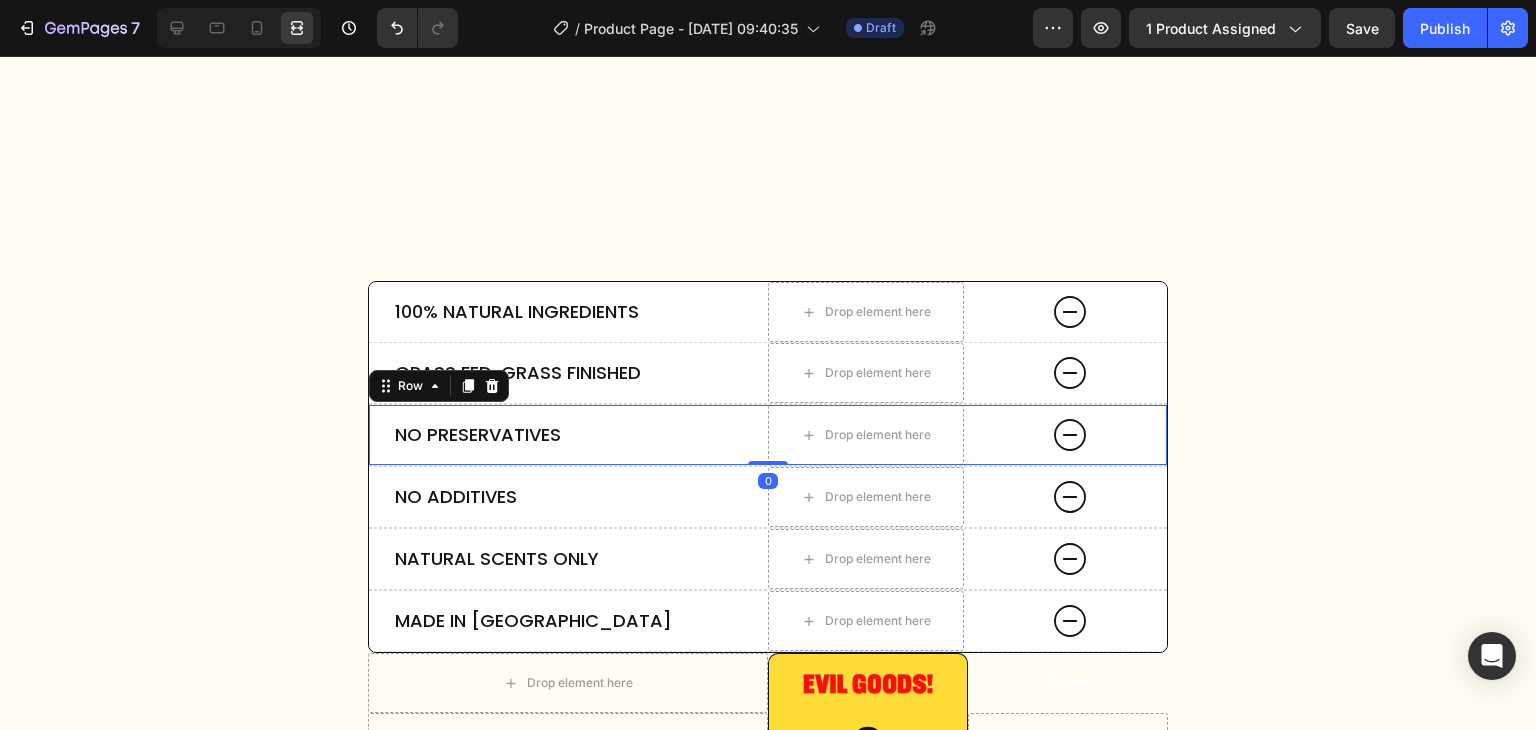 click on "No Preservatives Text Block" at bounding box center [564, 435] 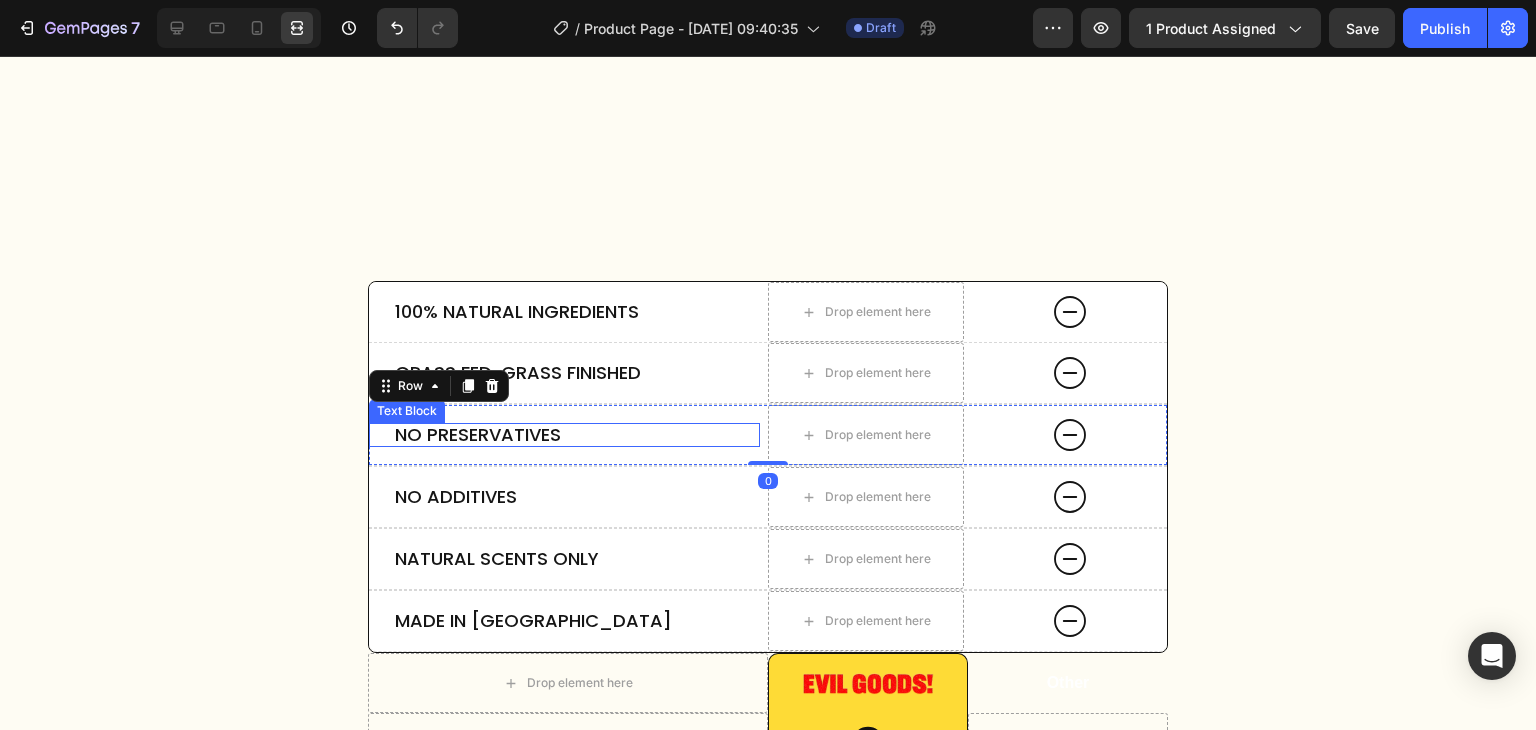 click on "No Preservatives" at bounding box center (564, 435) 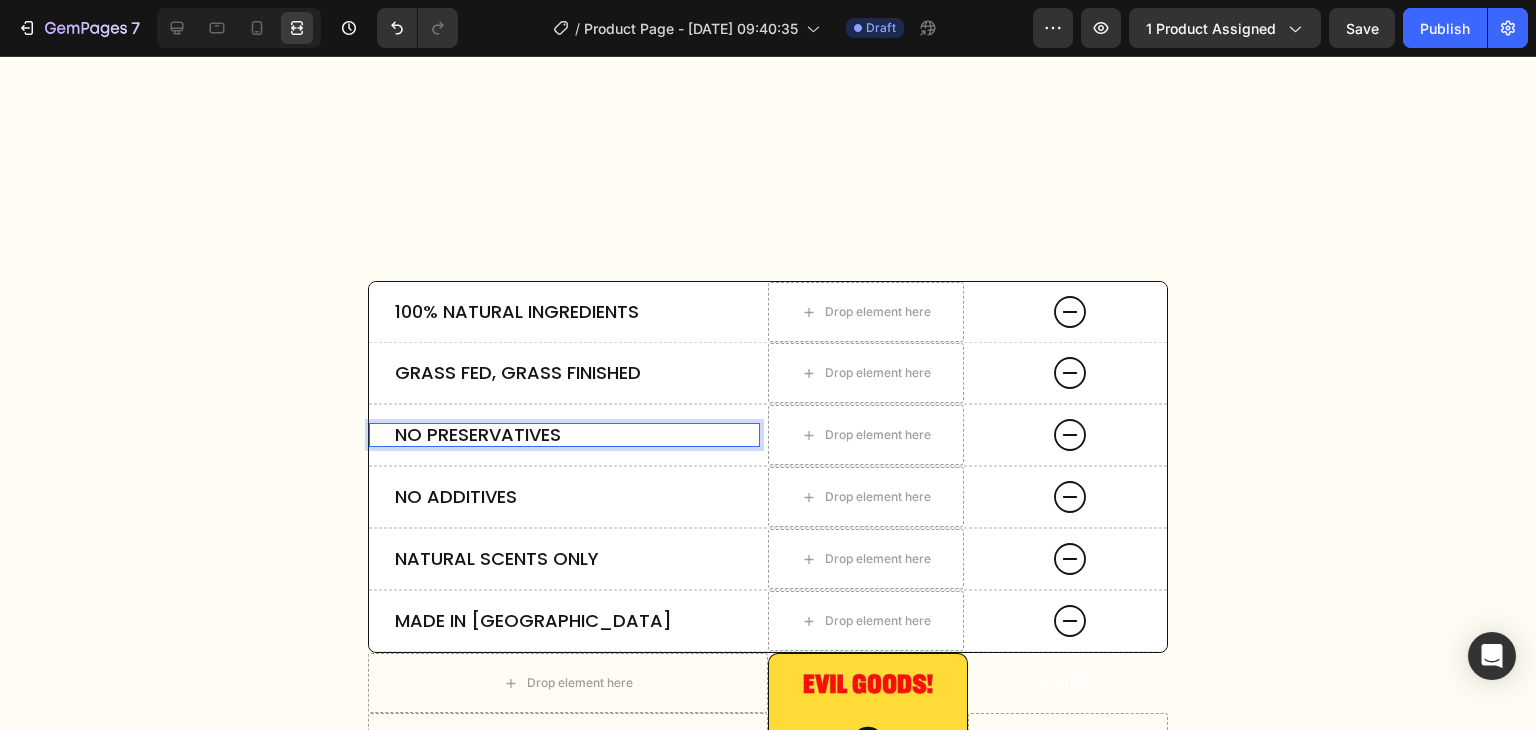 click on "No Preservatives" at bounding box center (564, 435) 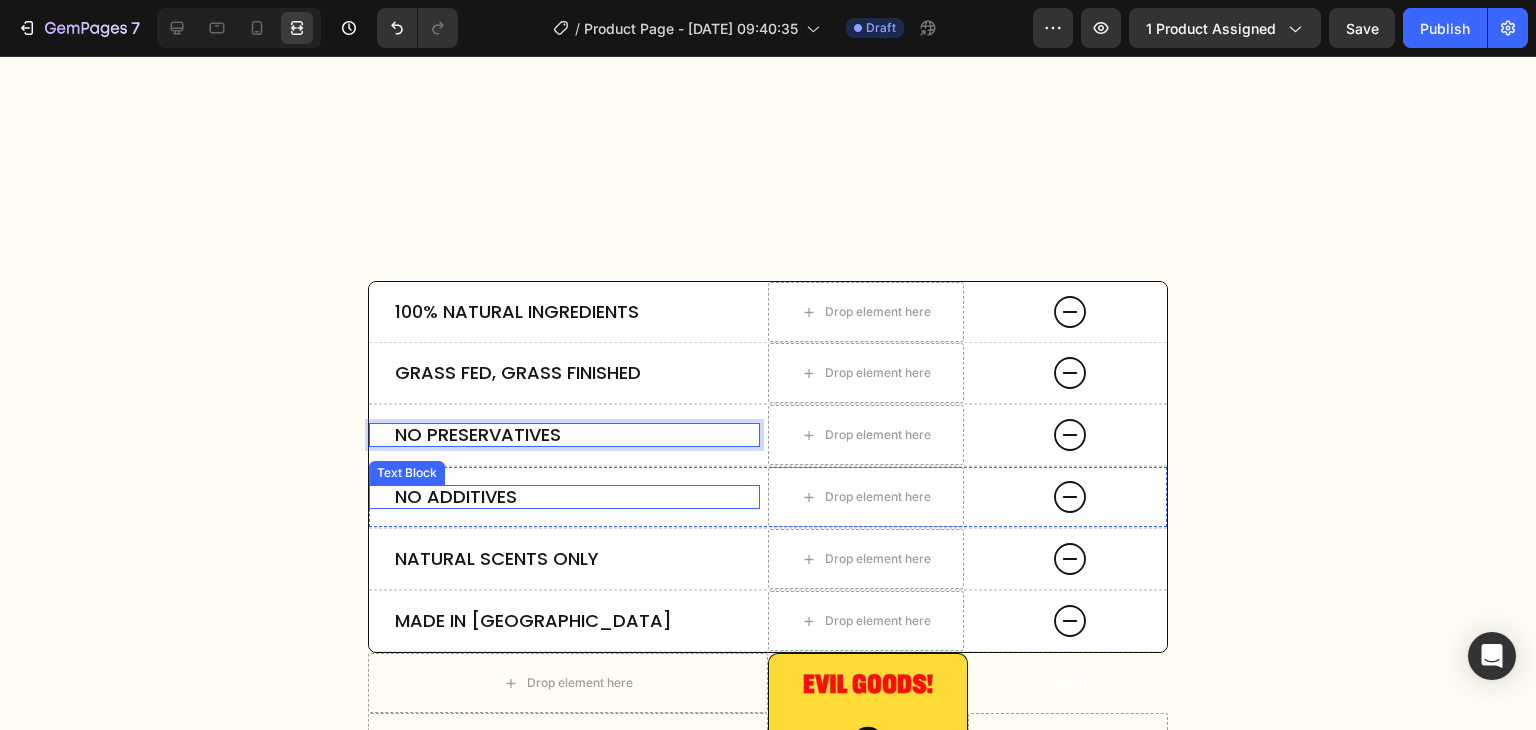 click on "No Additives" at bounding box center [564, 497] 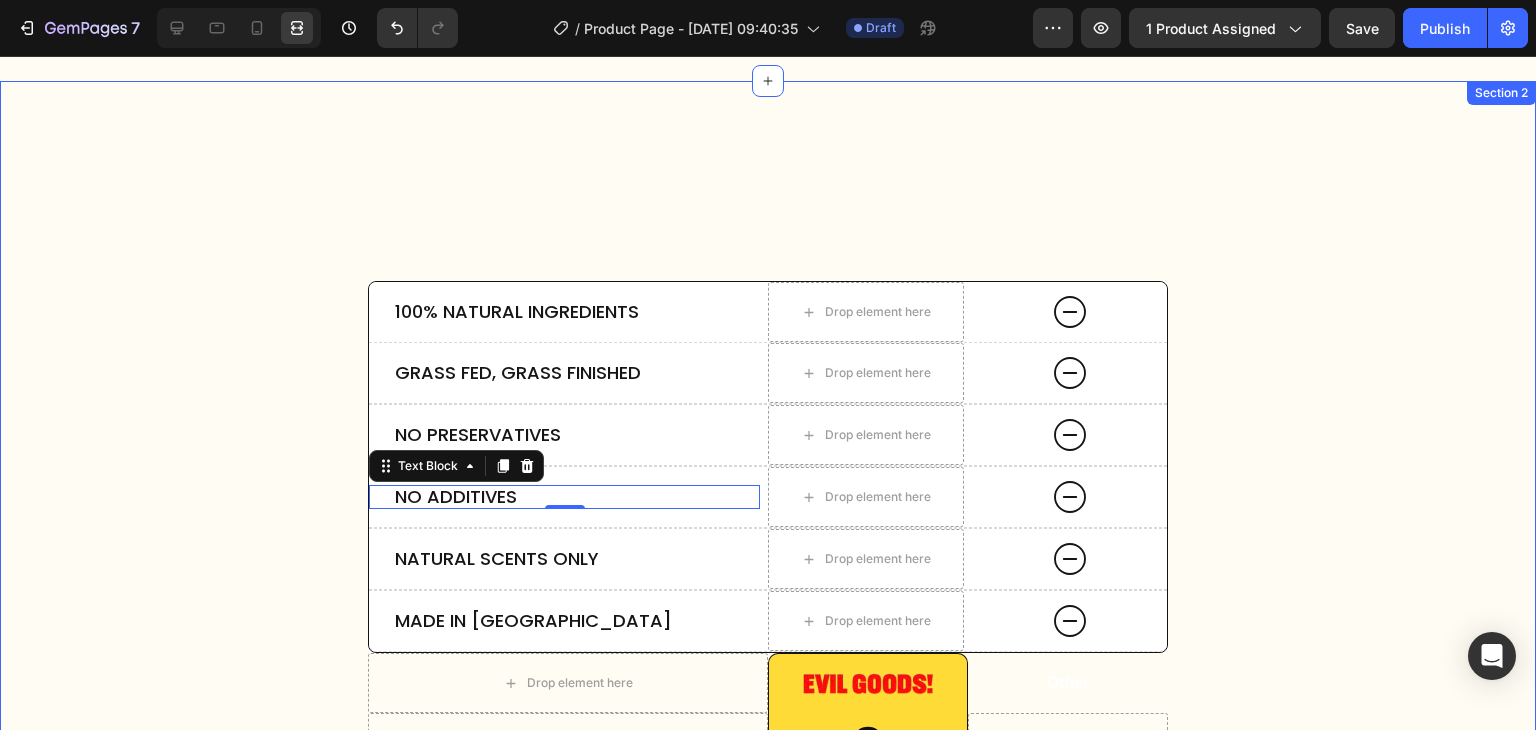 click on "100% Natural Ingredients Text Block
Drop element here
Icon Hero Banner Row Grass Fed, Grass Finished Text Block
Drop element here
Icon Hero Banner Row No Preservatives Text Block
Drop element here
Icon Hero Banner Row No Additives Text Block   0
Drop element here
Icon Hero Banner Row Natural Scents Only Text Block
Drop element here
Icon Hero Banner Row Made in [GEOGRAPHIC_DATA] Text Block
Drop element here
Icon Hero Banner Row Row
Drop element here Image Row Other Text Block Row
Drop element here
Icon Row
Drop element here Row
Drop element here
Icon Row
Drop element here Row
Drop element here
Icon Row
Drop element here Row
Icon Row" at bounding box center (768, 708) 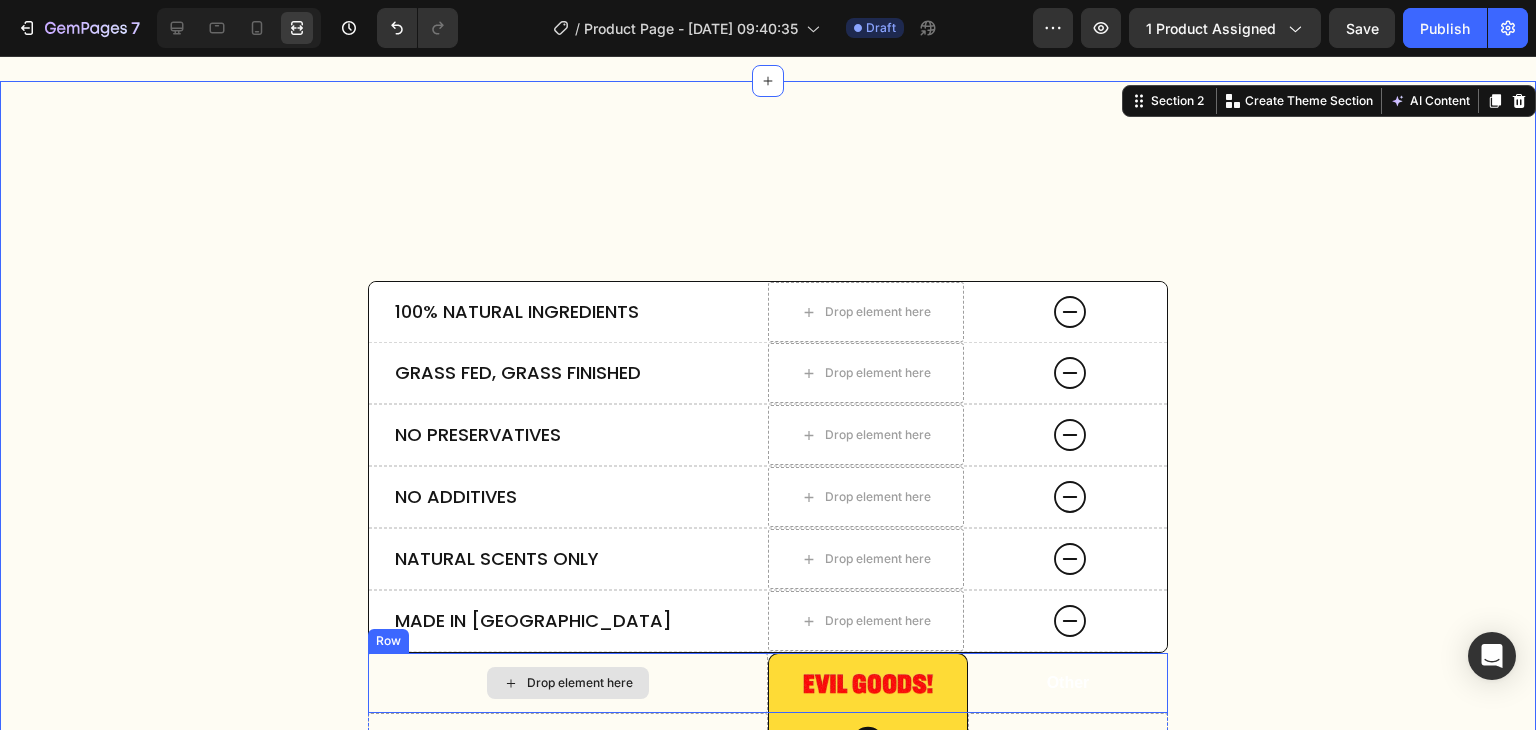 click on "Drop element here" at bounding box center (568, 683) 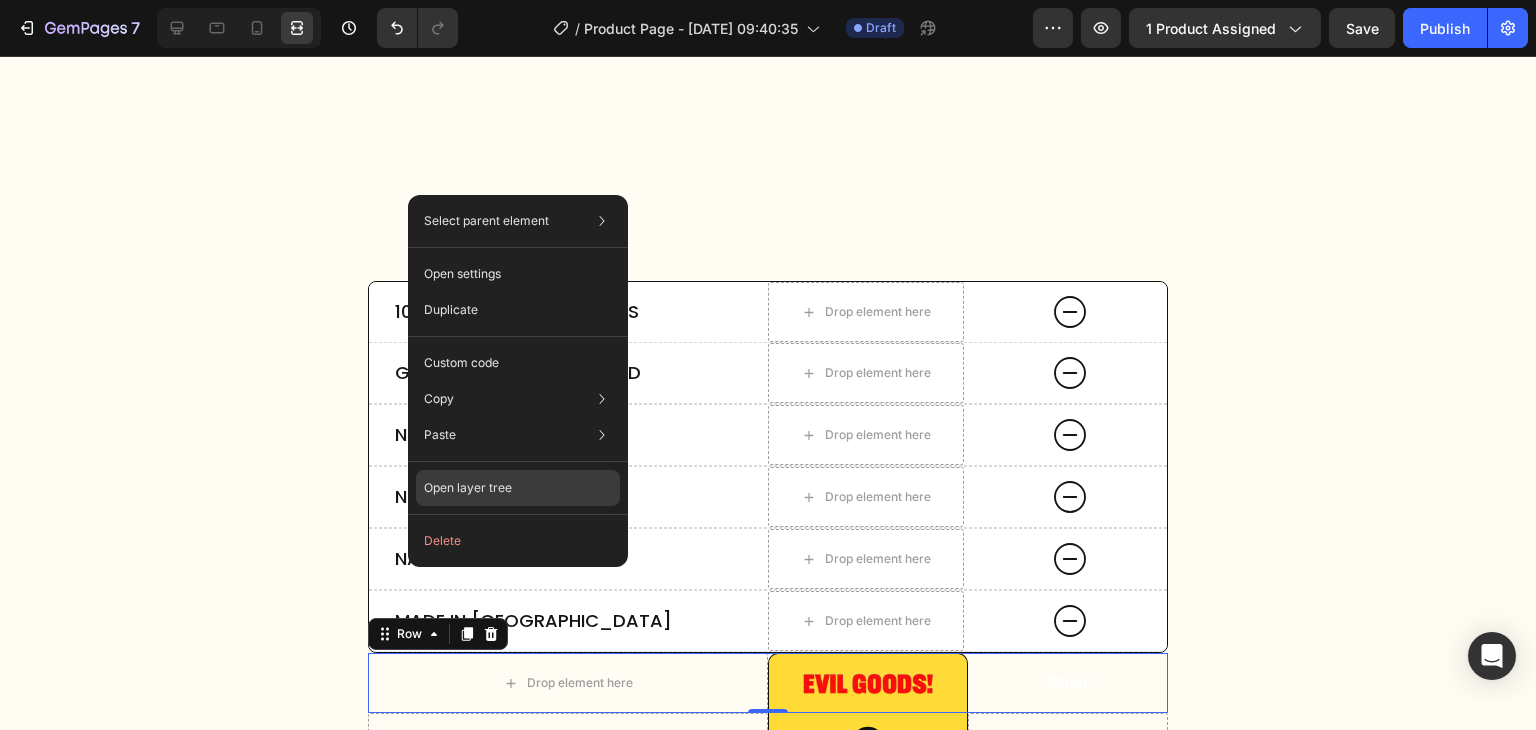 click on "Open layer tree" at bounding box center (468, 488) 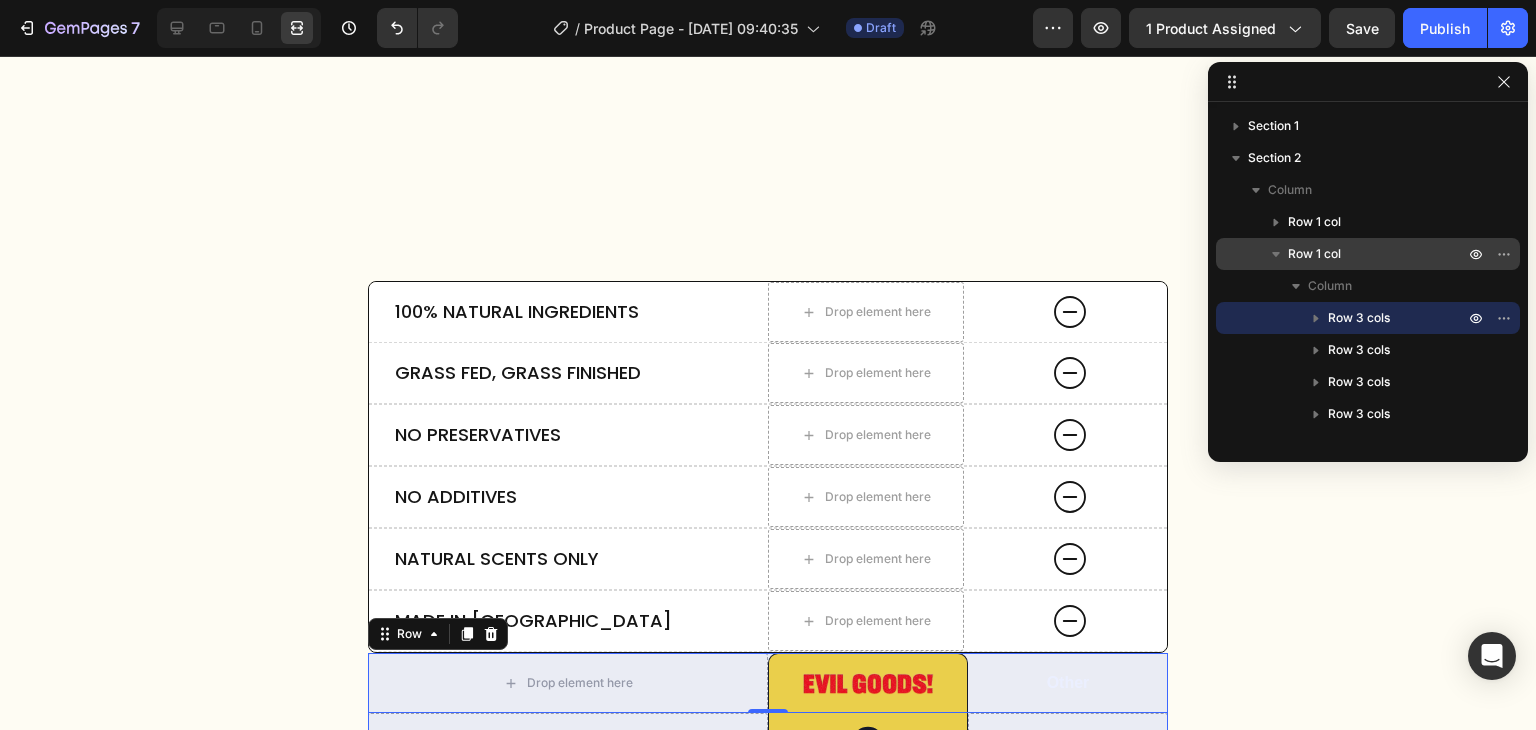click on "Row 1 col" at bounding box center (1314, 254) 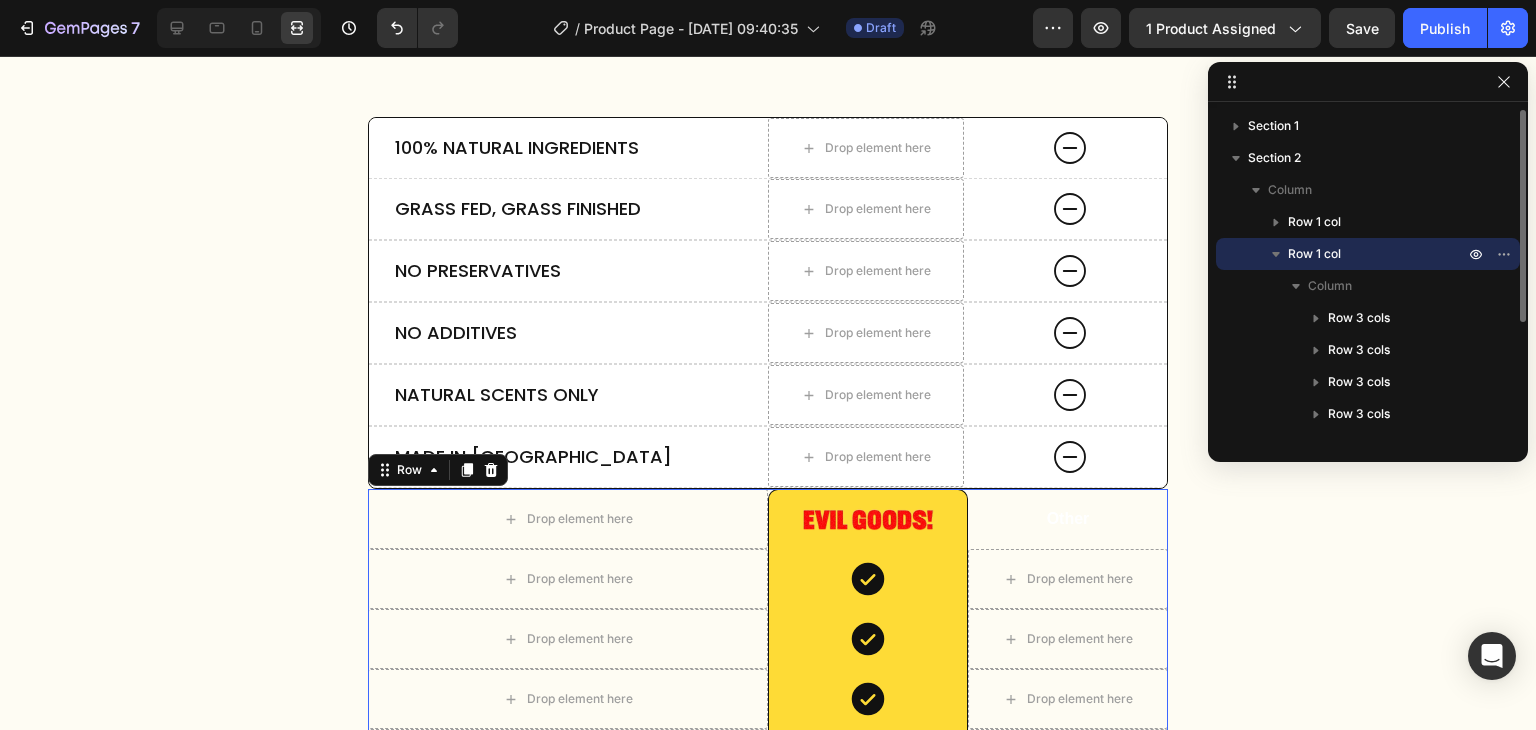 scroll, scrollTop: 6468, scrollLeft: 0, axis: vertical 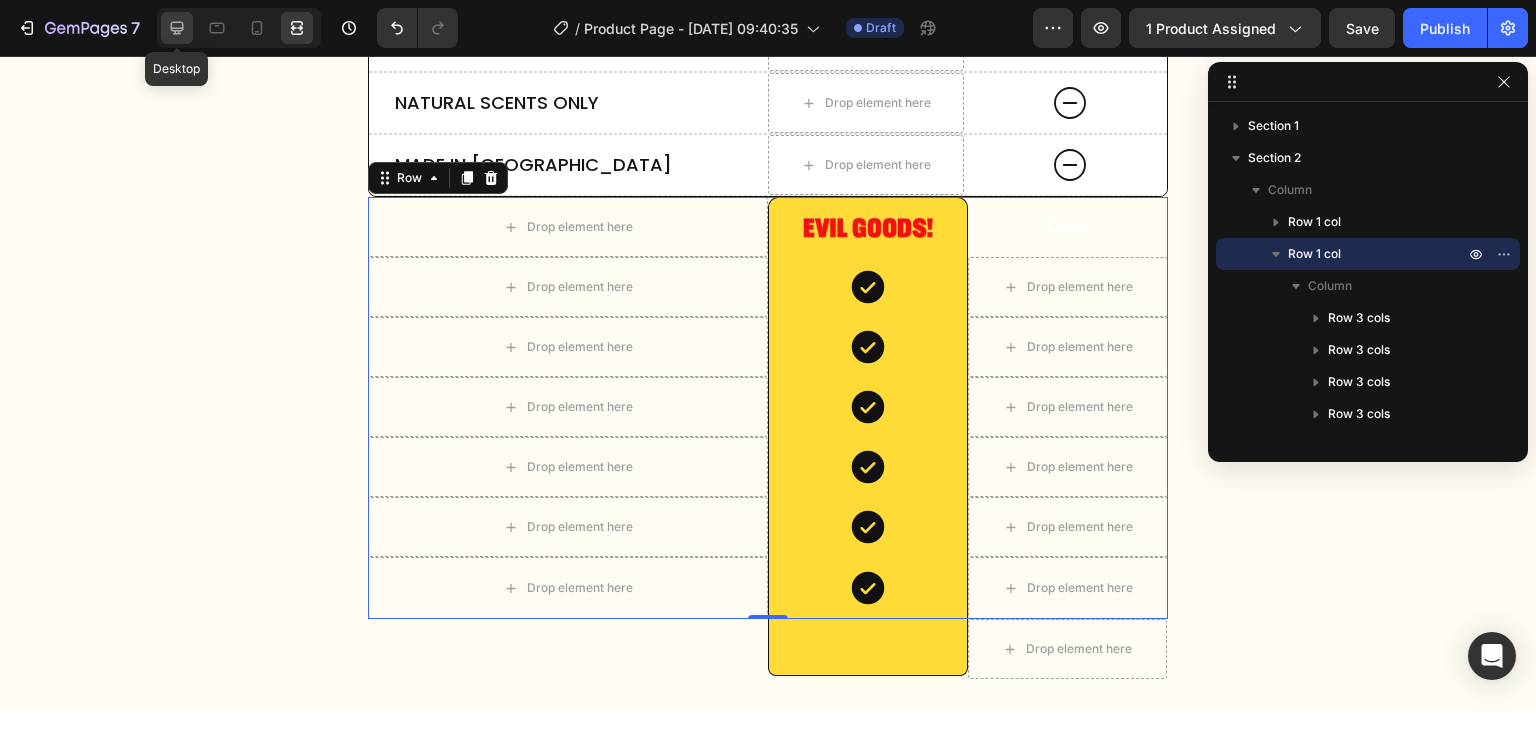 click 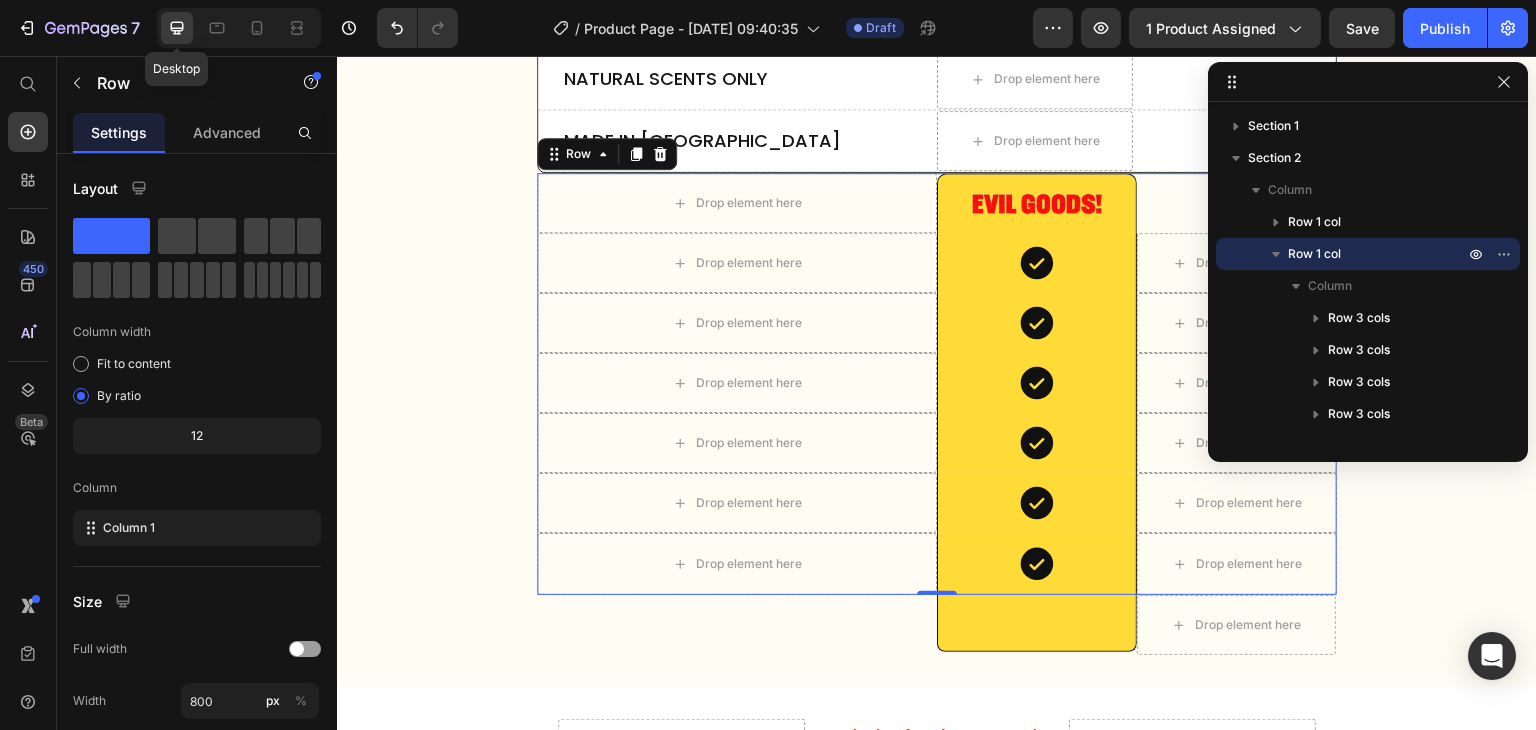 scroll, scrollTop: 4956, scrollLeft: 0, axis: vertical 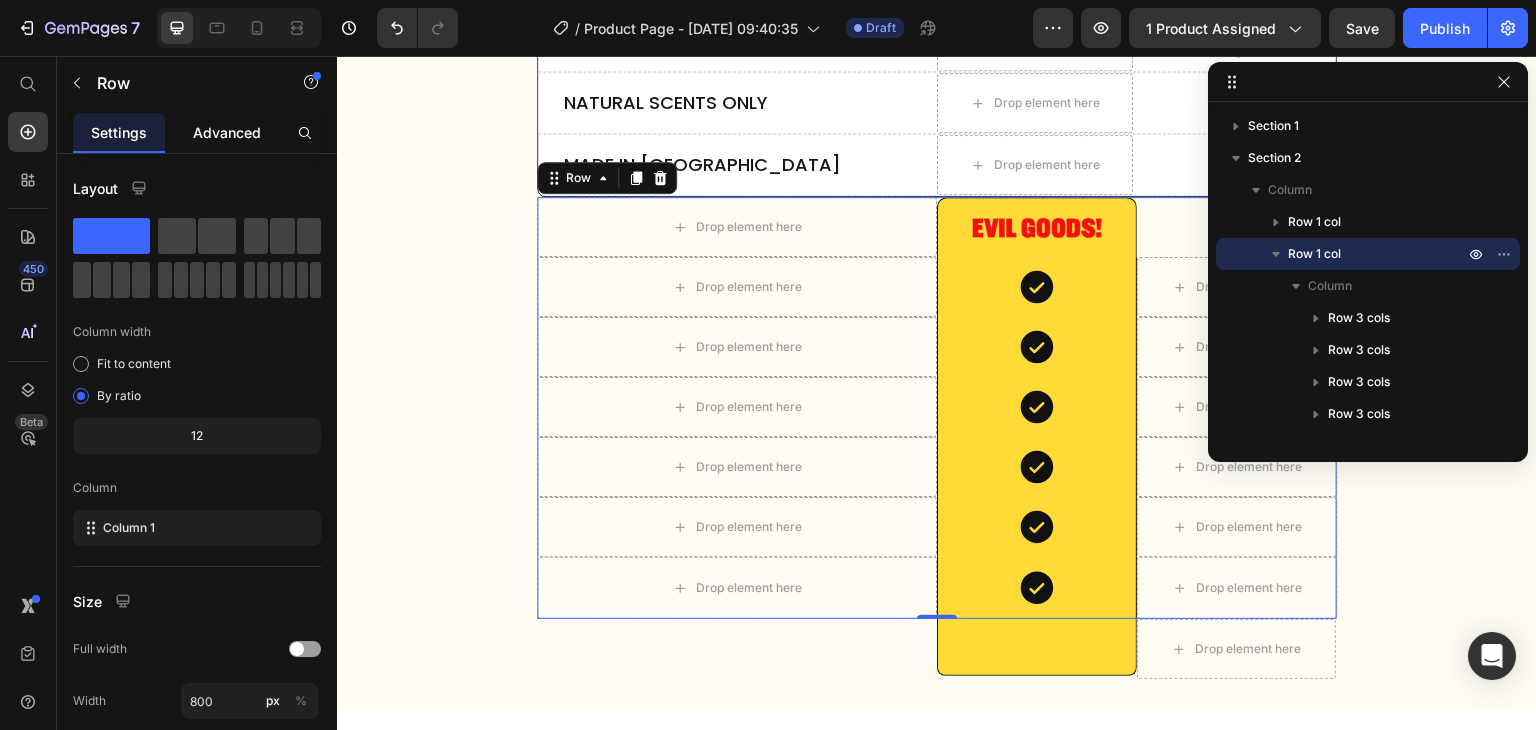 click on "Advanced" at bounding box center (227, 132) 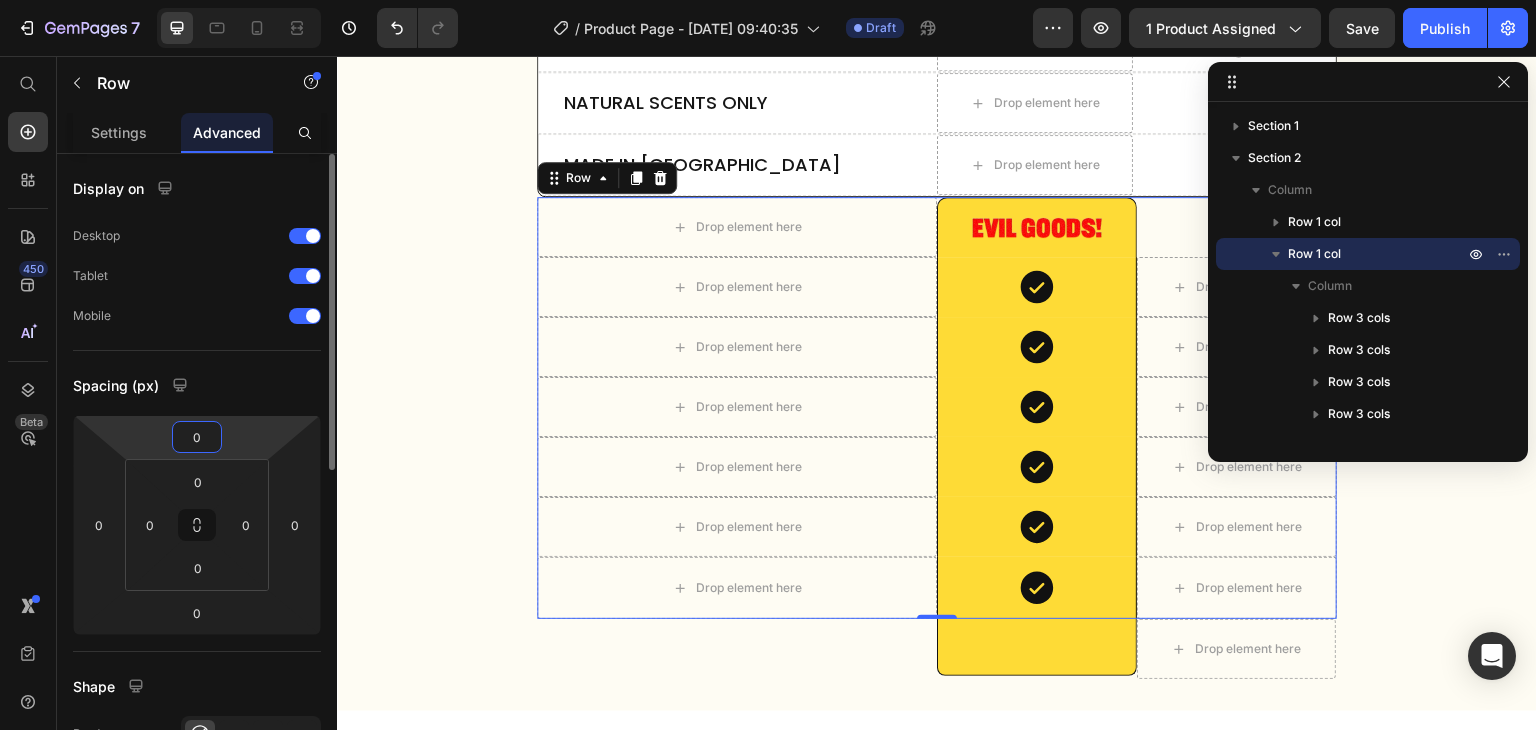 click on "0" at bounding box center [197, 437] 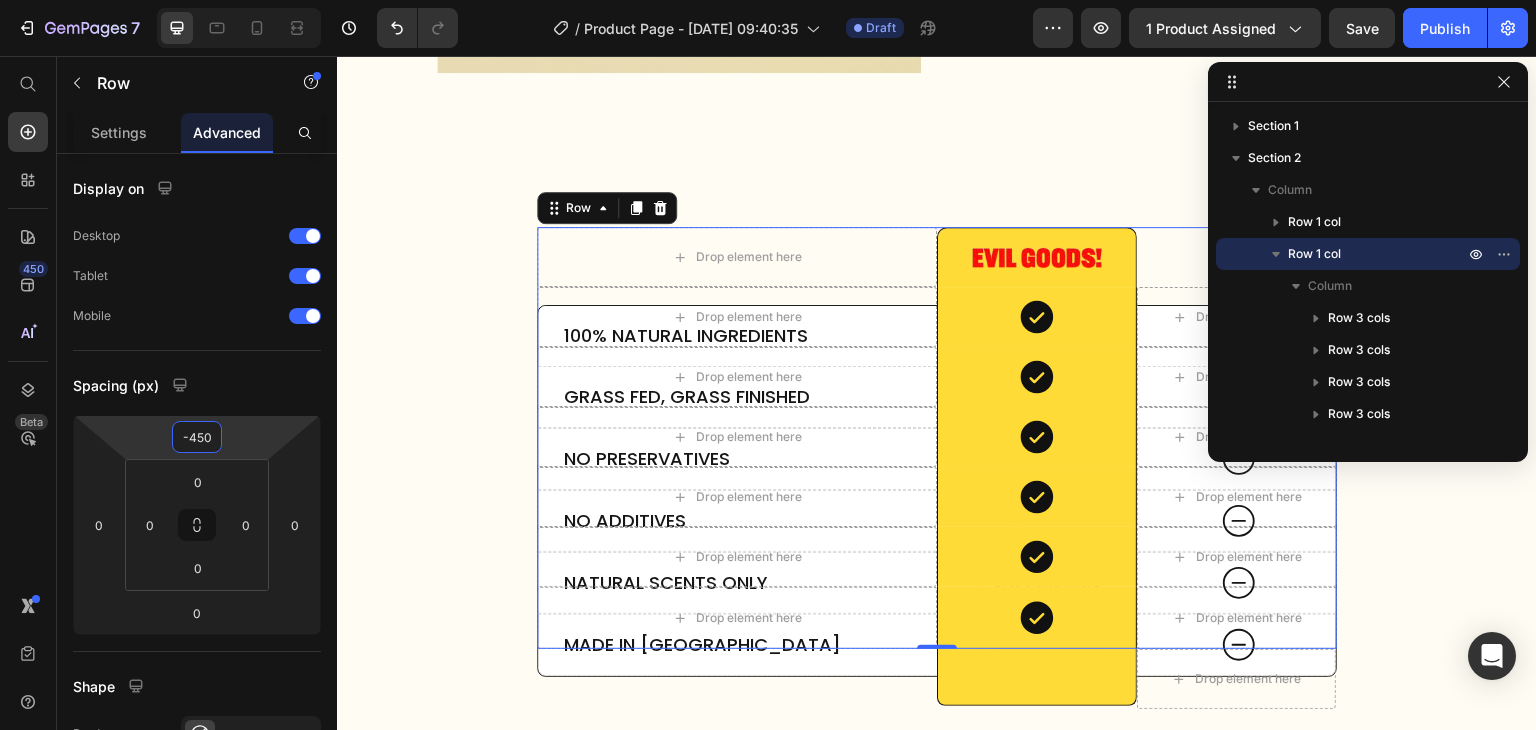 scroll, scrollTop: 4466, scrollLeft: 0, axis: vertical 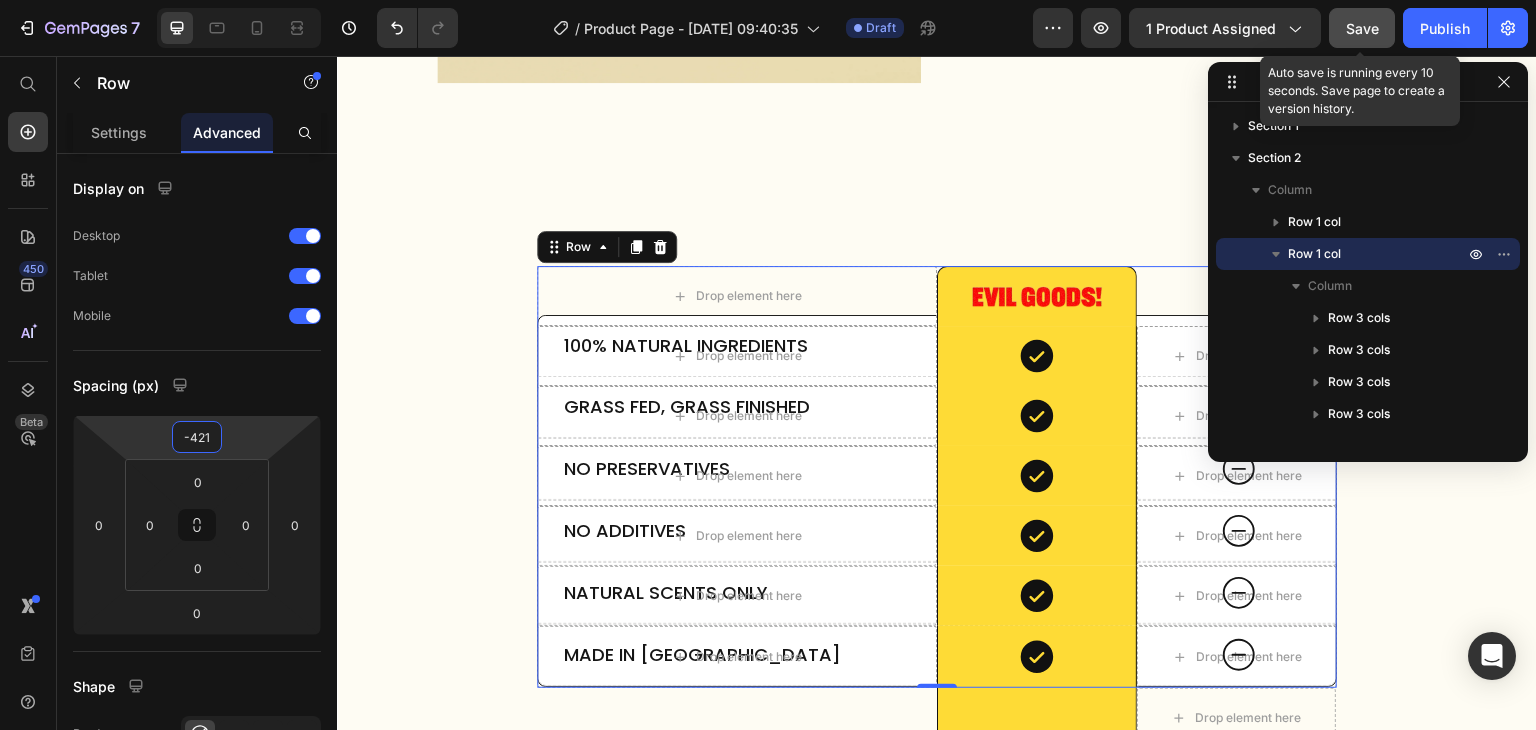 click on "Save" at bounding box center (1362, 28) 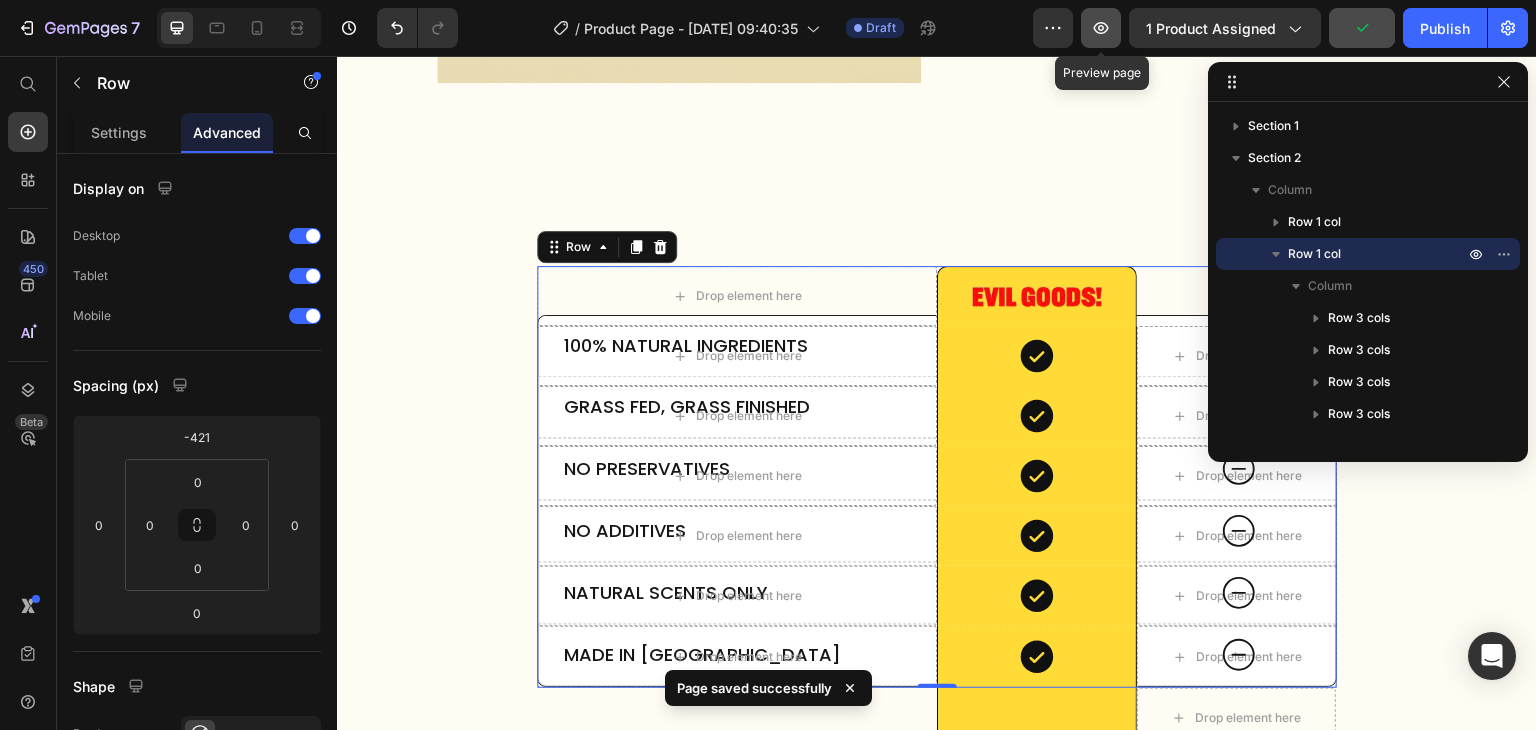 click 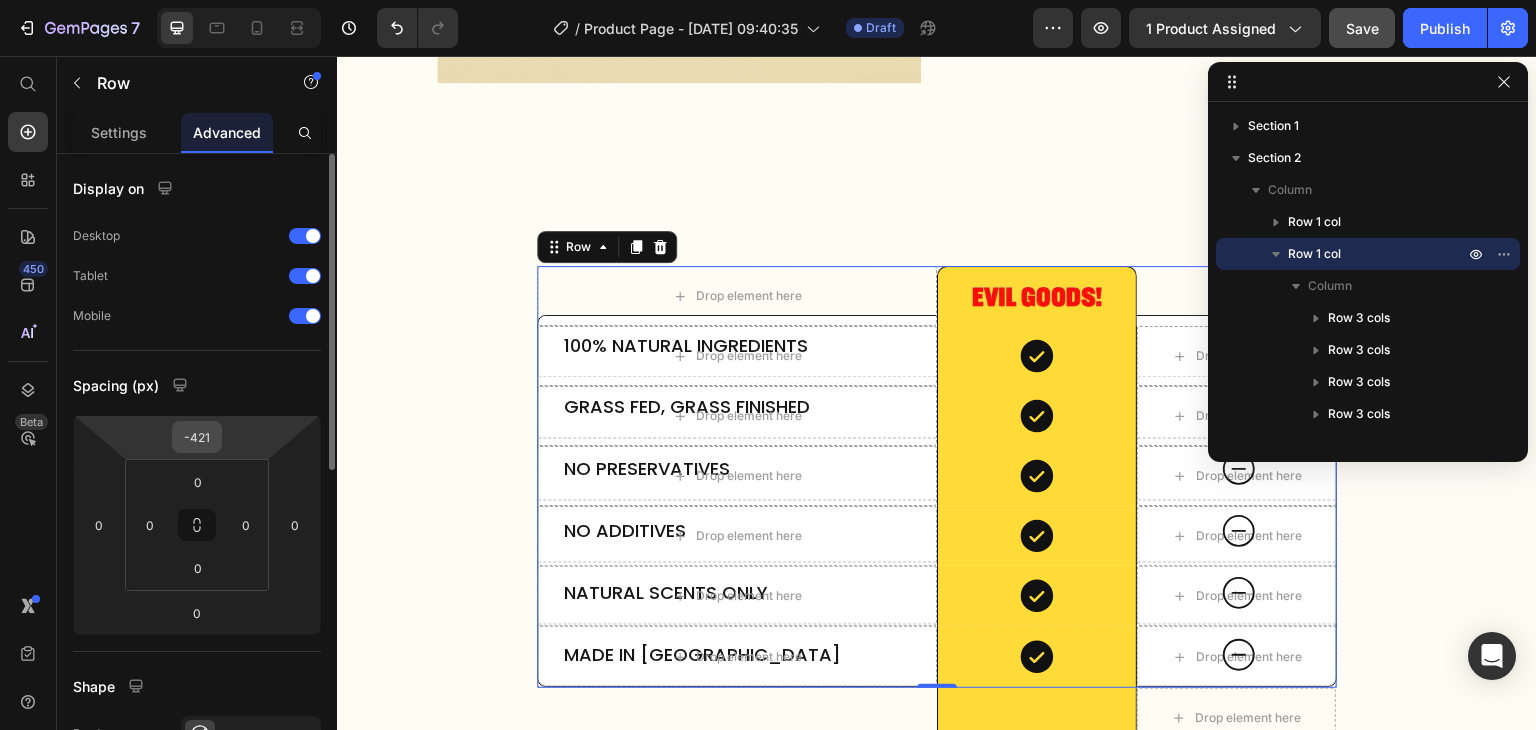 click on "-421" at bounding box center [197, 437] 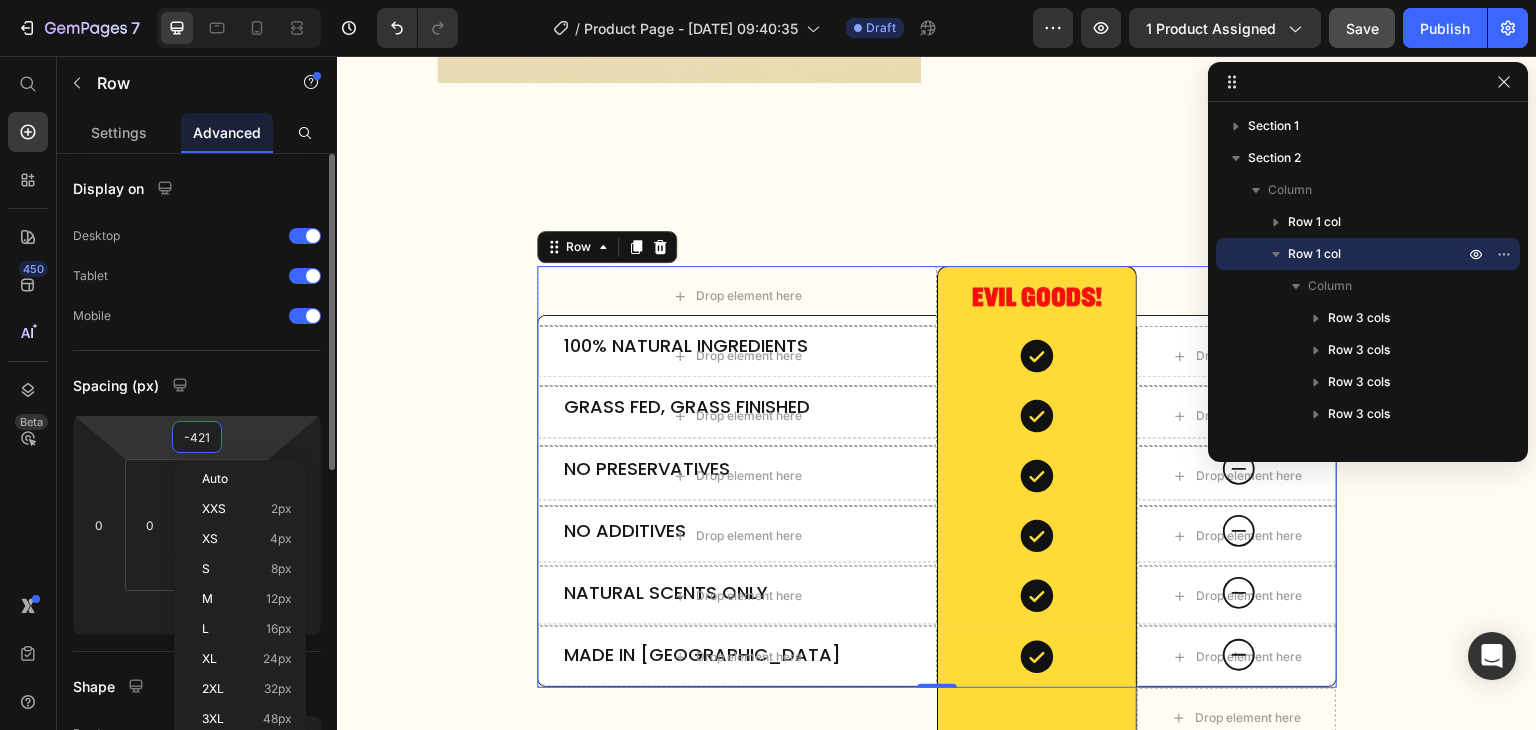 type on "0" 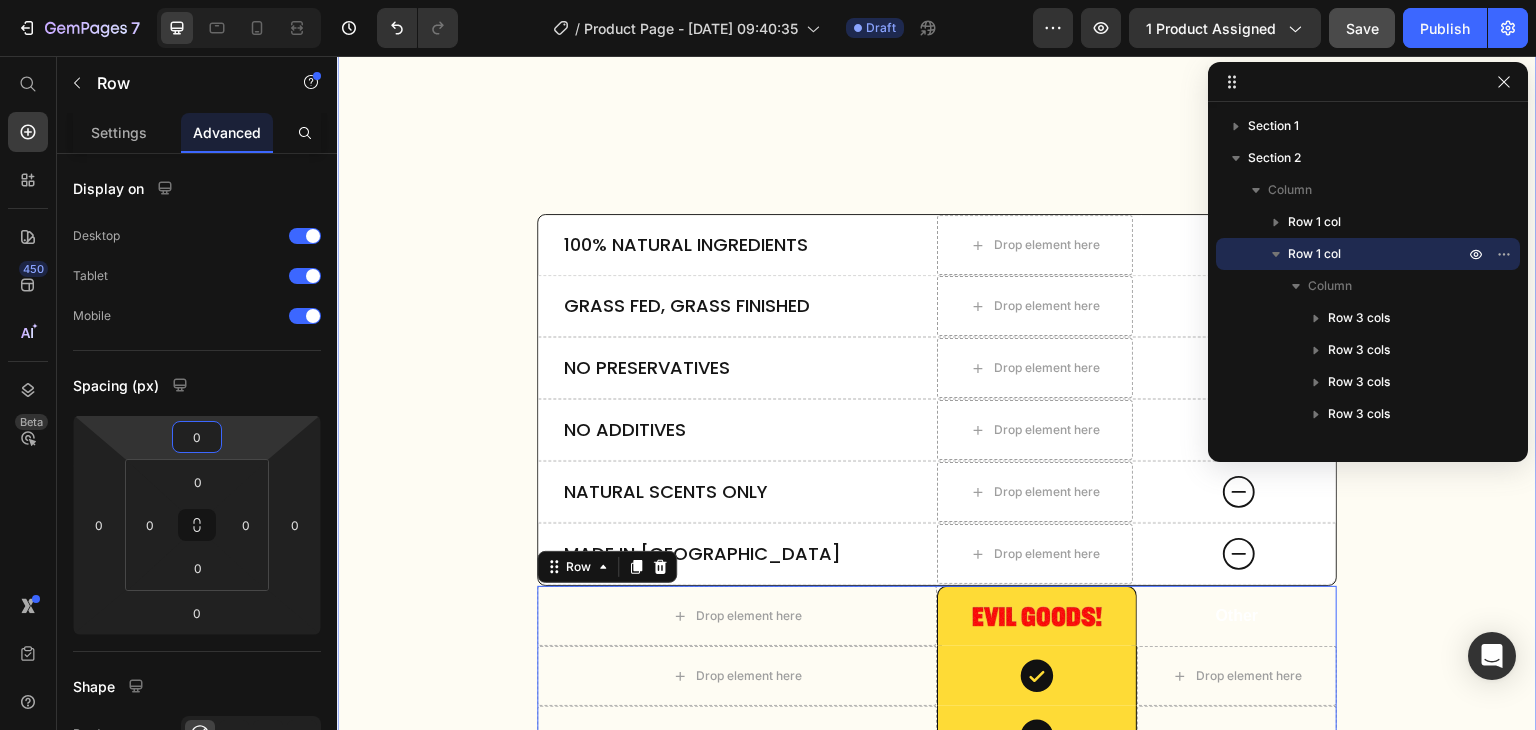 scroll, scrollTop: 4613, scrollLeft: 0, axis: vertical 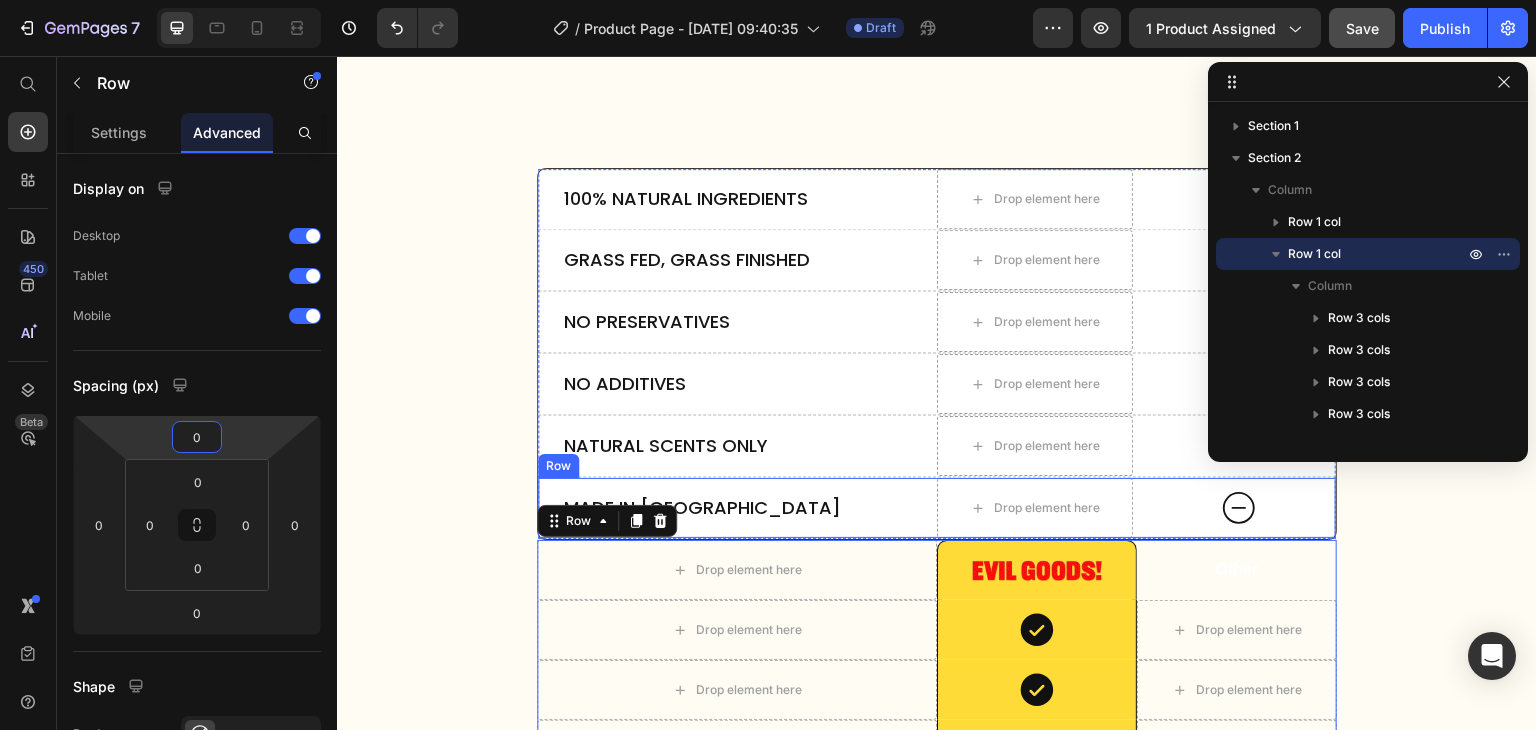 click on "Made in [GEOGRAPHIC_DATA] Text Block" at bounding box center [733, 508] 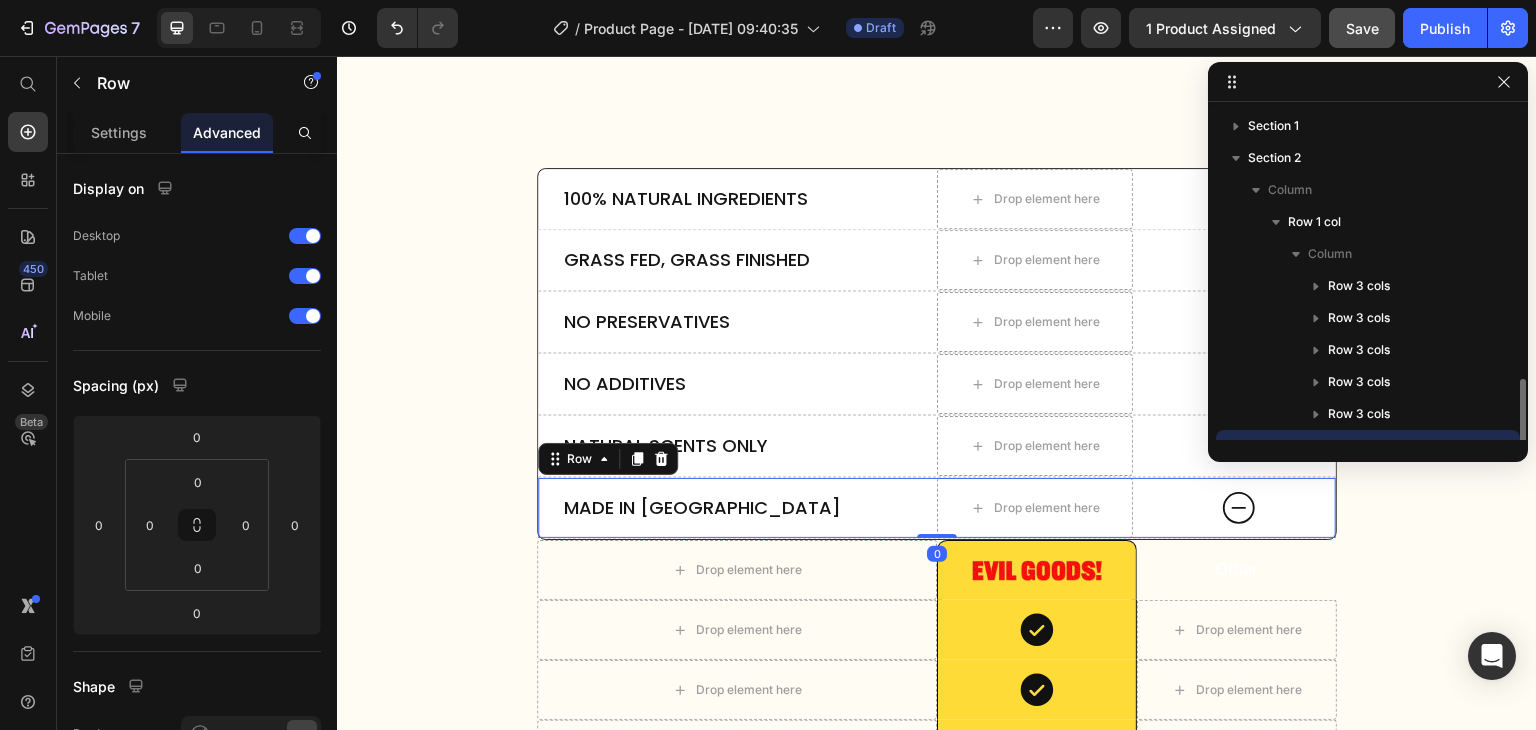 scroll, scrollTop: 186, scrollLeft: 0, axis: vertical 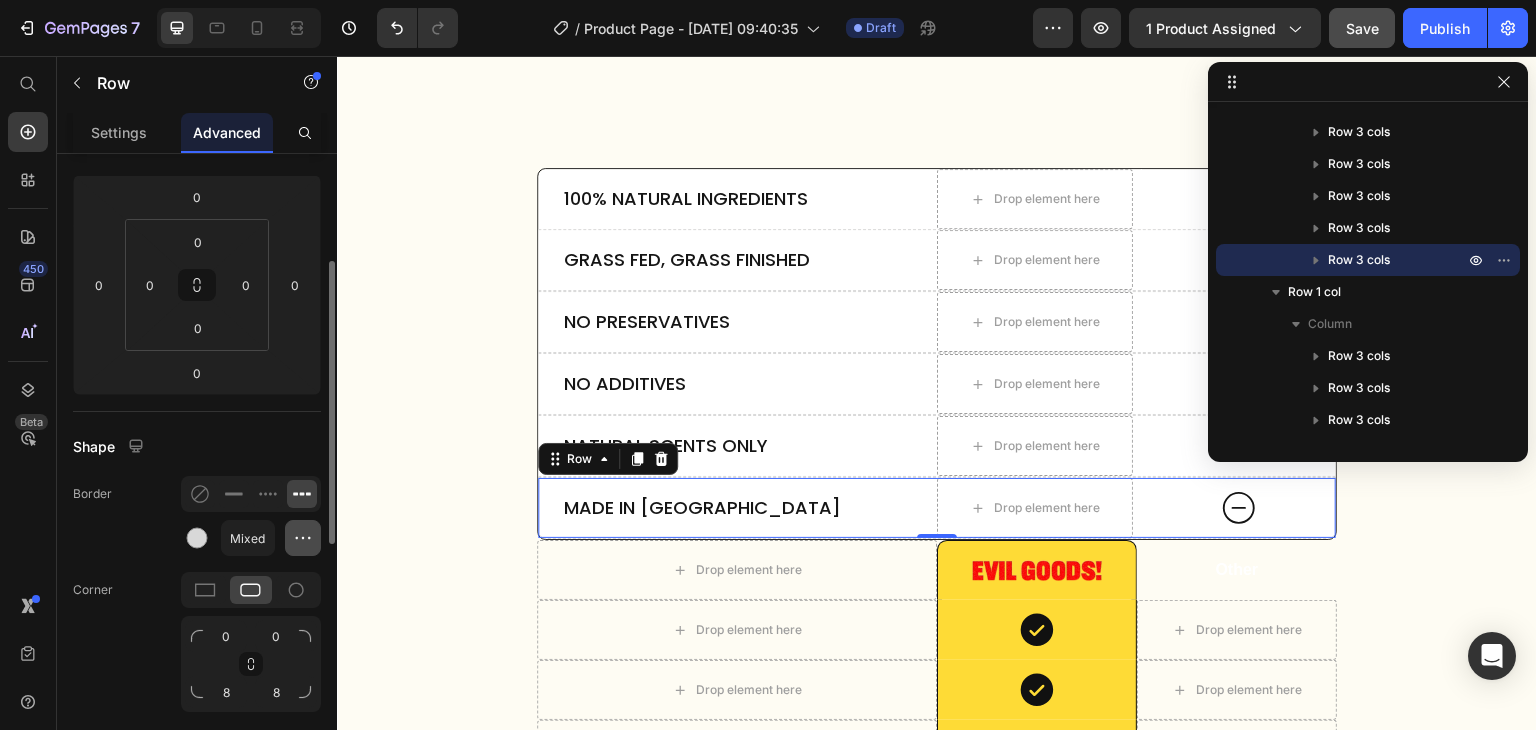 click 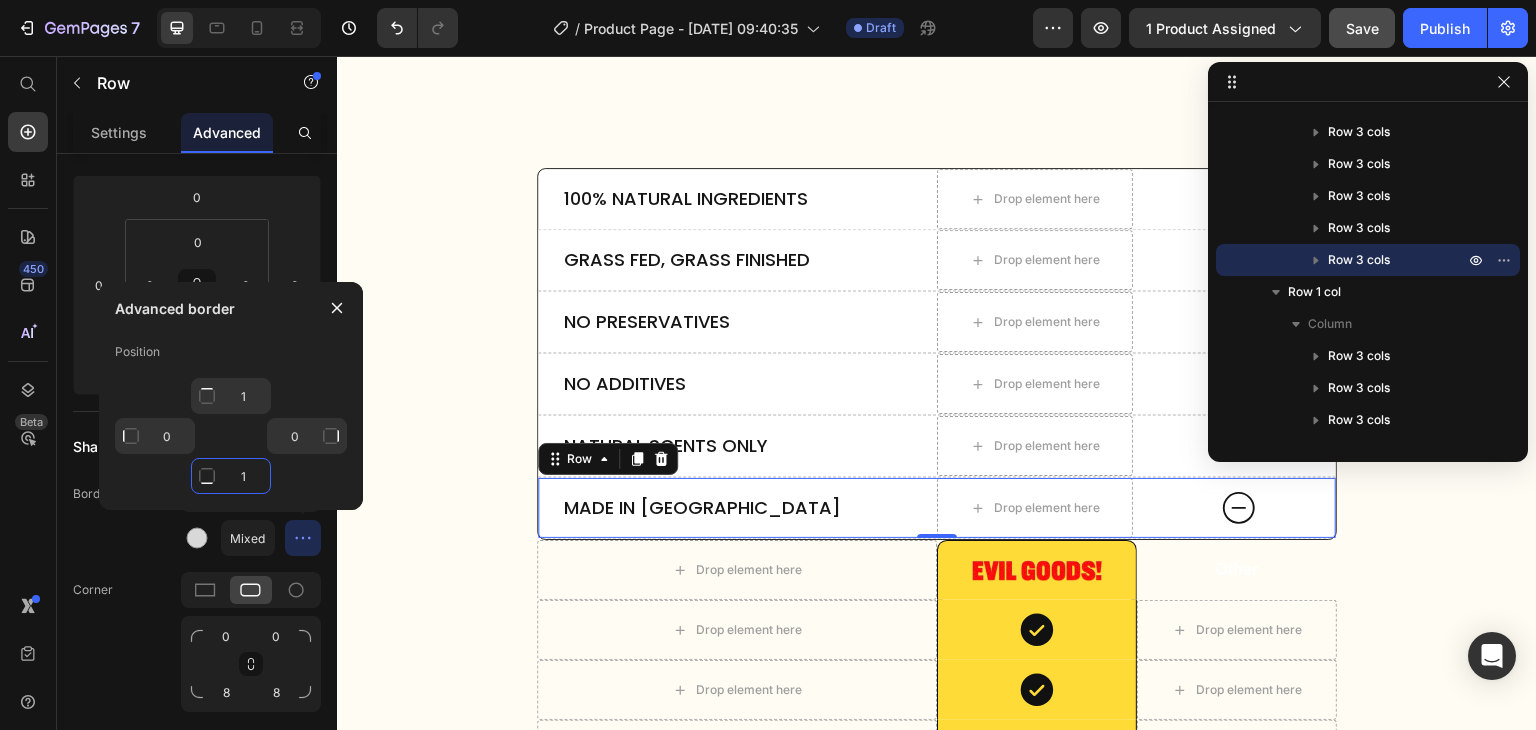 click on "1" 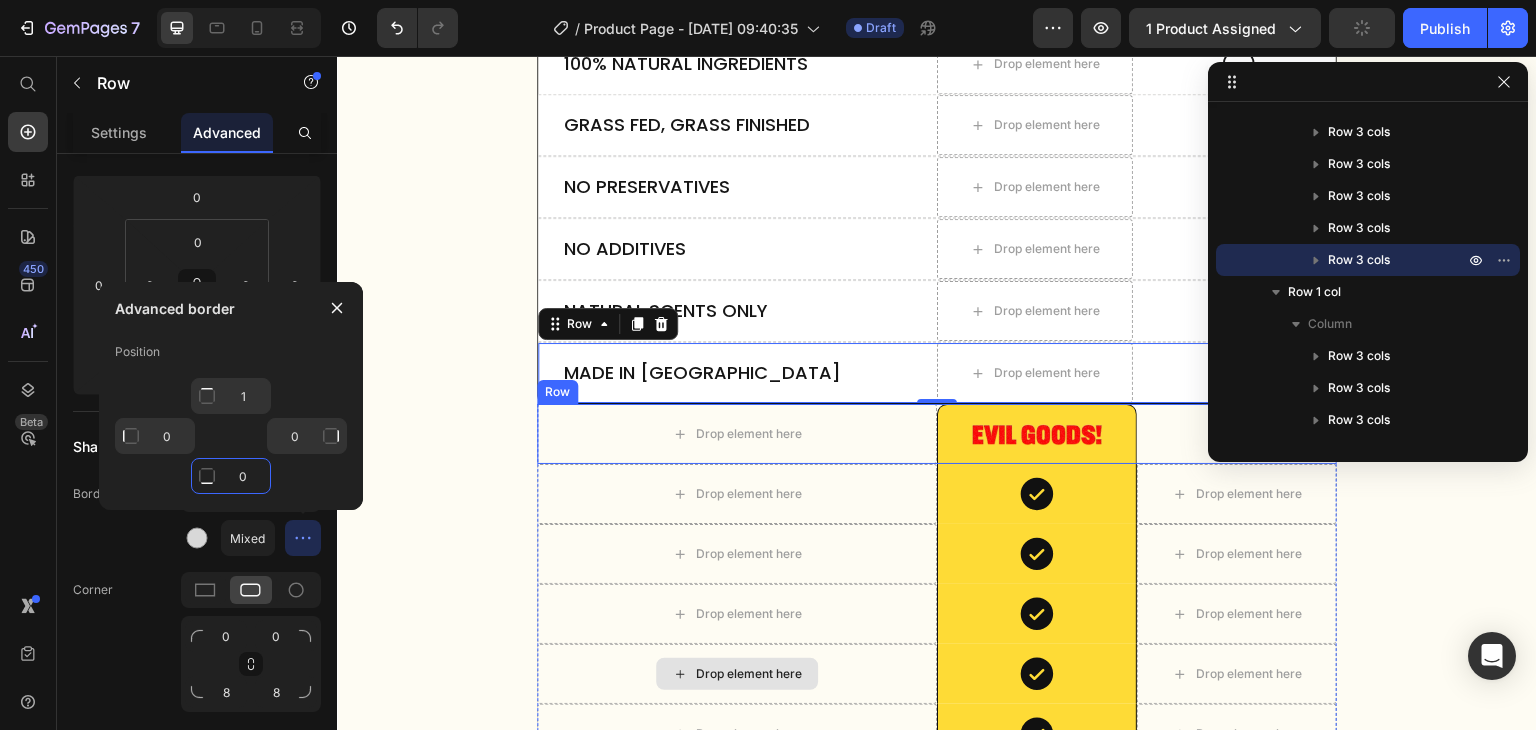 scroll, scrollTop: 4746, scrollLeft: 0, axis: vertical 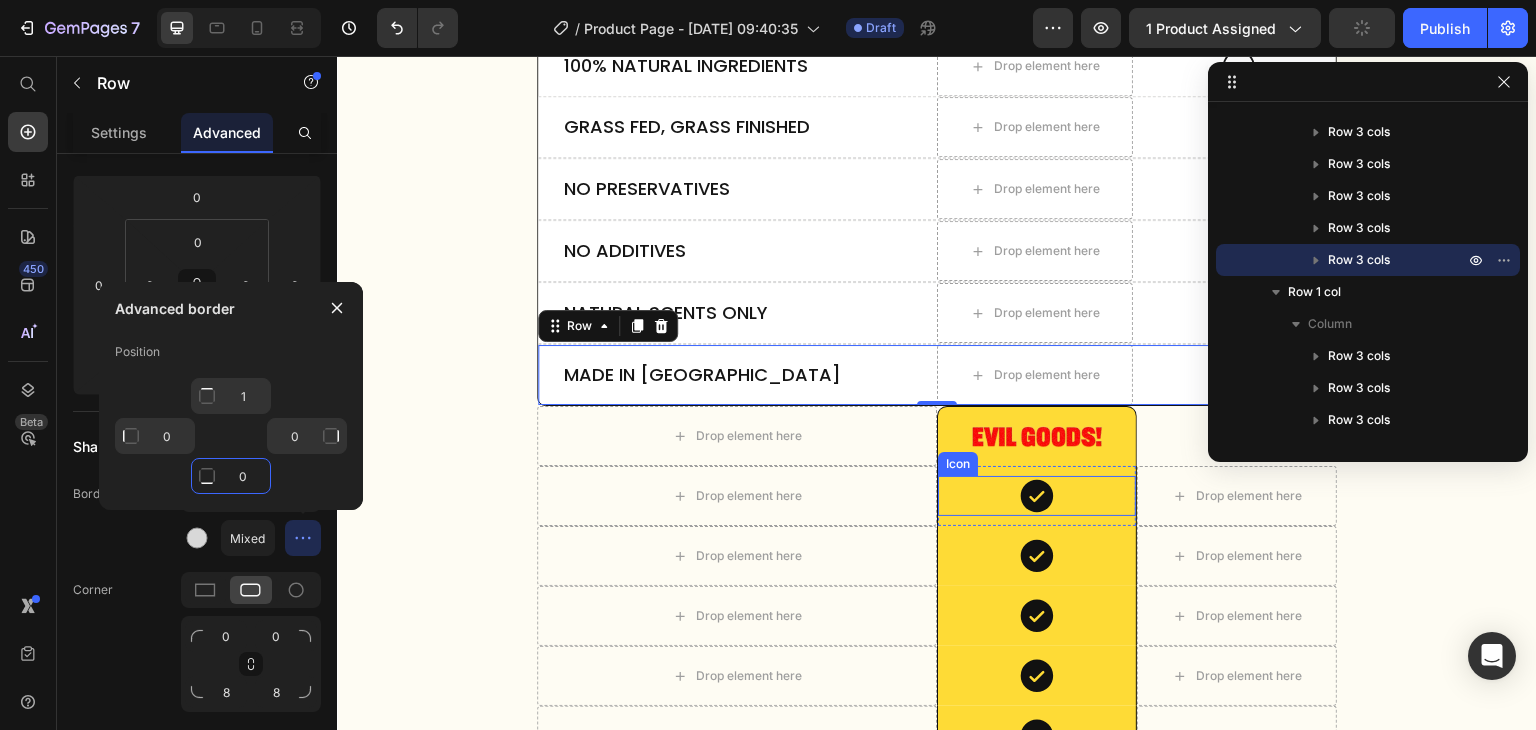 type on "1" 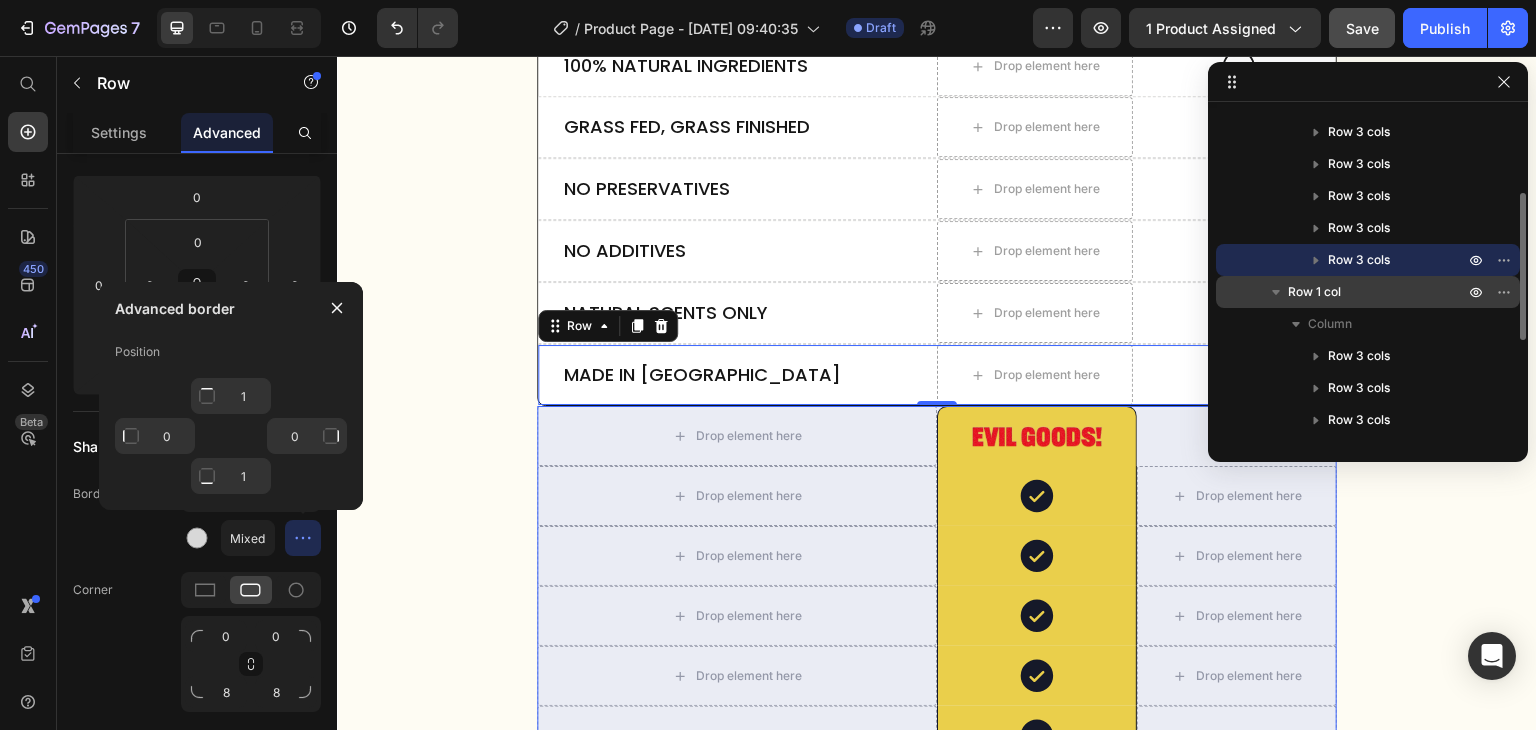 click on "Row 1 col" at bounding box center [1368, 292] 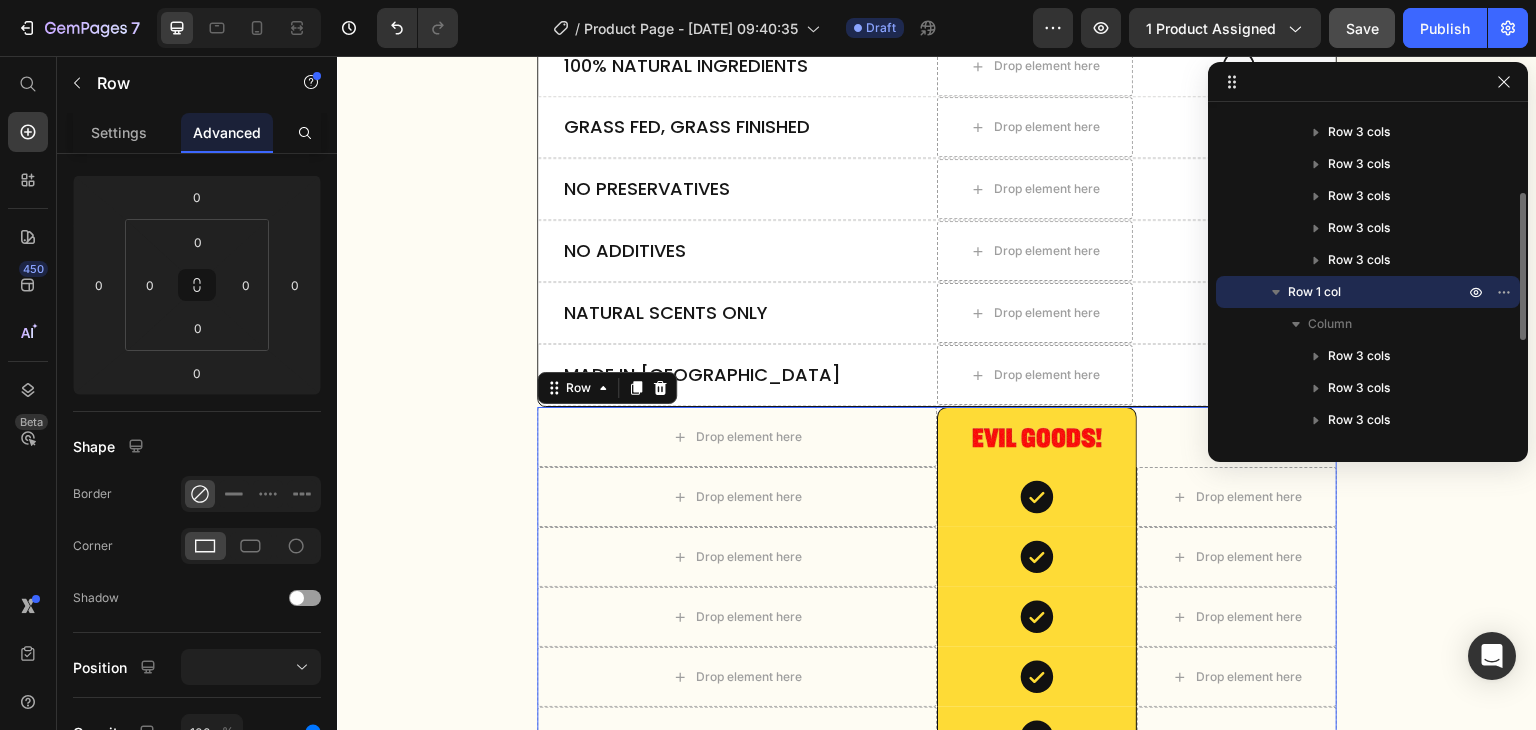 scroll, scrollTop: 240, scrollLeft: 0, axis: vertical 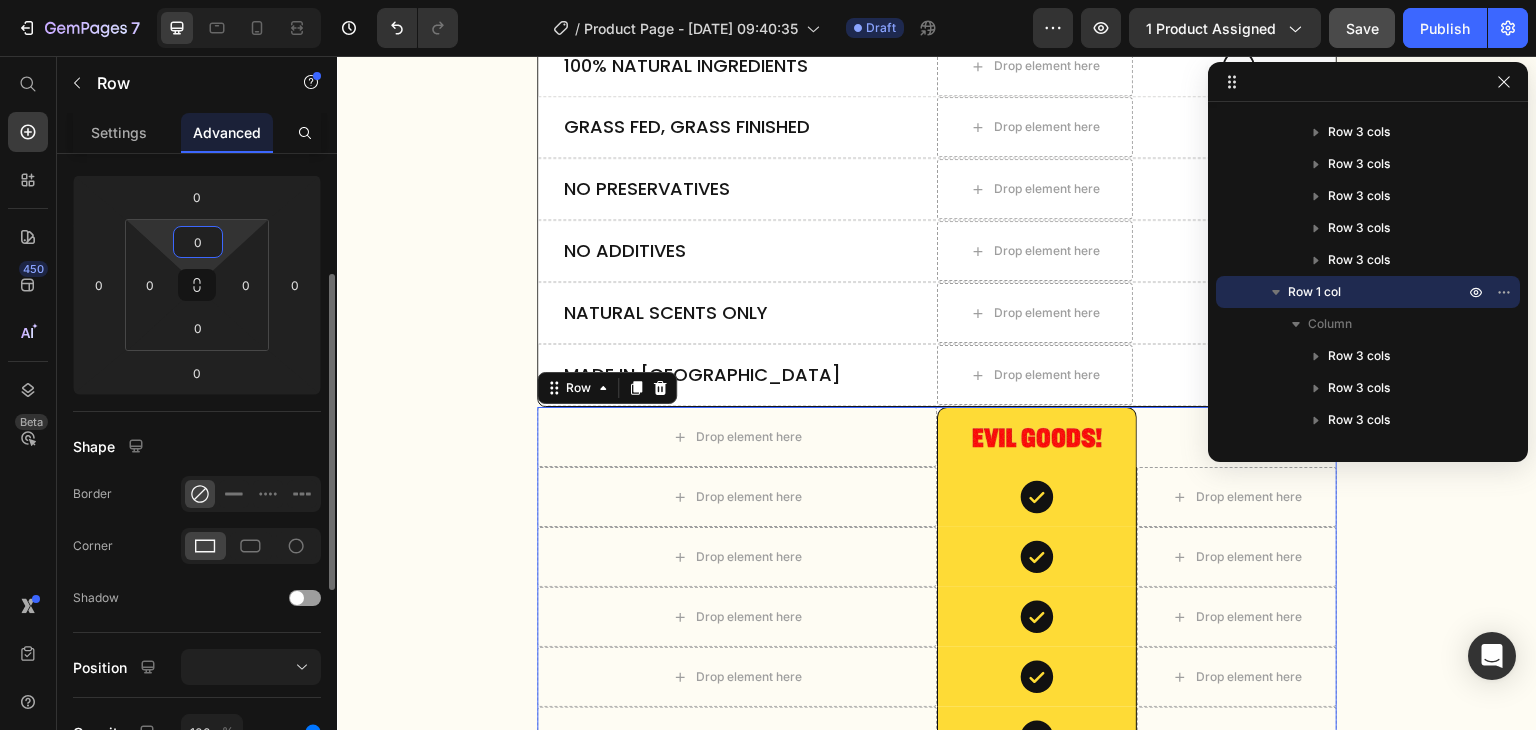 click on "0" at bounding box center (198, 242) 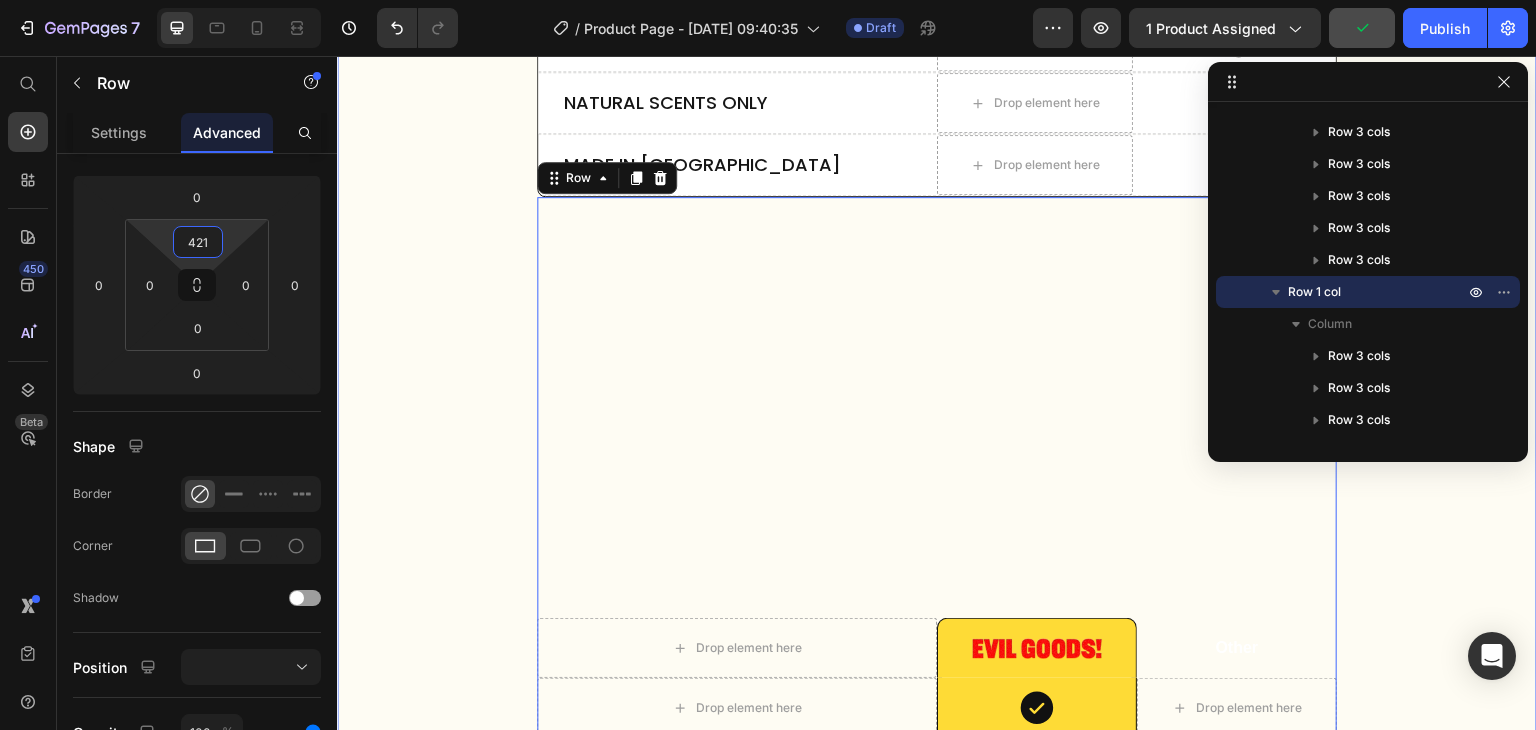 scroll, scrollTop: 4956, scrollLeft: 0, axis: vertical 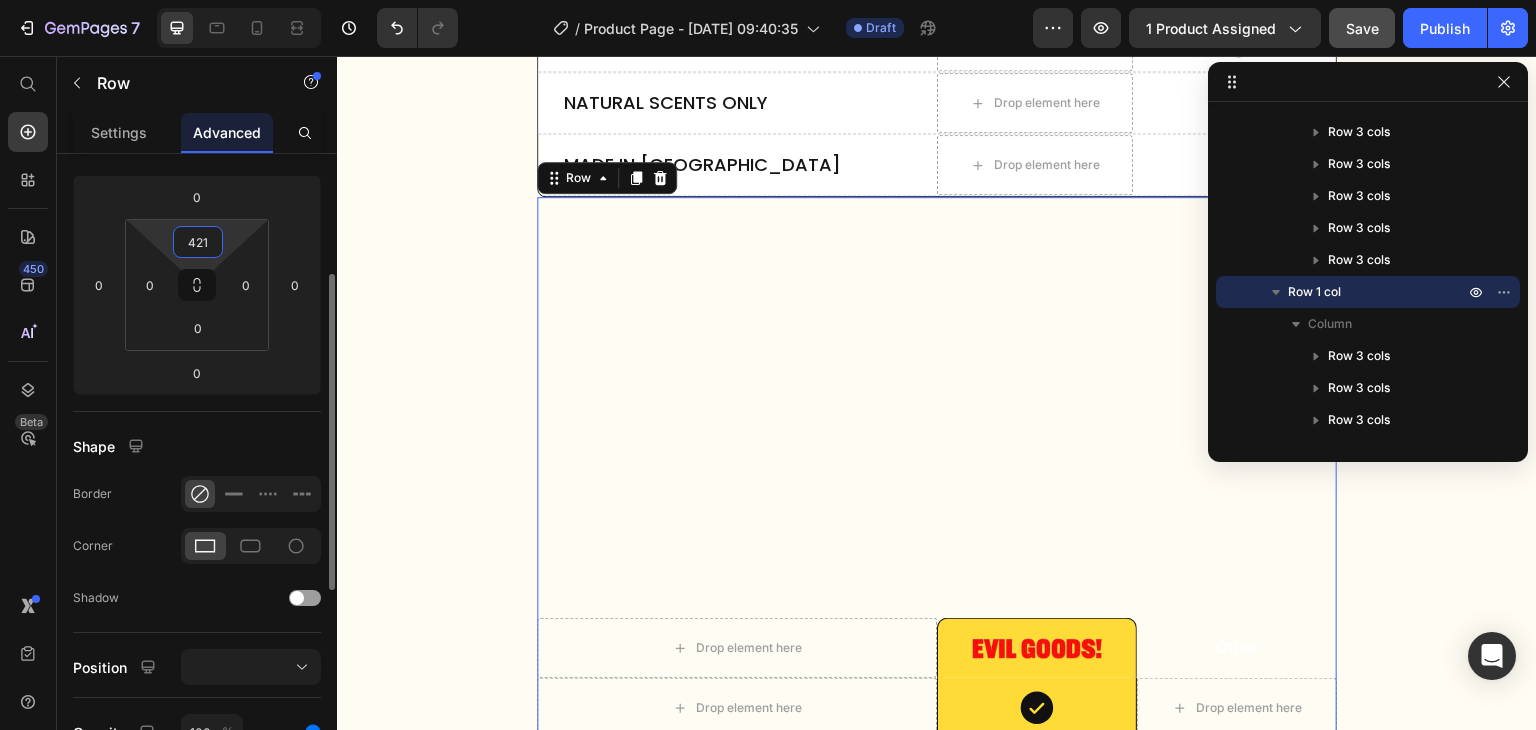 click on "421" at bounding box center (198, 242) 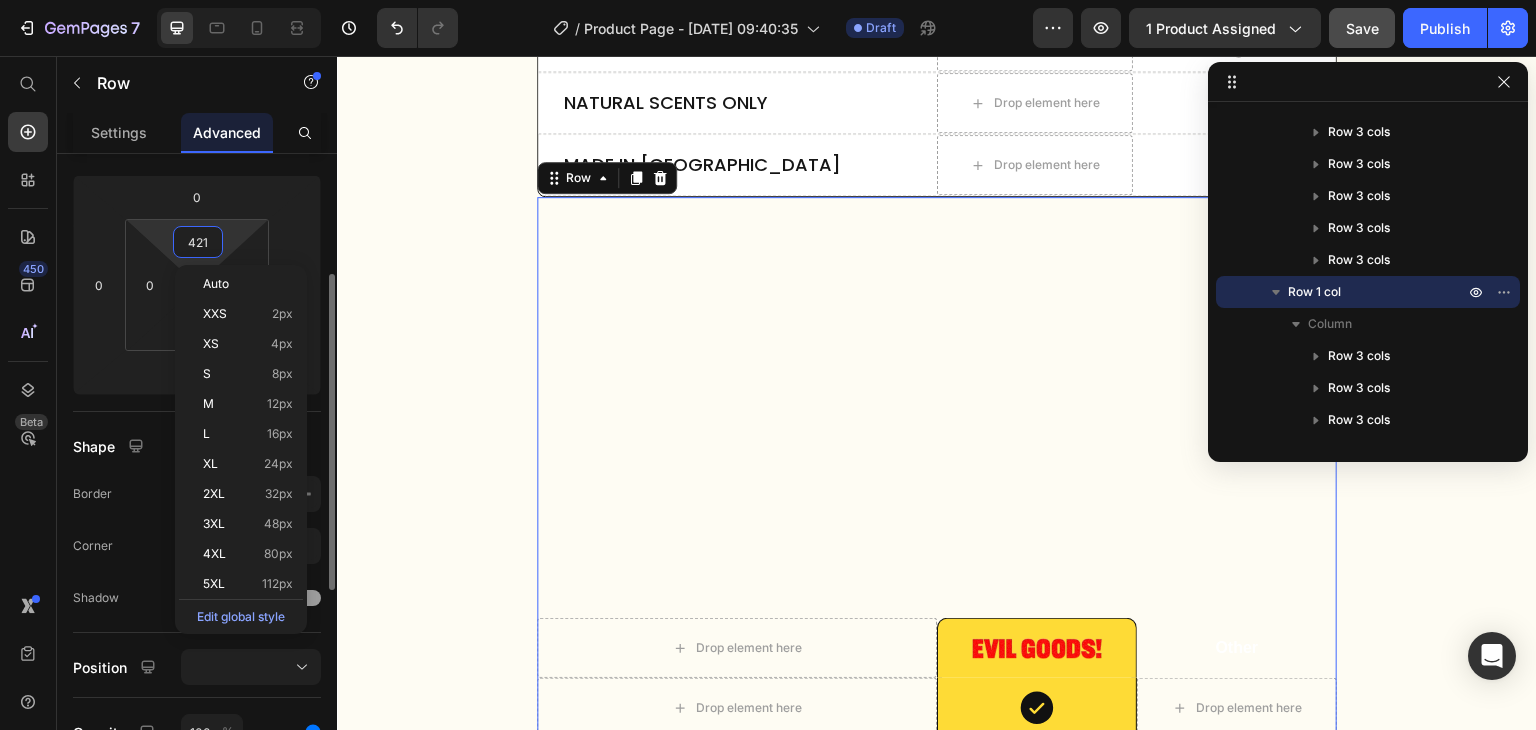 type on "0" 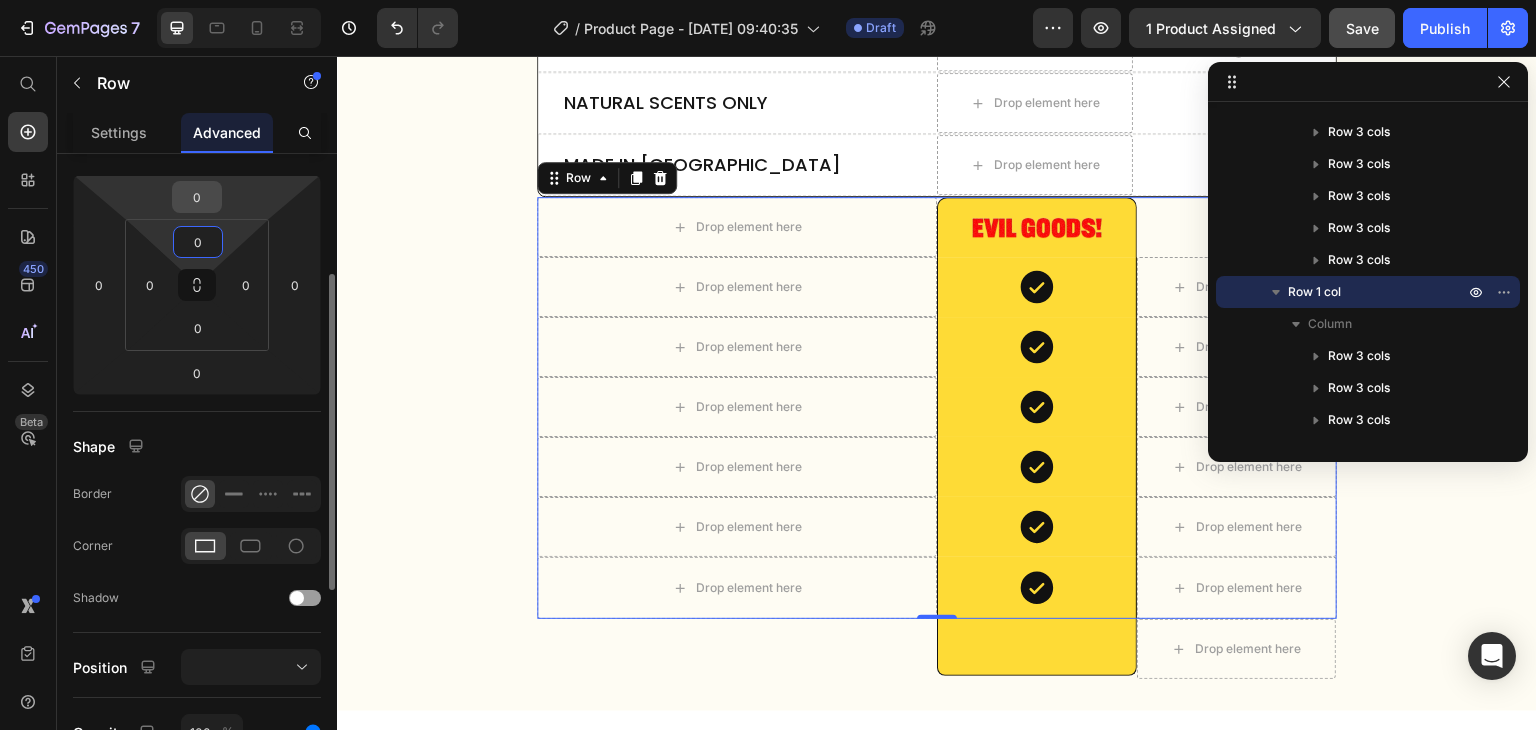 click on "0" at bounding box center [197, 197] 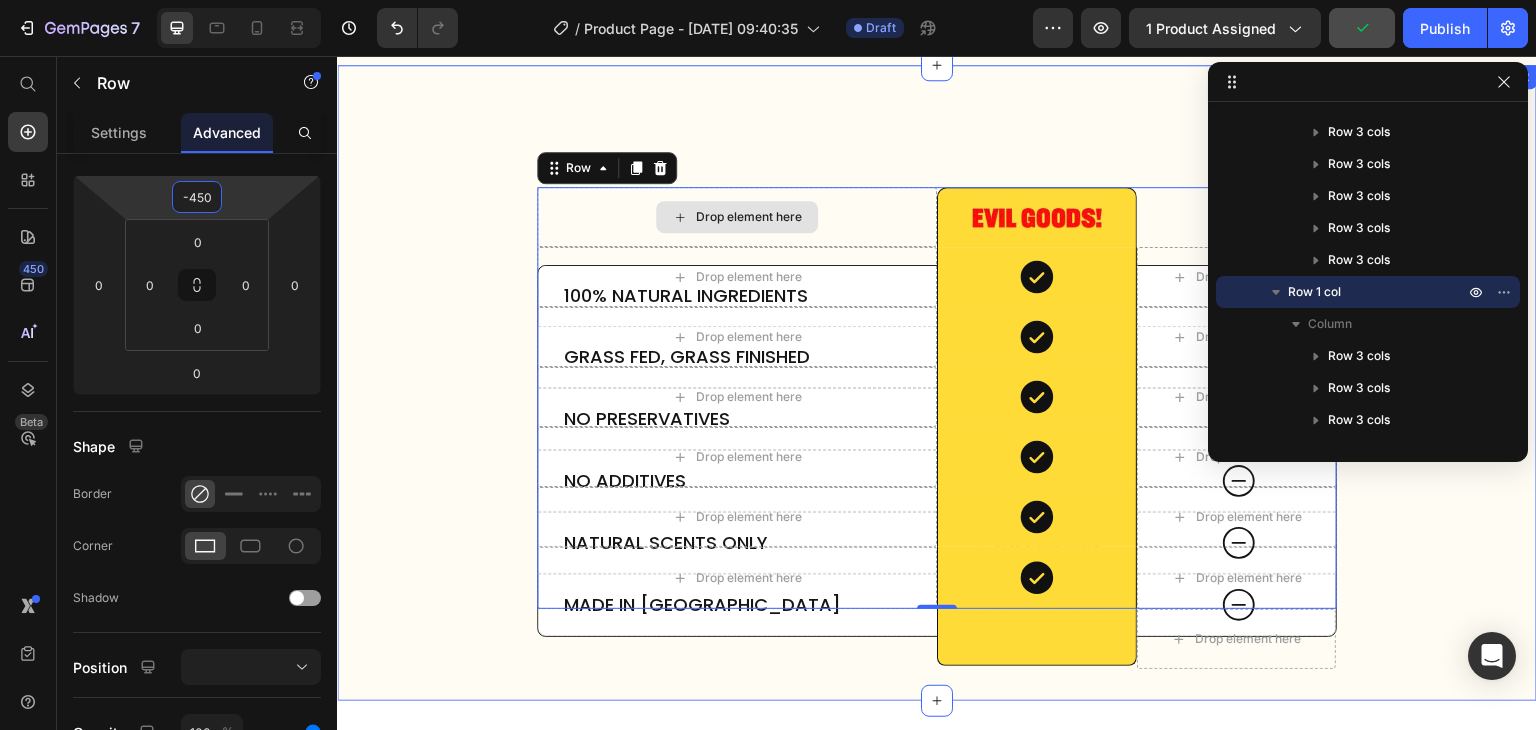 scroll, scrollTop: 4520, scrollLeft: 0, axis: vertical 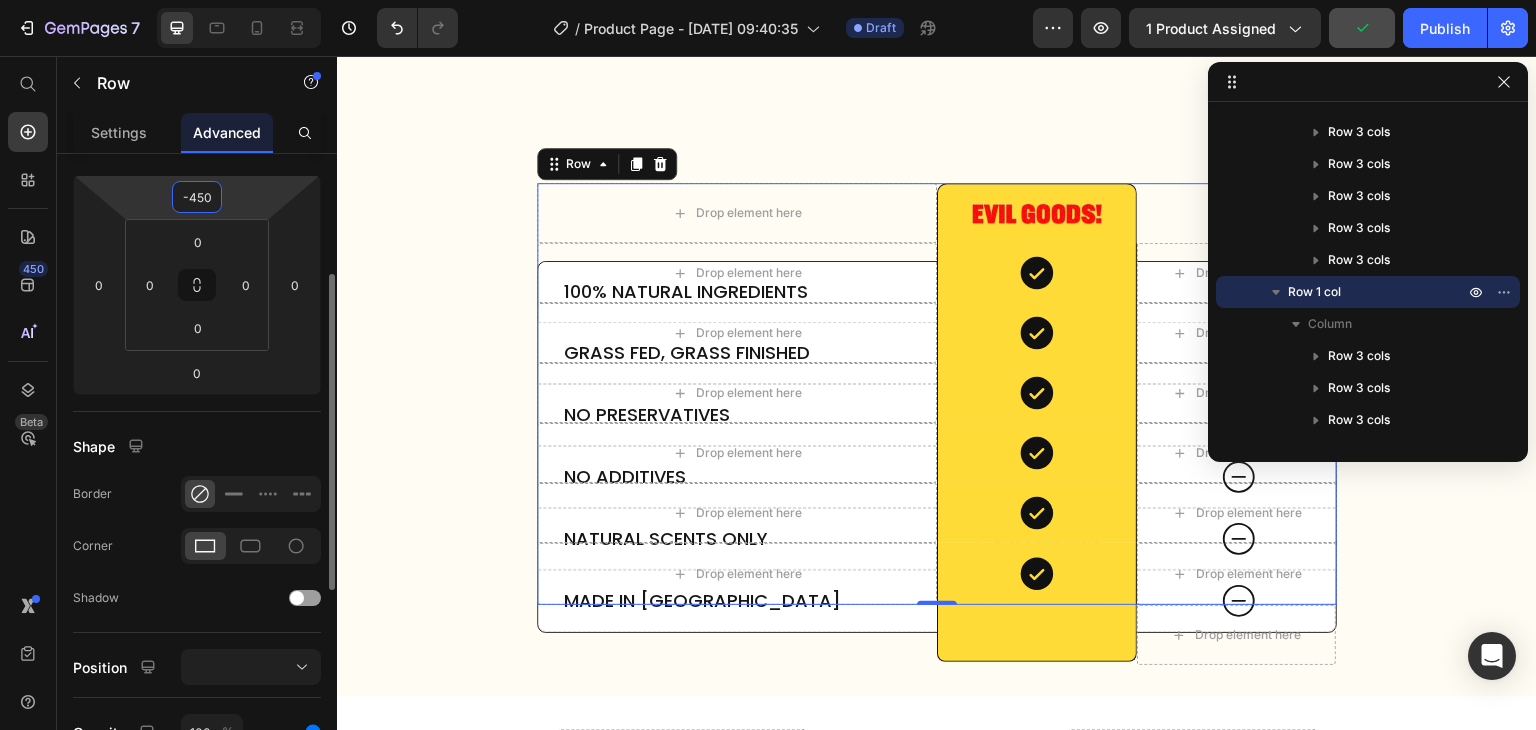 click on "-450" at bounding box center (197, 197) 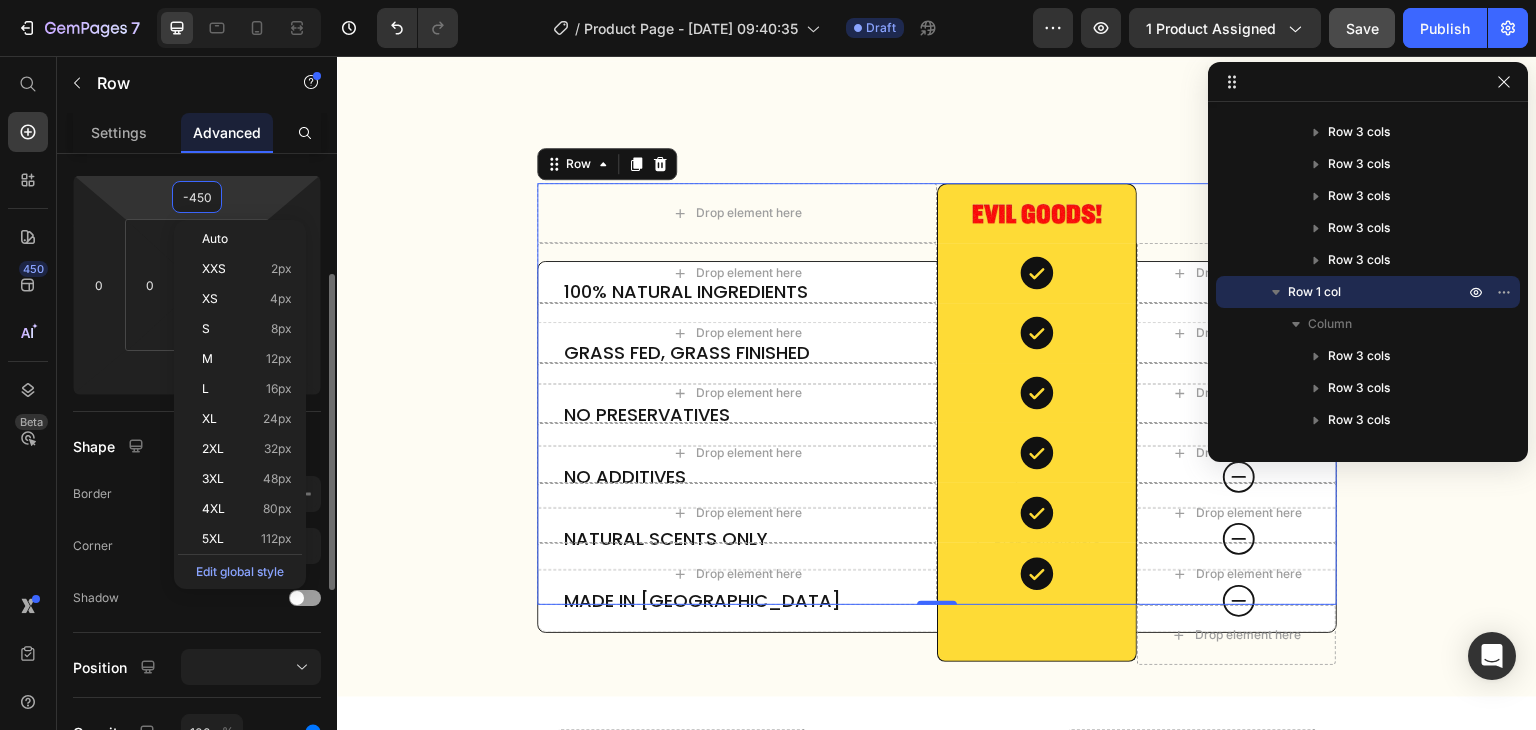 click on "-450" at bounding box center (197, 197) 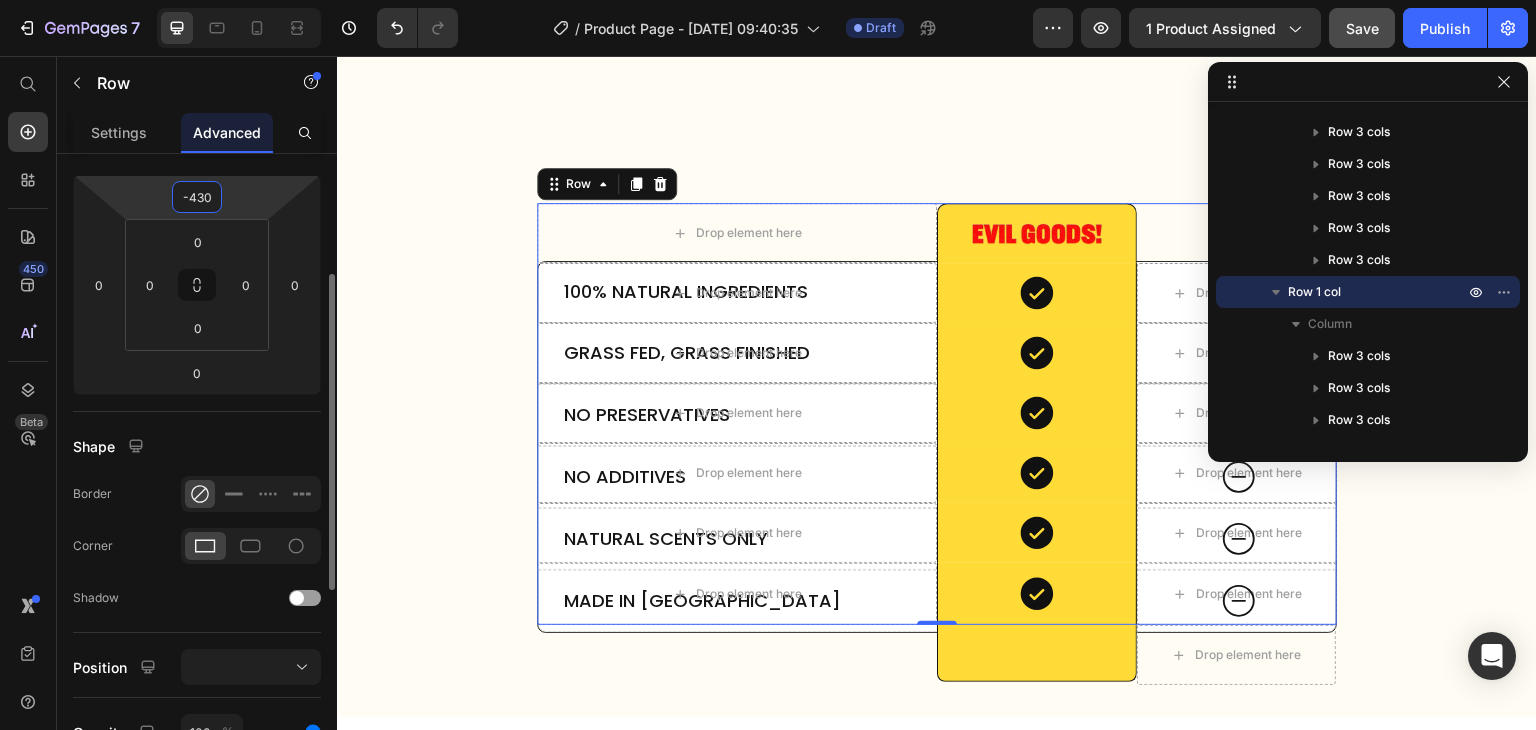type on "-429" 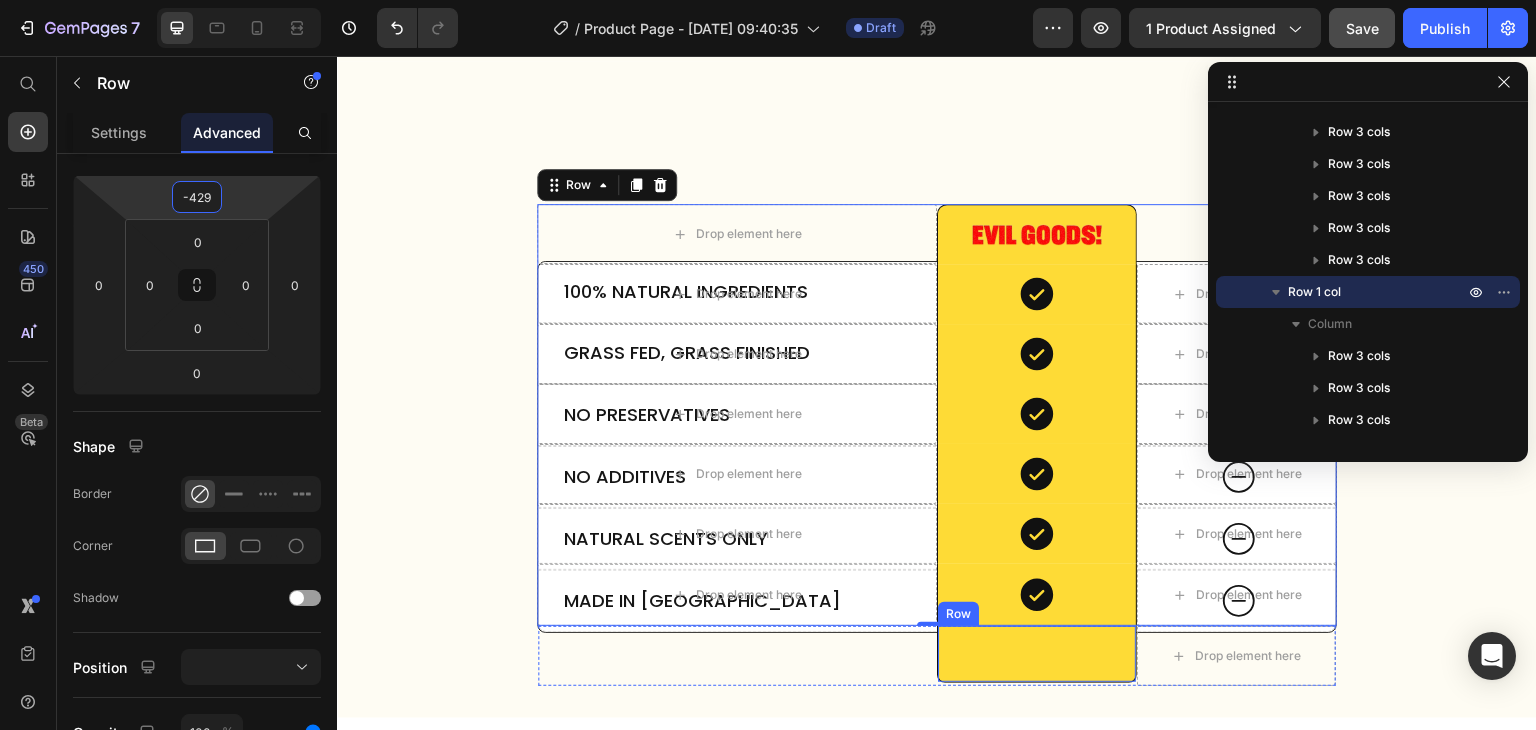 click on "Text Block Row" at bounding box center [1037, 654] 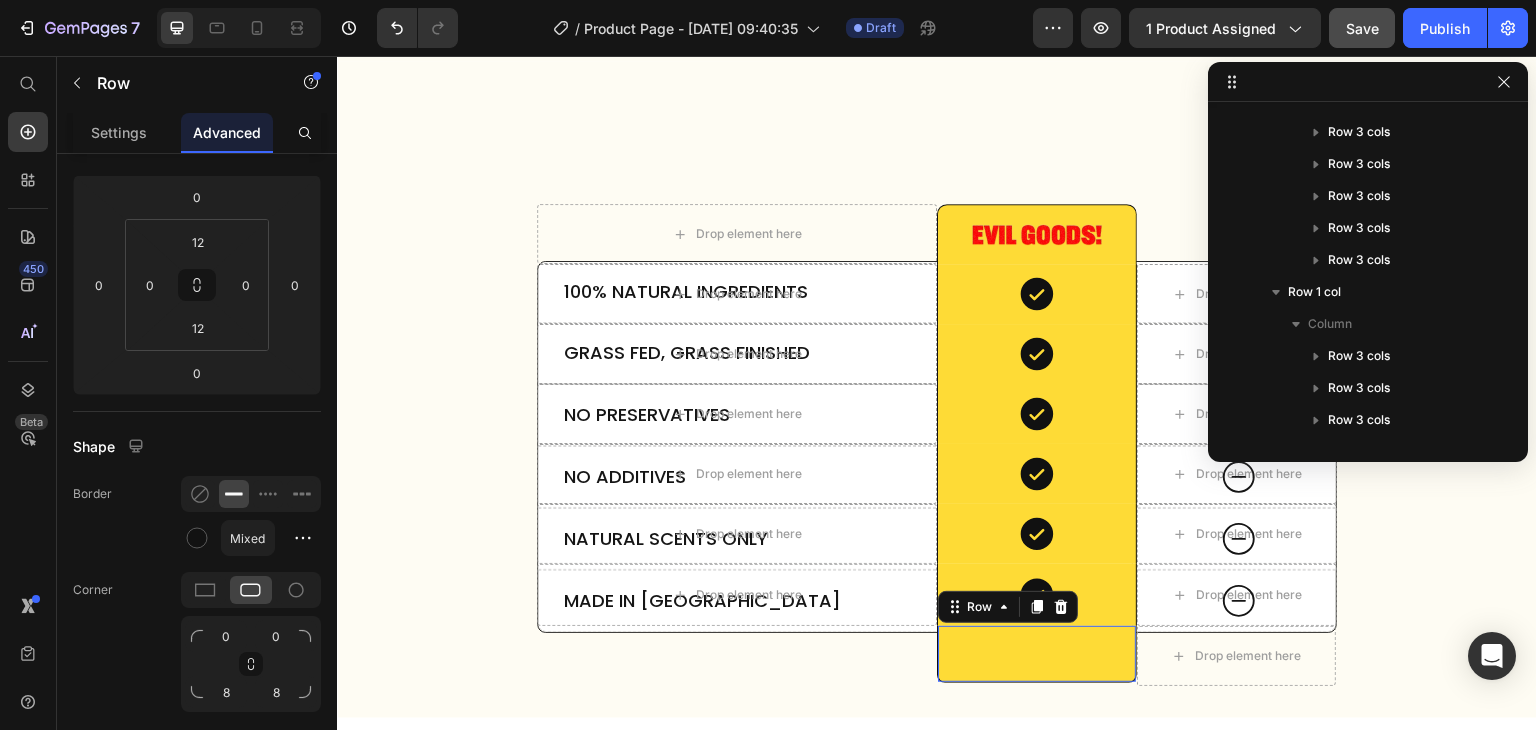 scroll, scrollTop: 589, scrollLeft: 0, axis: vertical 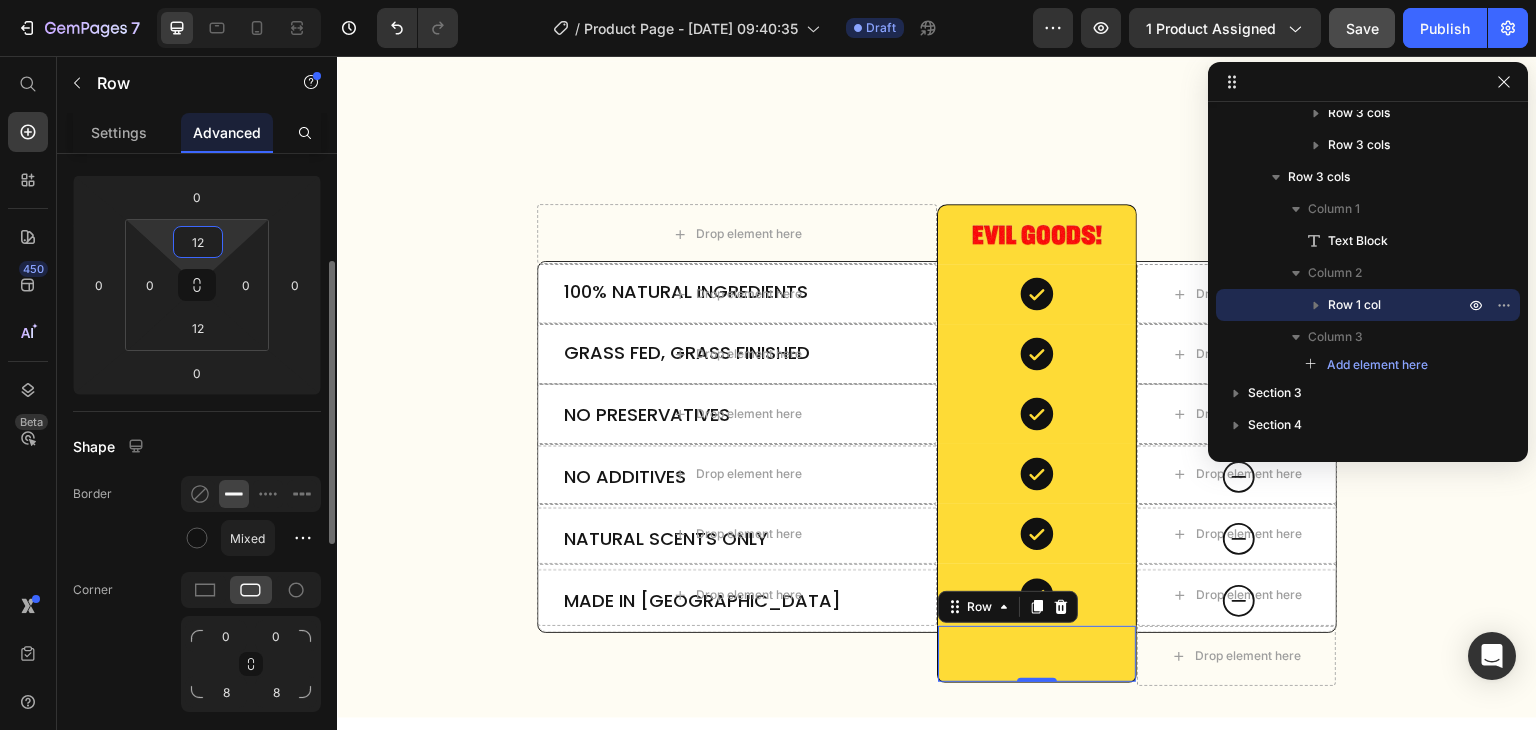 click on "12" at bounding box center [198, 242] 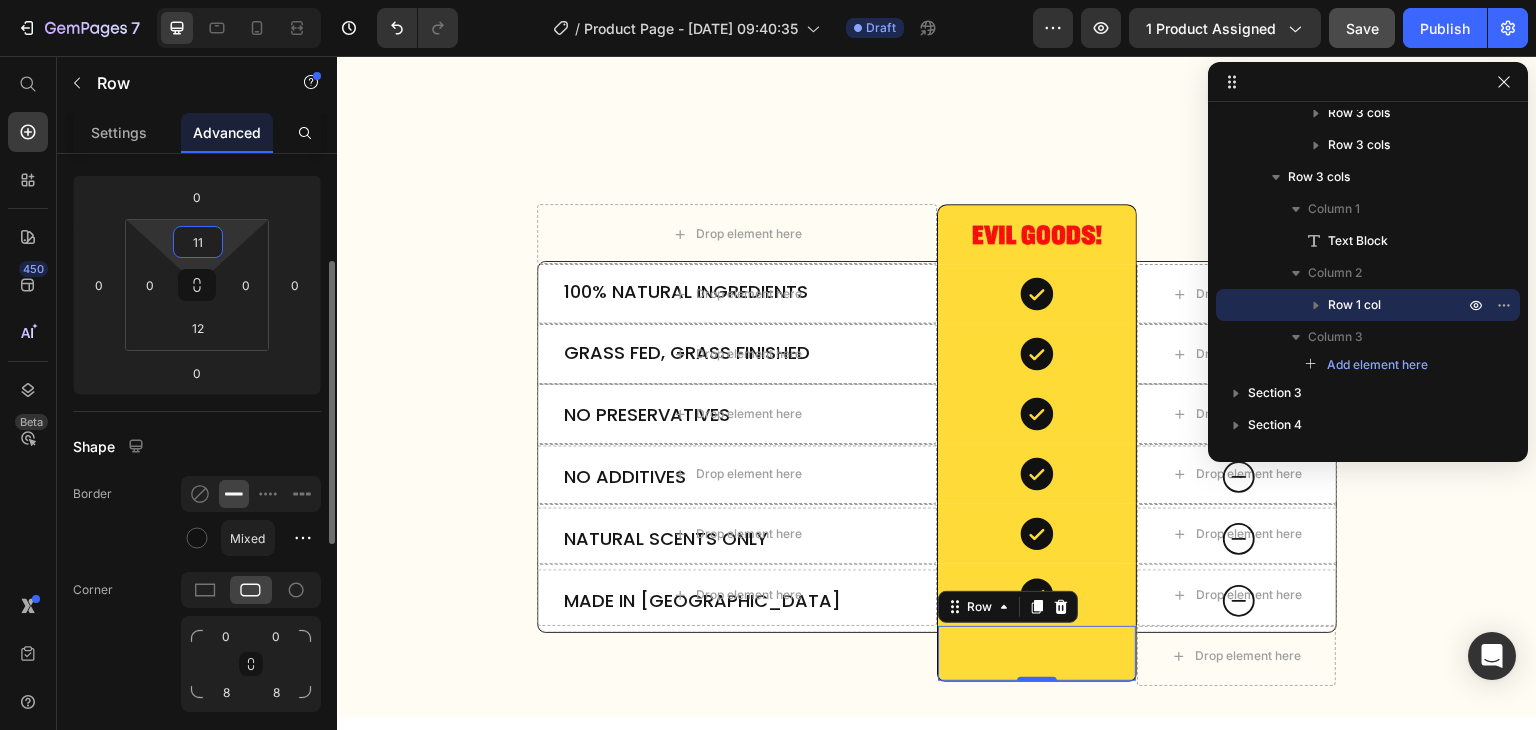 type on "10" 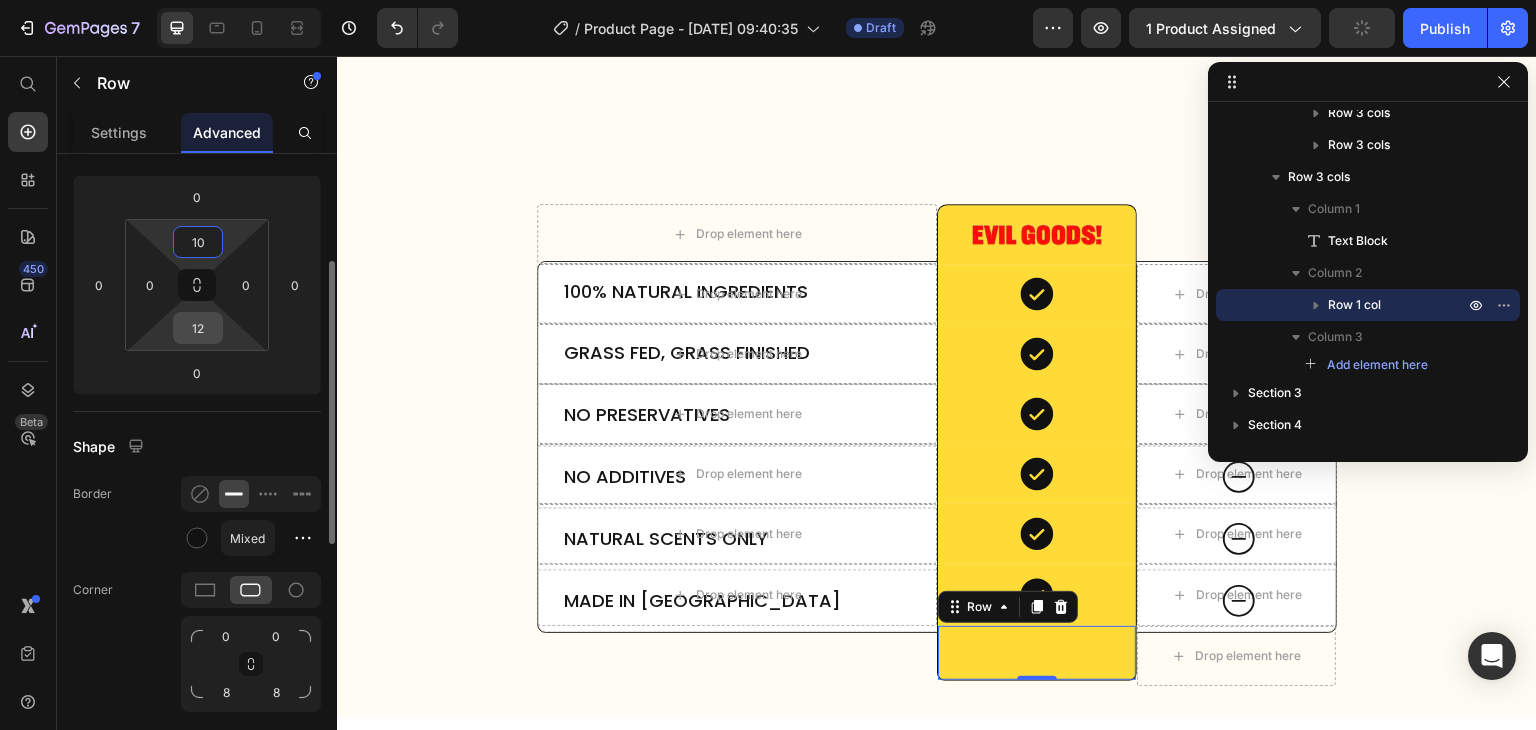 click on "12" at bounding box center (198, 328) 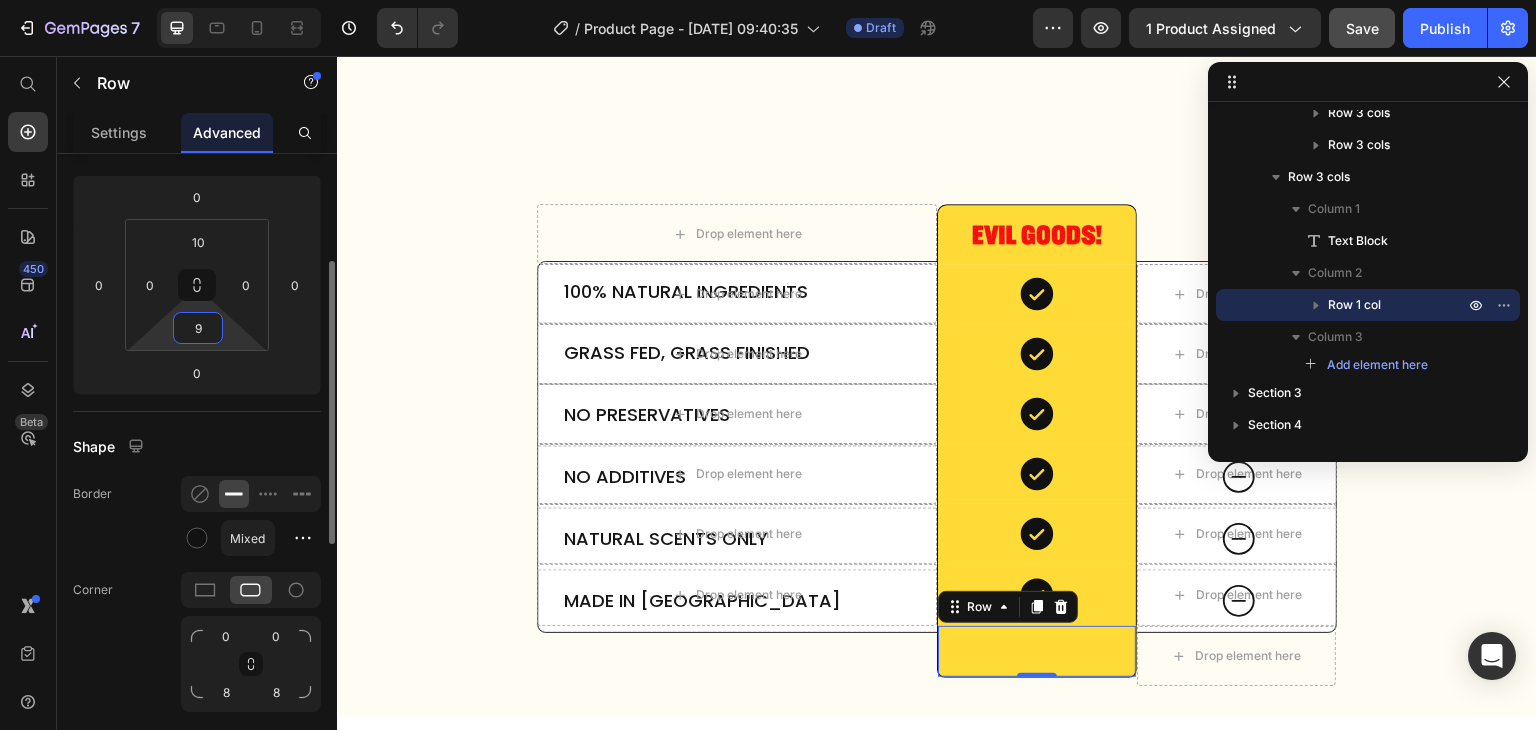 type on "10" 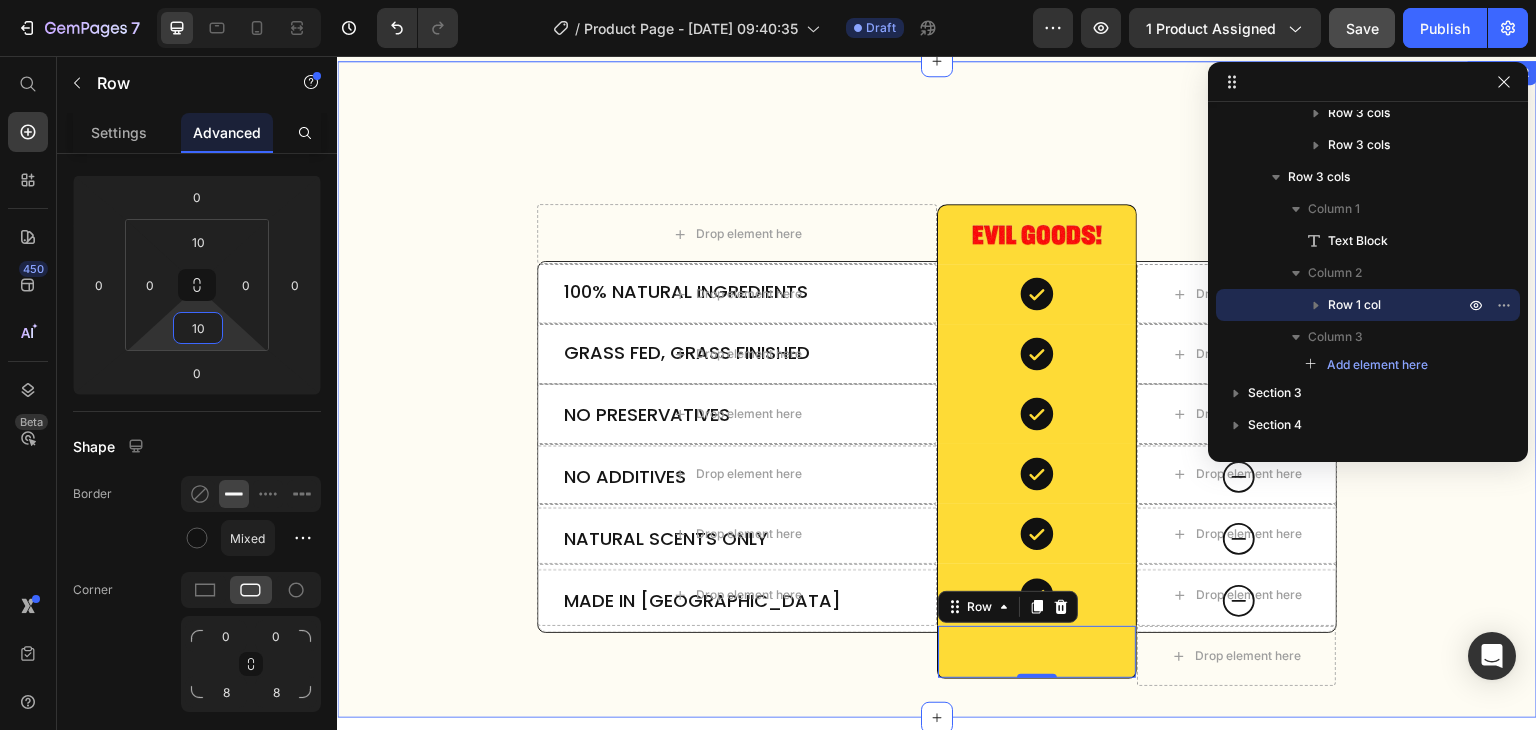 click on "100% Natural Ingredients Text Block
Drop element here
Icon Hero Banner Row Grass Fed, Grass Finished Text Block
Drop element here
Icon Hero Banner Row No Preservatives Text Block
Drop element here
Icon Hero Banner Row No Additives Text Block
Drop element here
Icon Hero Banner Row Natural Scents Only Text Block
Drop element here
Icon Hero Banner Row Made in [GEOGRAPHIC_DATA] Text Block
Drop element here
Icon Hero Banner Row Row
Drop element here Image Row Other Text Block Row
Drop element here
Icon Row
Drop element here Row
Drop element here
Icon Row
Drop element here Row
Drop element here
Icon Row
Drop element here Row" at bounding box center (937, 473) 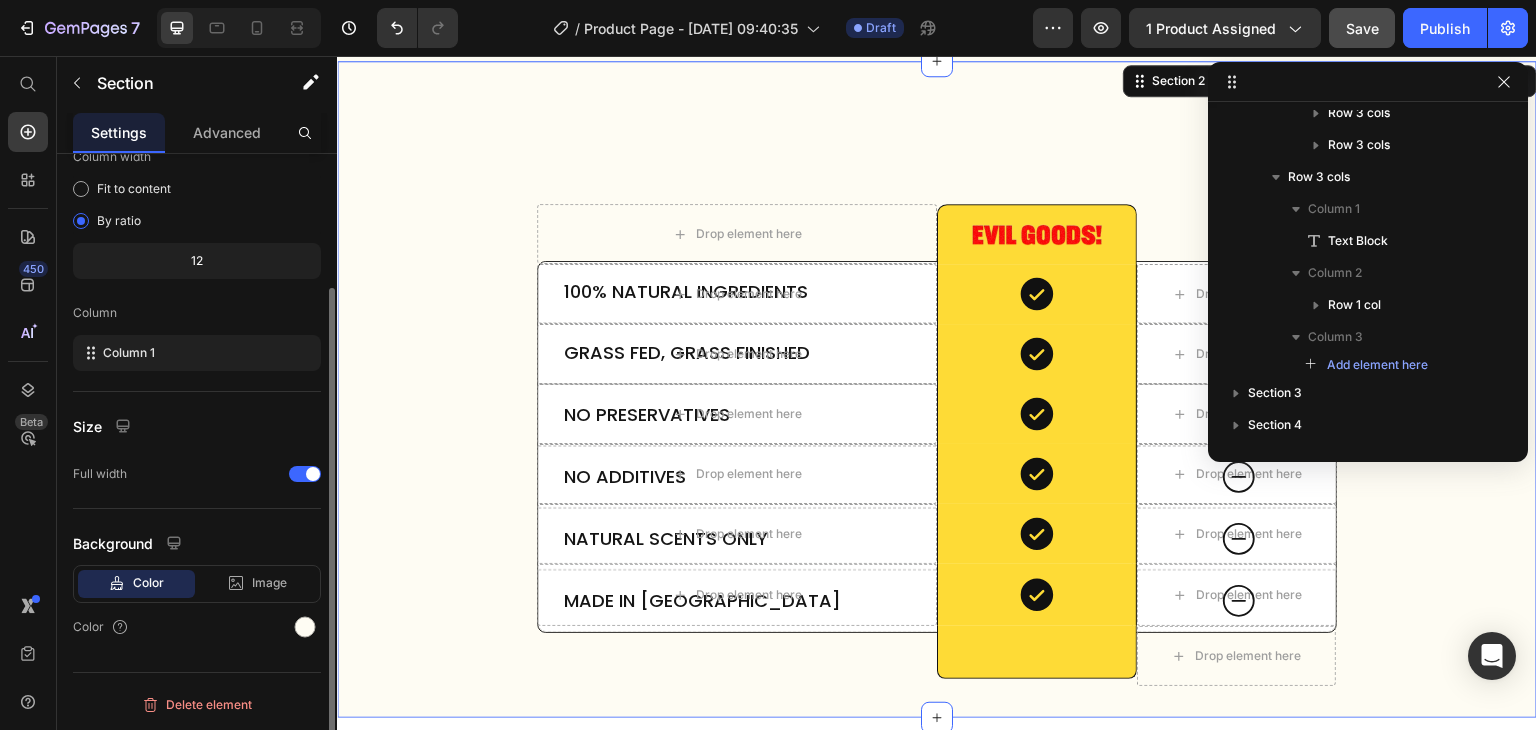 scroll, scrollTop: 0, scrollLeft: 0, axis: both 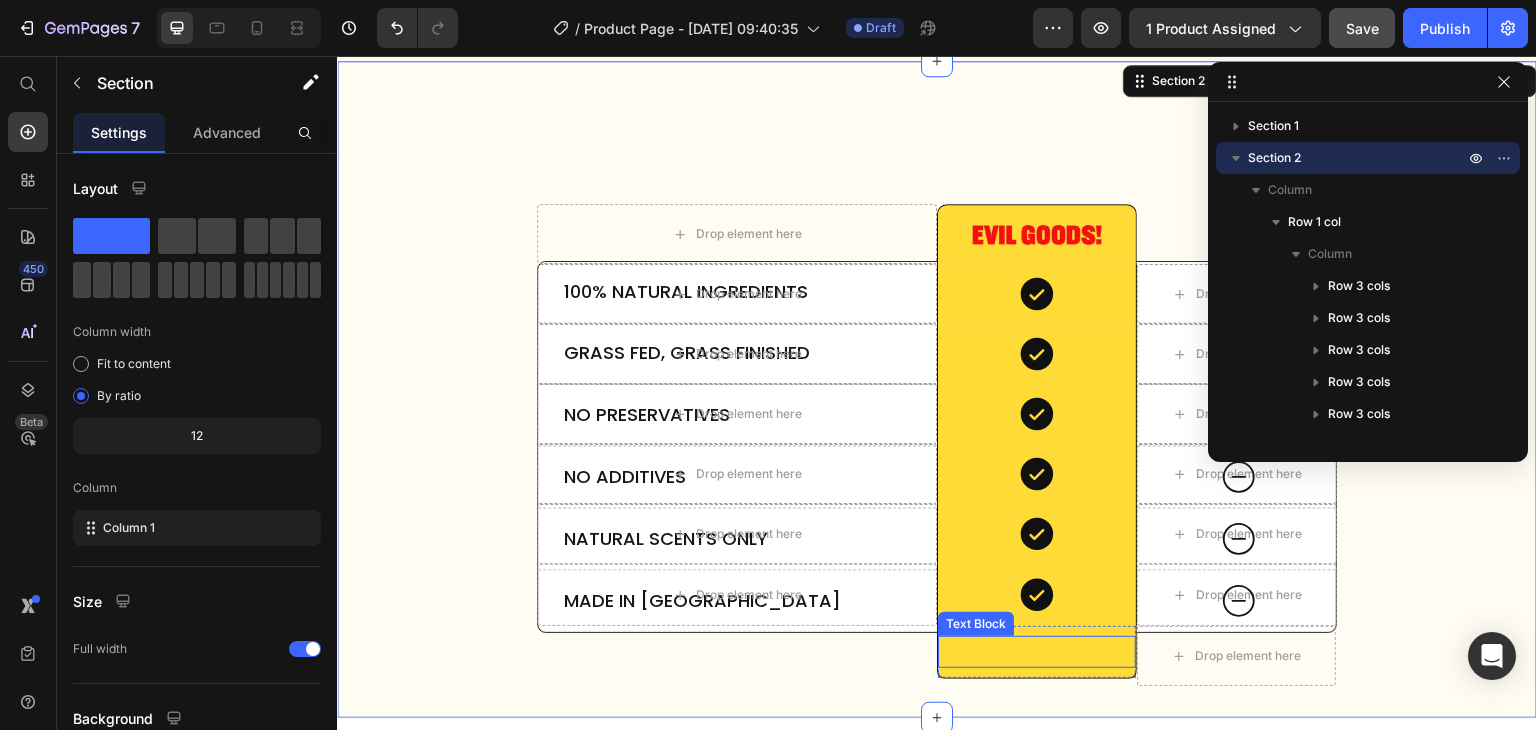 click at bounding box center (1037, 652) 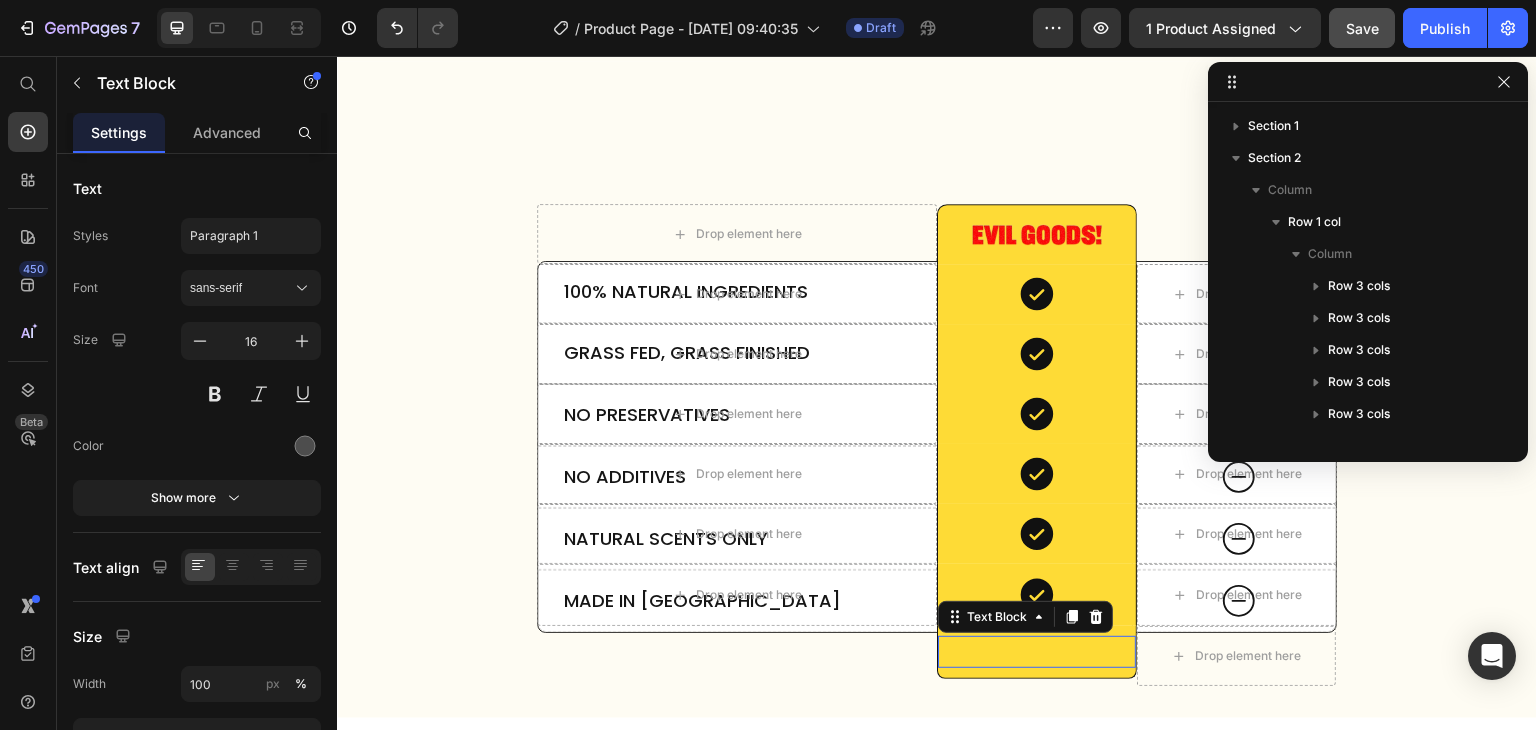 scroll, scrollTop: 653, scrollLeft: 0, axis: vertical 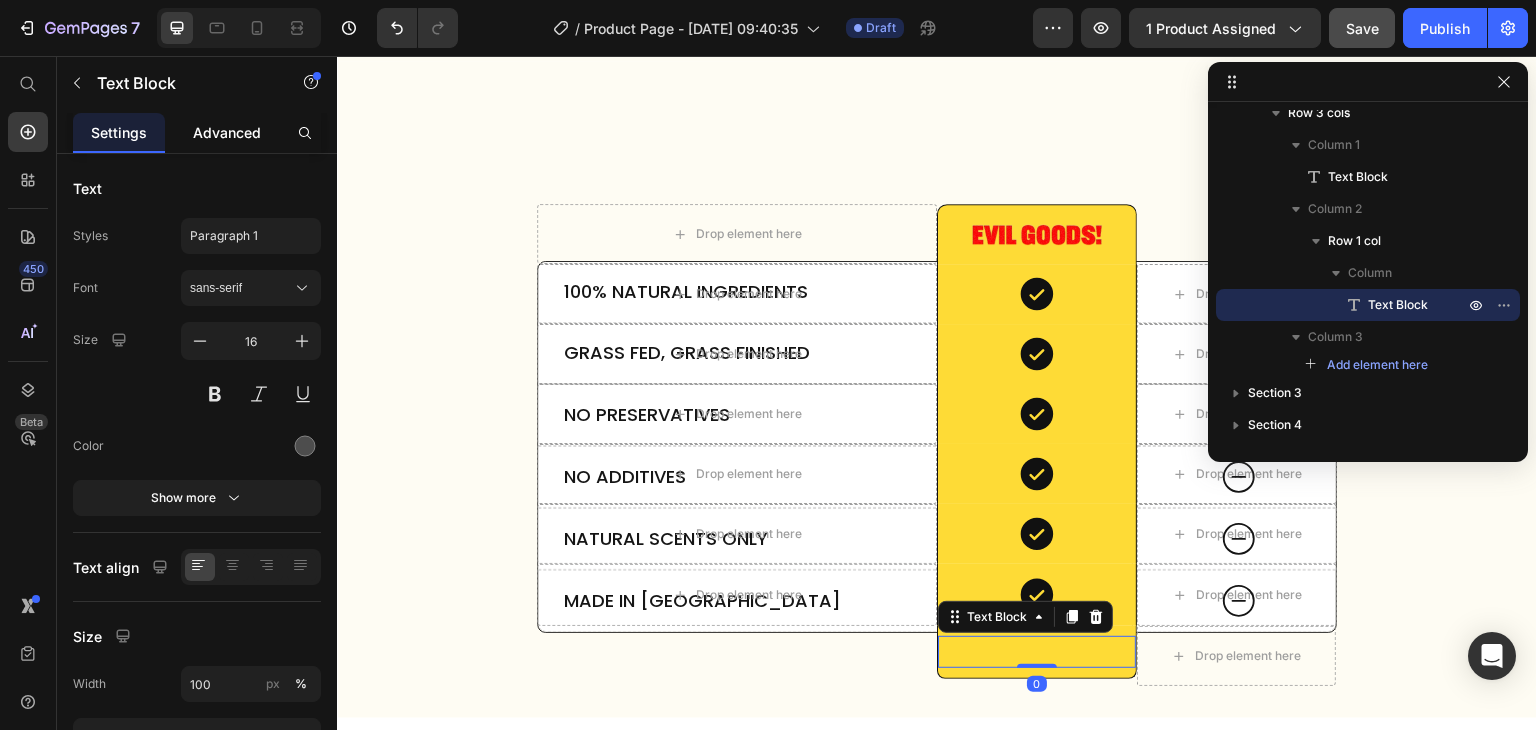 click on "Advanced" at bounding box center [227, 132] 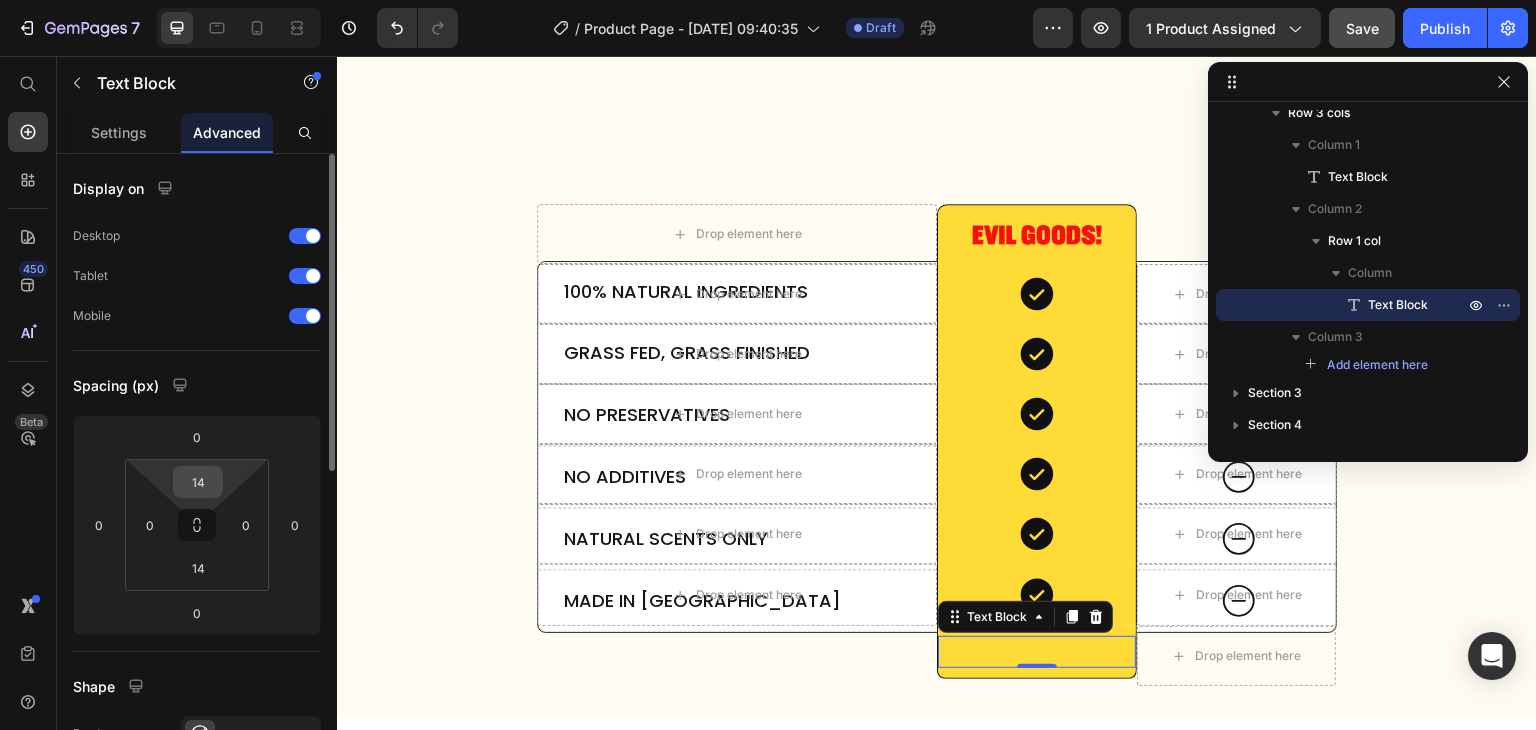 click on "14" at bounding box center (198, 482) 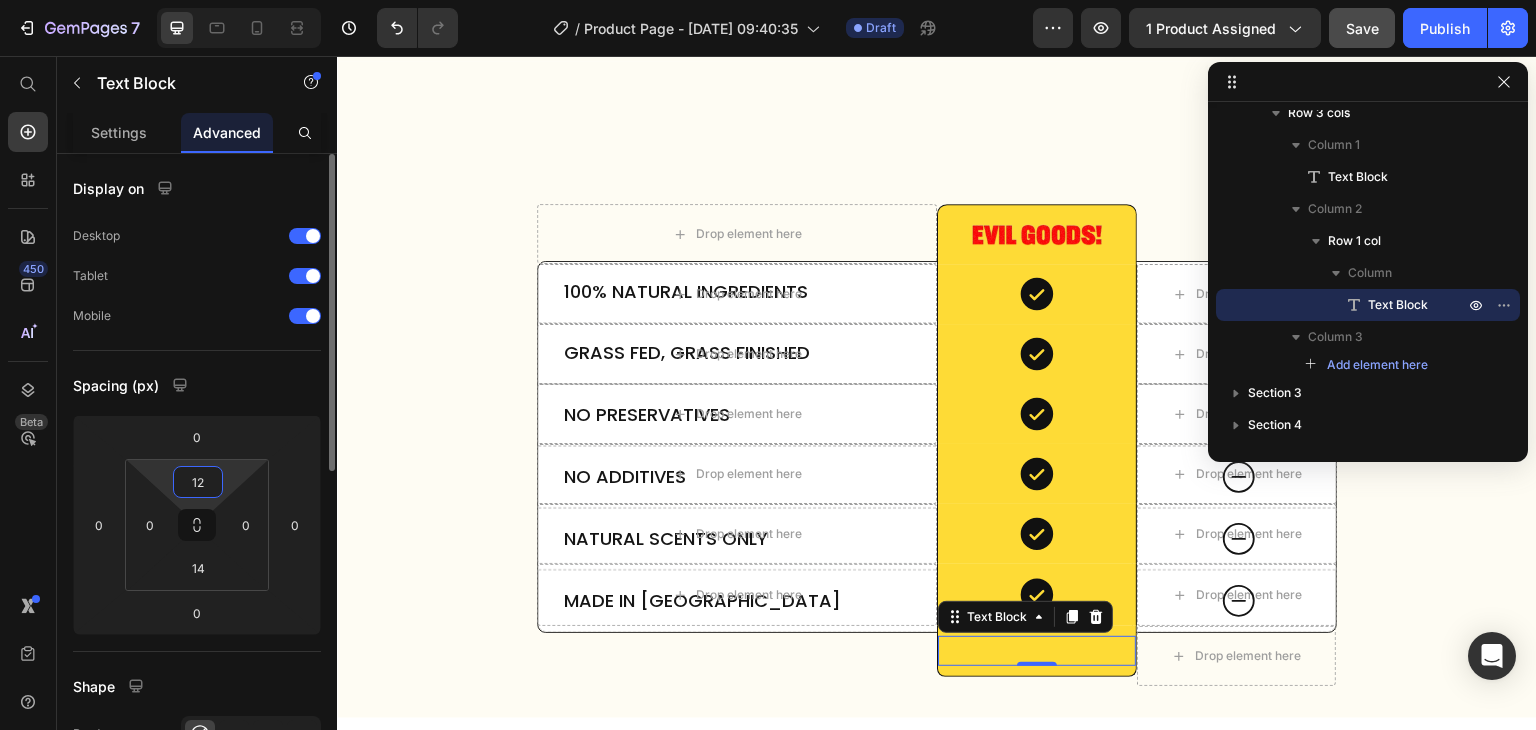 type on "11" 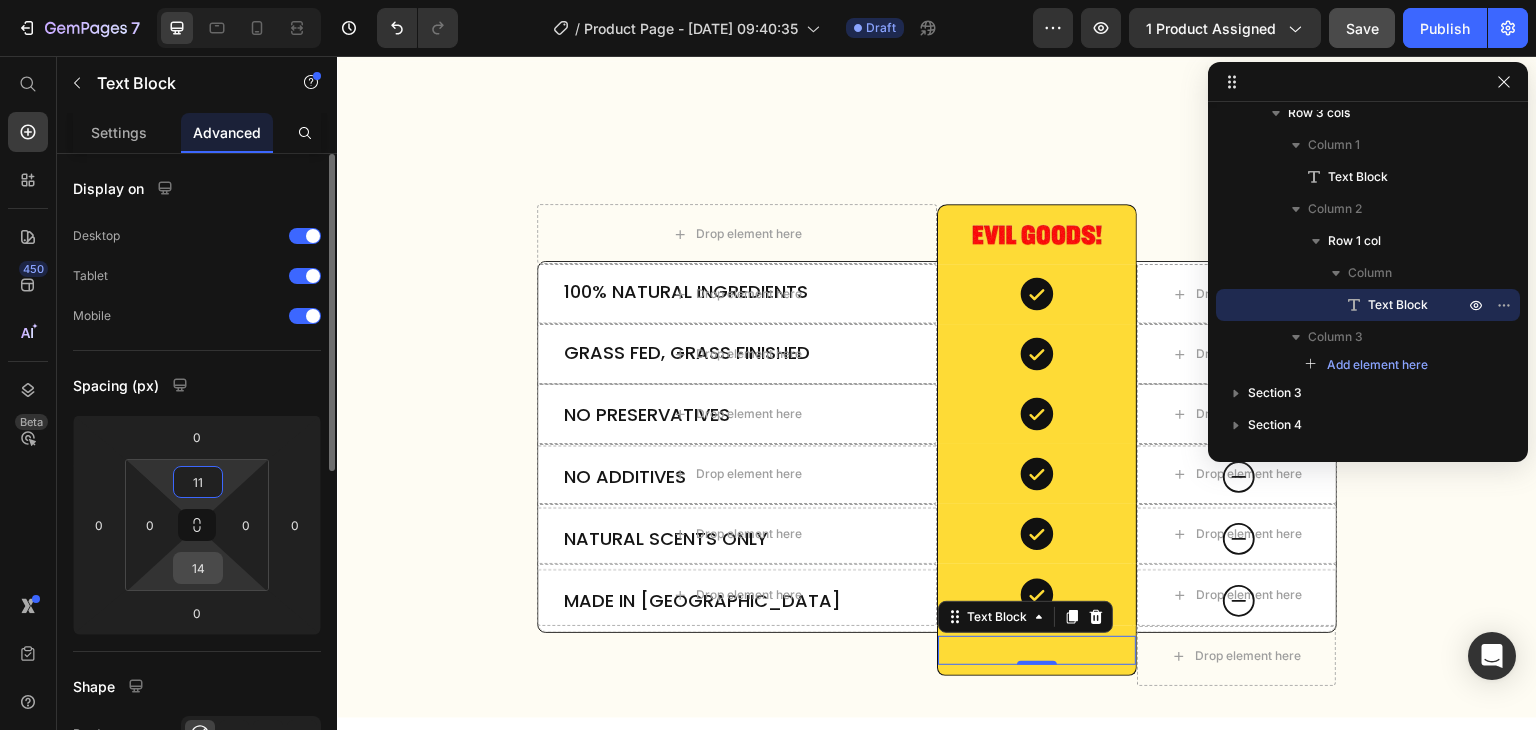 click on "14" at bounding box center (198, 568) 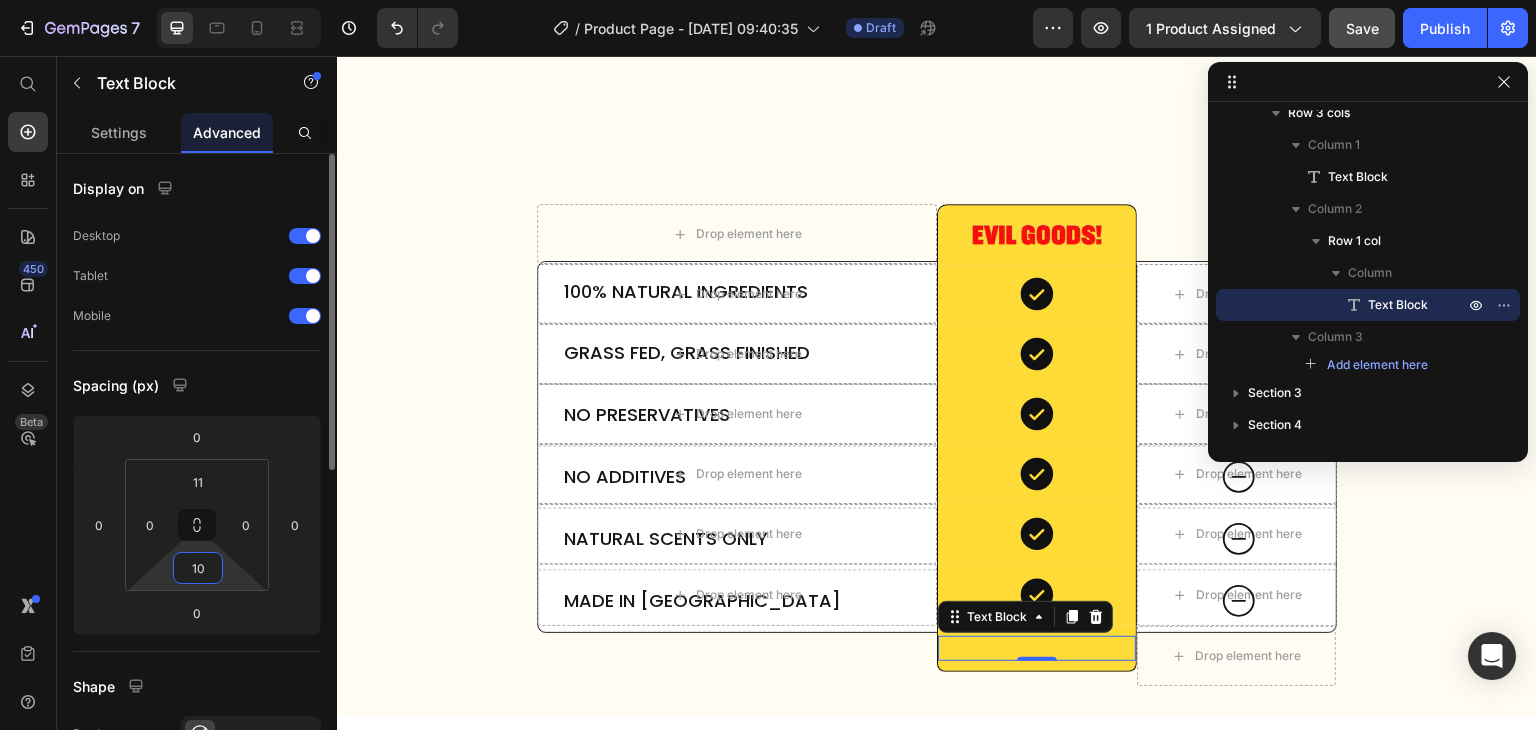 type on "11" 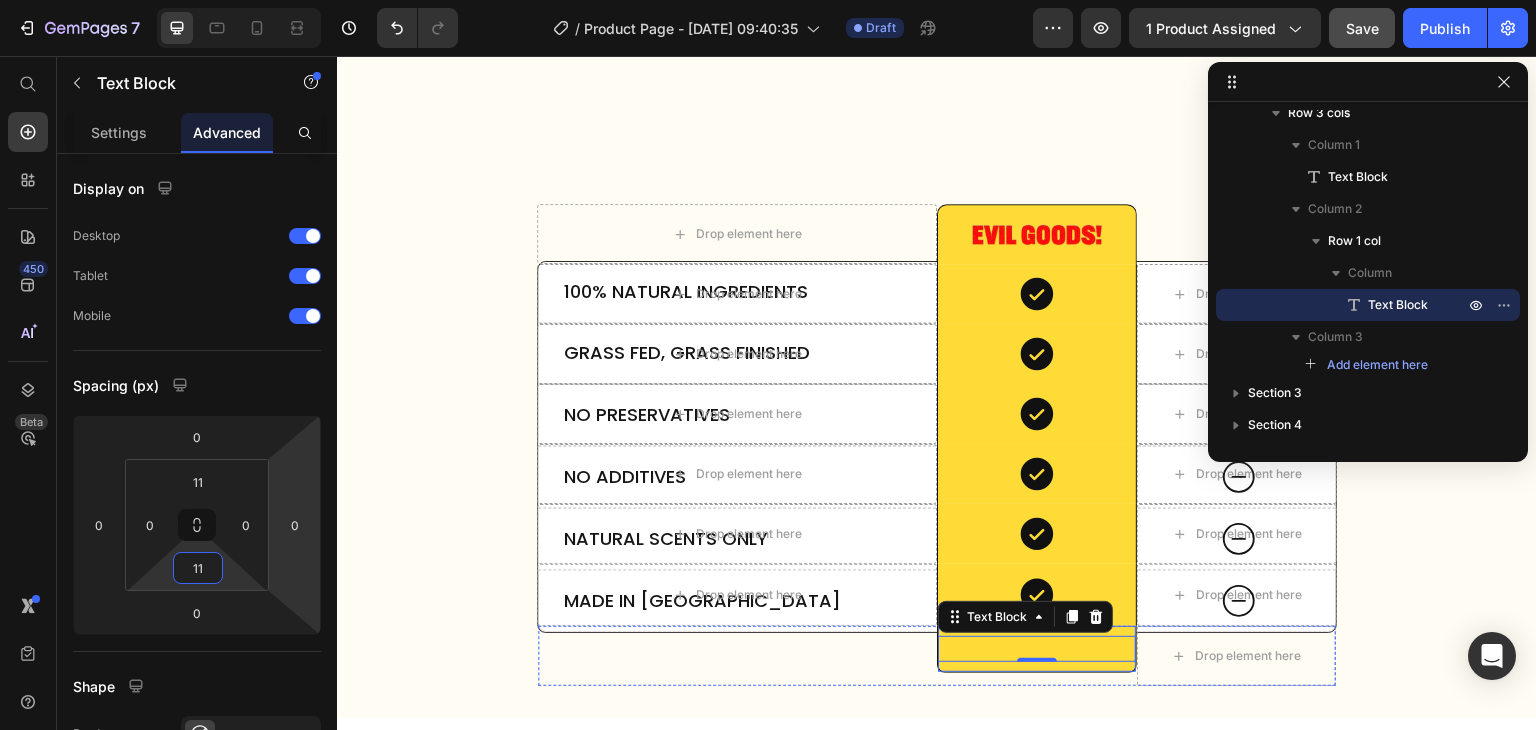 click on "Text Block   0 Row" at bounding box center (1037, 649) 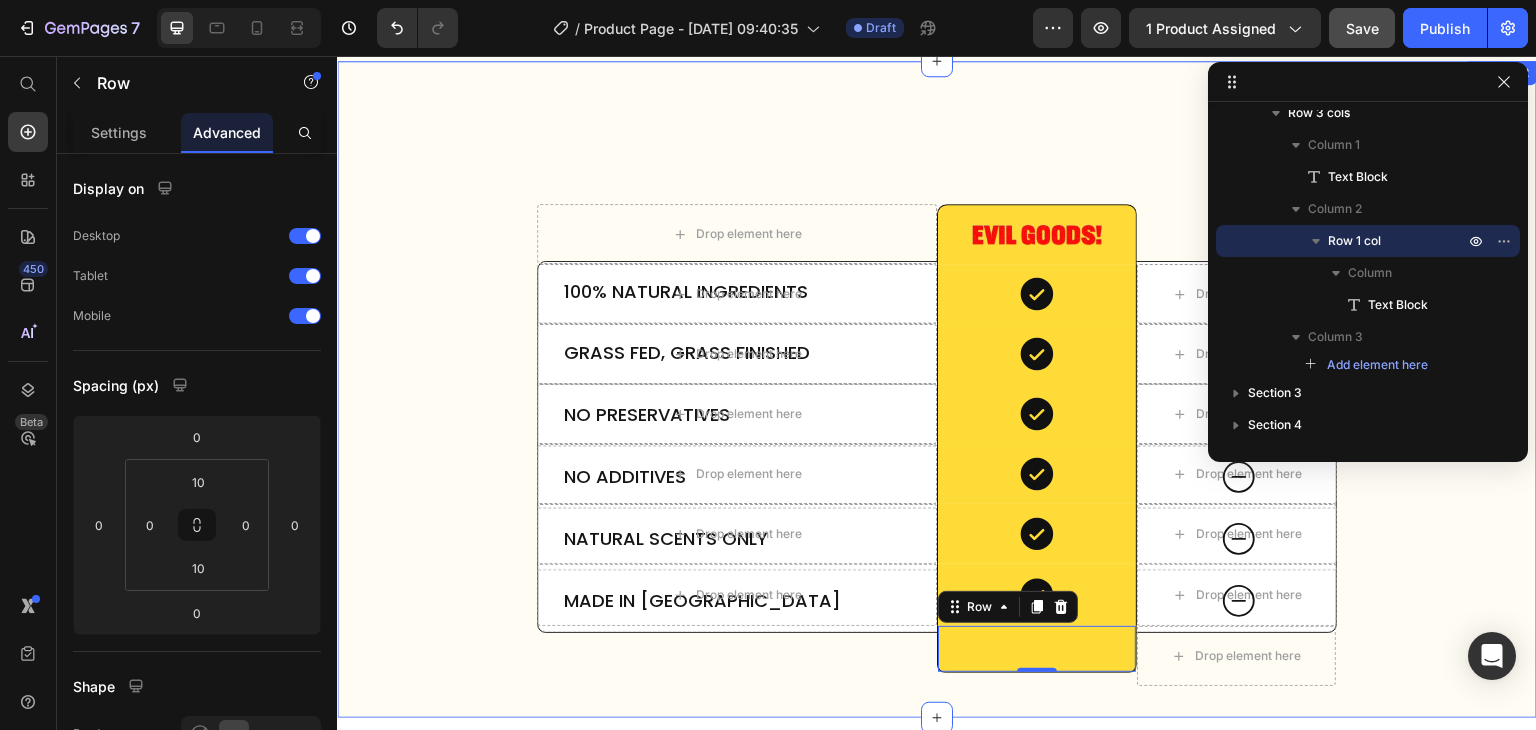click on "100% Natural Ingredients Text Block
Drop element here
Icon Hero Banner Row Grass Fed, Grass Finished Text Block
Drop element here
Icon Hero Banner Row No Preservatives Text Block
Drop element here
Icon Hero Banner Row No Additives Text Block
Drop element here
Icon Hero Banner Row Natural Scents Only Text Block
Drop element here
Icon Hero Banner Row Made in [GEOGRAPHIC_DATA] Text Block
Drop element here
Icon Hero Banner Row Row
Drop element here Image Row Other Text Block Row
Drop element here
Icon Row
Drop element here Row
Drop element here
Icon Row
Drop element here Row
Drop element here
Icon Row
Drop element here Row" at bounding box center (937, 389) 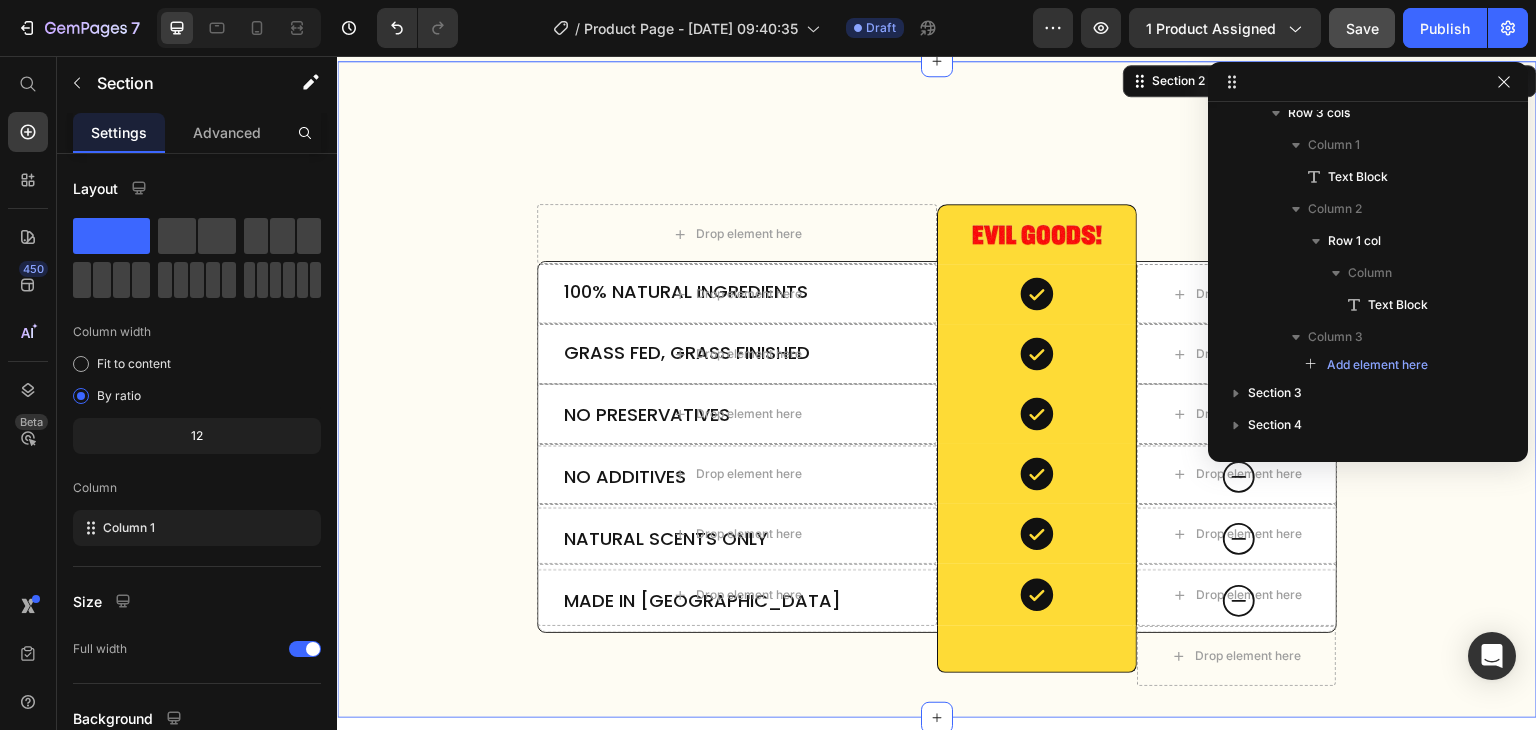 scroll, scrollTop: 0, scrollLeft: 0, axis: both 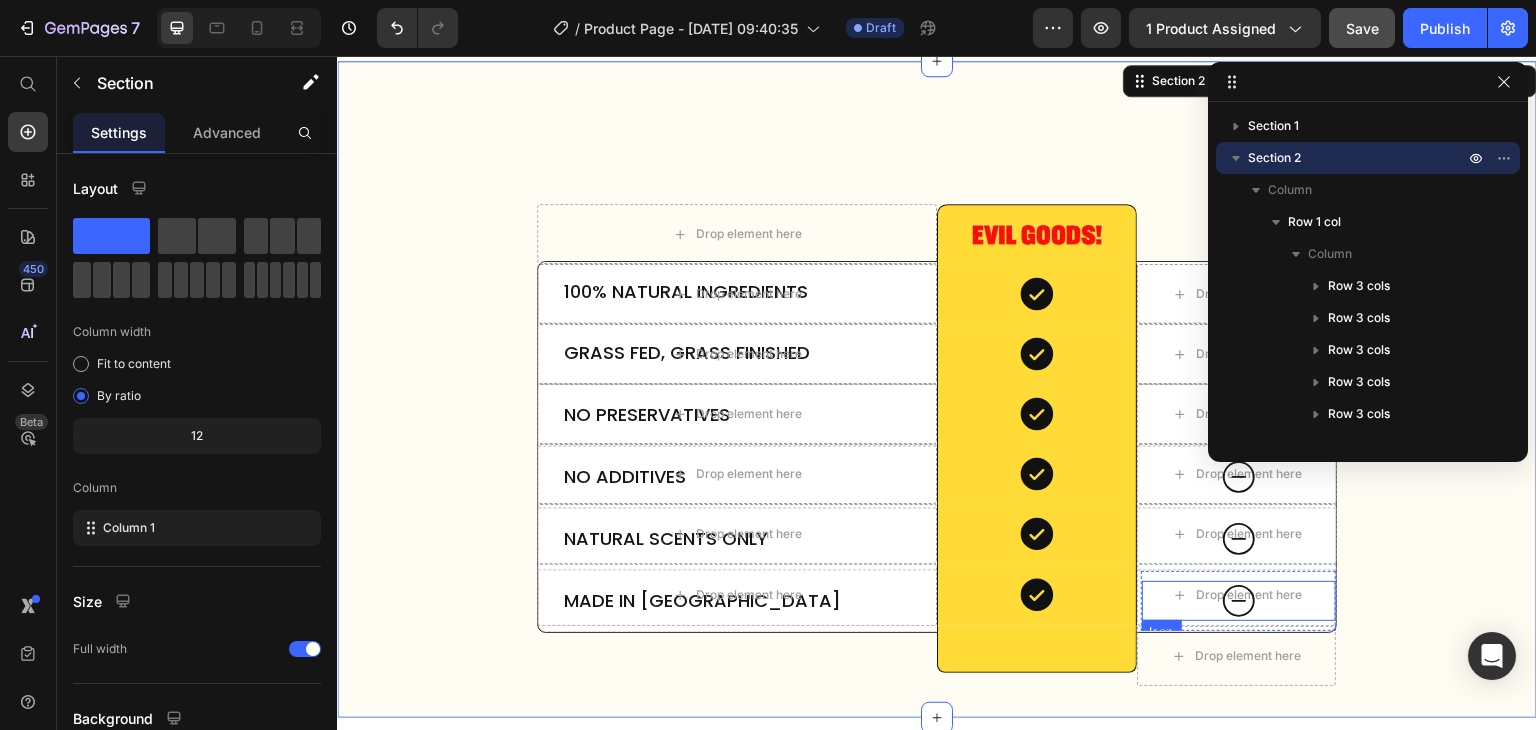 click on "Icon" at bounding box center (1239, 601) 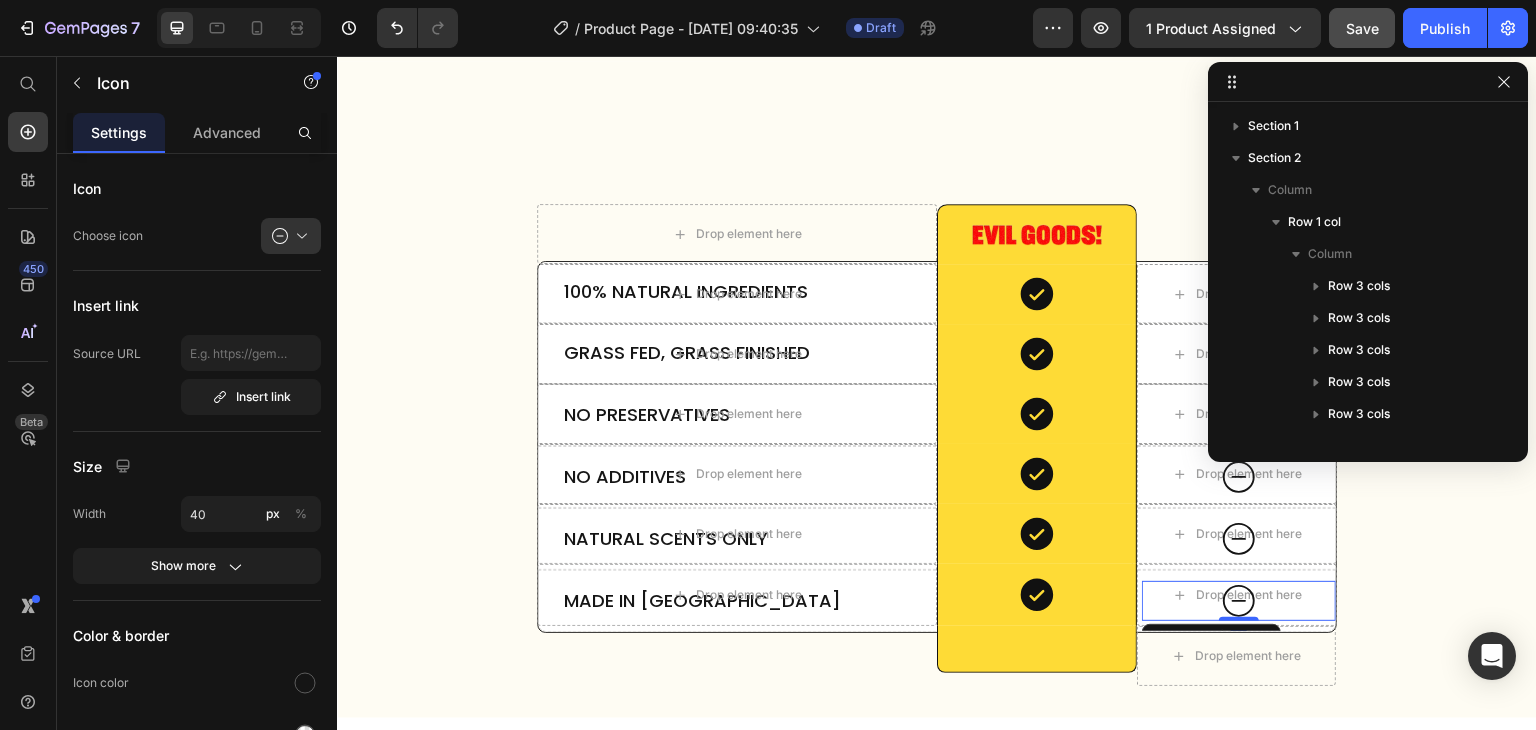 scroll, scrollTop: 434, scrollLeft: 0, axis: vertical 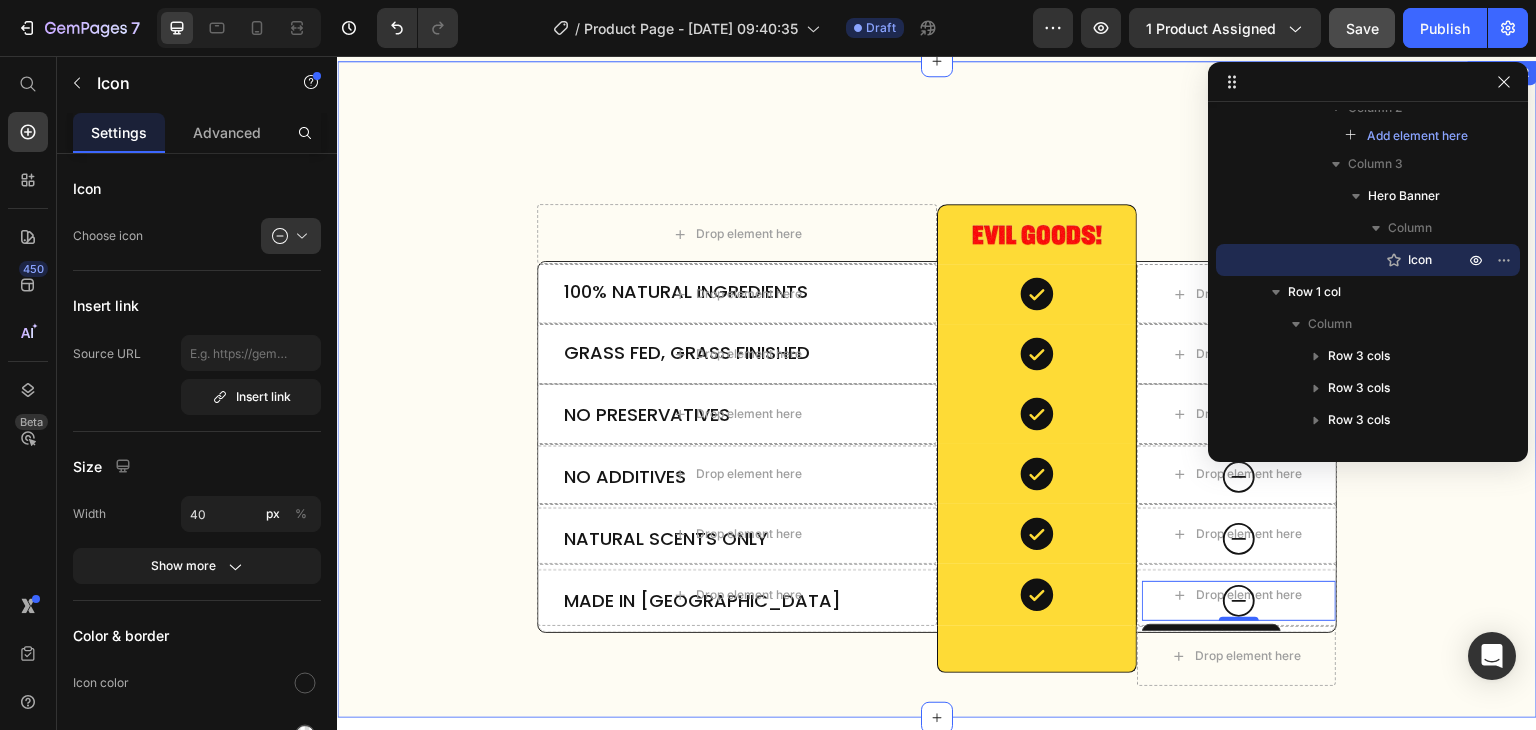 click on "100% Natural Ingredients Text Block
Drop element here
Icon Hero Banner Row Grass Fed, Grass Finished Text Block
Drop element here
Icon Hero Banner Row No Preservatives Text Block
Drop element here
Icon Hero Banner Row No Additives Text Block
Drop element here
Icon Hero Banner Row Natural Scents Only Text Block
Drop element here
Icon Hero Banner Row Made in [GEOGRAPHIC_DATA] Text Block
Drop element here
Icon   [STREET_ADDRESS]
Drop element here Image Row Other Text Block Row
Drop element here
Icon Row
Drop element here Row
Drop element here
Icon Row
Drop element here Row
Drop element here
Icon Row
Drop element here Row
Icon Row" at bounding box center [937, 389] 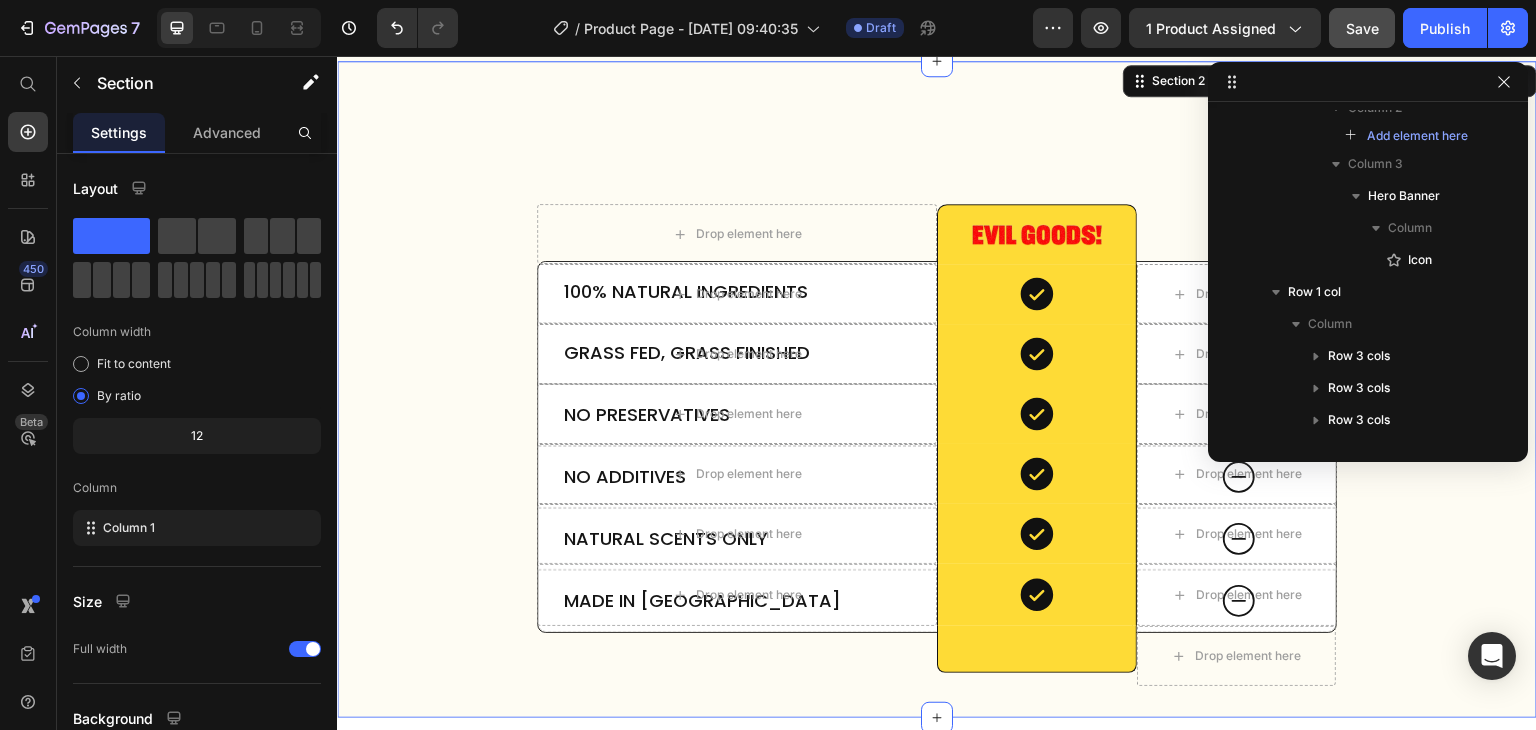 scroll, scrollTop: 0, scrollLeft: 0, axis: both 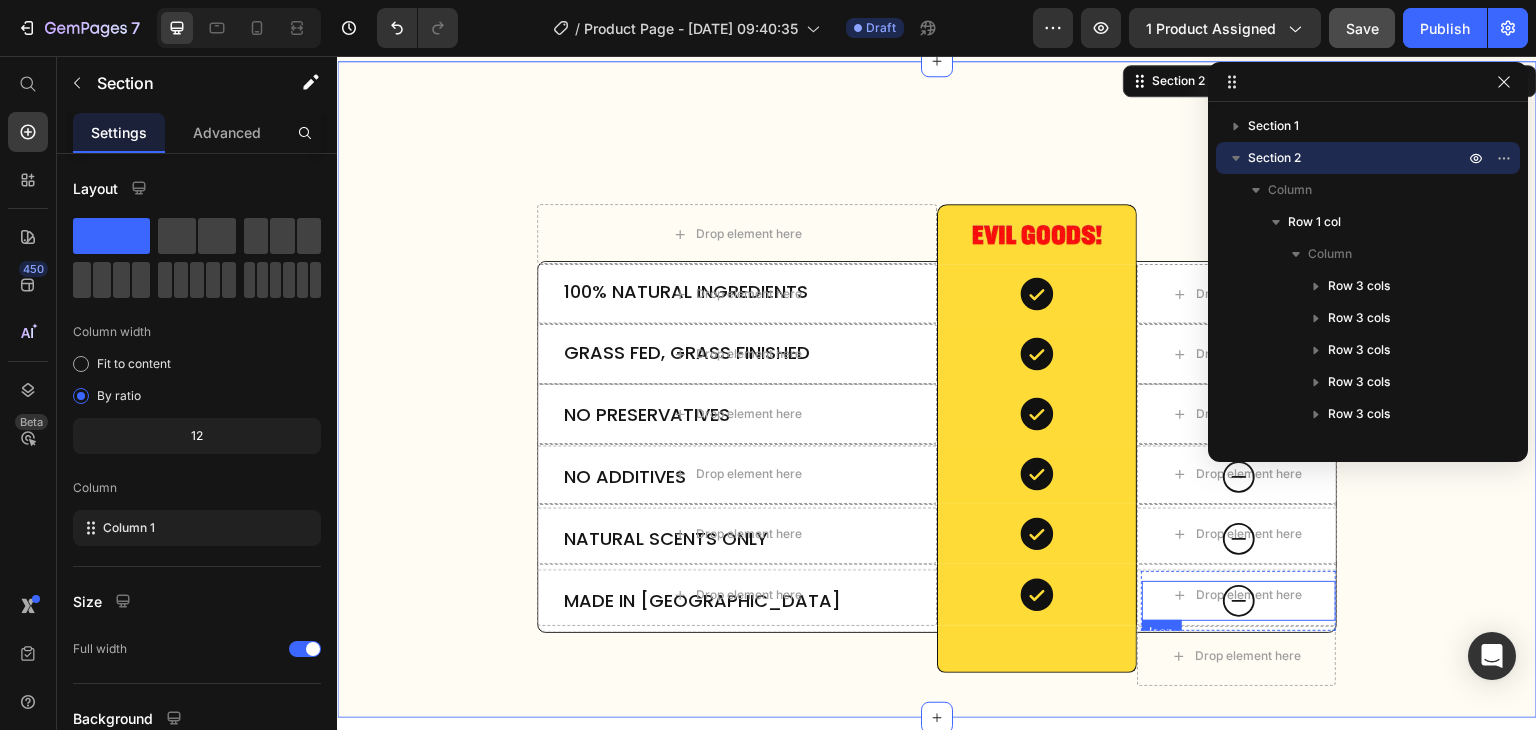 click on "Icon" at bounding box center [1239, 601] 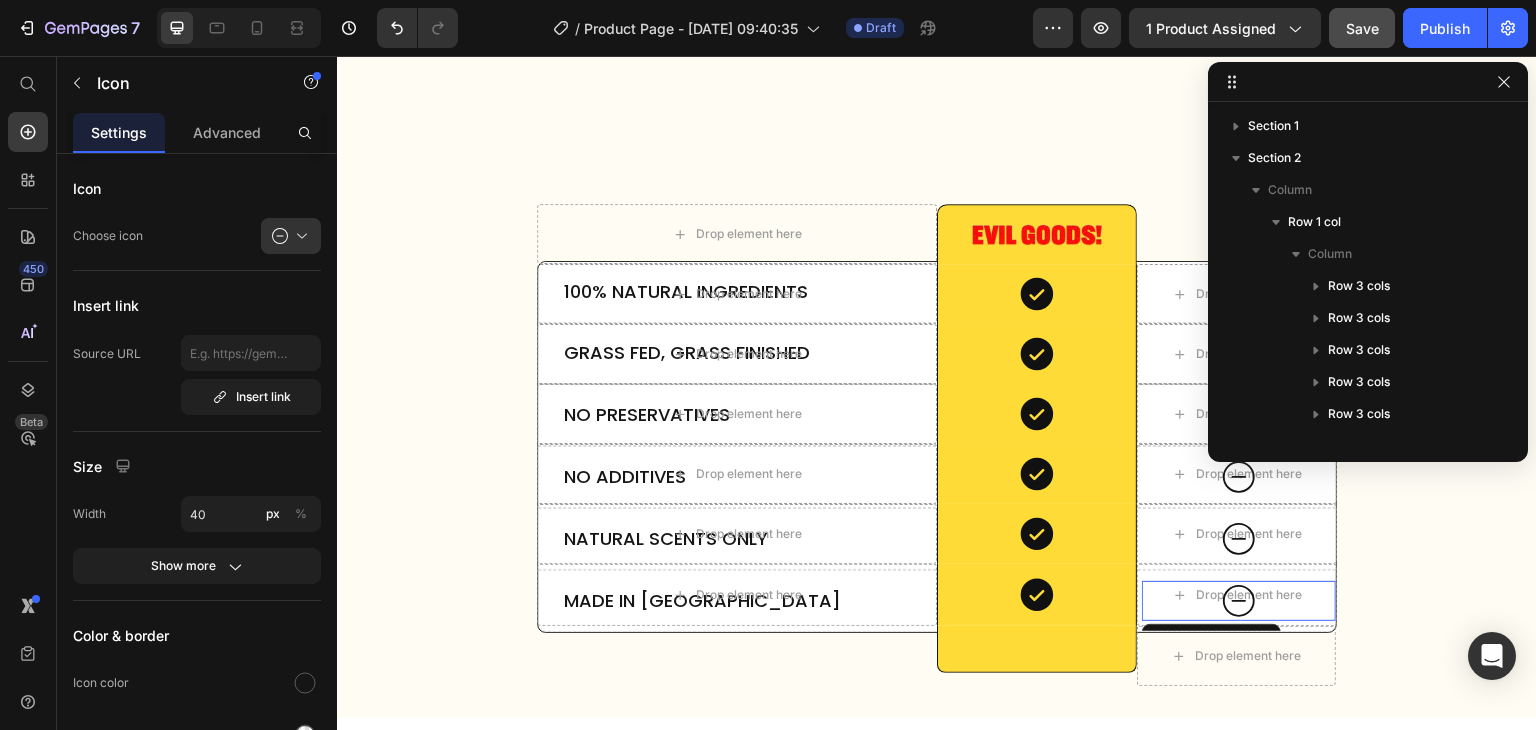 scroll, scrollTop: 434, scrollLeft: 0, axis: vertical 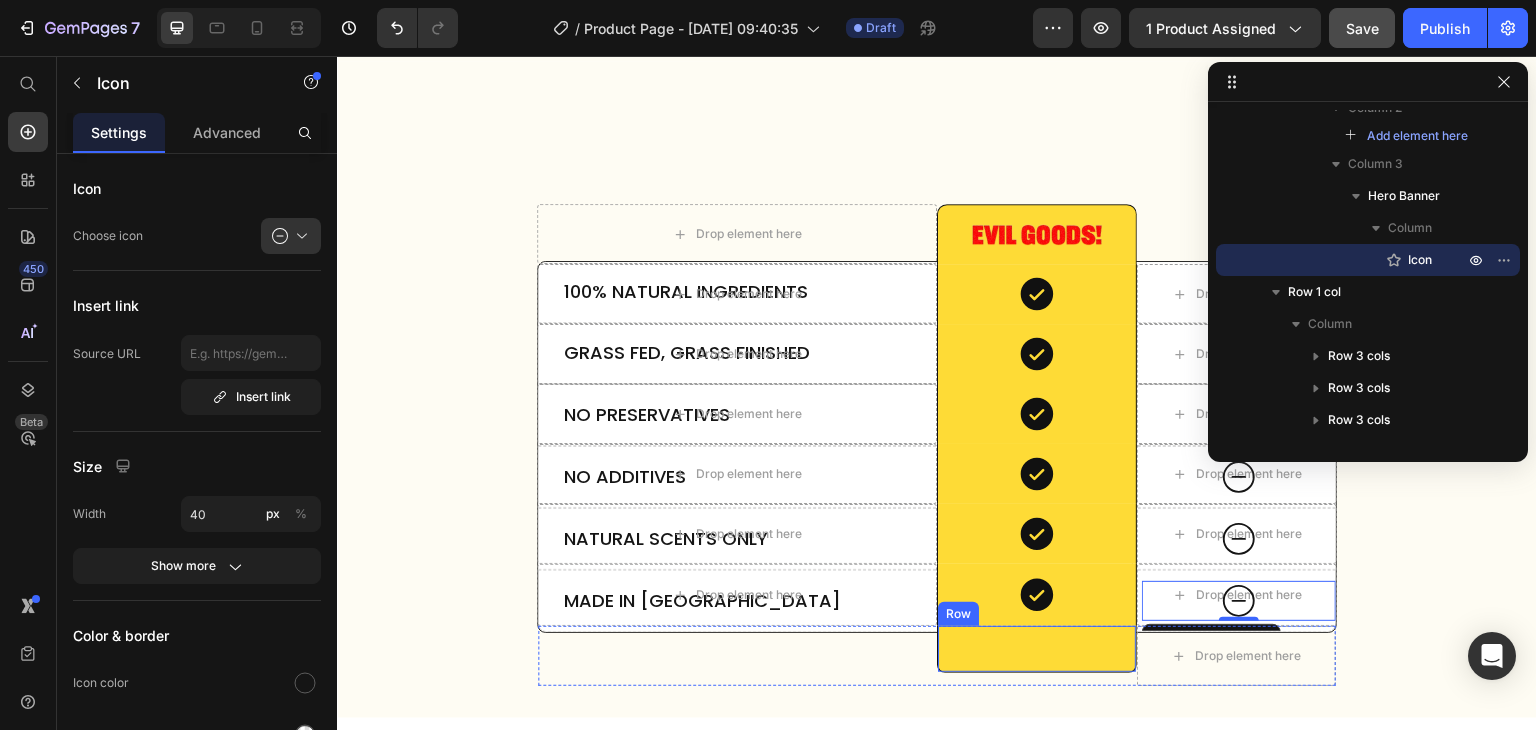 click on "Text Block Row" at bounding box center [1037, 649] 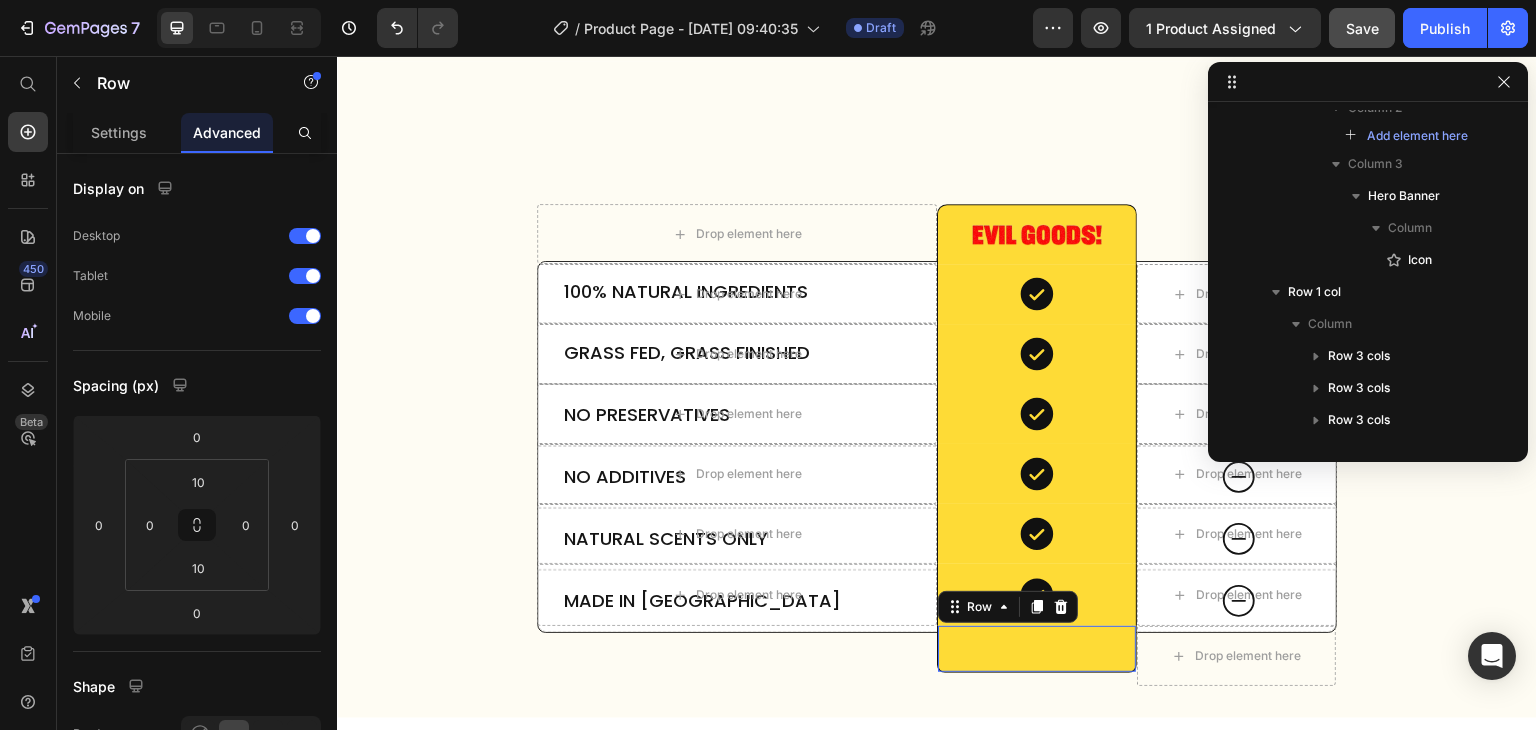 scroll, scrollTop: 882, scrollLeft: 0, axis: vertical 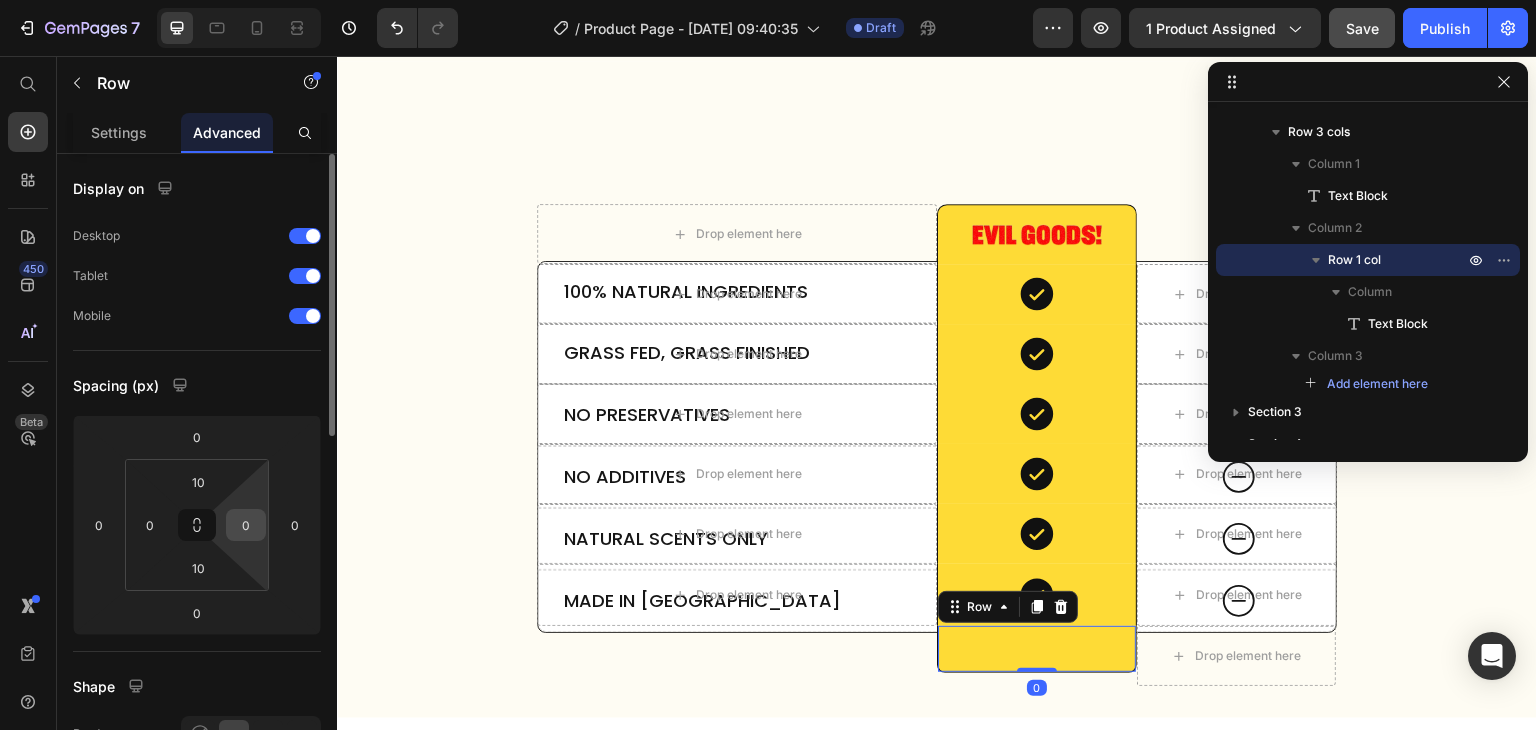 click on "0" at bounding box center (246, 525) 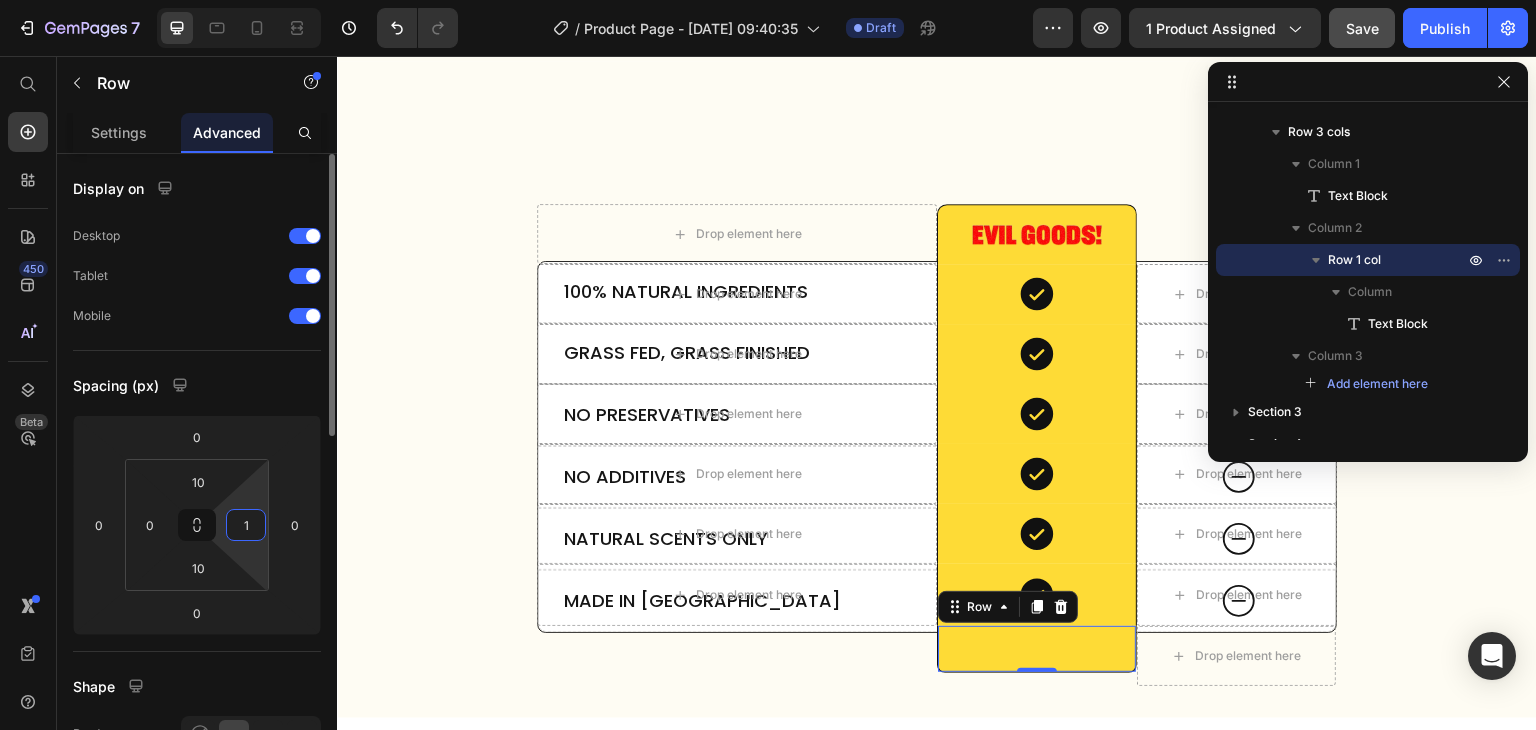 type on "0" 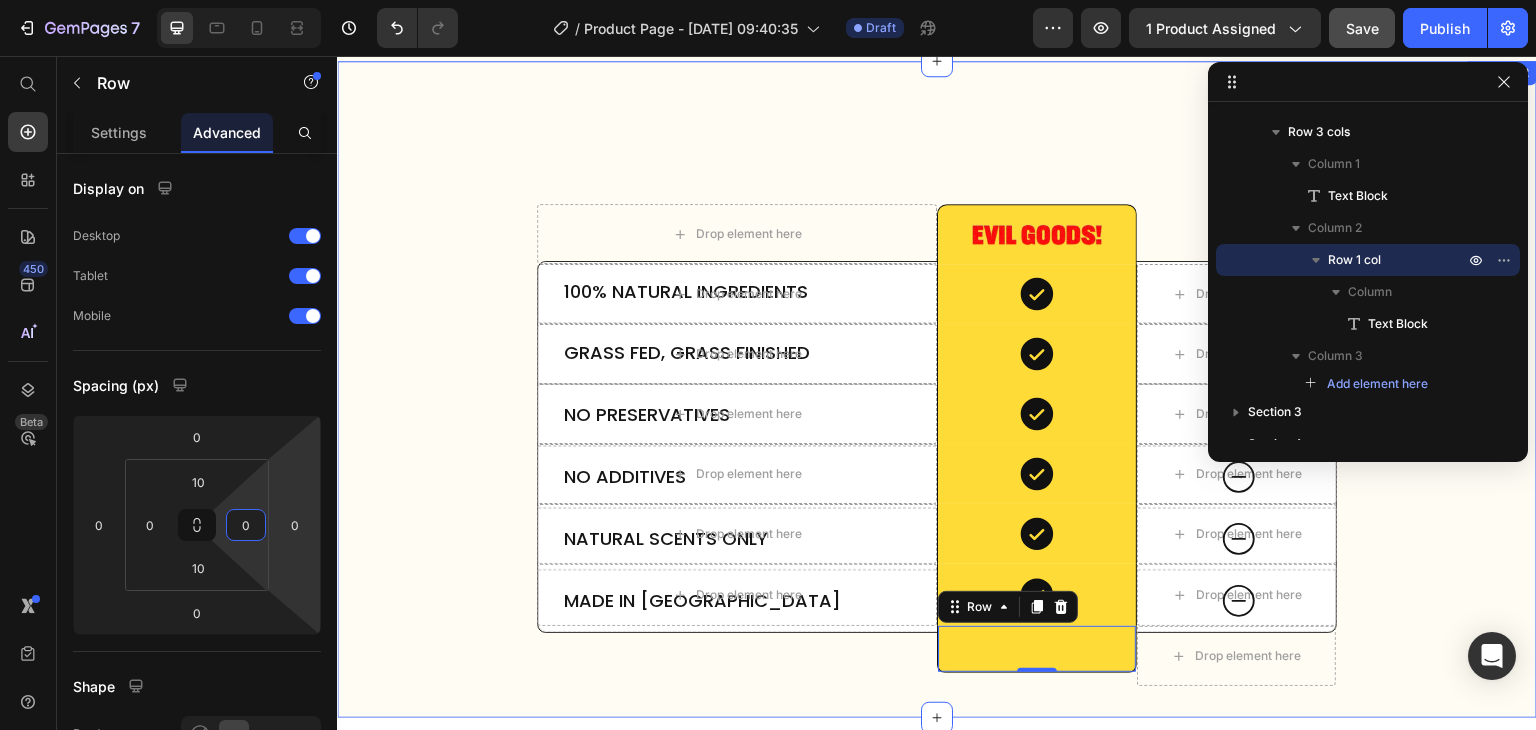 click on "100% Natural Ingredients Text Block
Drop element here
Icon Hero Banner Row Grass Fed, Grass Finished Text Block
Drop element here
Icon Hero Banner Row No Preservatives Text Block
Drop element here
Icon Hero Banner Row No Additives Text Block
Drop element here
Icon Hero Banner Row Natural Scents Only Text Block
Drop element here
Icon Hero Banner Row Made in [GEOGRAPHIC_DATA] Text Block
Drop element here
Icon Hero Banner Row Row
Drop element here Image Row Other Text Block Row
Drop element here
Icon Row
Drop element here Row
Drop element here
Icon Row
Drop element here Row
Drop element here
Icon Row
Drop element here Row" at bounding box center [937, 473] 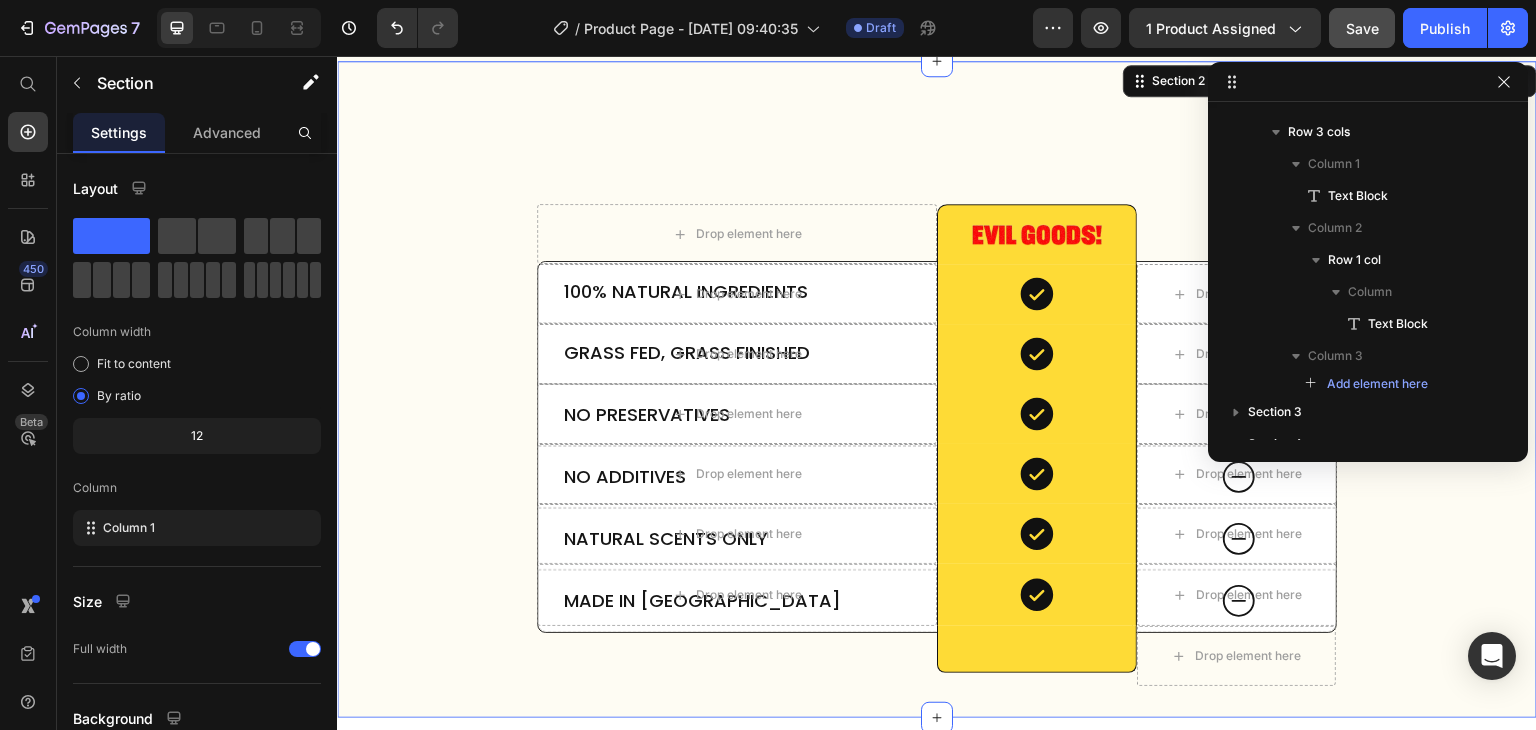 scroll, scrollTop: 0, scrollLeft: 0, axis: both 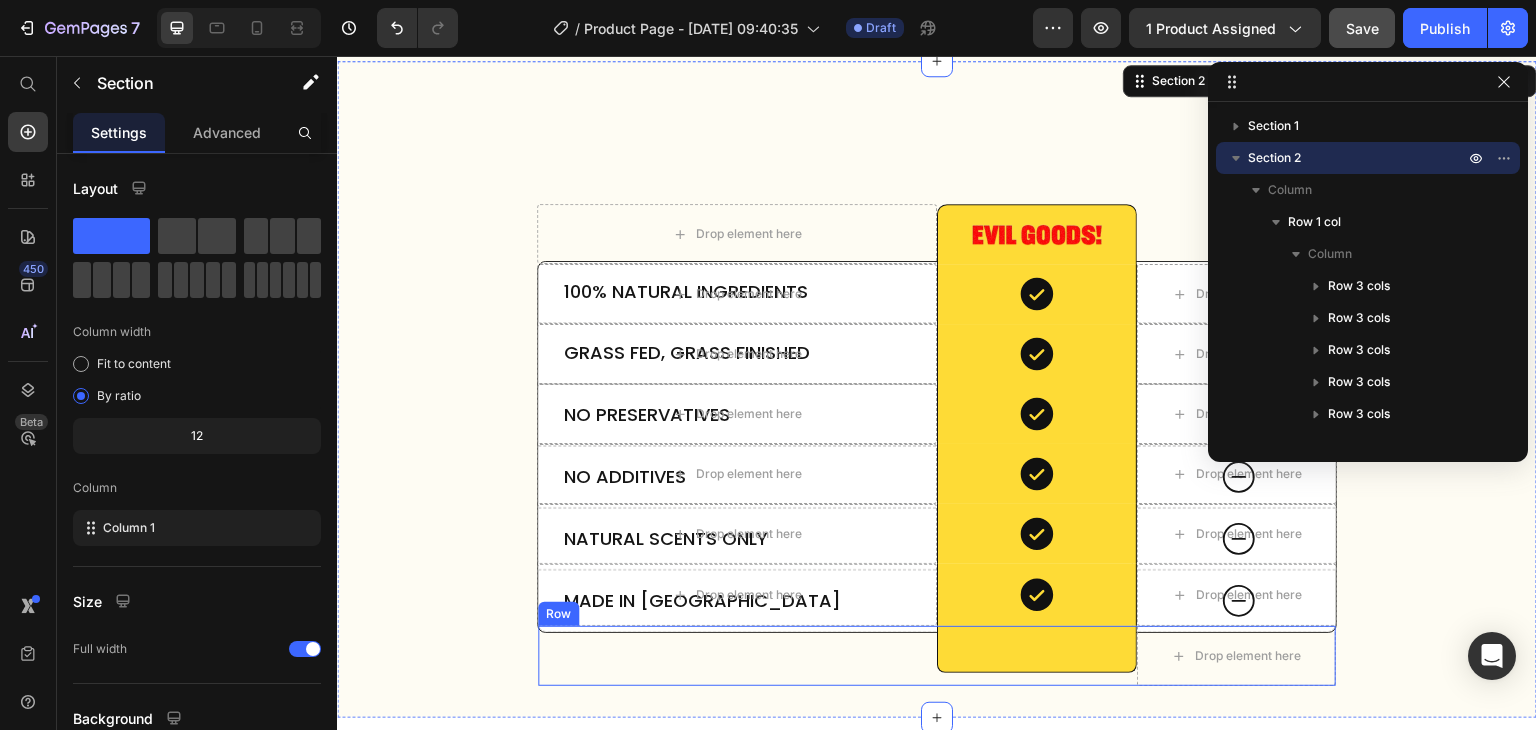 click on "Text Block" at bounding box center (737, 656) 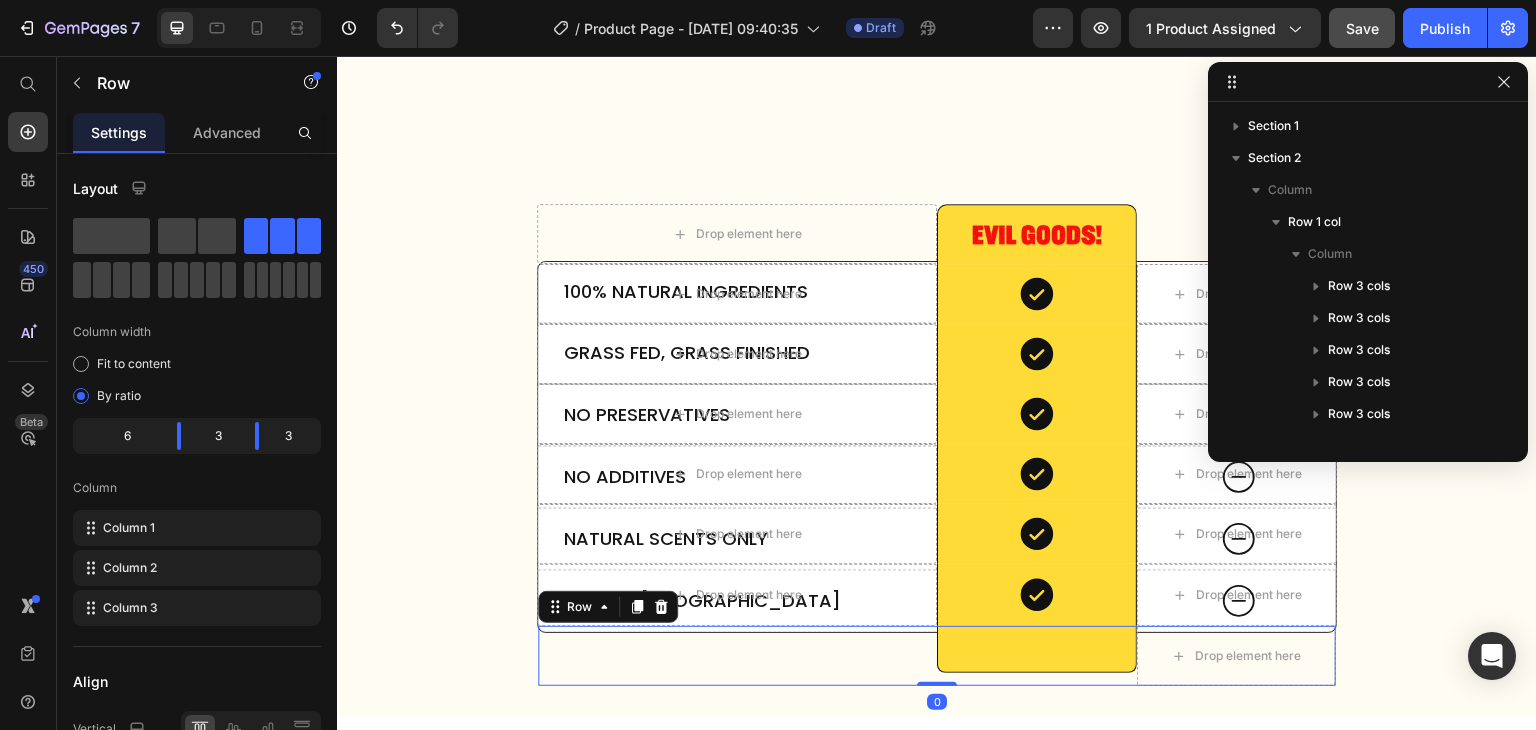scroll, scrollTop: 754, scrollLeft: 0, axis: vertical 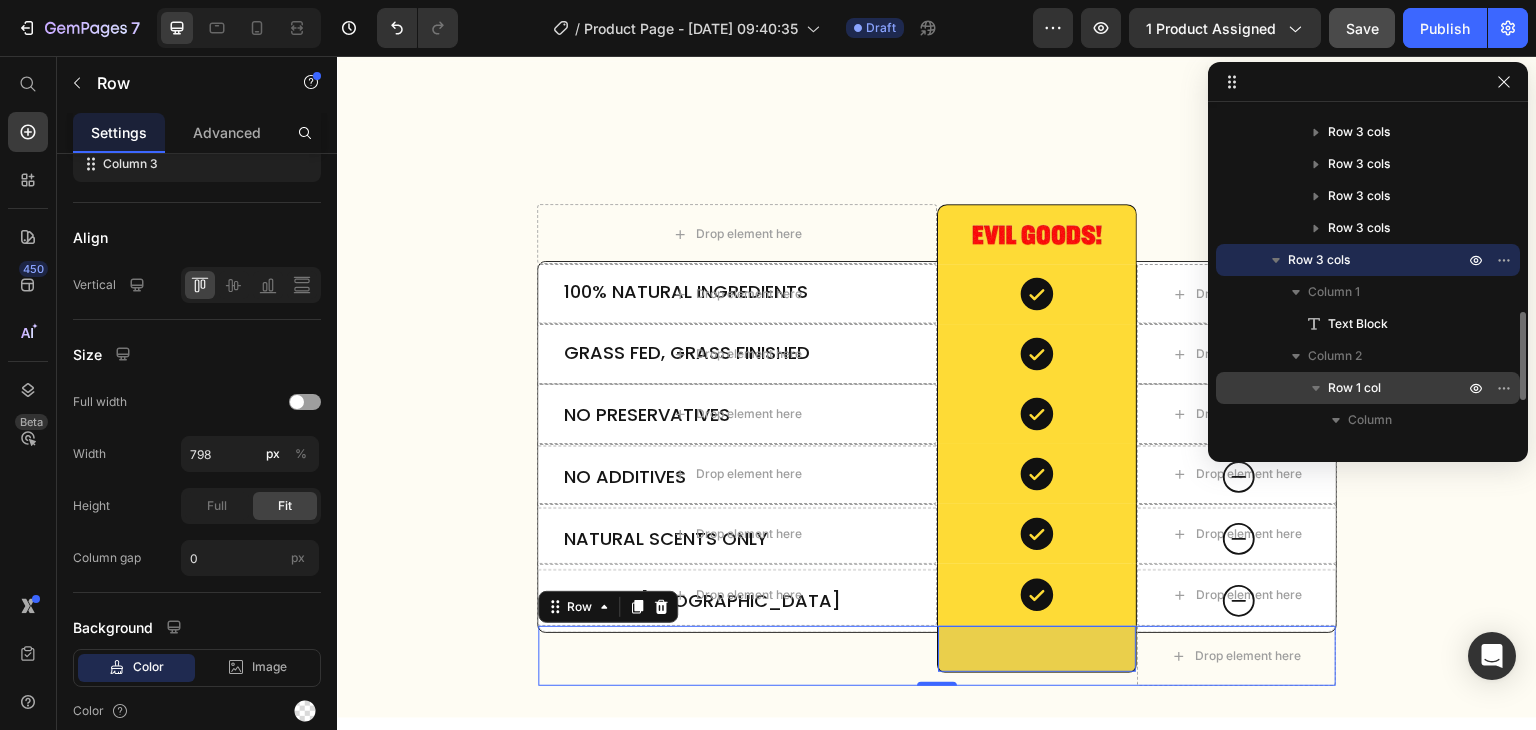 click on "Row 1 col" at bounding box center (1368, 388) 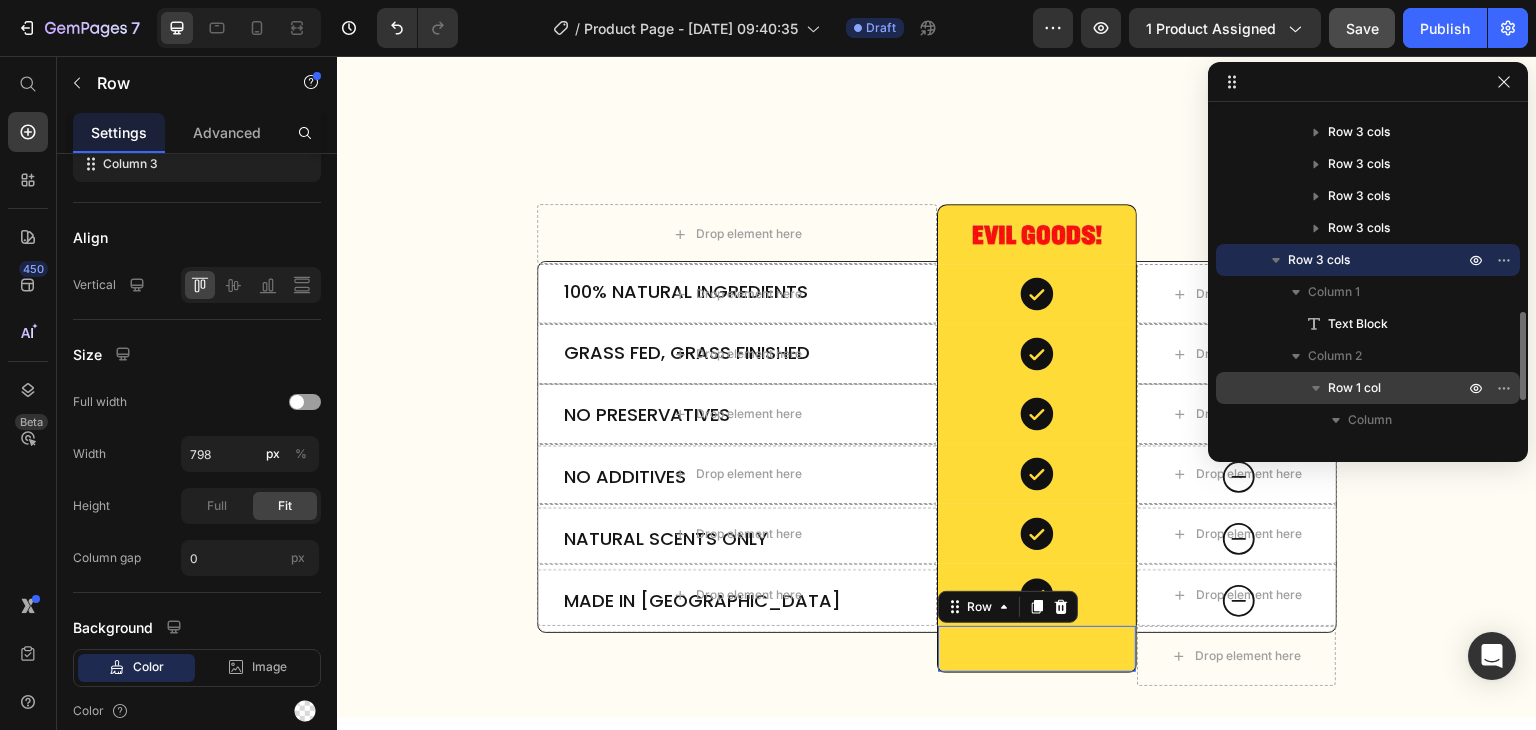 scroll, scrollTop: 277, scrollLeft: 0, axis: vertical 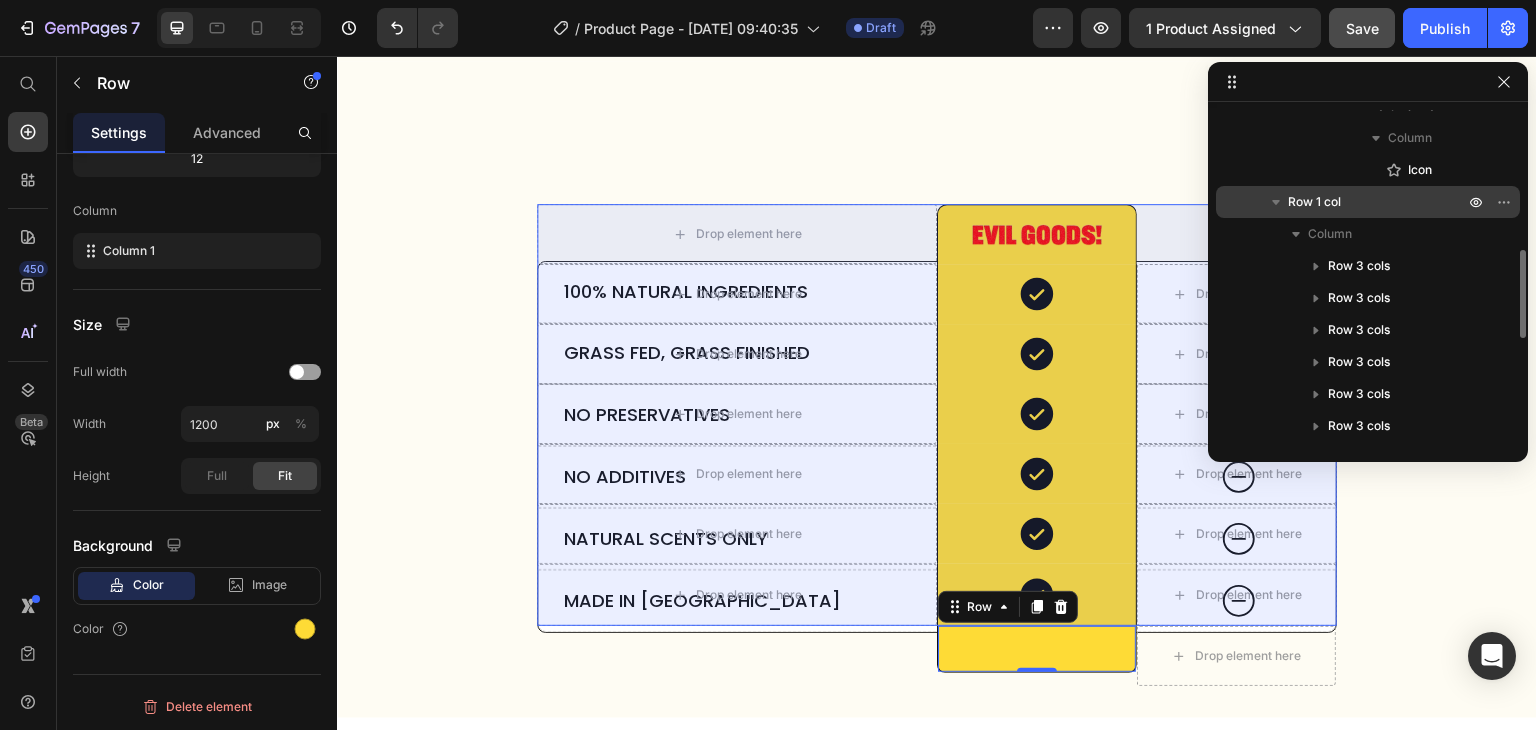 click on "Row 1 col" at bounding box center (1368, 202) 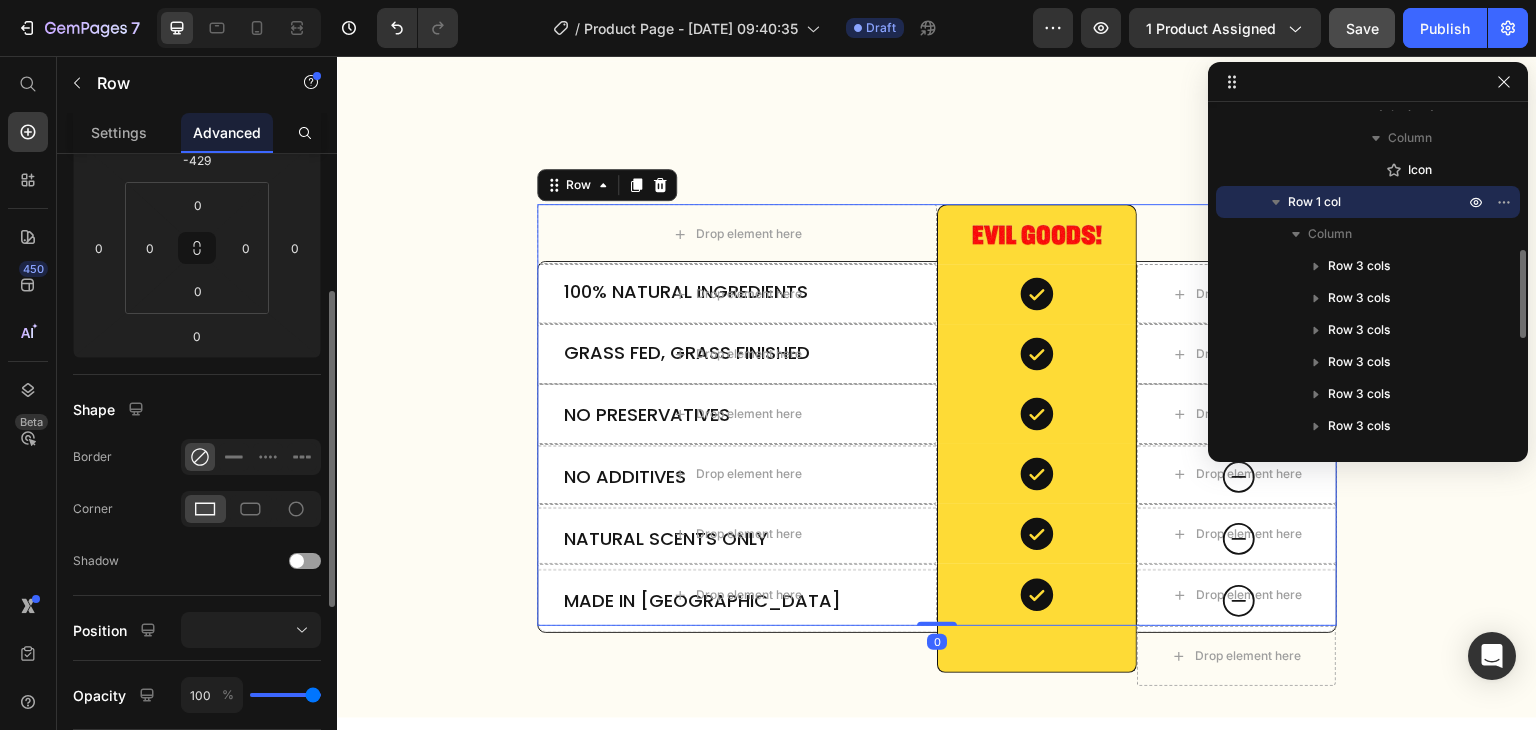 scroll, scrollTop: 276, scrollLeft: 0, axis: vertical 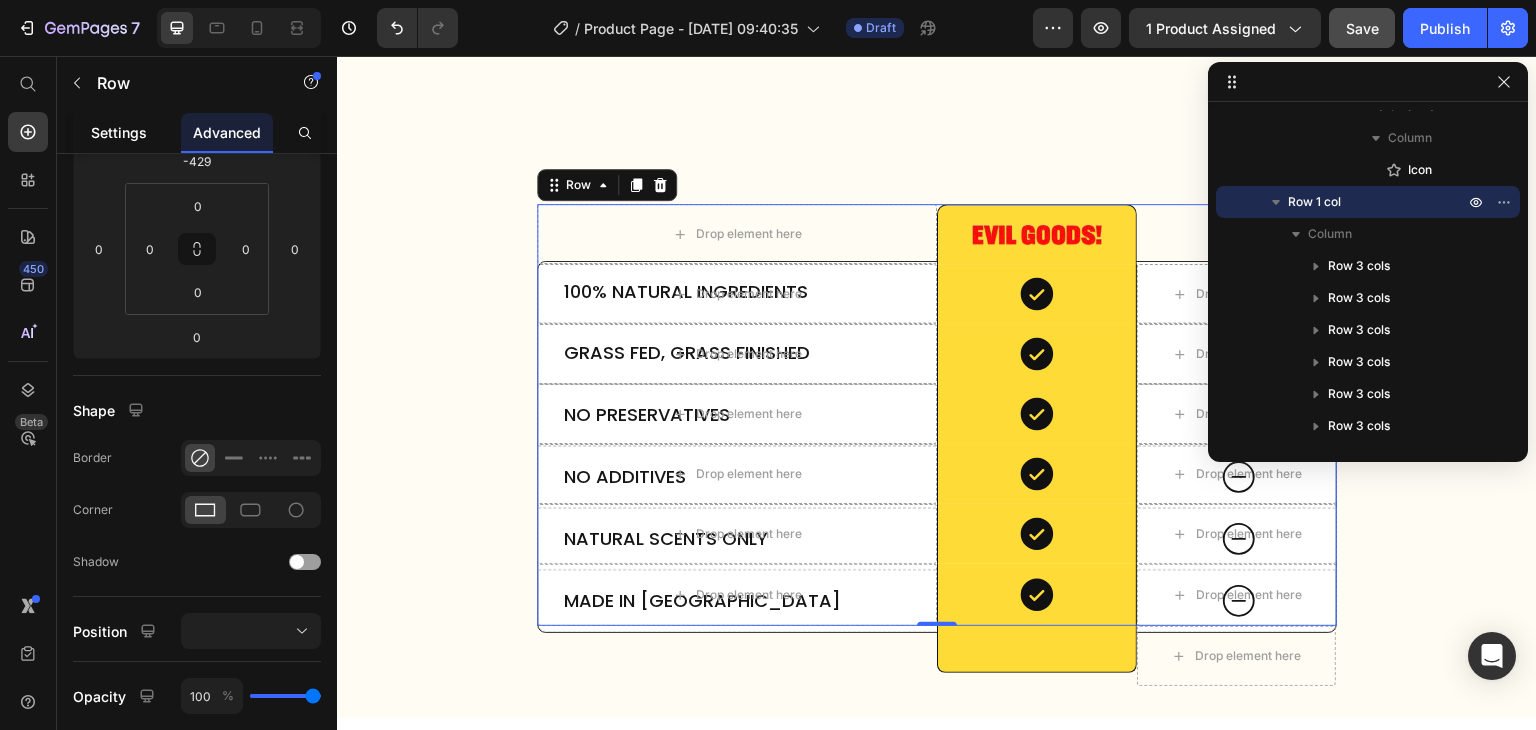click on "Settings" at bounding box center (119, 132) 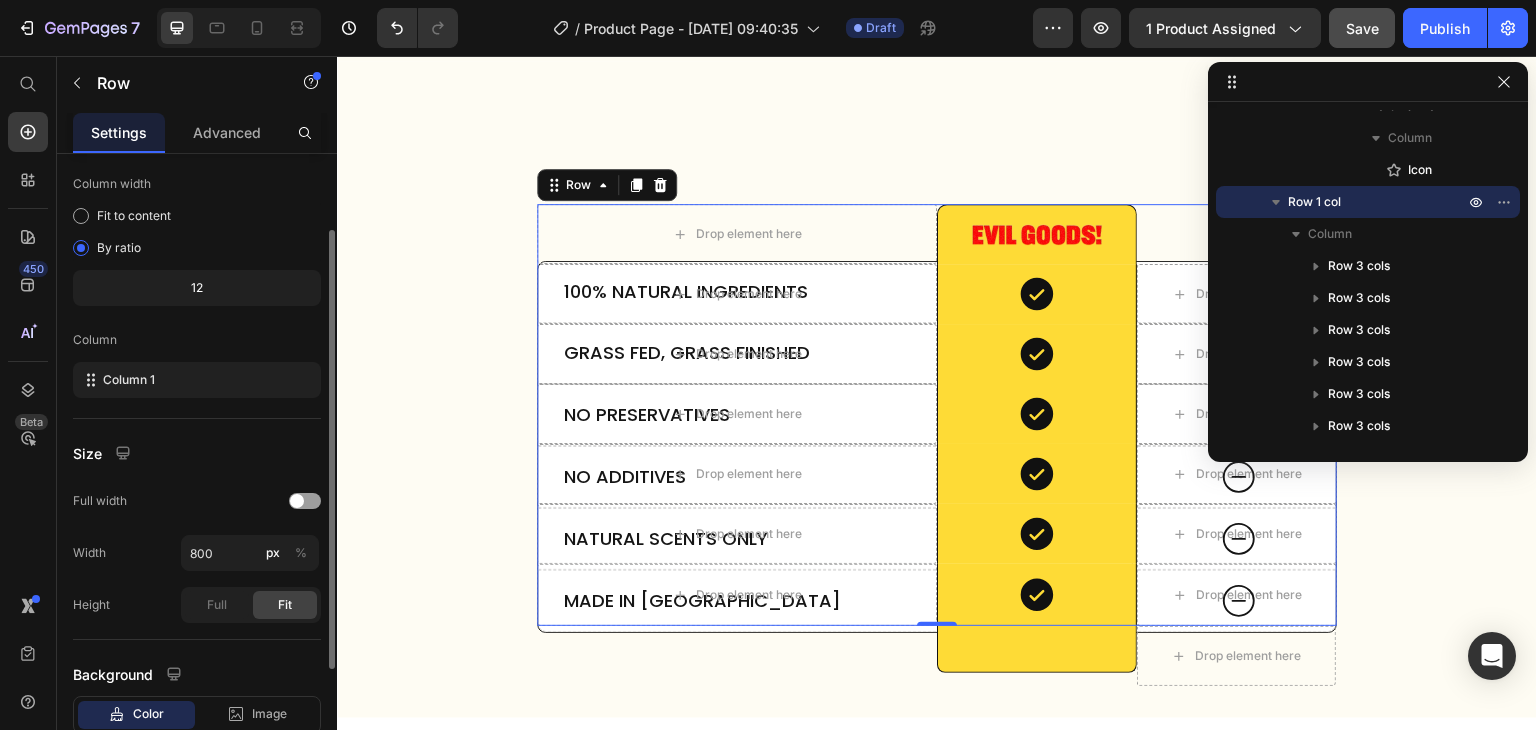 scroll, scrollTop: 156, scrollLeft: 0, axis: vertical 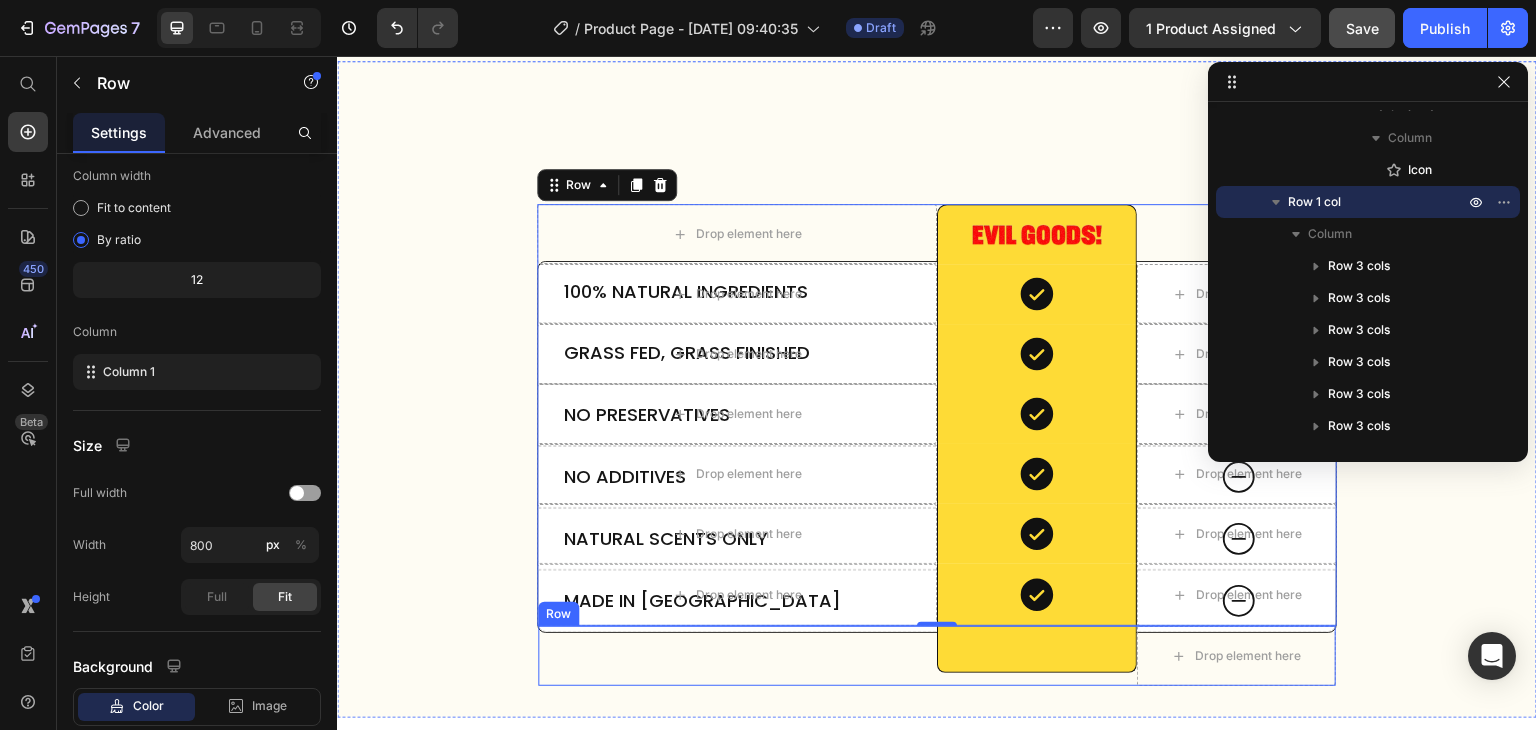 click on "Text Block" at bounding box center [737, 656] 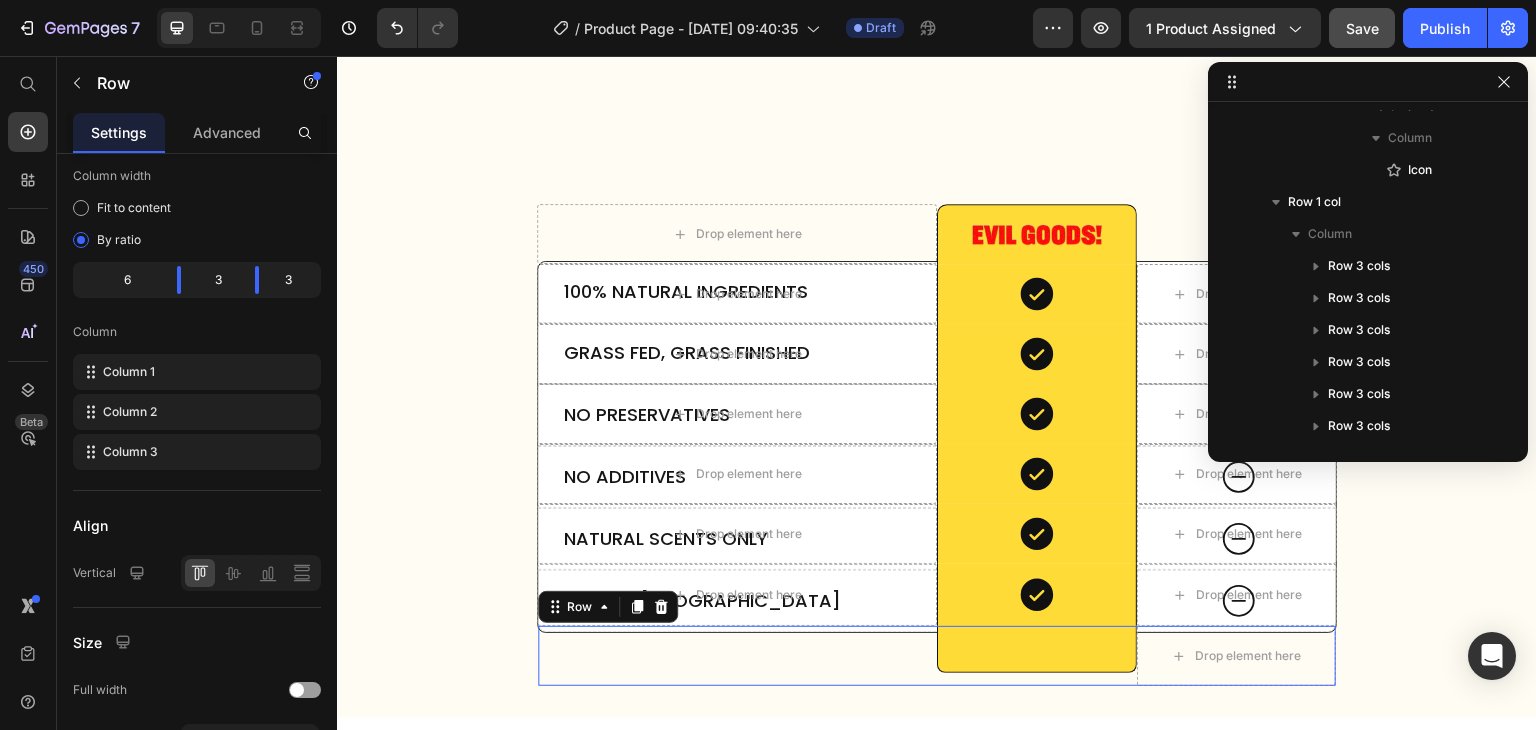 scroll, scrollTop: 754, scrollLeft: 0, axis: vertical 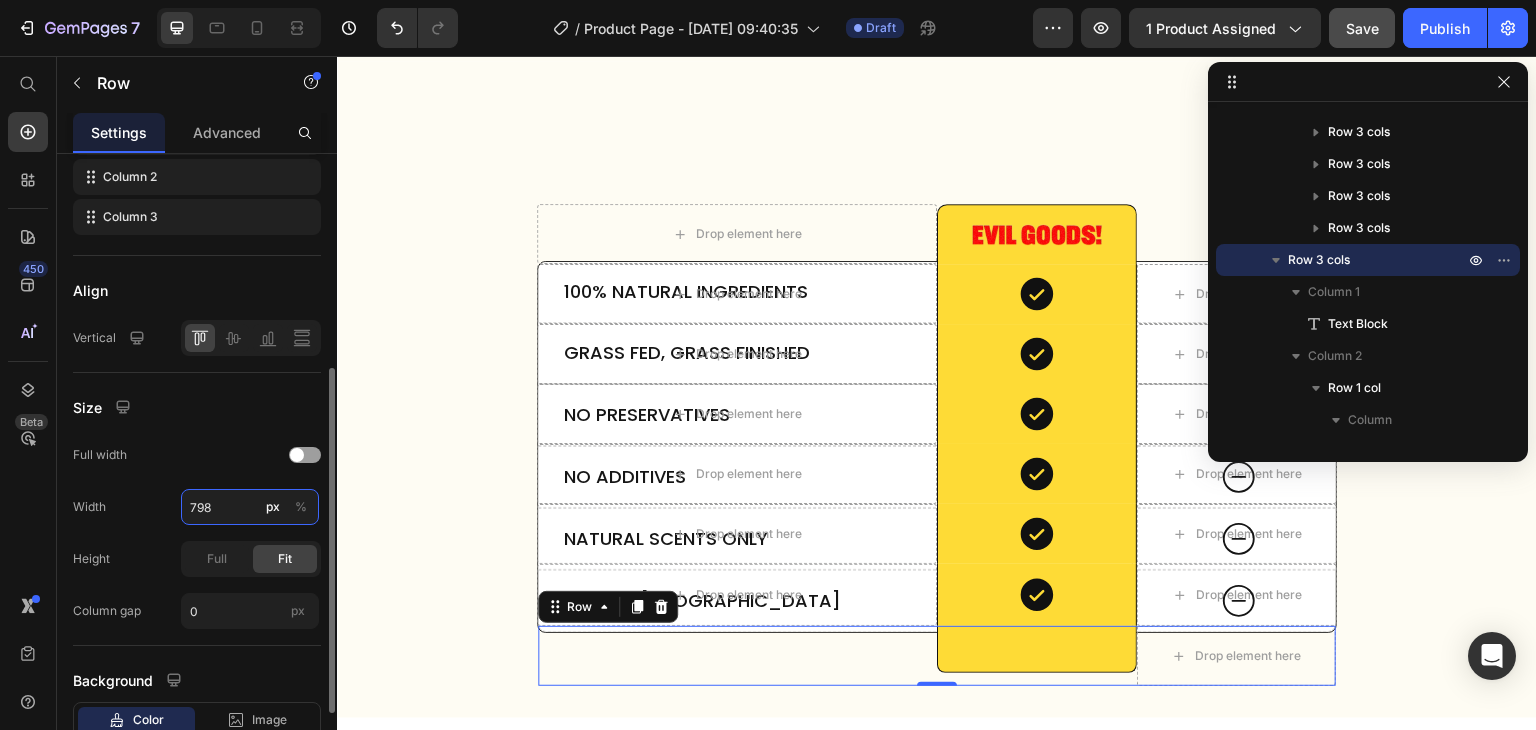 click on "798" at bounding box center [250, 507] 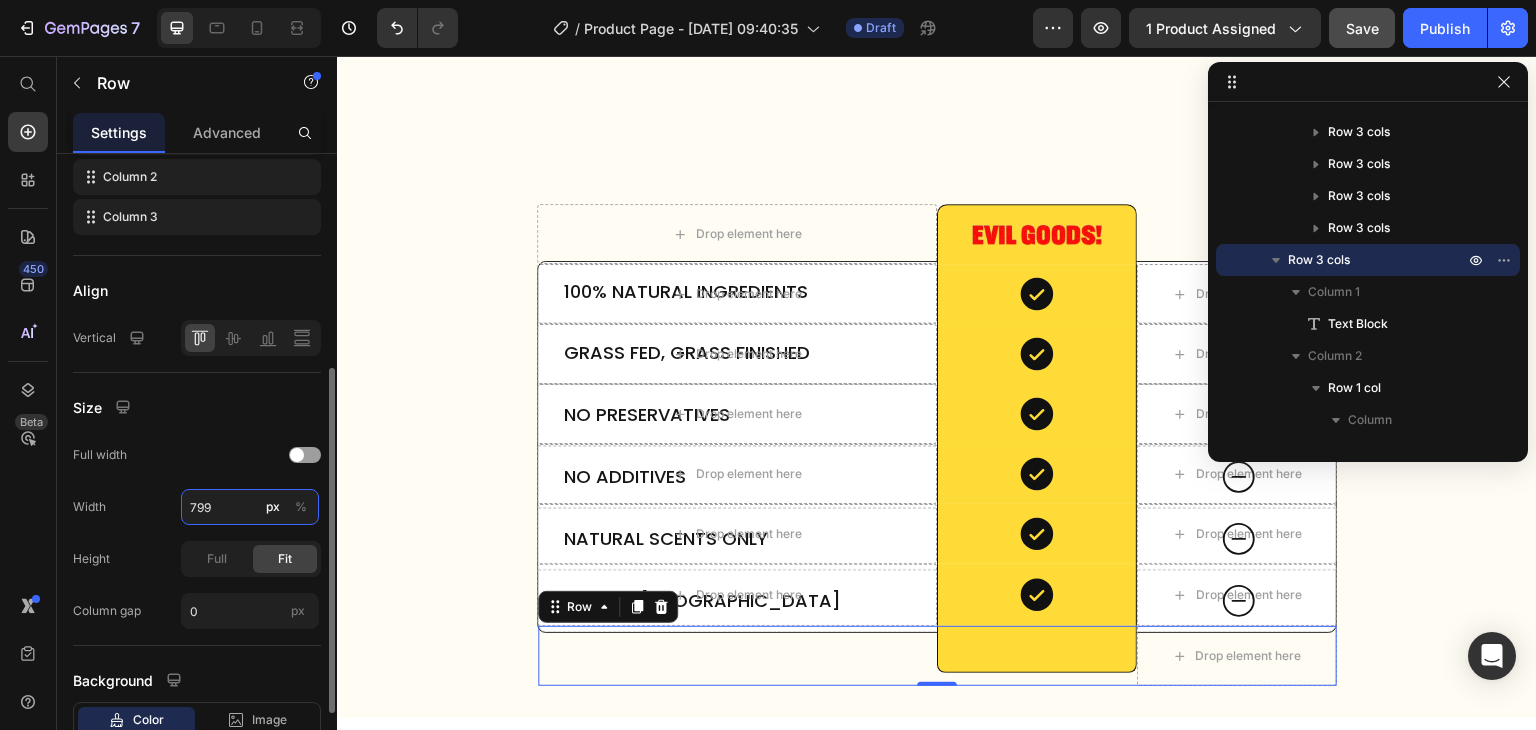 type on "800" 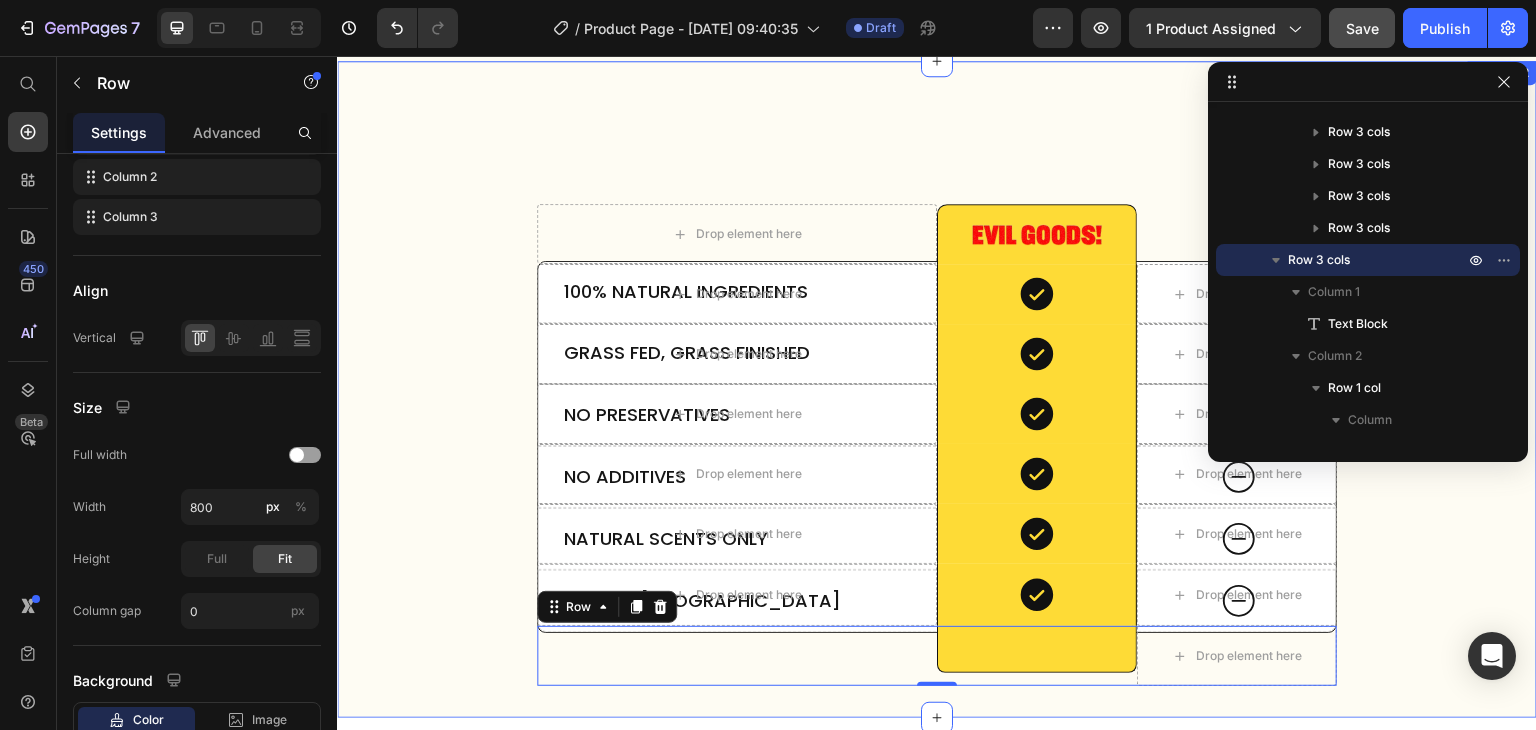 click on "100% Natural Ingredients Text Block
Drop element here
Icon Hero Banner Row Grass Fed, Grass Finished Text Block
Drop element here
Icon Hero Banner Row No Preservatives Text Block
Drop element here
Icon Hero Banner Row No Additives Text Block
Drop element here
Icon Hero Banner Row Natural Scents Only Text Block
Drop element here
Icon Hero Banner Row Made in [GEOGRAPHIC_DATA] Text Block
Drop element here
Icon Hero Banner Row Row
Drop element here Image Row Other Text Block Row
Drop element here
Icon Row
Drop element here Row
Drop element here
Icon Row
Drop element here Row
Drop element here
Icon Row
Drop element here Row" at bounding box center (937, 473) 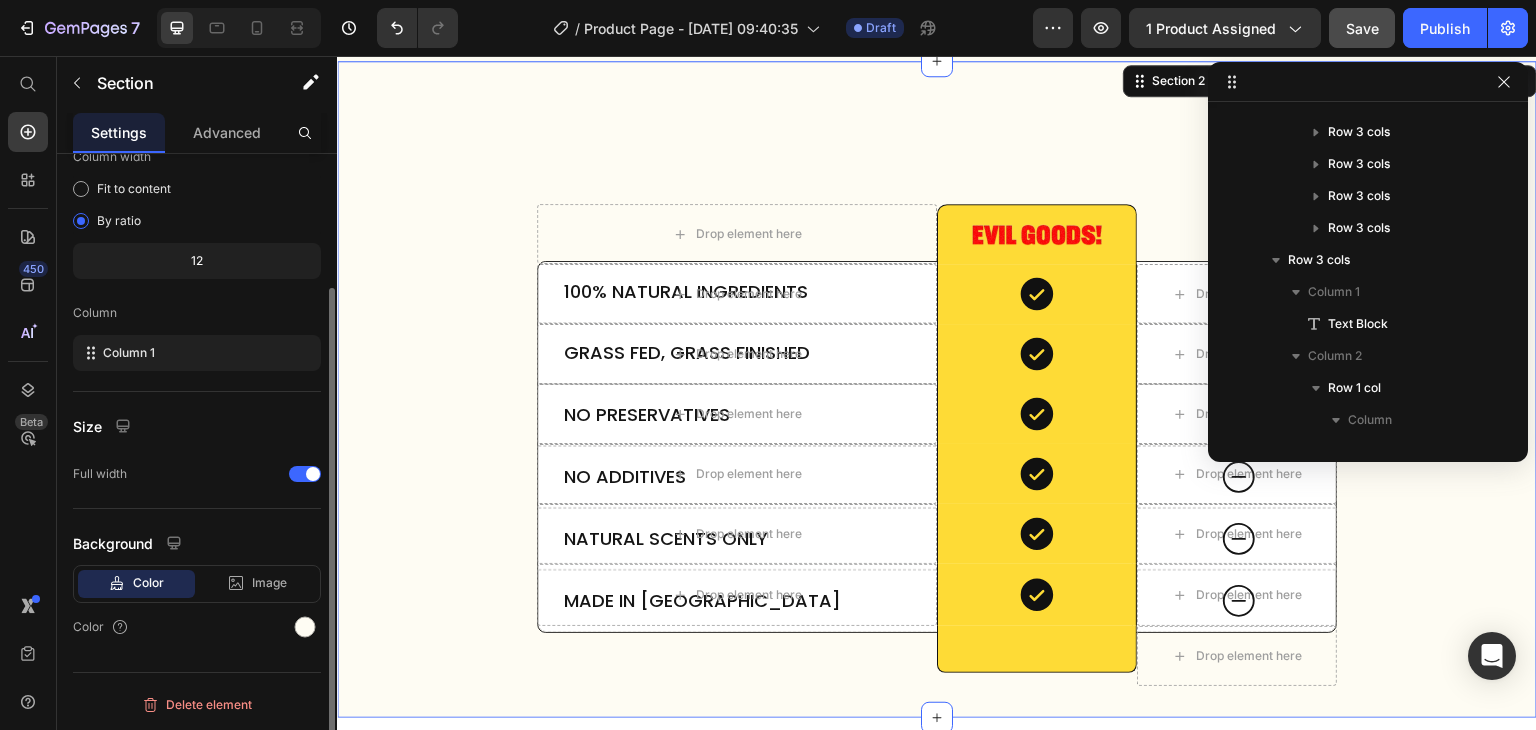 scroll, scrollTop: 0, scrollLeft: 0, axis: both 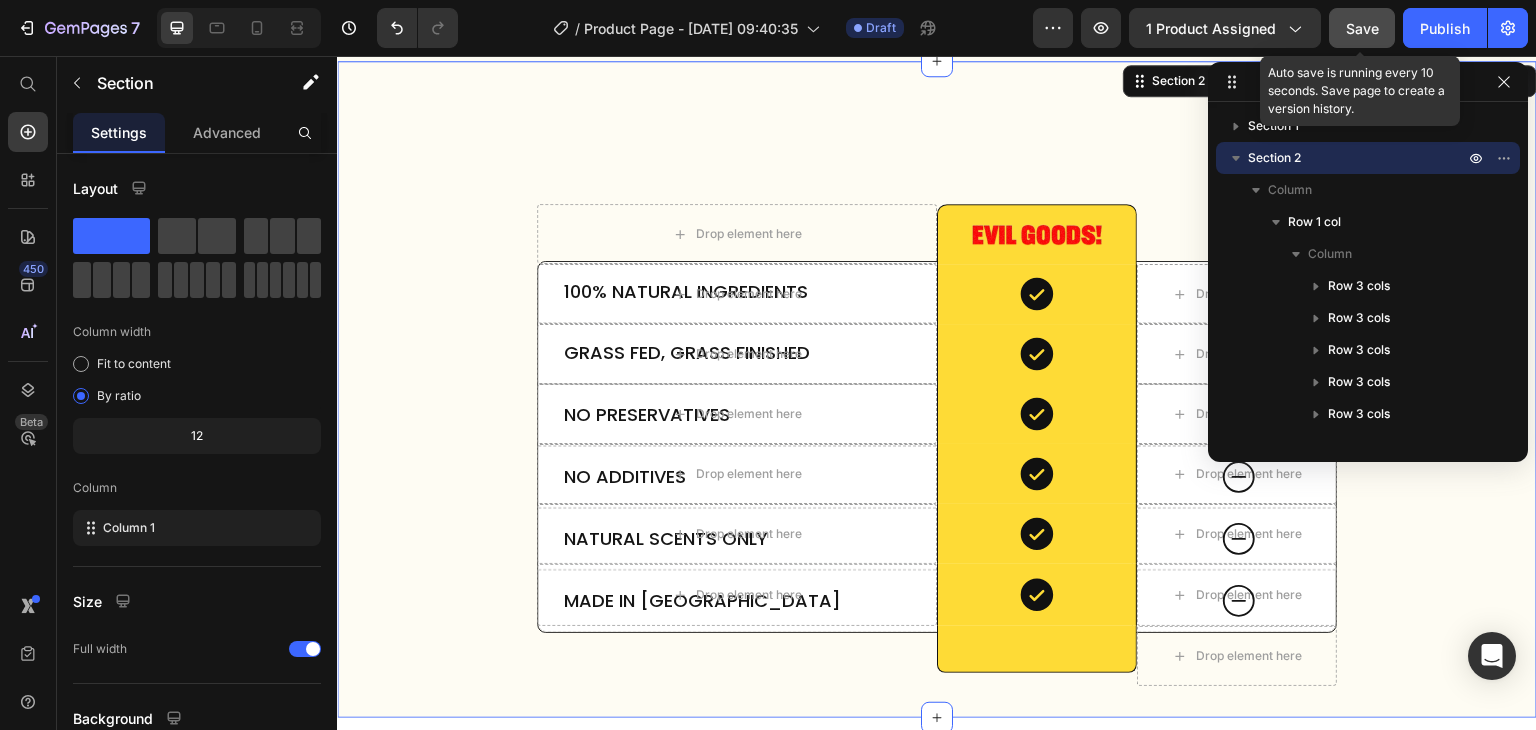 click on "Save" at bounding box center (1362, 28) 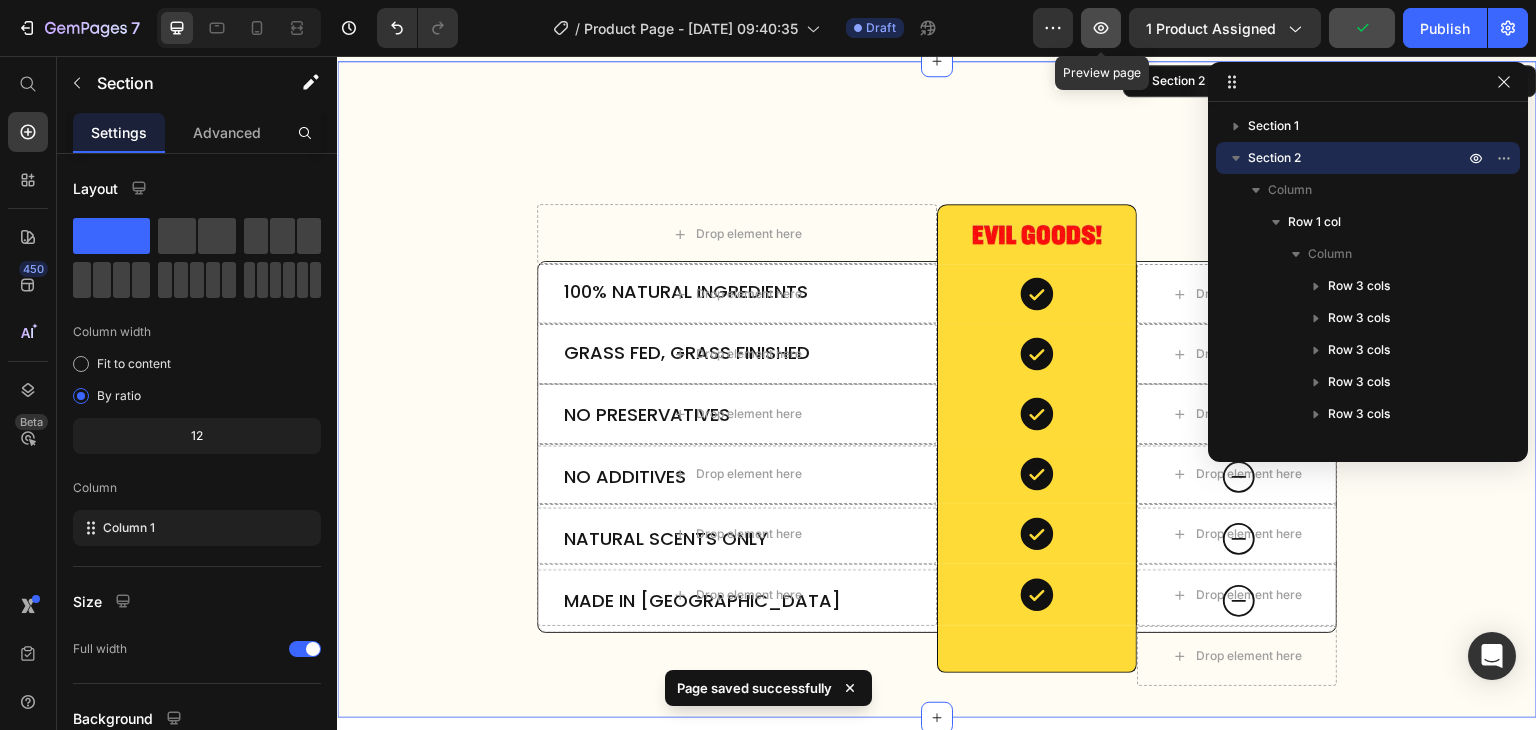 click 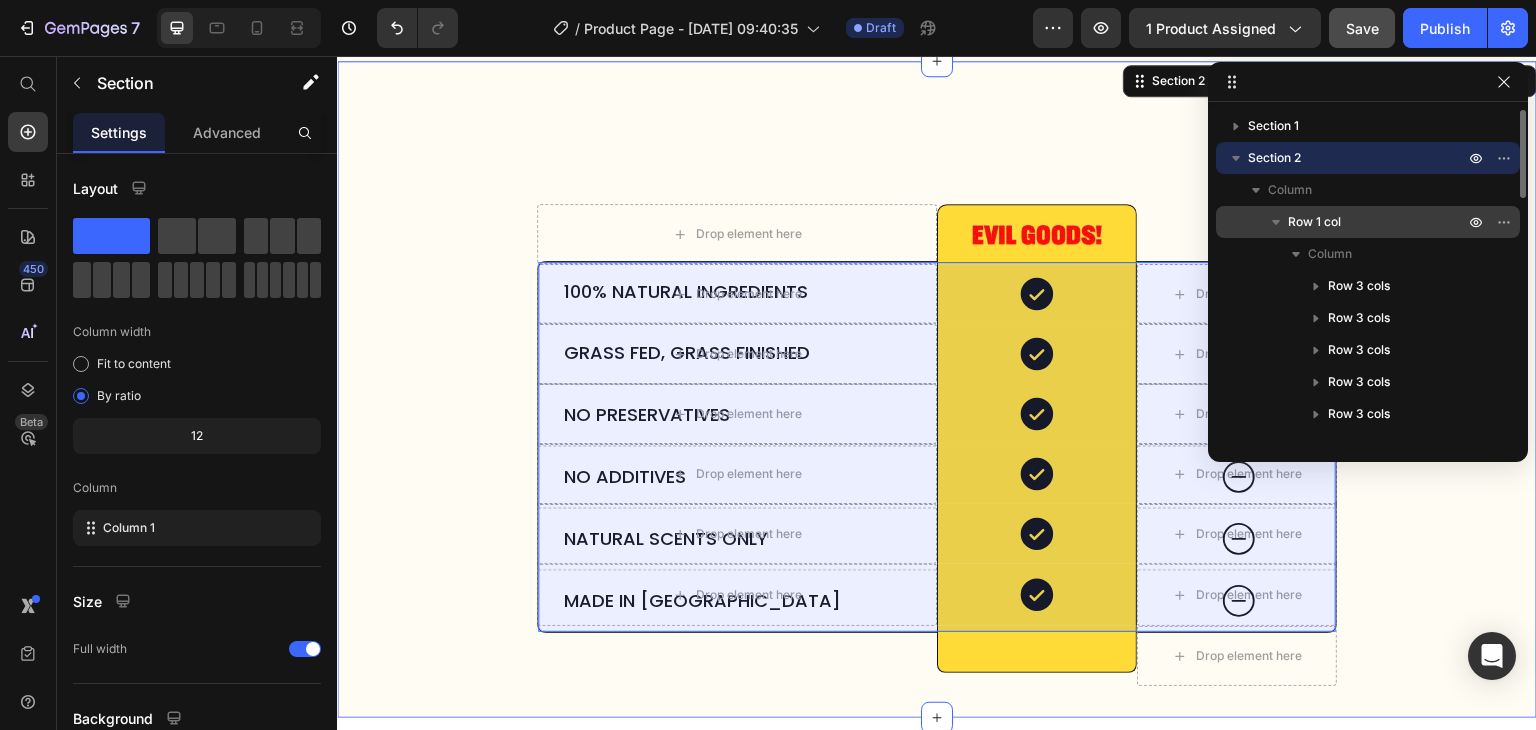 click on "Row 1 col" at bounding box center (1378, 222) 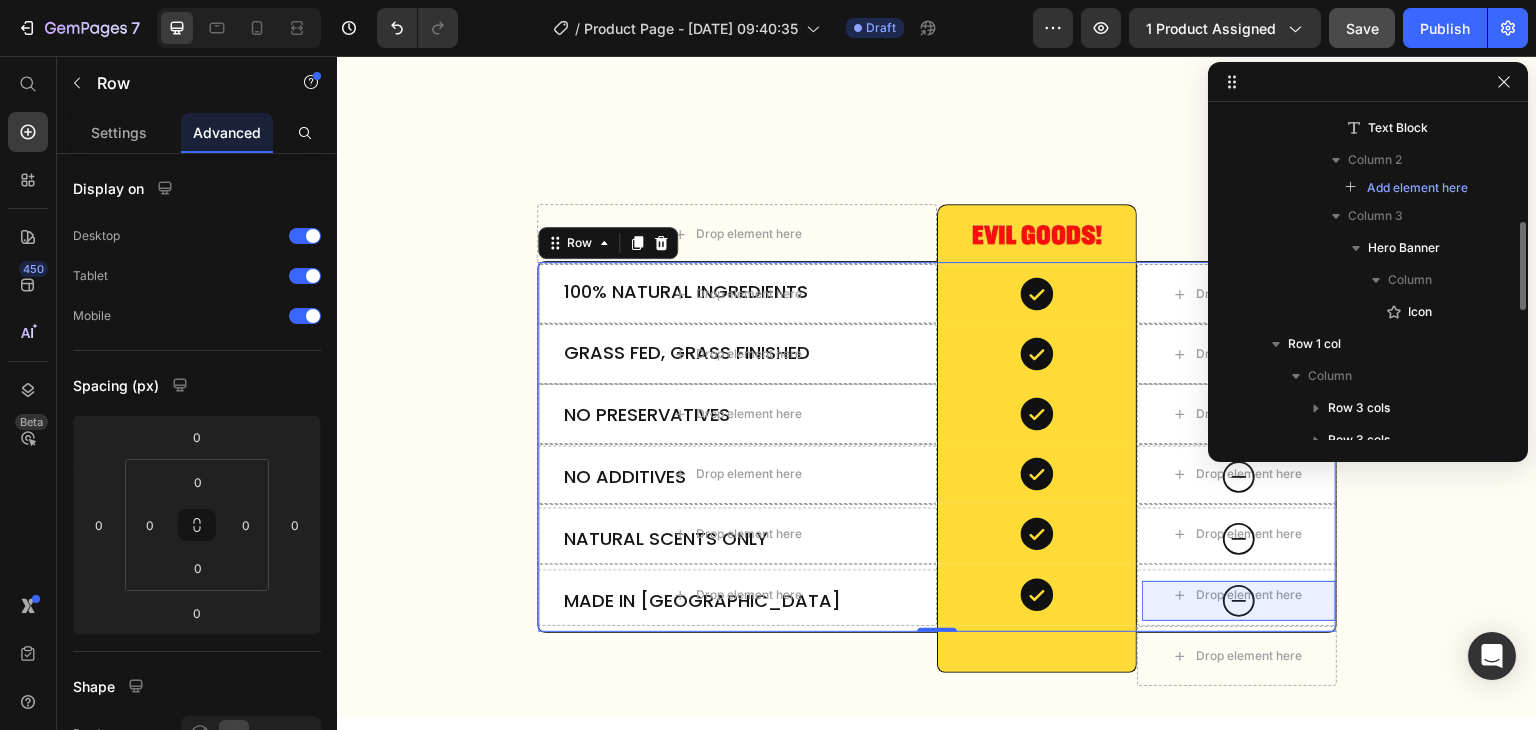 scroll, scrollTop: 390, scrollLeft: 0, axis: vertical 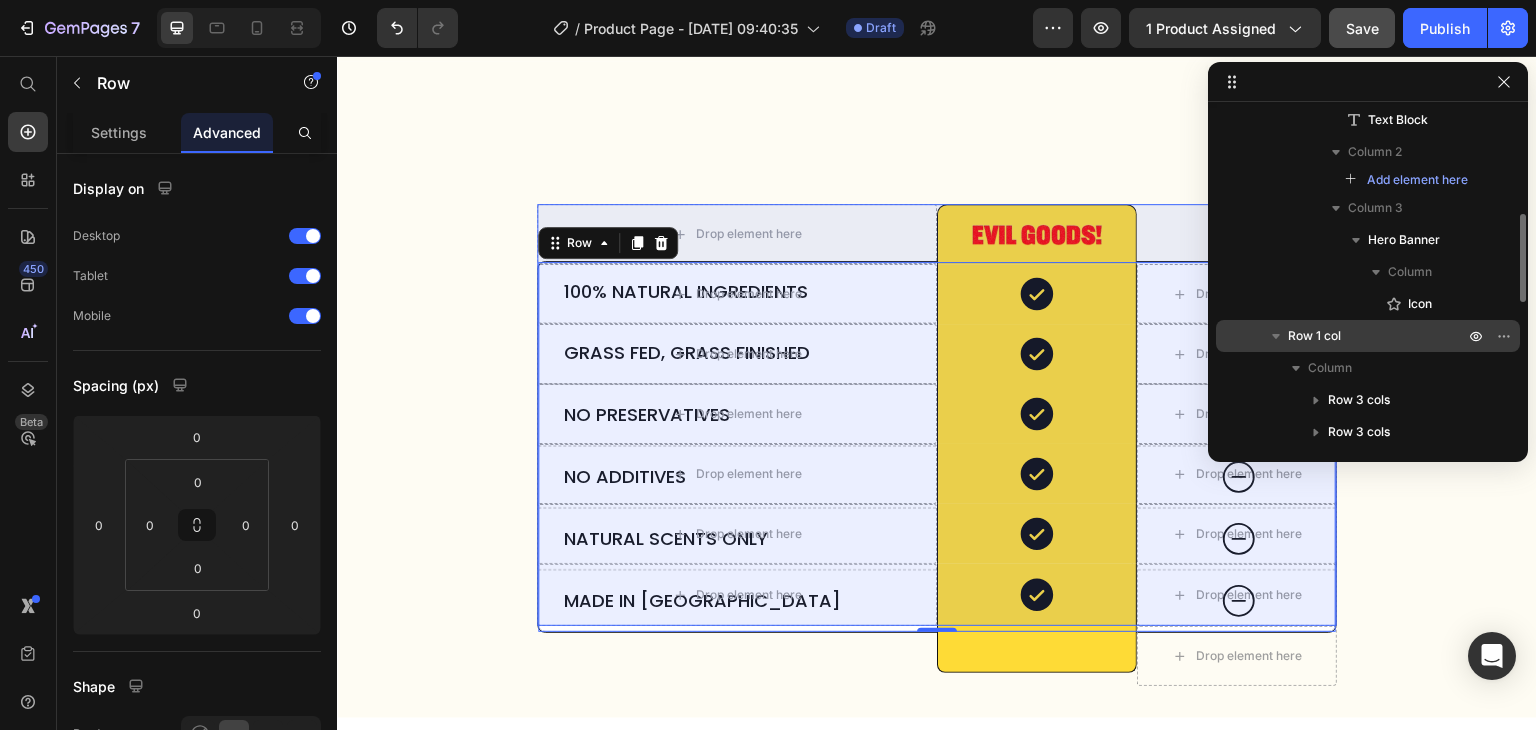 click on "Row 1 col" at bounding box center (1378, 336) 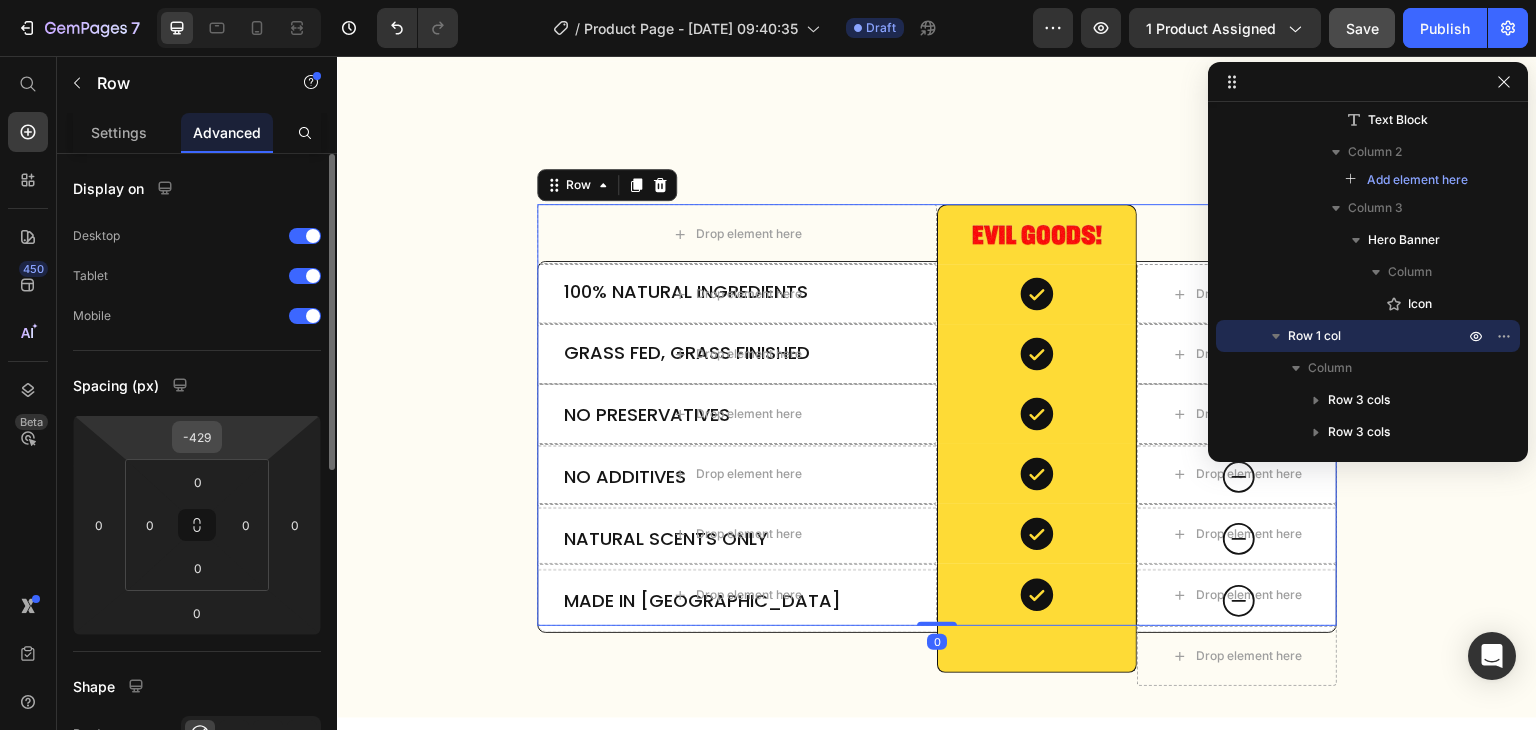 click on "-429" at bounding box center [197, 437] 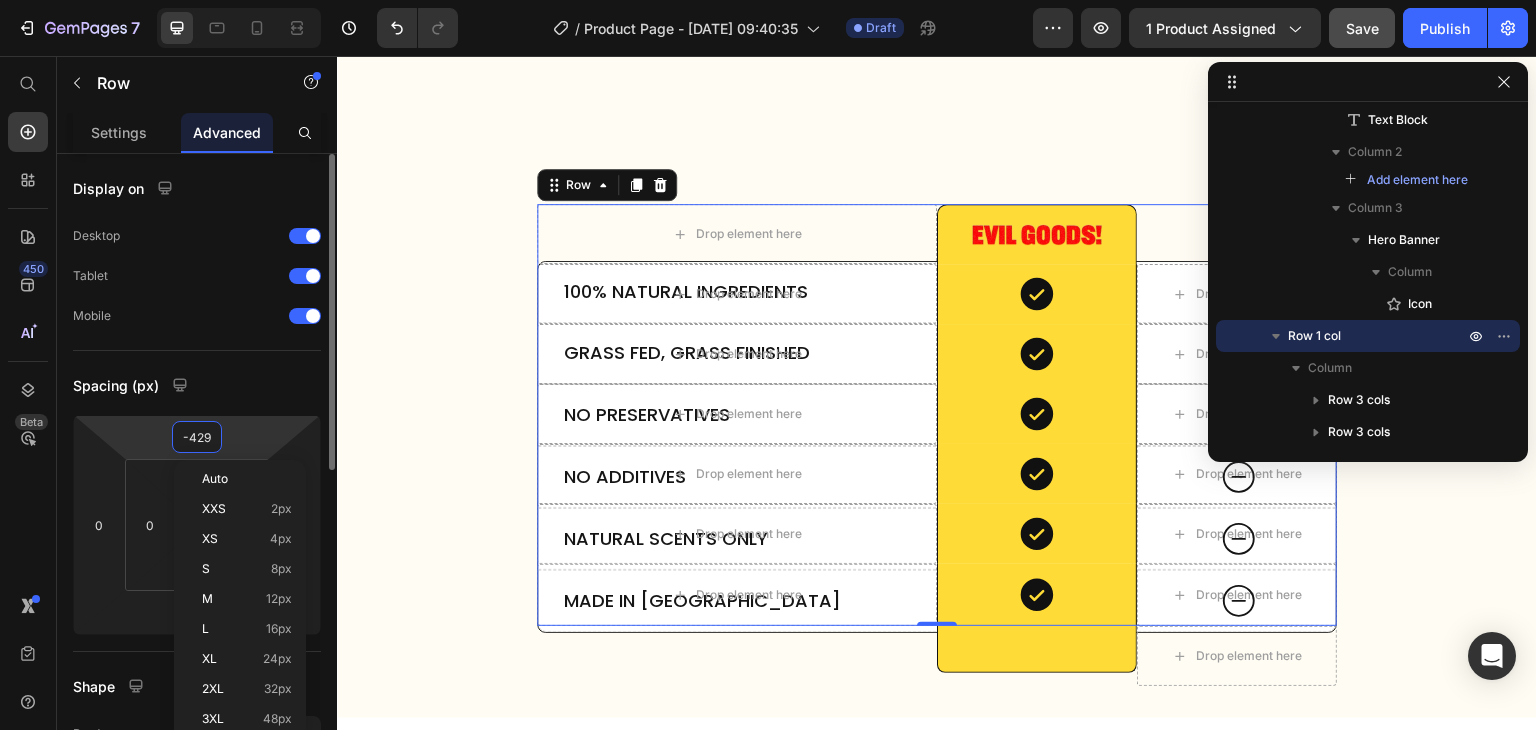 type on "0" 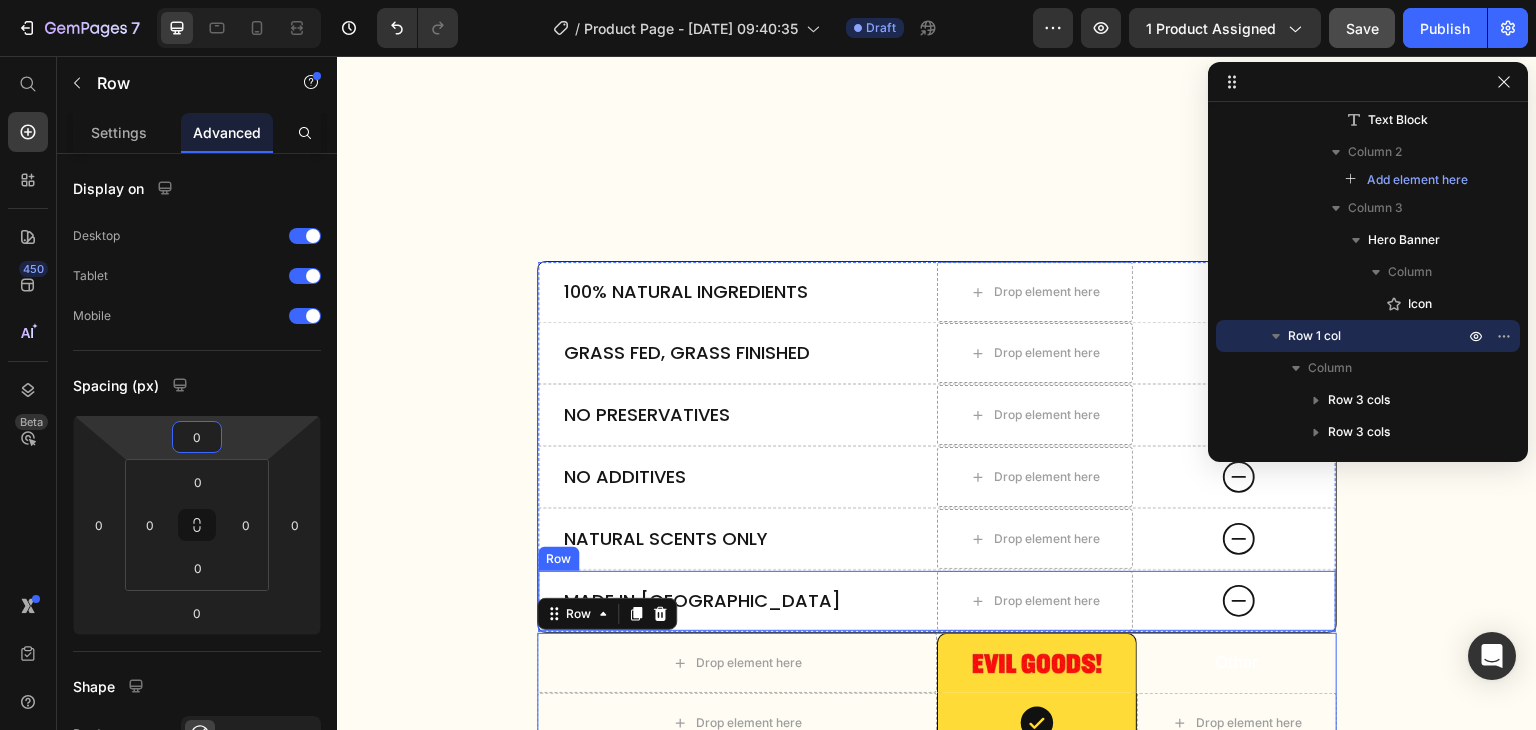 click on "Made in [GEOGRAPHIC_DATA] Text Block" at bounding box center [733, 601] 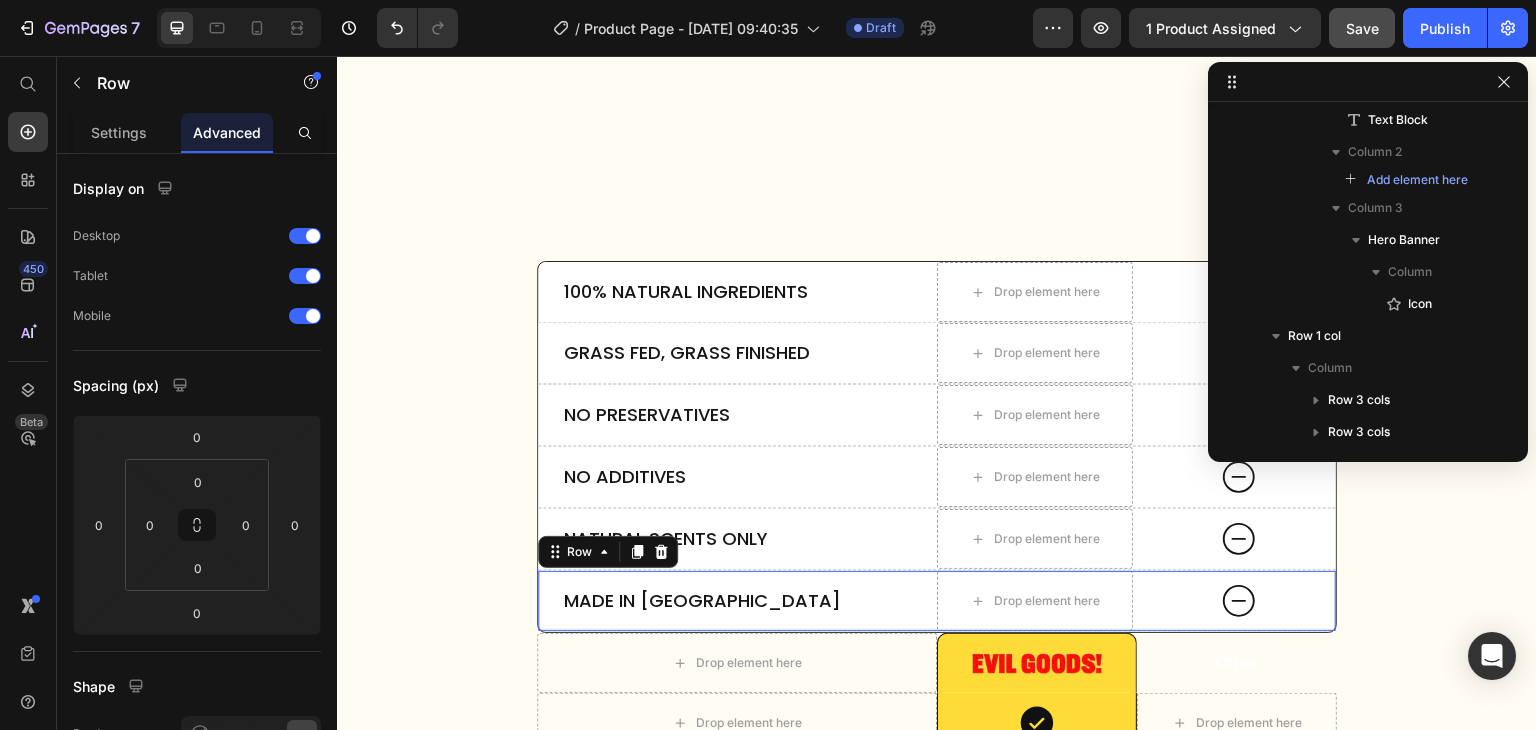 scroll, scrollTop: 186, scrollLeft: 0, axis: vertical 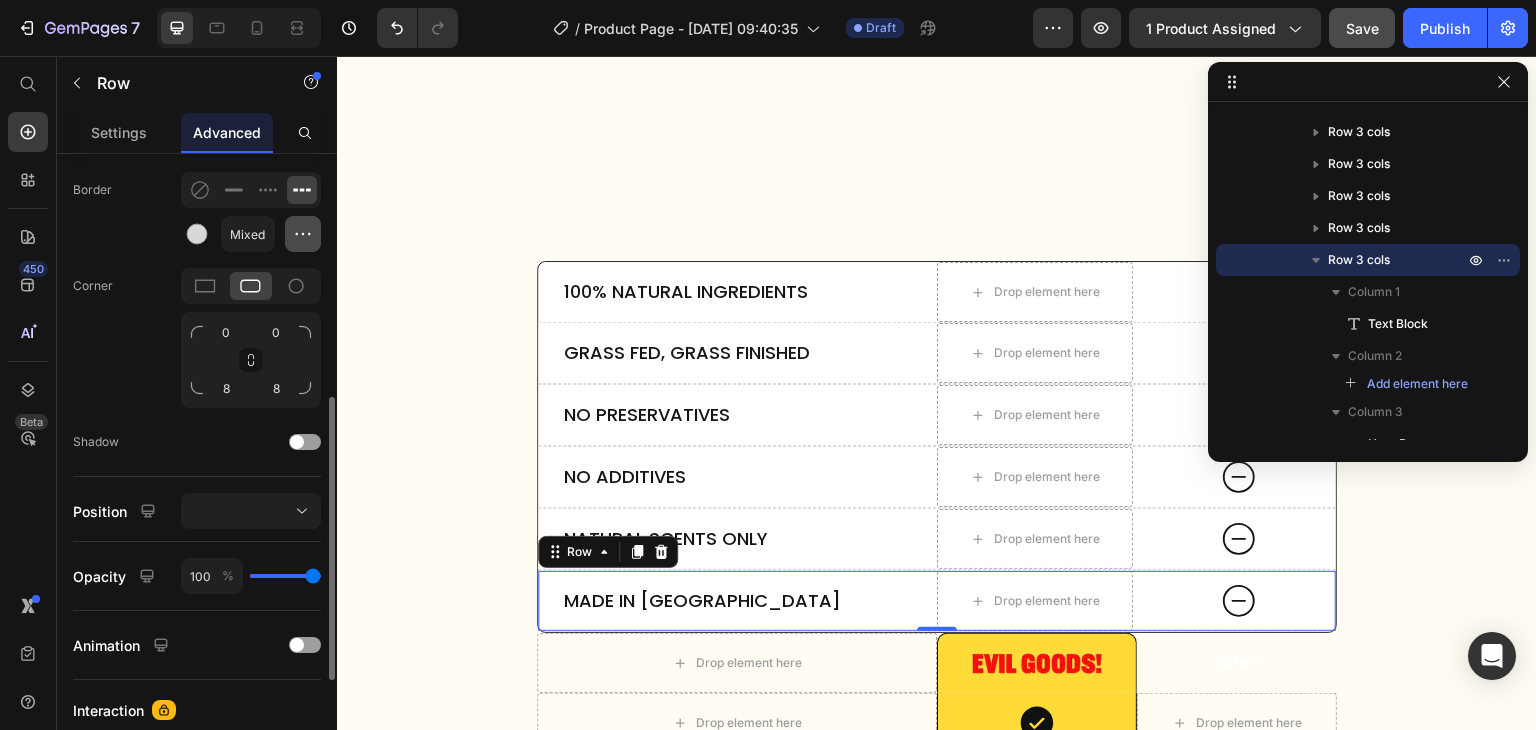 click 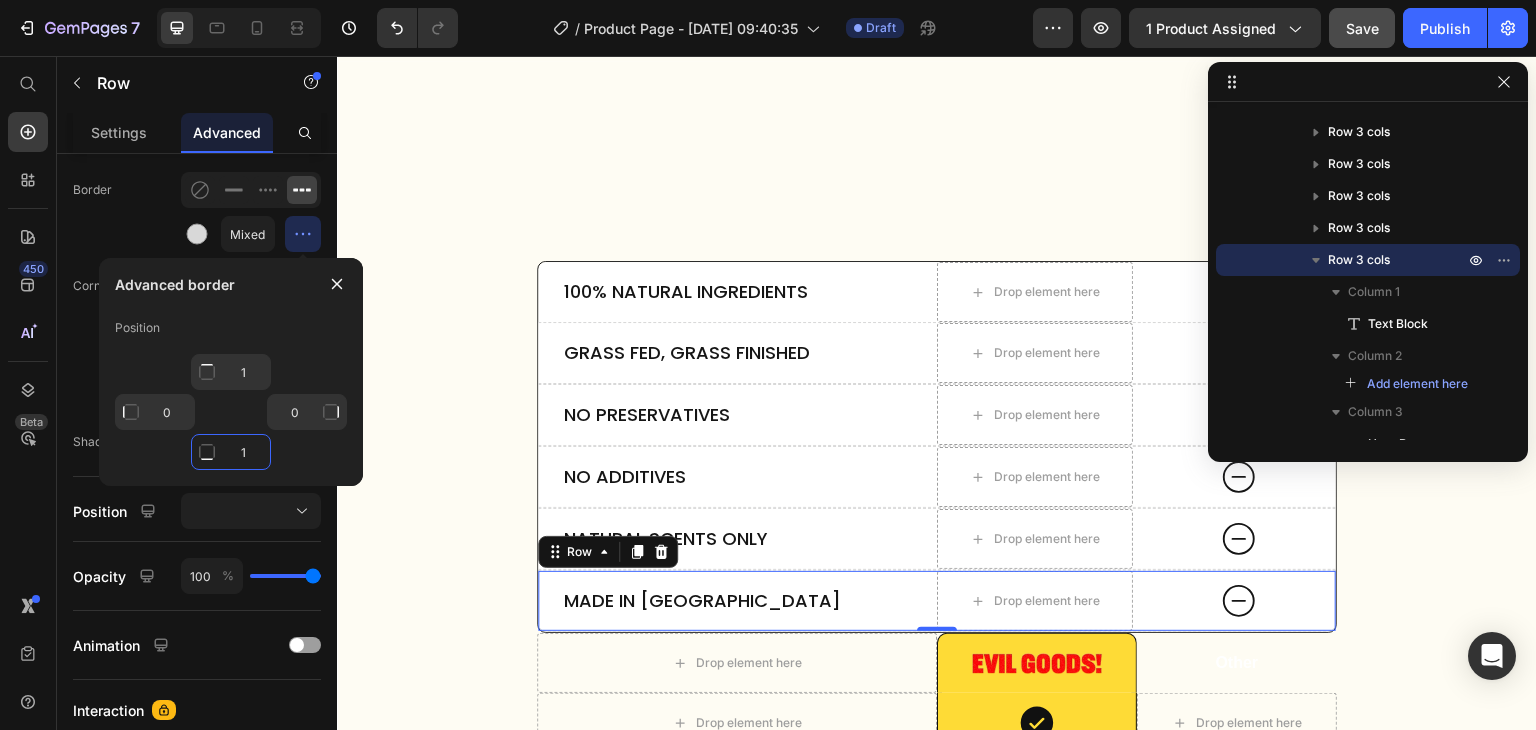 click on "1" 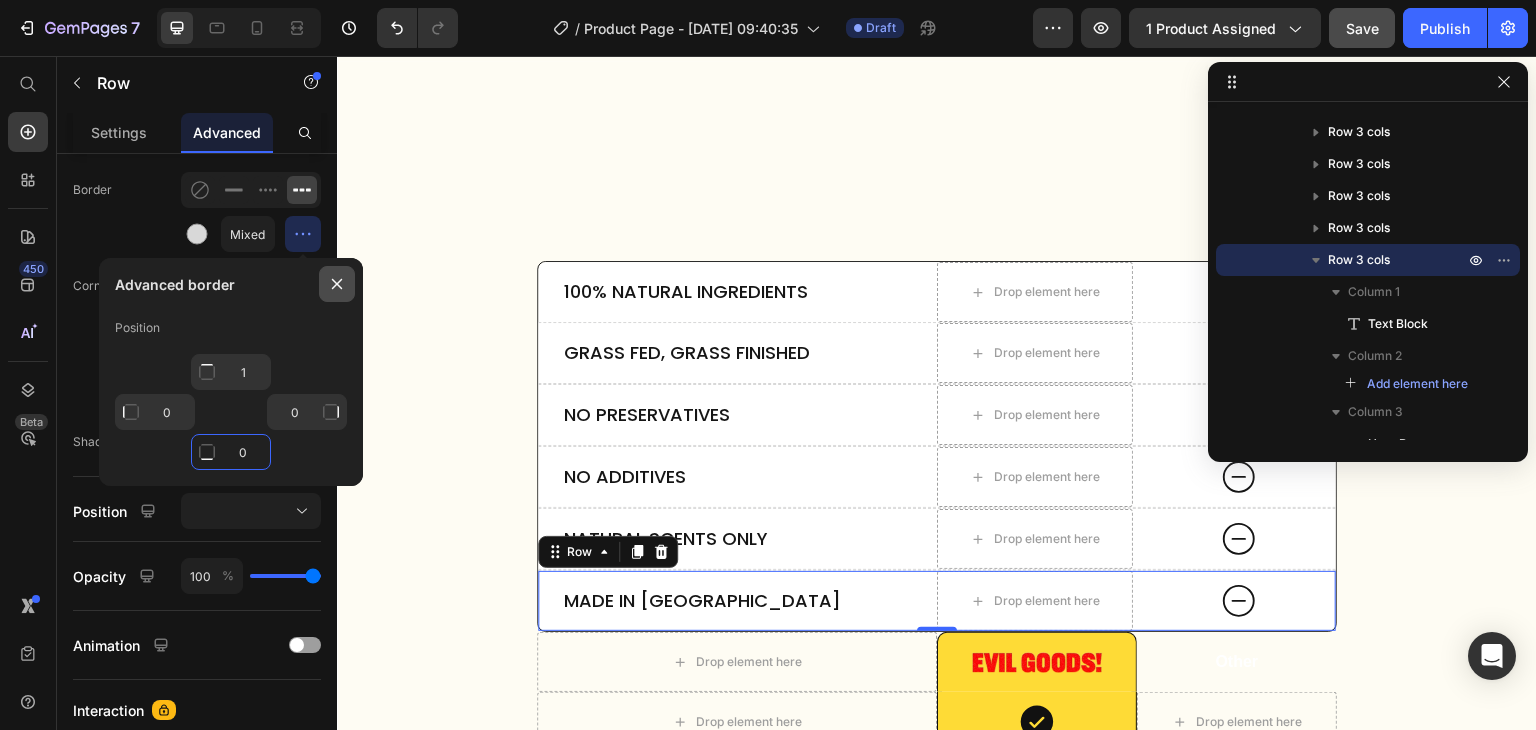 type on "0" 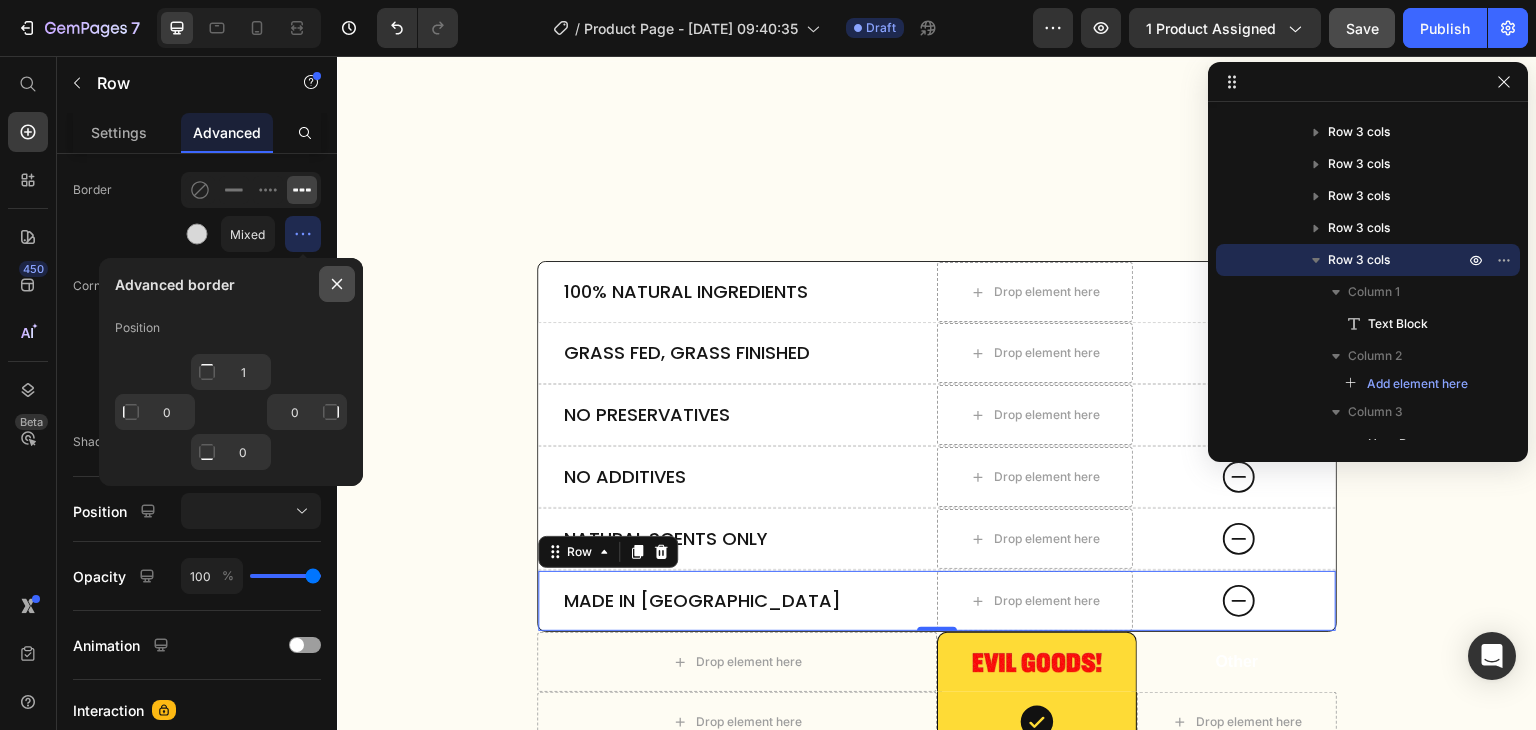 click 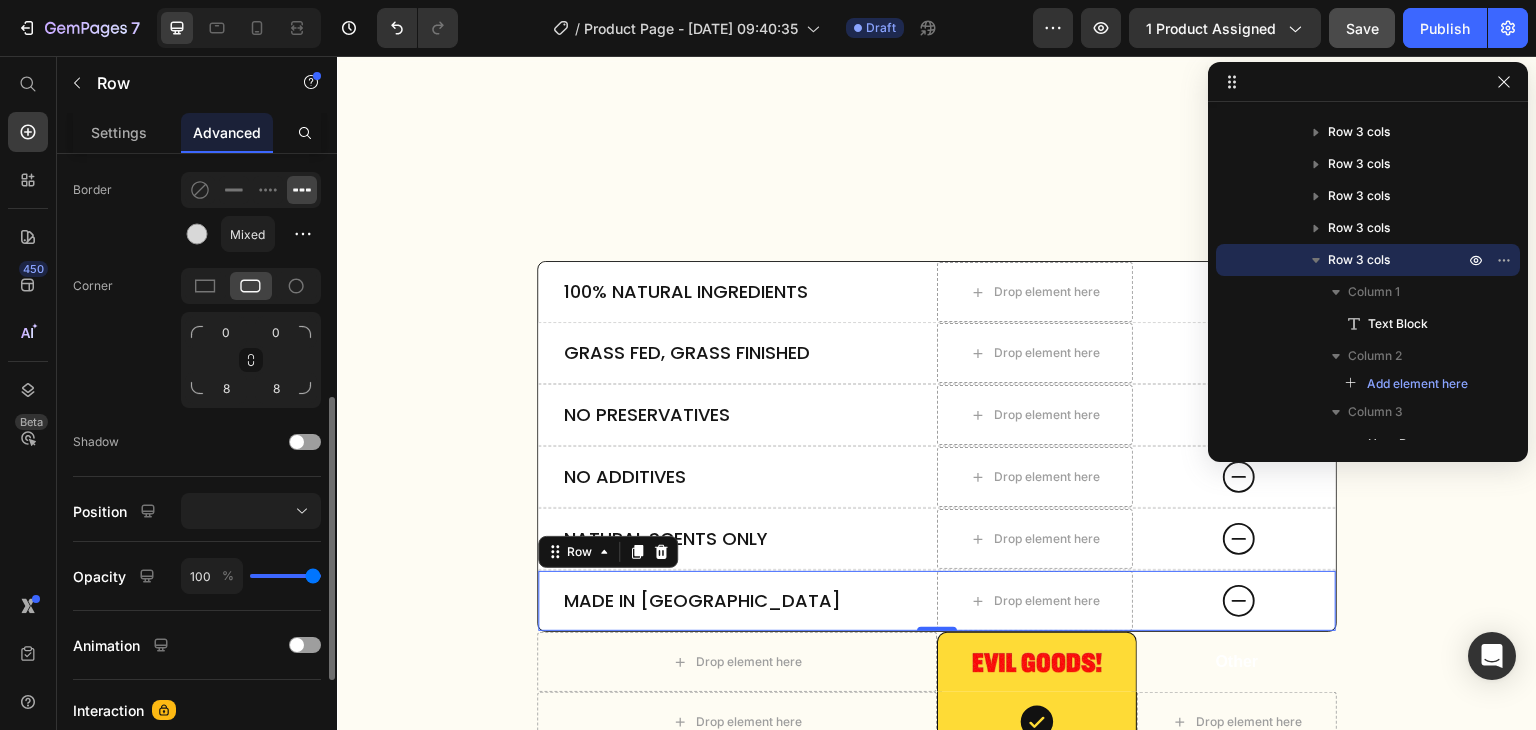 click on "Corner 0 0 8 8" 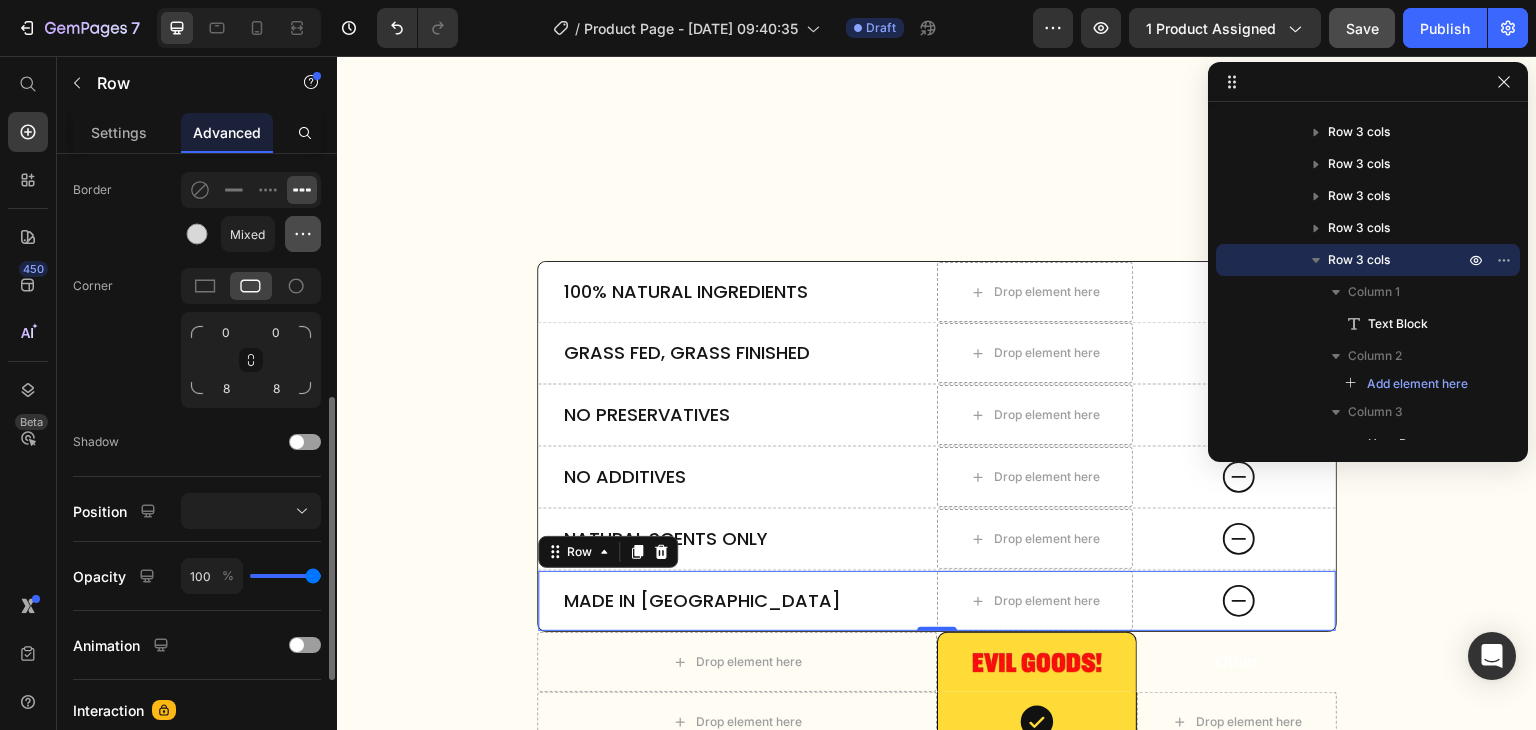 click 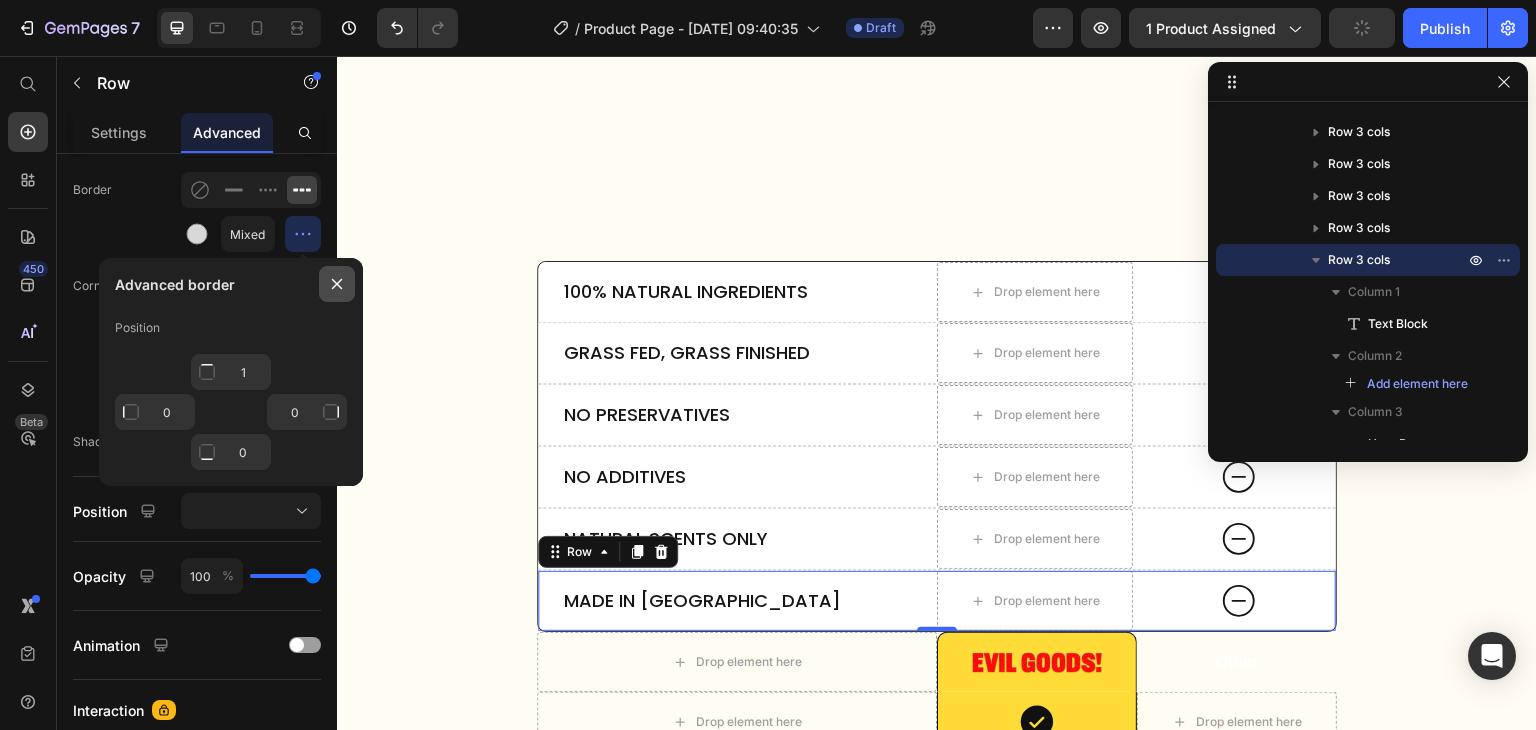 click 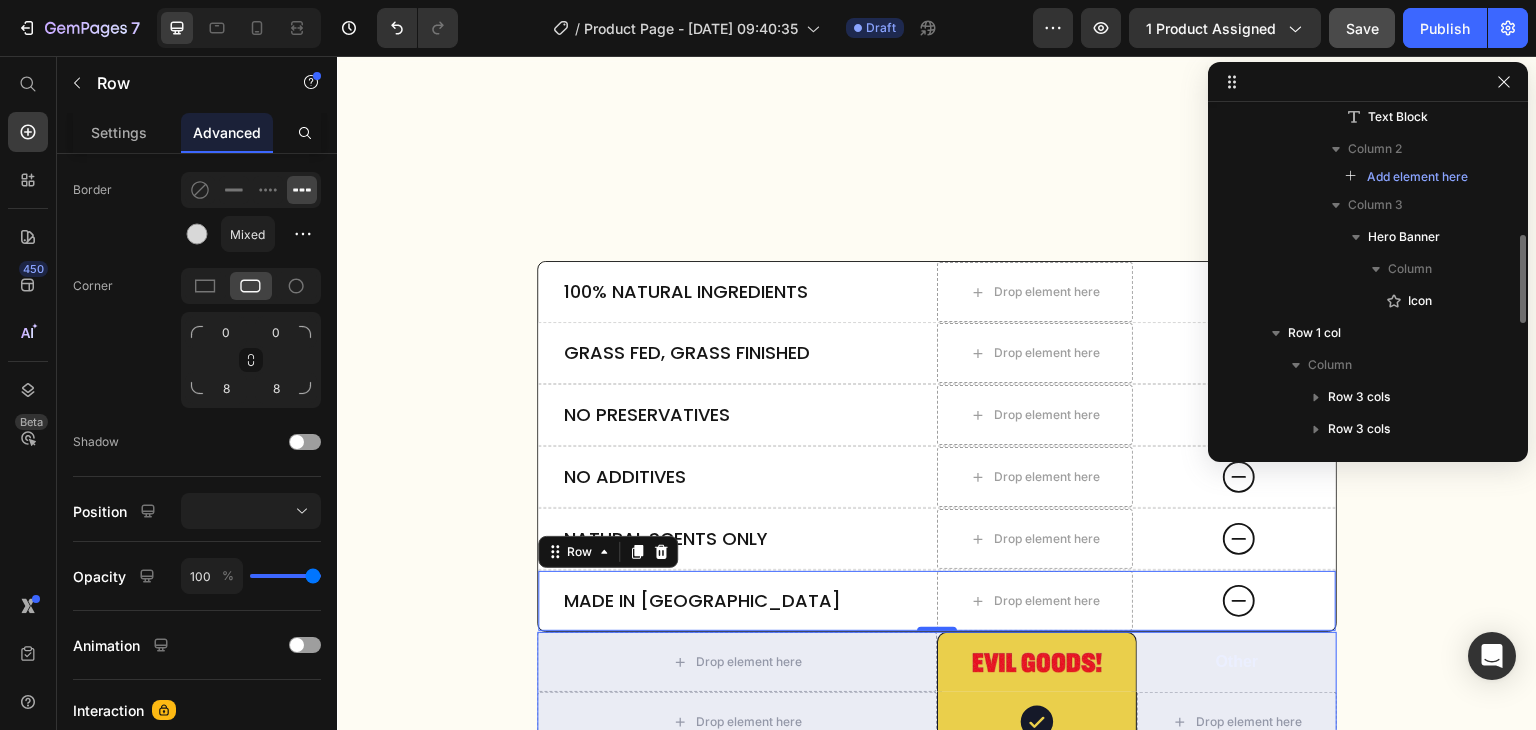 scroll, scrollTop: 425, scrollLeft: 0, axis: vertical 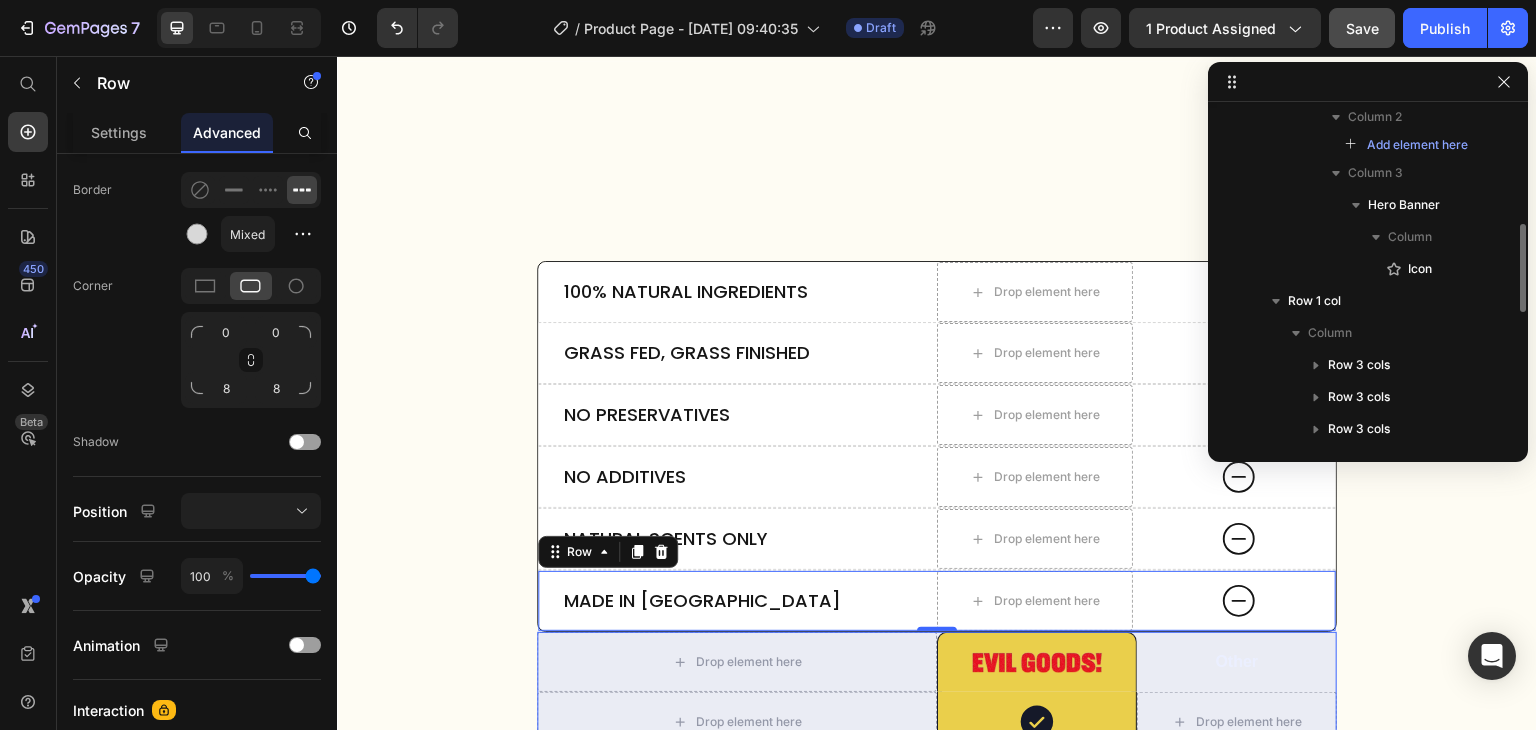click on "Row 1 col" at bounding box center [1378, 301] 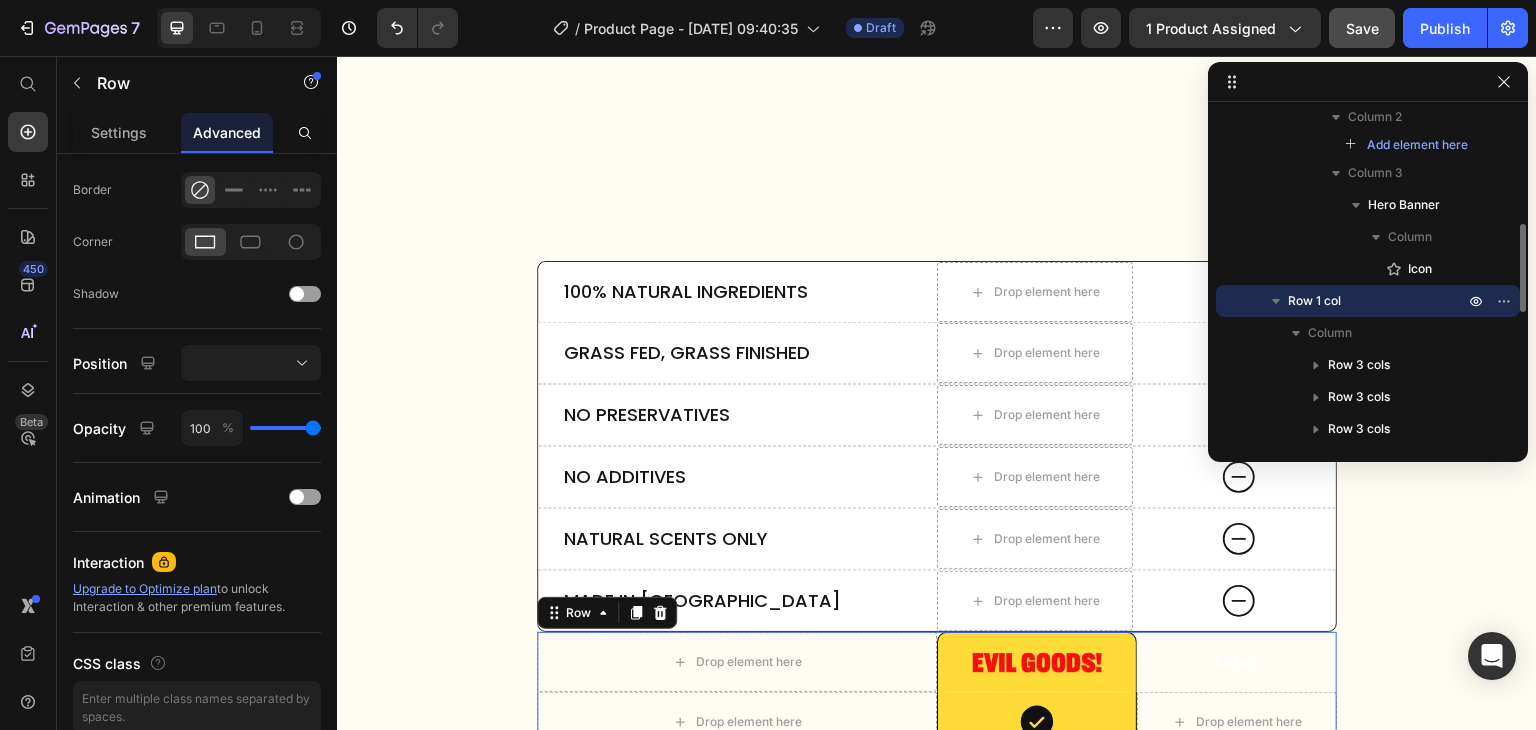 scroll, scrollTop: 544, scrollLeft: 0, axis: vertical 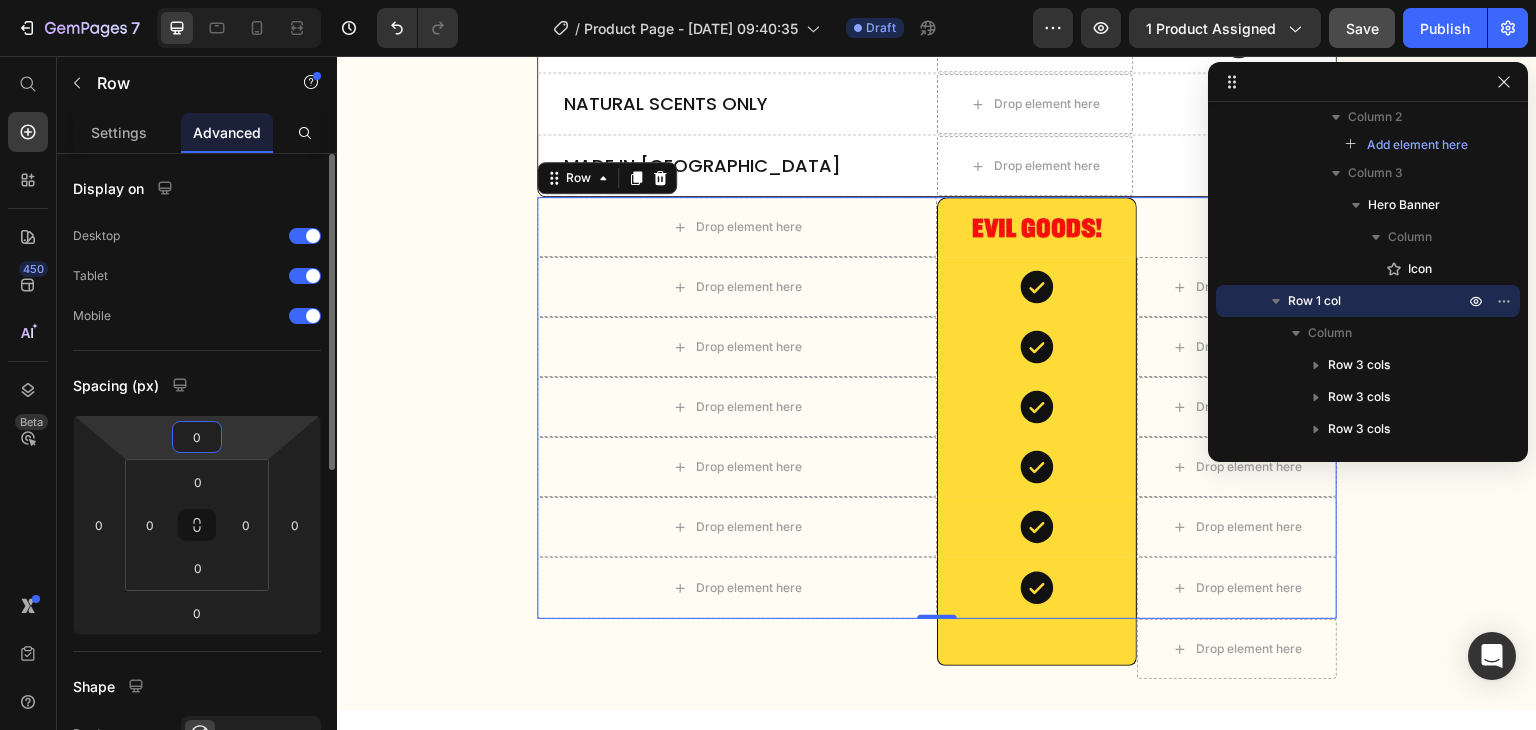 click on "0" at bounding box center [197, 437] 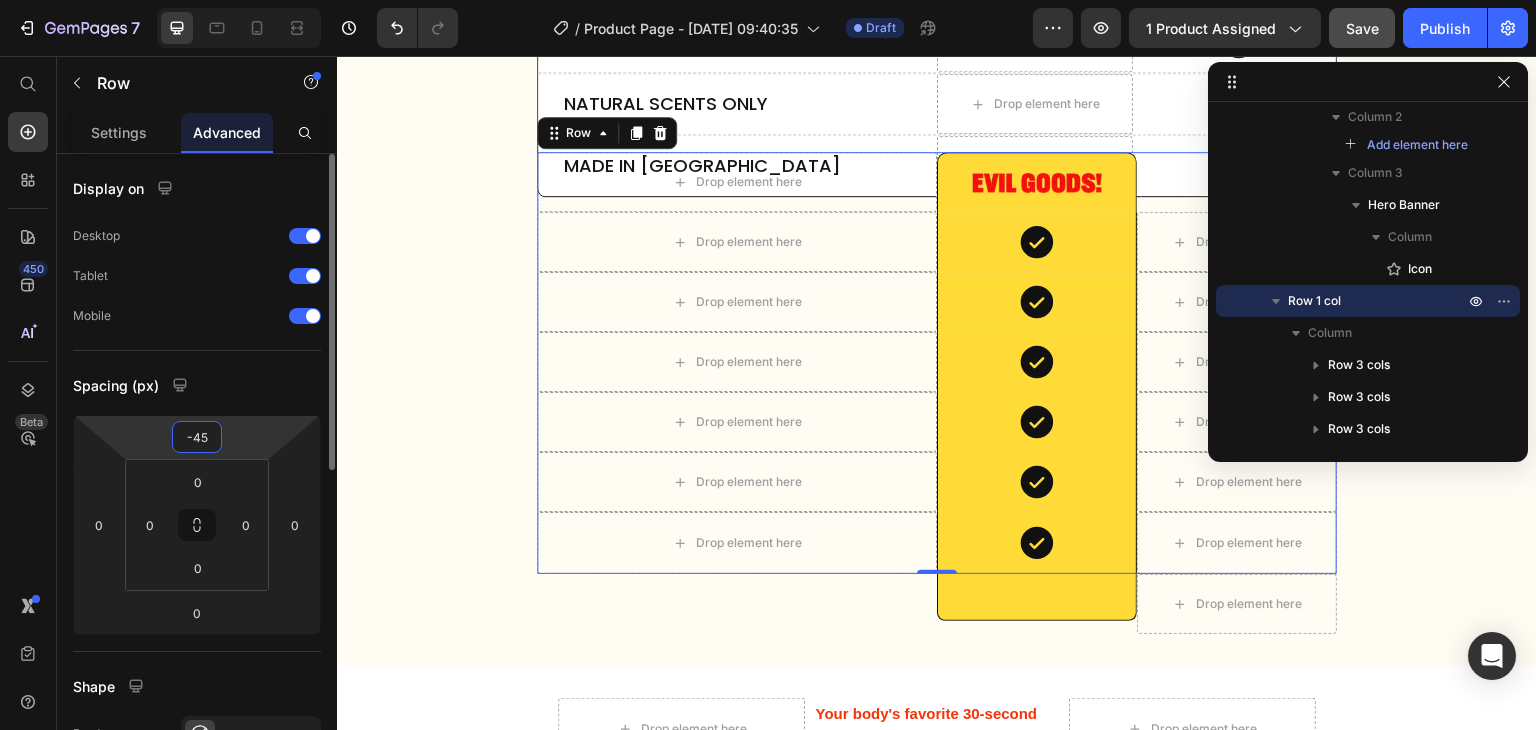 type on "-450" 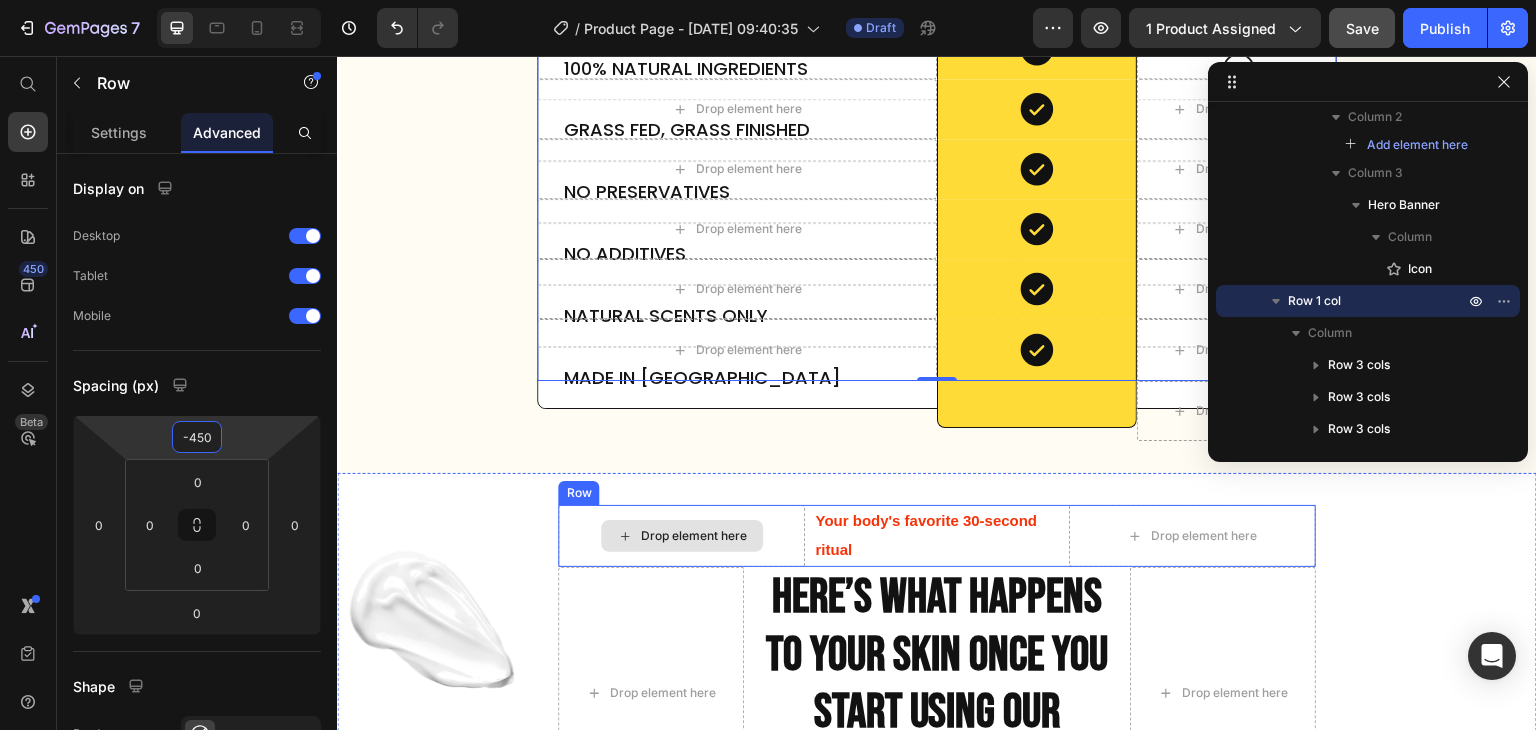 scroll, scrollTop: 4737, scrollLeft: 0, axis: vertical 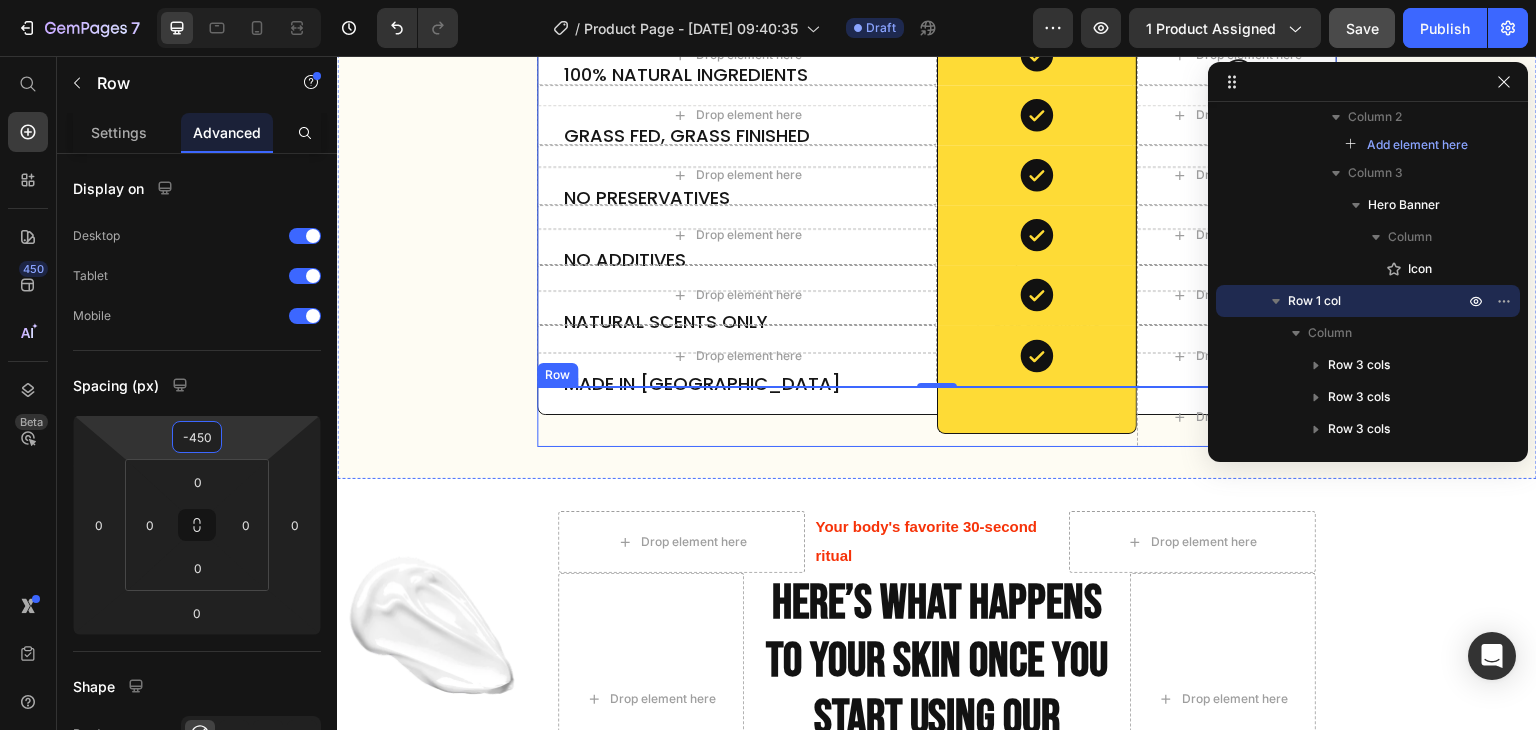click on "Text Block" at bounding box center [737, 417] 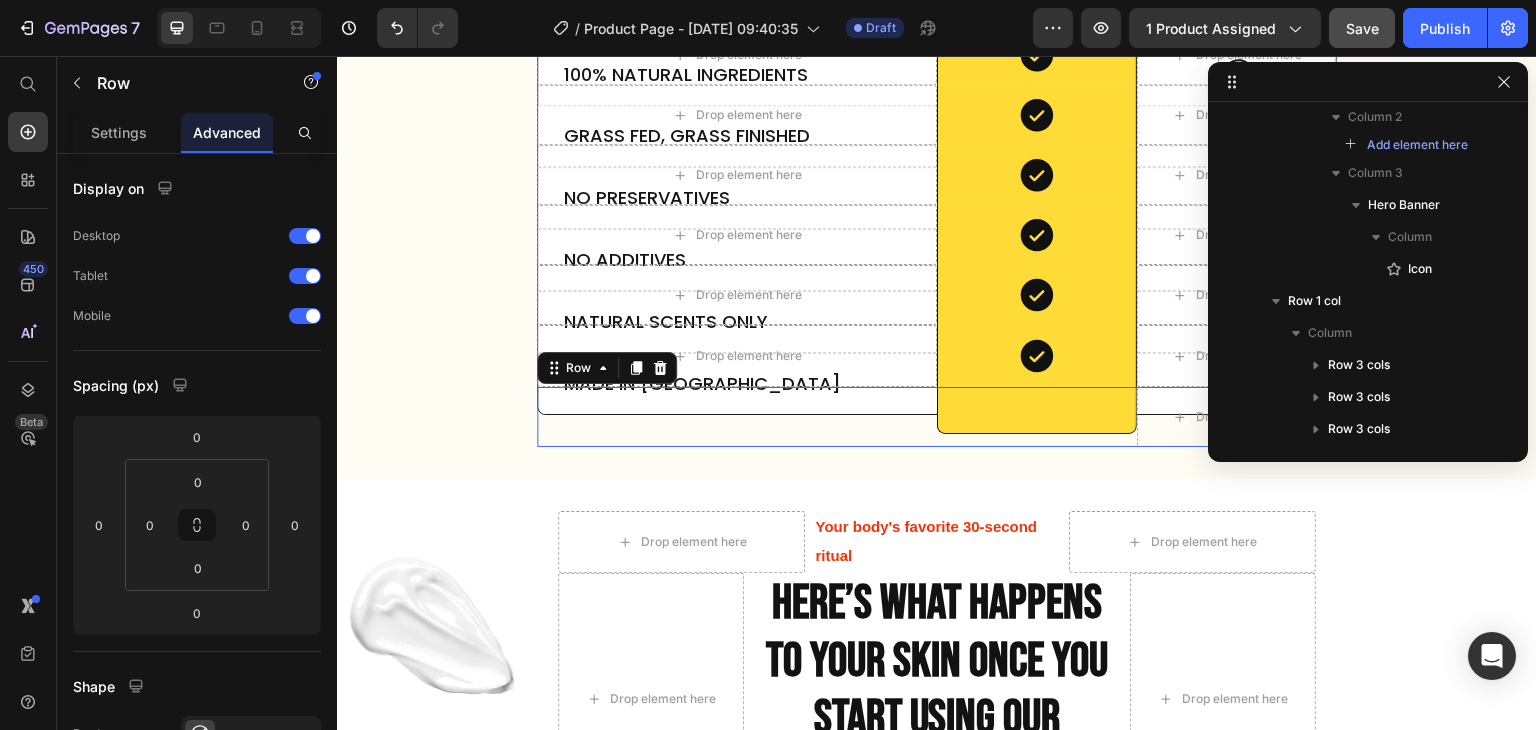 scroll, scrollTop: 754, scrollLeft: 0, axis: vertical 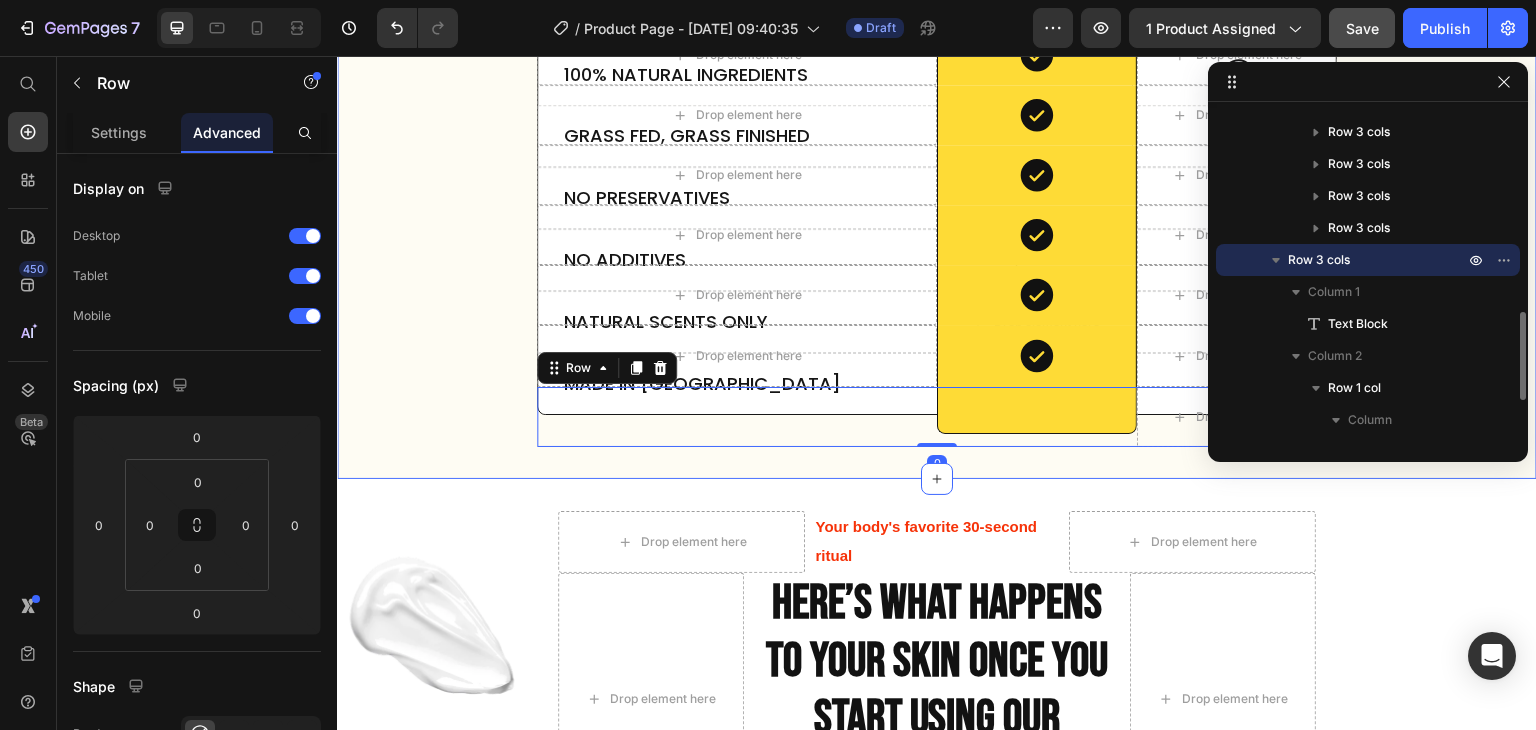 click on "100% Natural Ingredients Text Block
Drop element here
Icon Hero Banner Row Grass Fed, Grass Finished Text Block
Drop element here
Icon Hero Banner Row No Preservatives Text Block
Drop element here
Icon Hero Banner Row No Additives Text Block
Drop element here
Icon Hero Banner Row Natural Scents Only Text Block
Drop element here
Icon Hero Banner Row Made in [GEOGRAPHIC_DATA] Text Block
Drop element here
Icon Hero Banner Row Row
Drop element here Image Row Other Text Block Row
Drop element here
Icon Row
Drop element here Row
Drop element here
Icon Row
Drop element here Row
Drop element here
Icon Row
Drop element here Row" at bounding box center (937, 245) 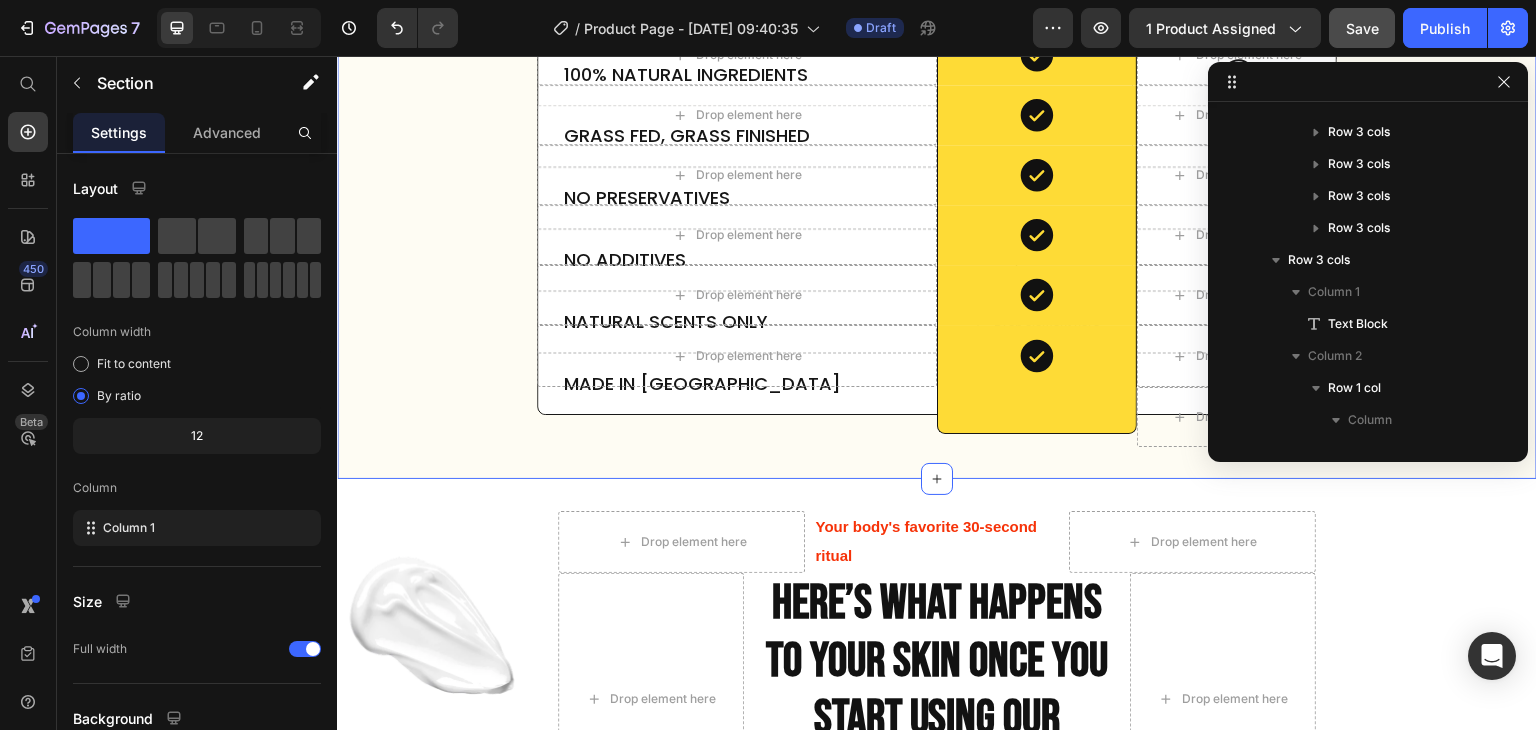 scroll, scrollTop: 0, scrollLeft: 0, axis: both 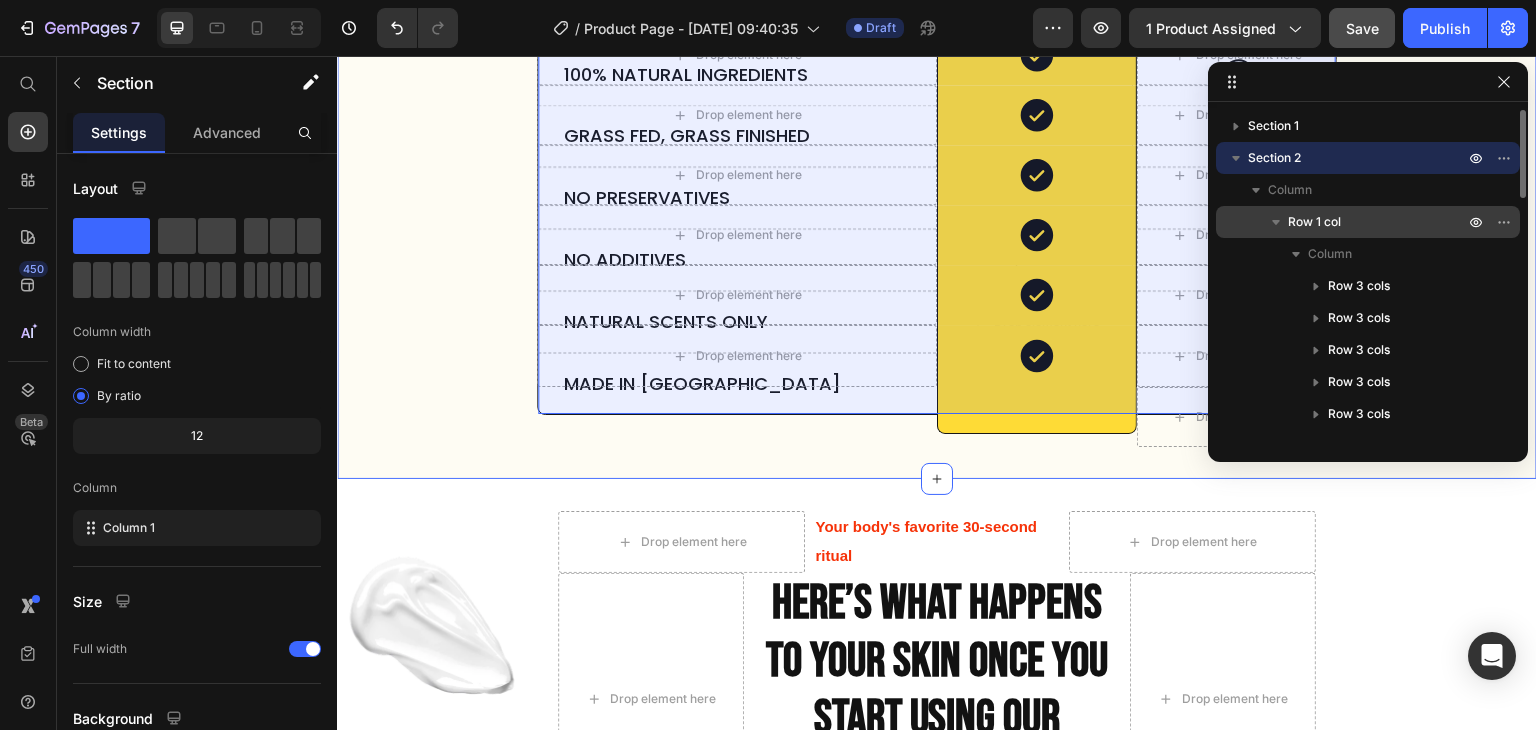 click on "Row 1 col" at bounding box center [1314, 222] 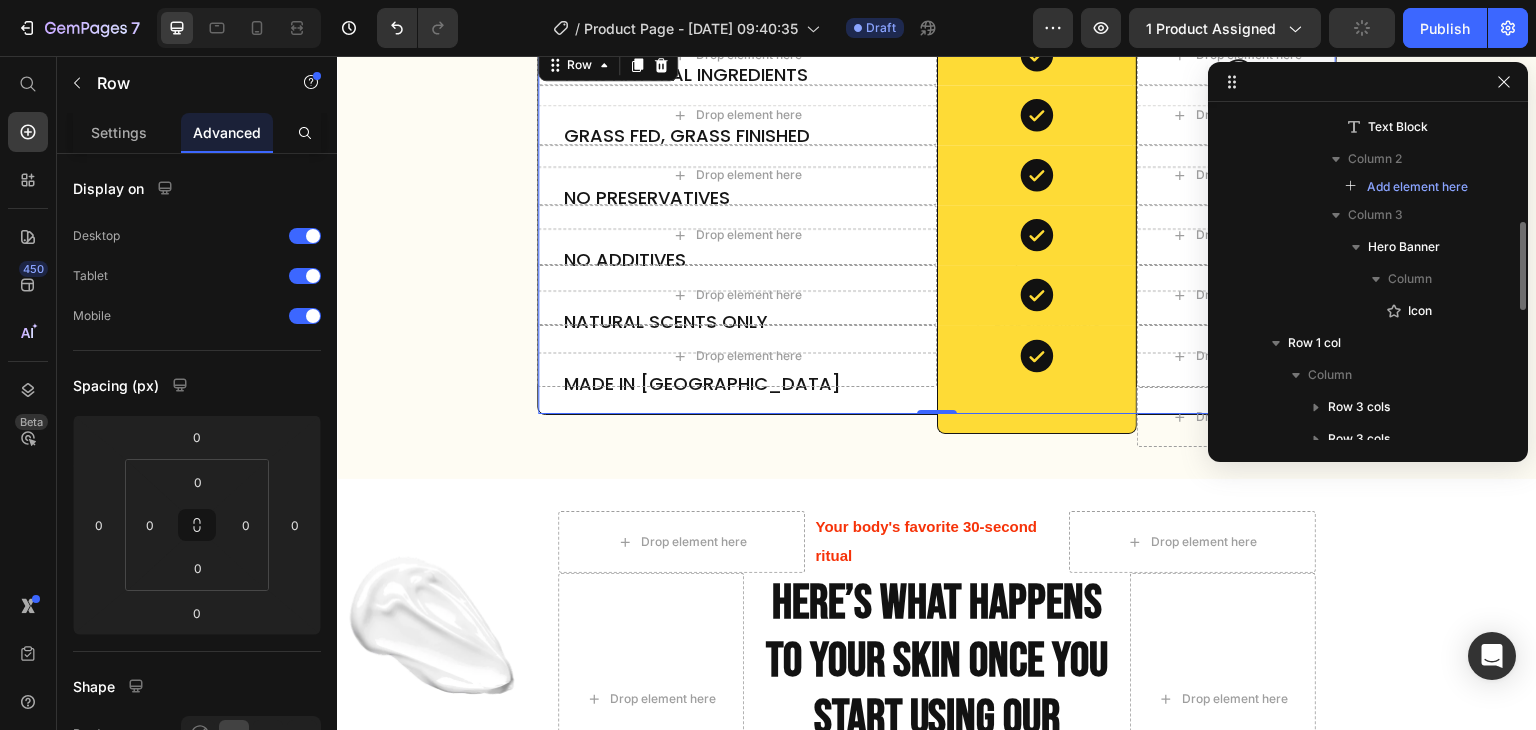 scroll, scrollTop: 391, scrollLeft: 0, axis: vertical 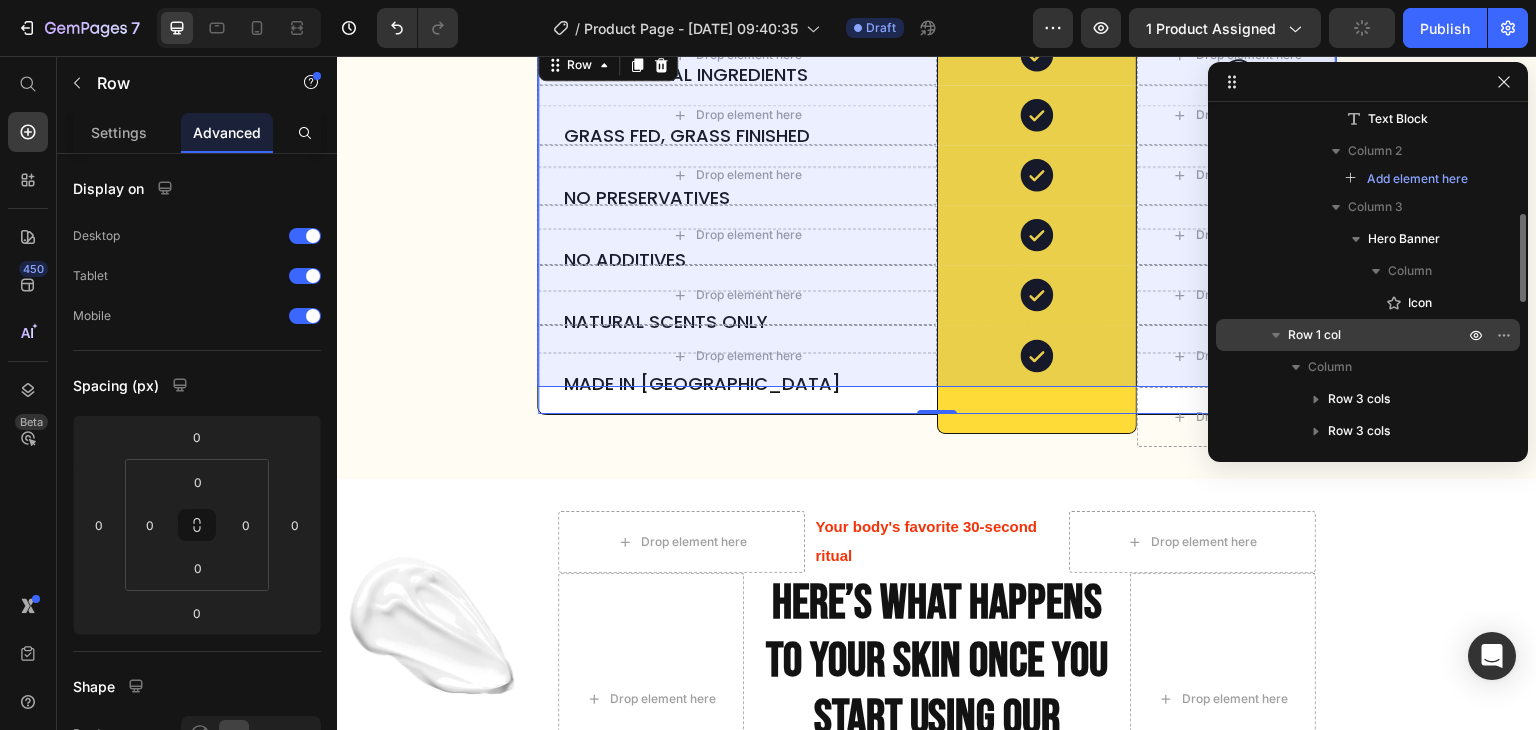 click on "Row 1 col" at bounding box center [1368, 335] 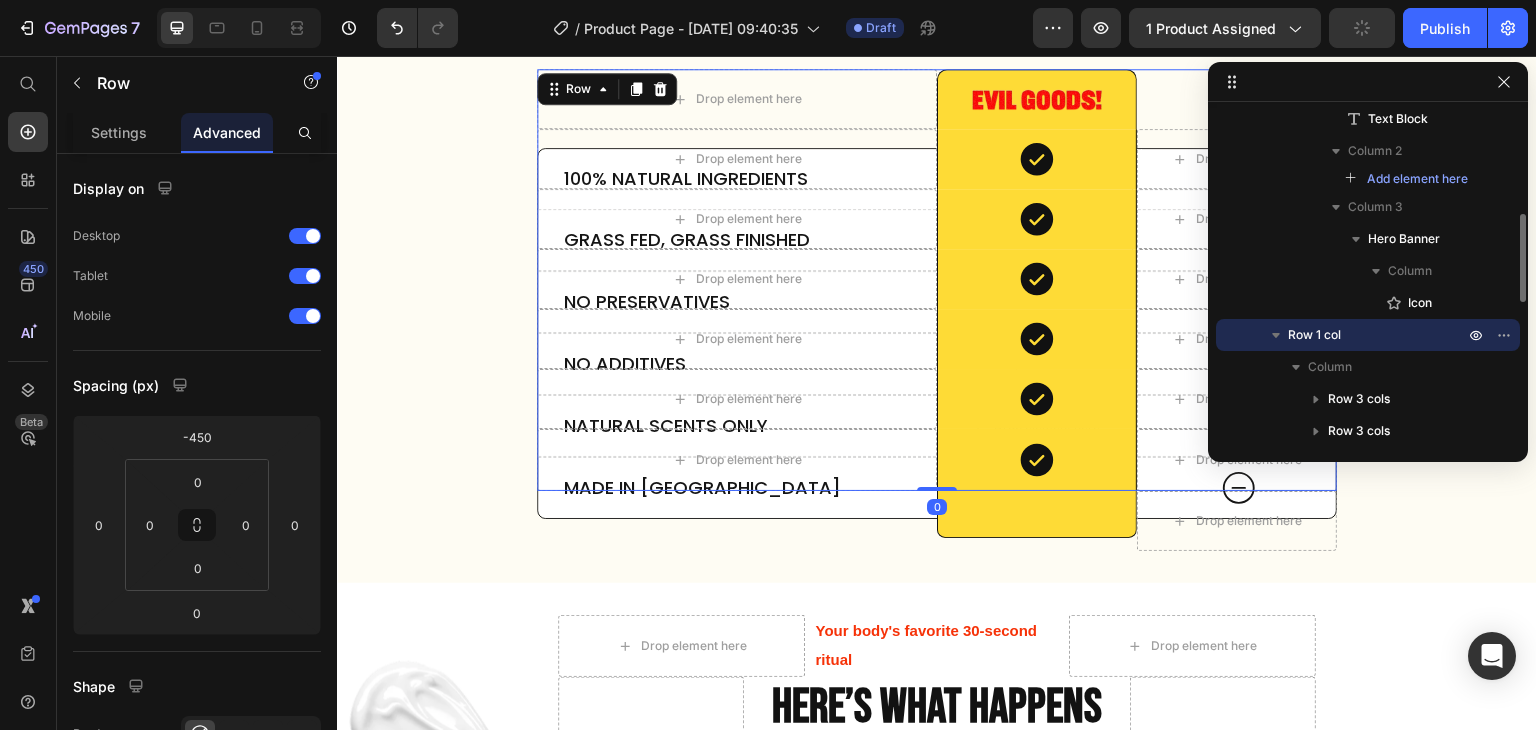 scroll, scrollTop: 4505, scrollLeft: 0, axis: vertical 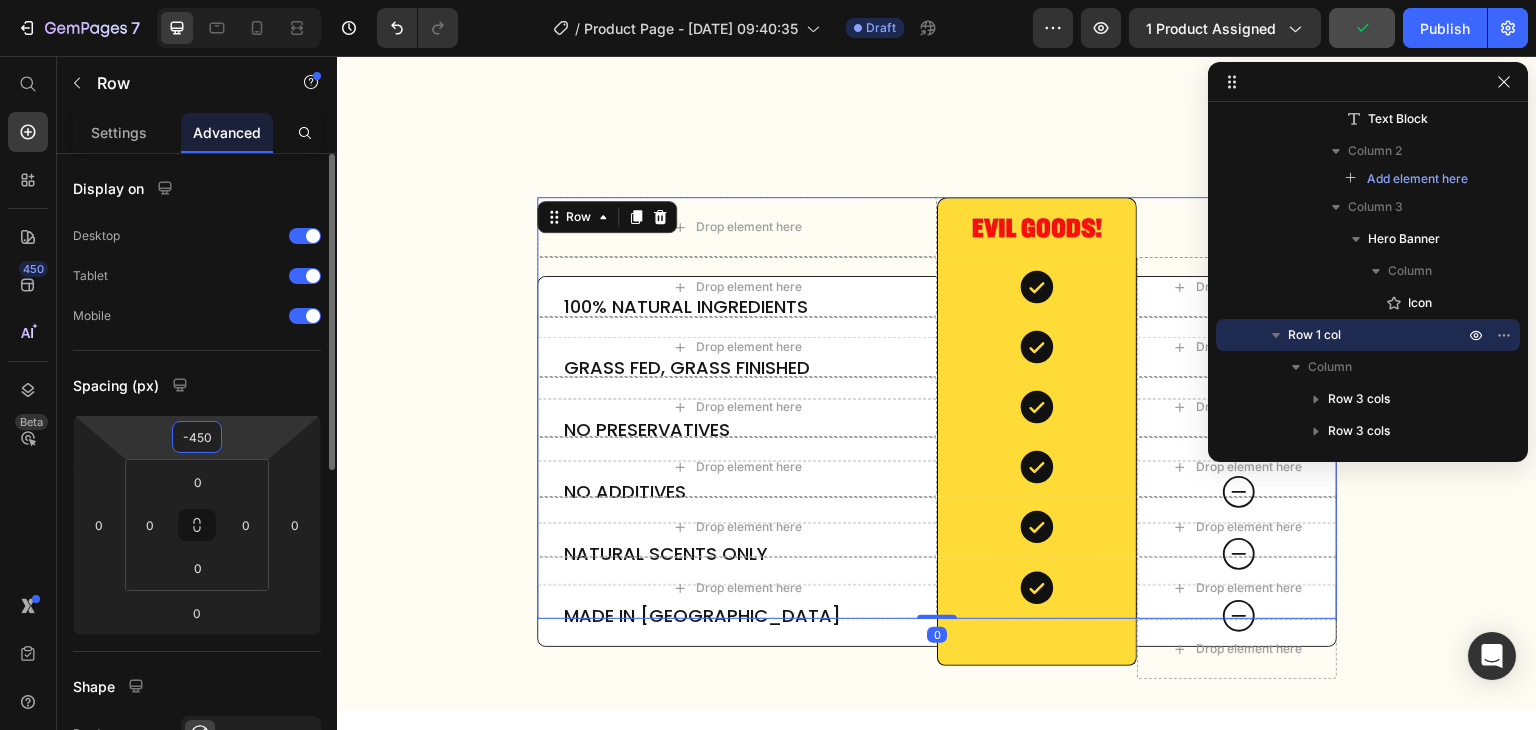 click on "-450" at bounding box center [197, 437] 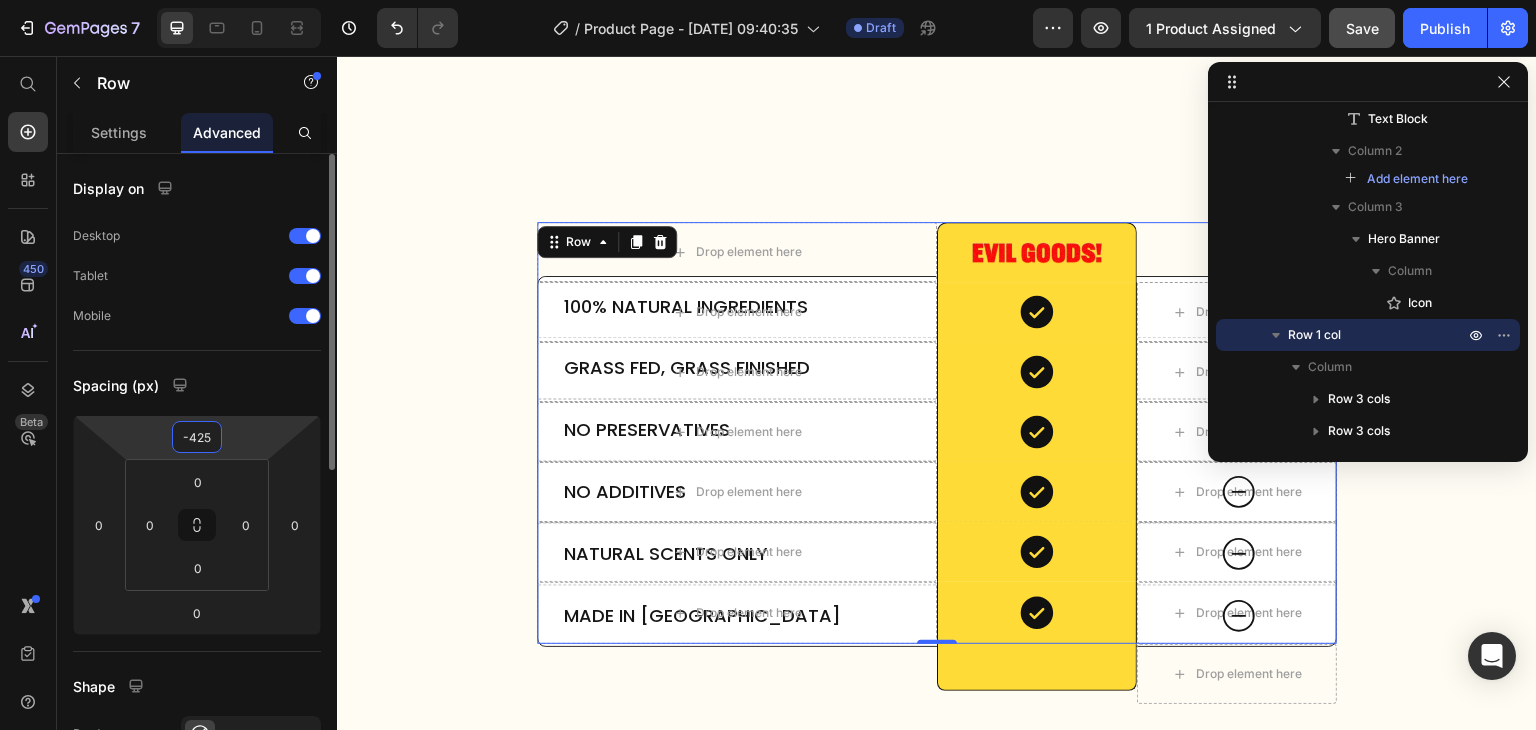 type on "-426" 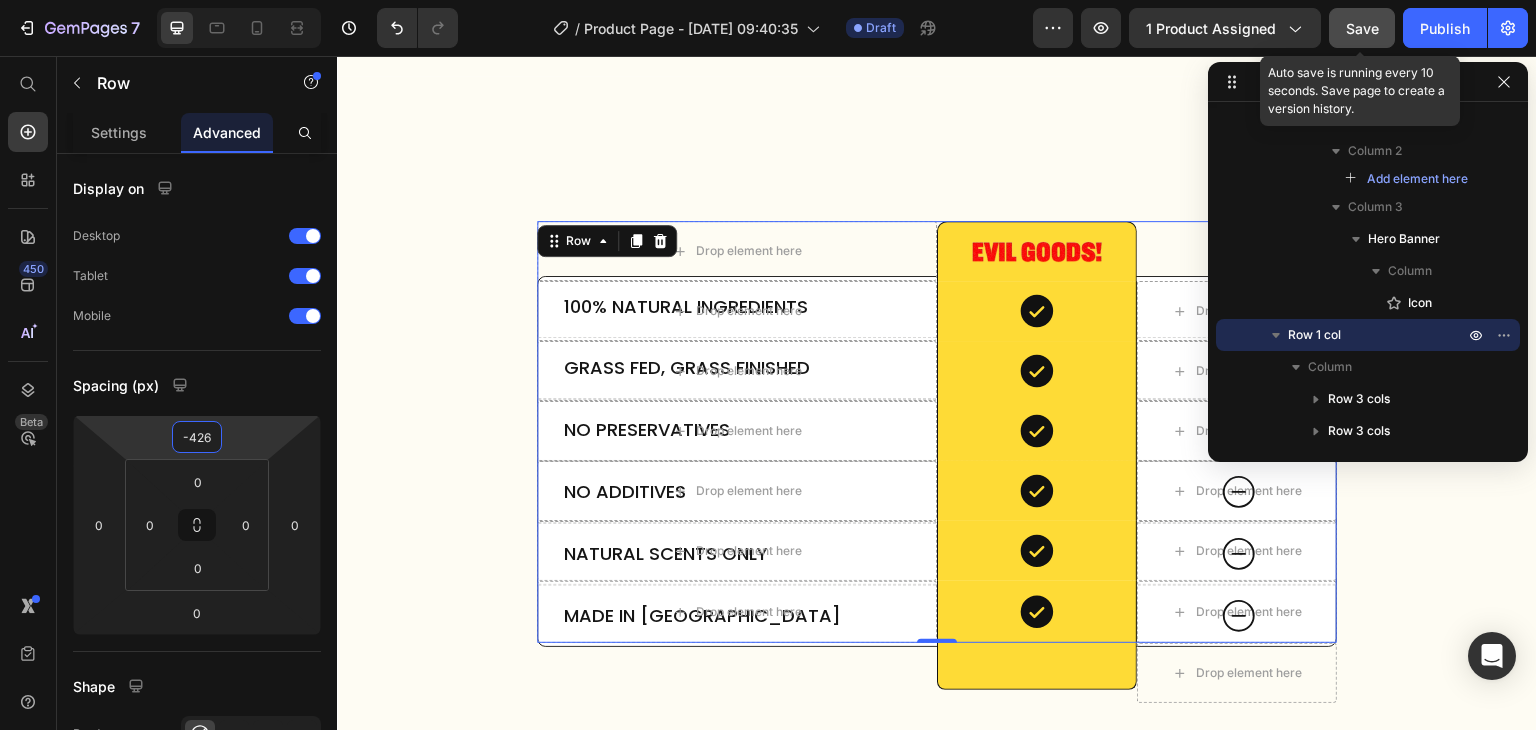 click on "Save" 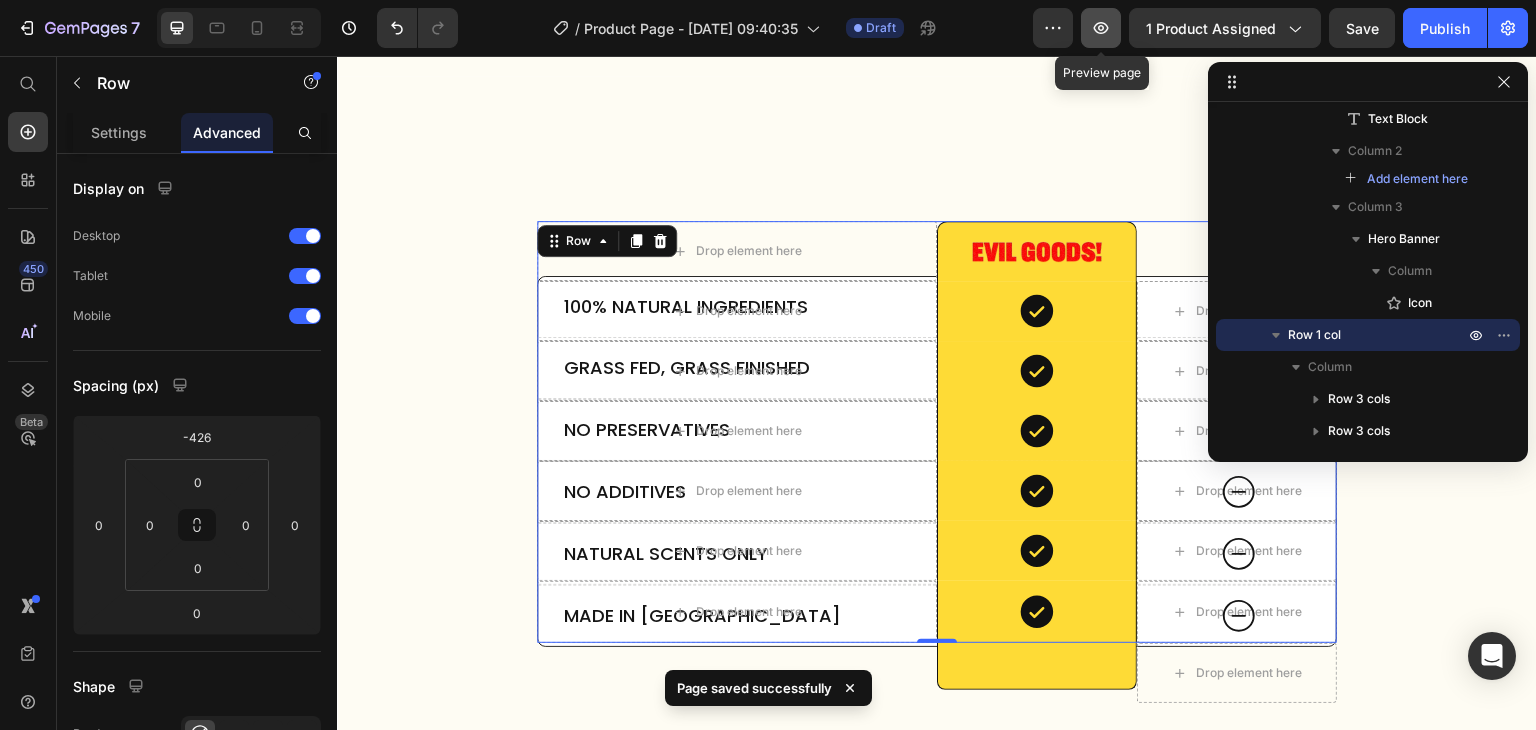 click 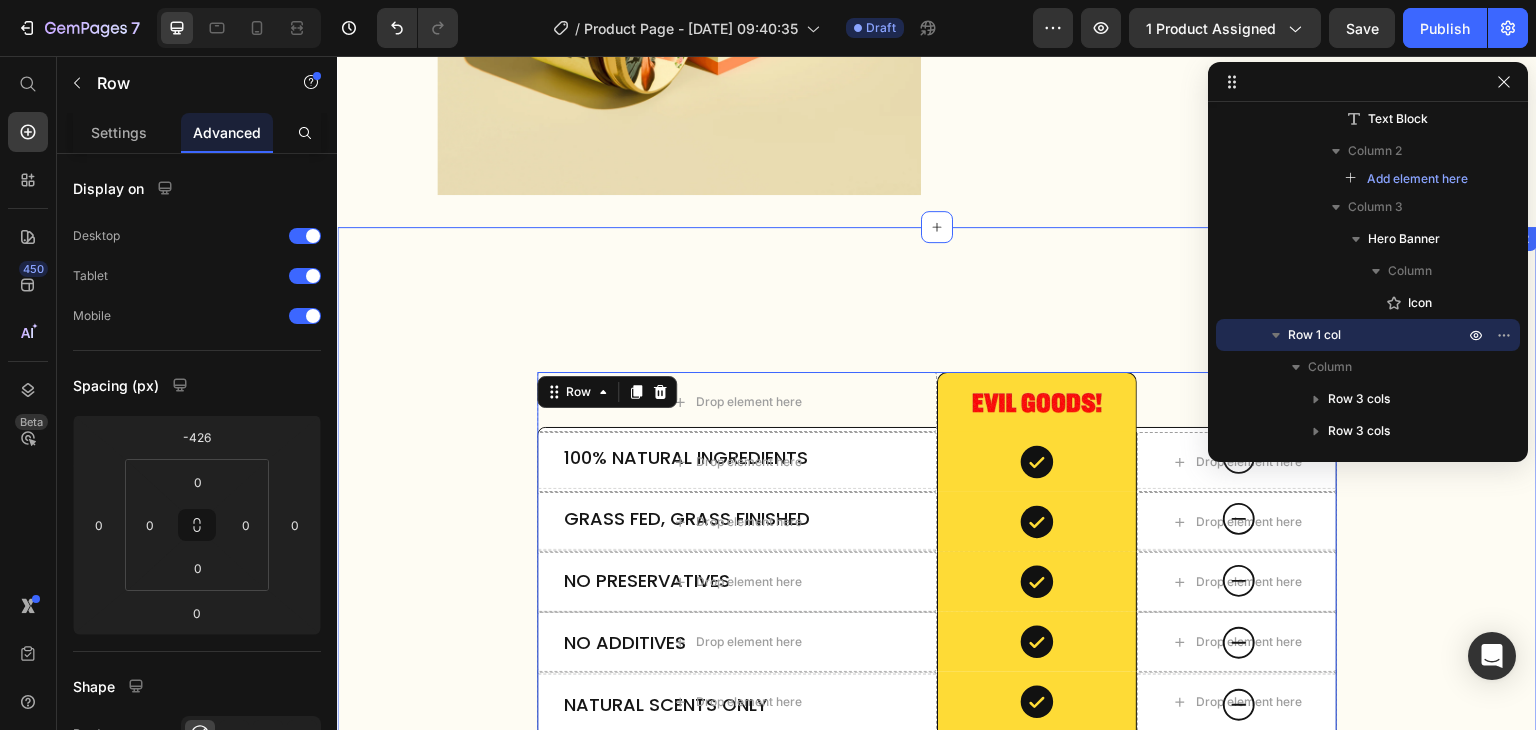 scroll, scrollTop: 4349, scrollLeft: 0, axis: vertical 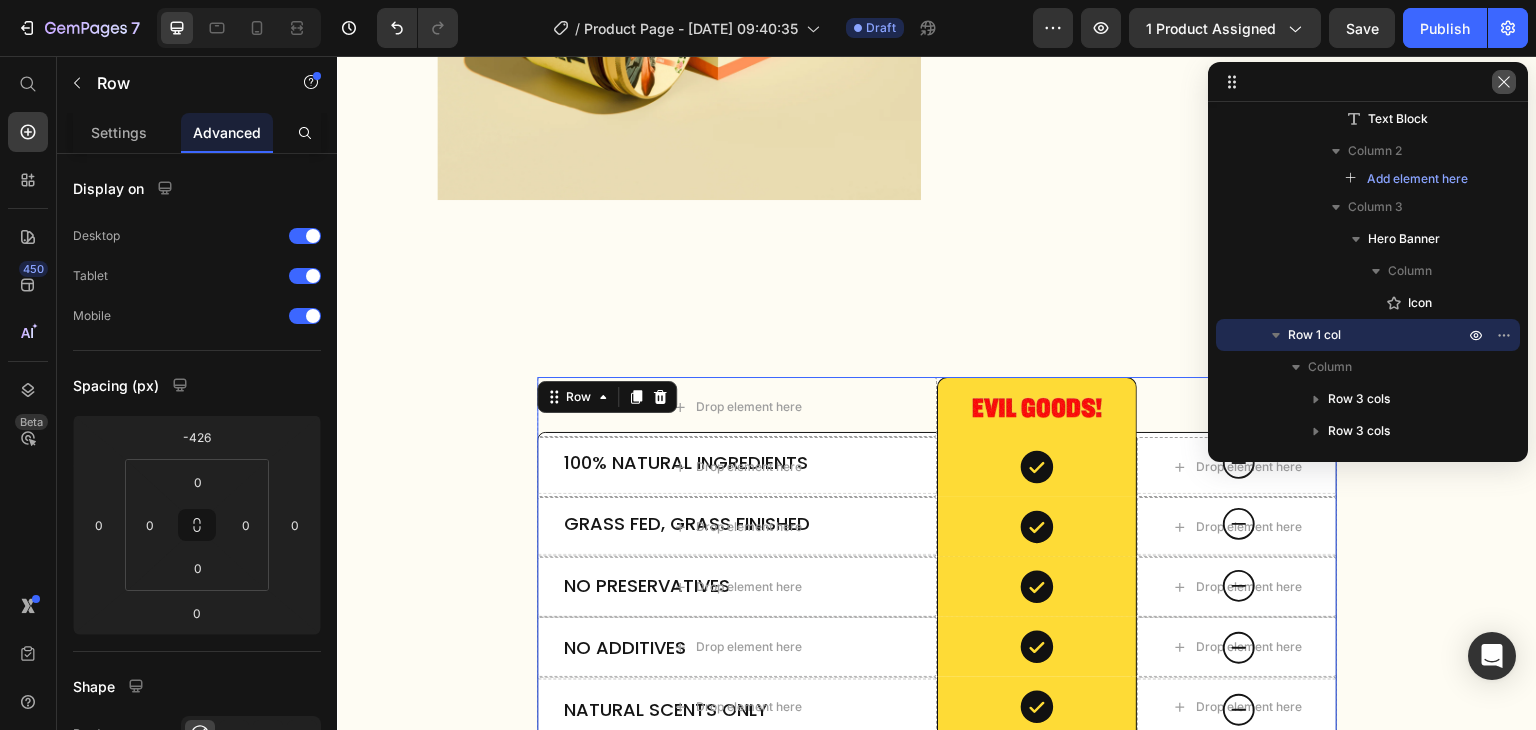 click at bounding box center (1504, 82) 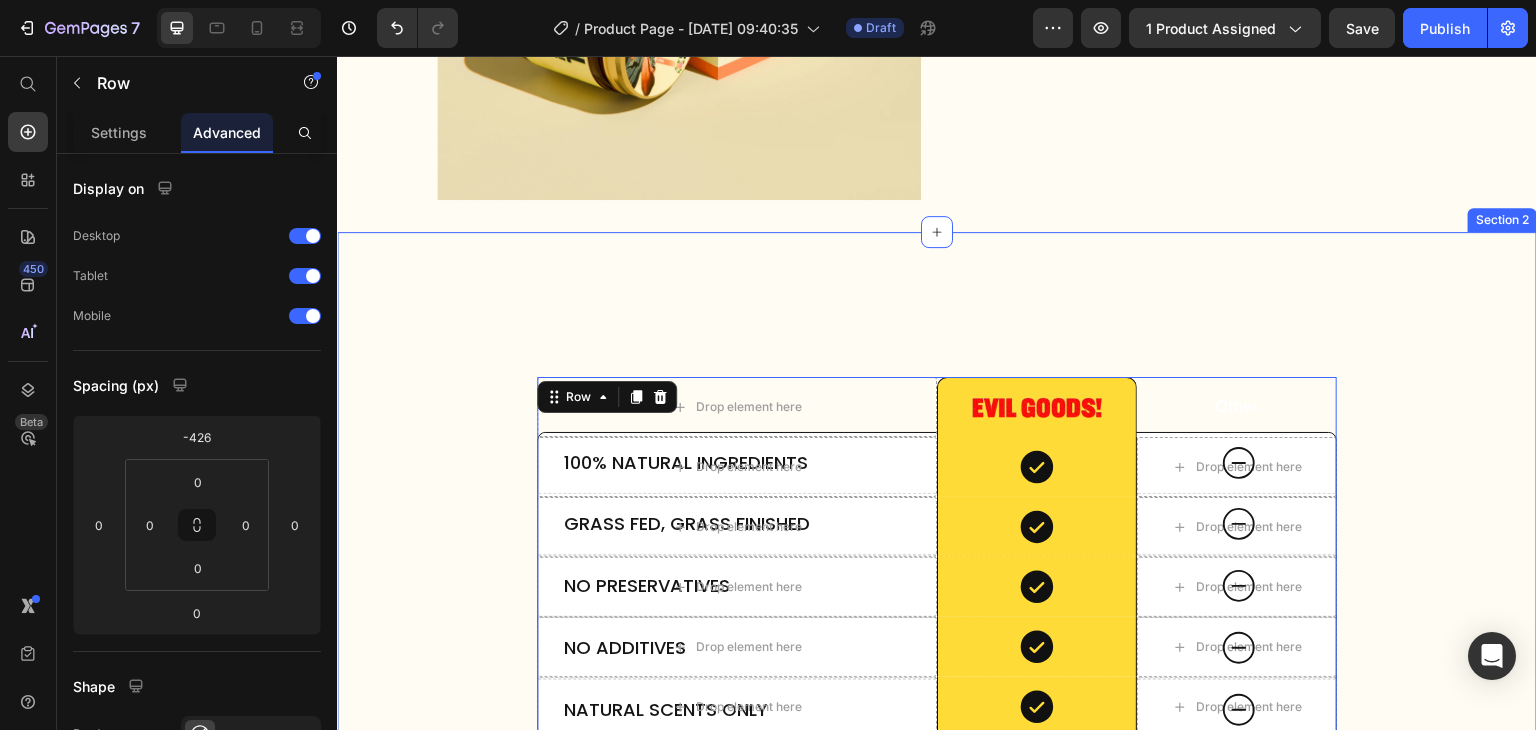 click on "100% Natural Ingredients Text Block
Drop element here
Icon Hero Banner Row Grass Fed, Grass Finished Text Block
Drop element here
Icon Hero Banner Row No Preservatives Text Block
Drop element here
Icon Hero Banner Row No Additives Text Block
Drop element here
Icon Hero Banner Row Natural Scents Only Text Block
Drop element here
Icon Hero Banner Row Made in [GEOGRAPHIC_DATA] Text Block
Drop element here
Icon Hero Banner Row Row
Drop element here Image Row Other Text Block Row
Drop element here
Icon Row
Drop element here Row
Drop element here
Icon Row
Drop element here Row
Drop element here
Icon Row
Drop element here Row" at bounding box center (937, 561) 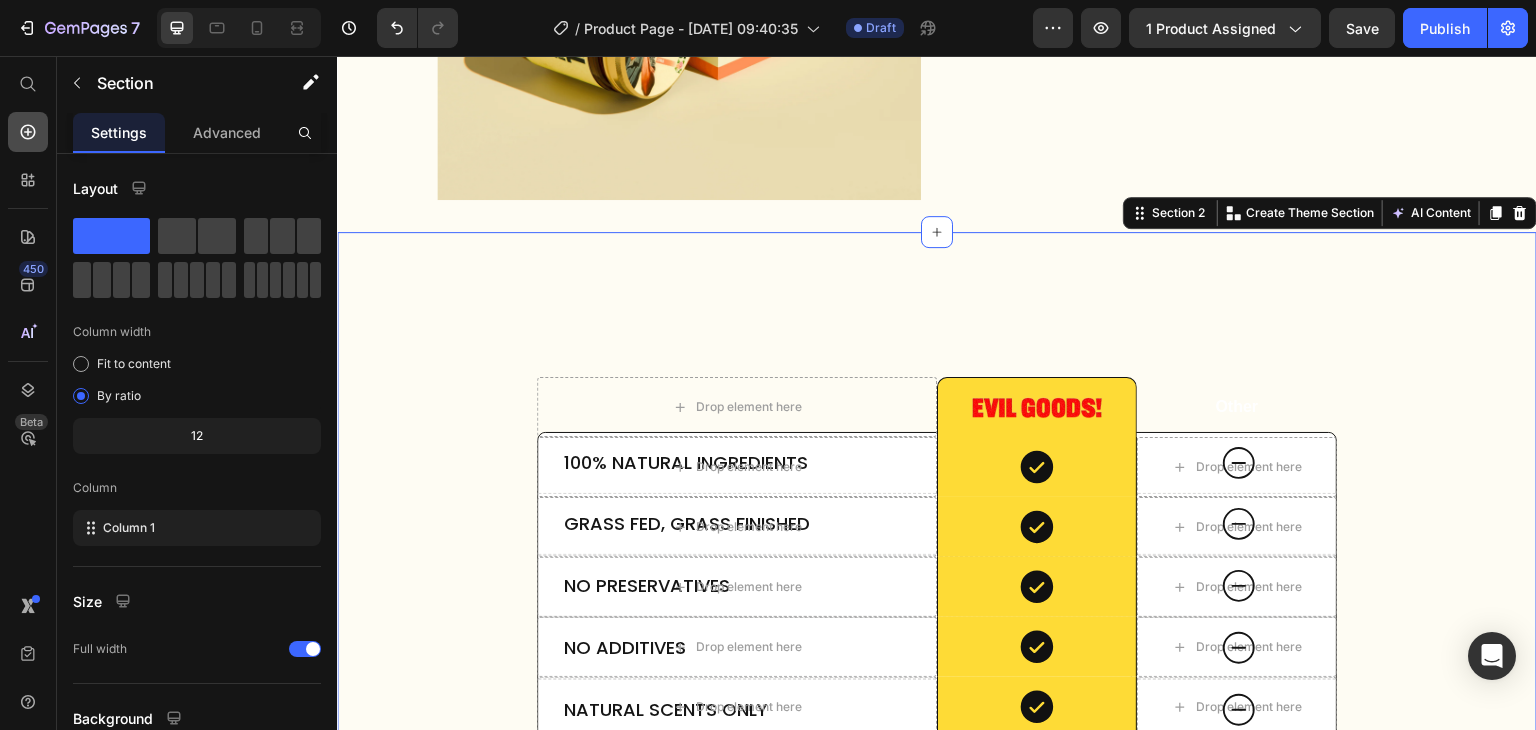click 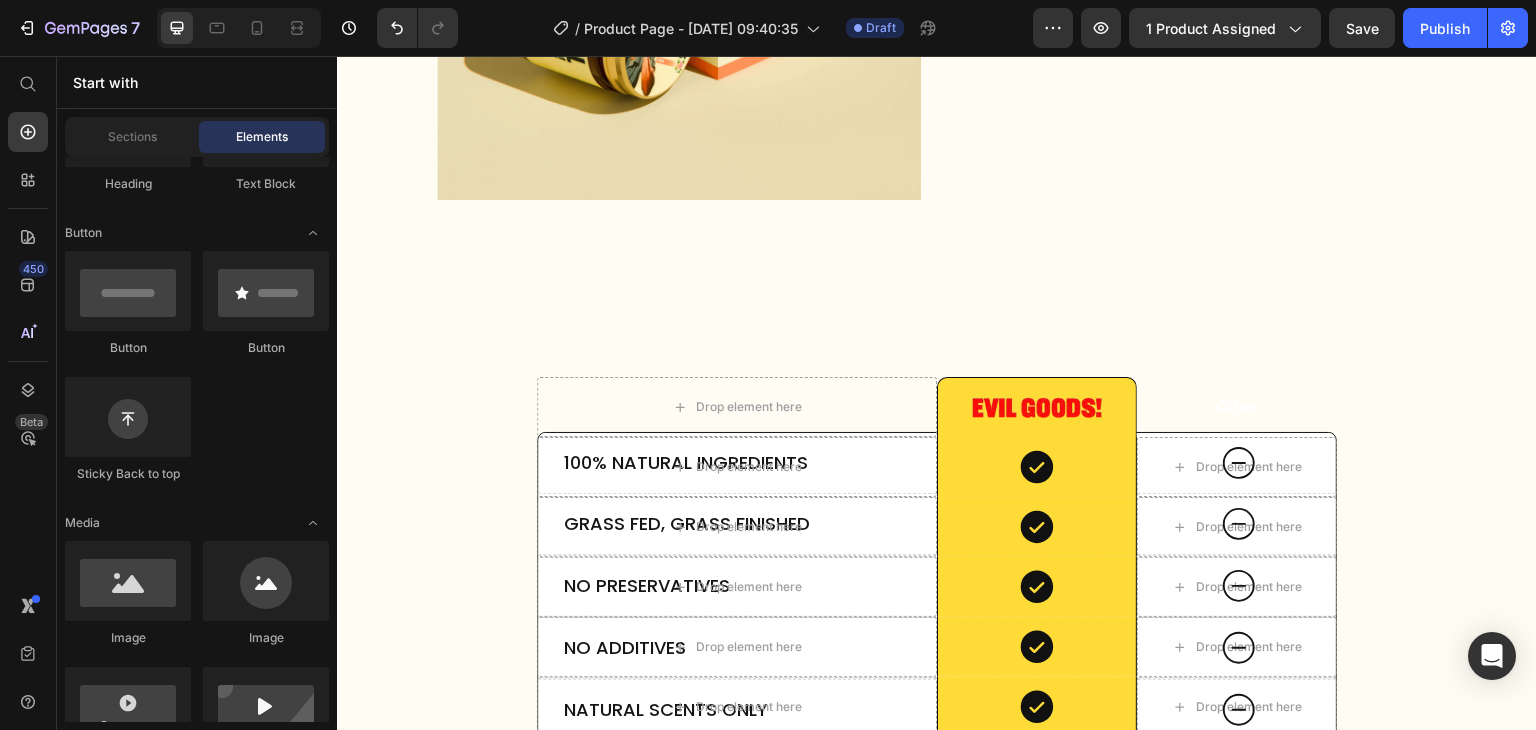 scroll, scrollTop: 0, scrollLeft: 0, axis: both 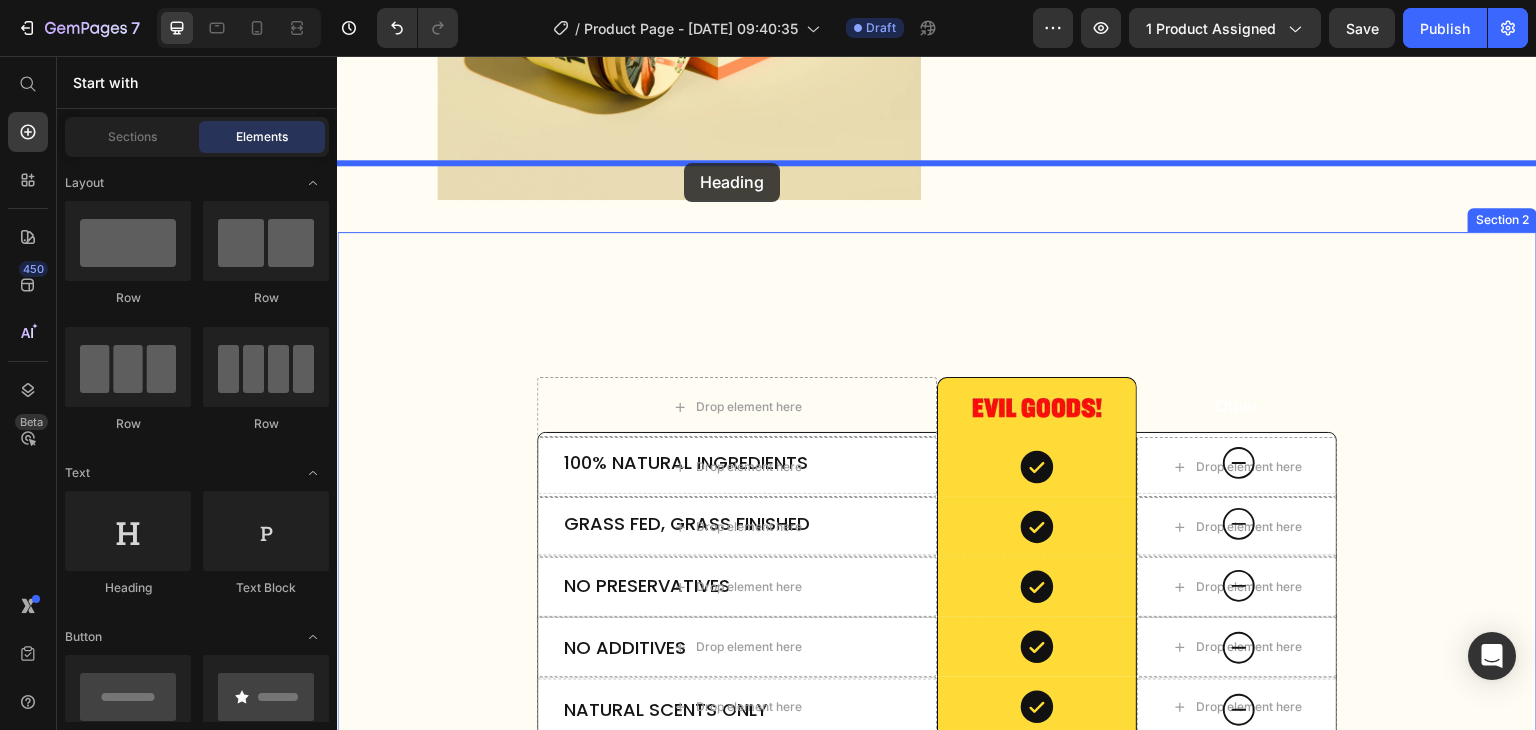 drag, startPoint x: 572, startPoint y: 282, endPoint x: 684, endPoint y: 163, distance: 163.41664 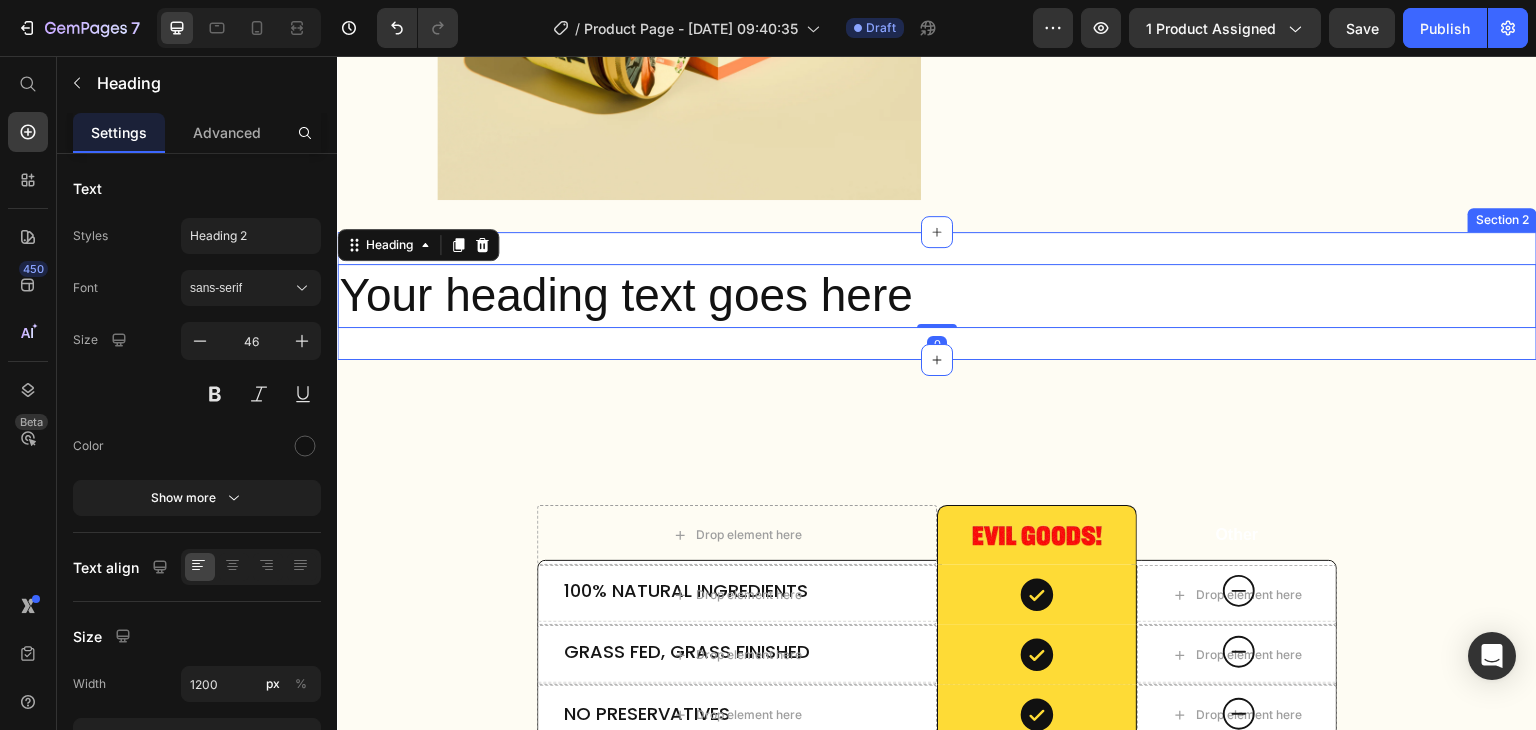 click on "Your heading text goes here Heading   0 Section 2" at bounding box center [937, 296] 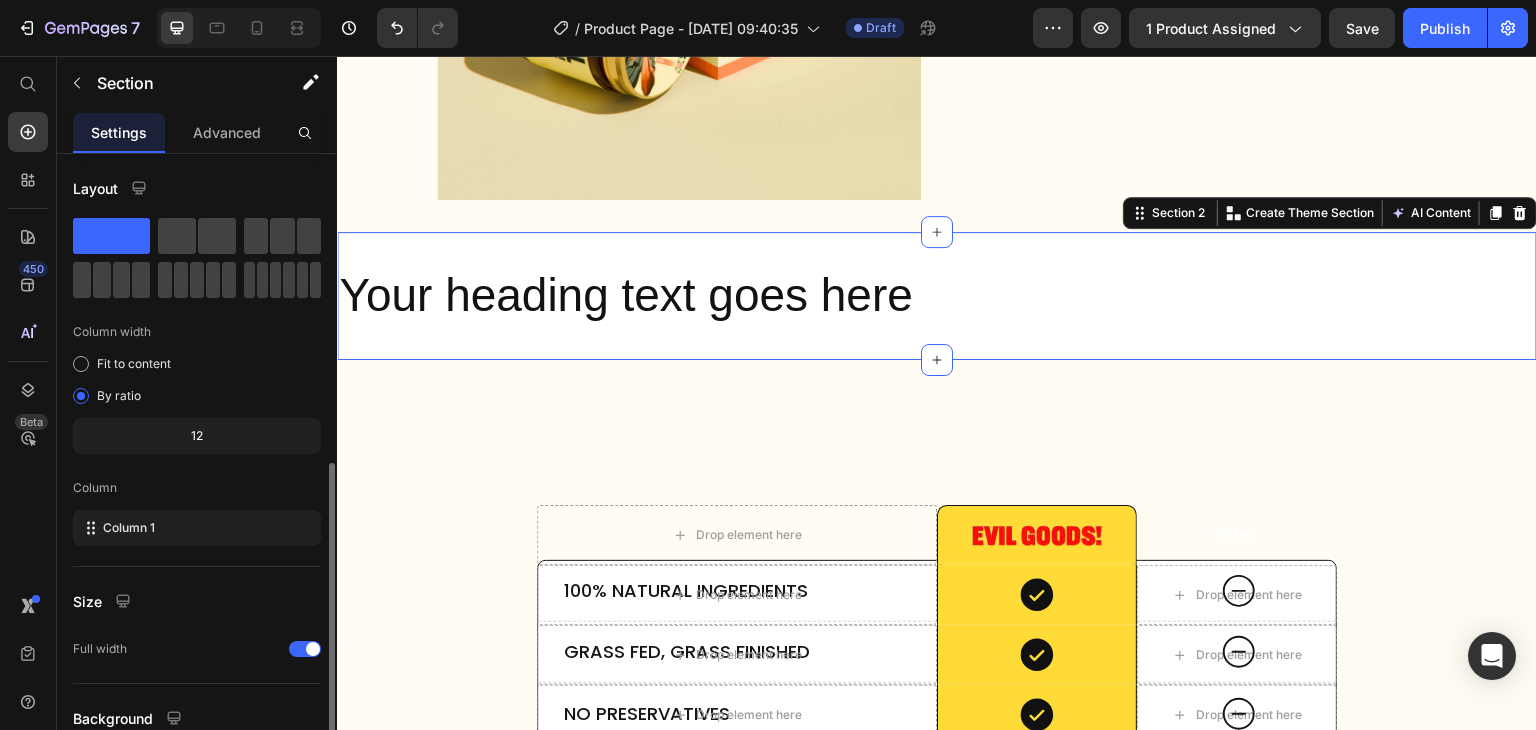 scroll, scrollTop: 173, scrollLeft: 0, axis: vertical 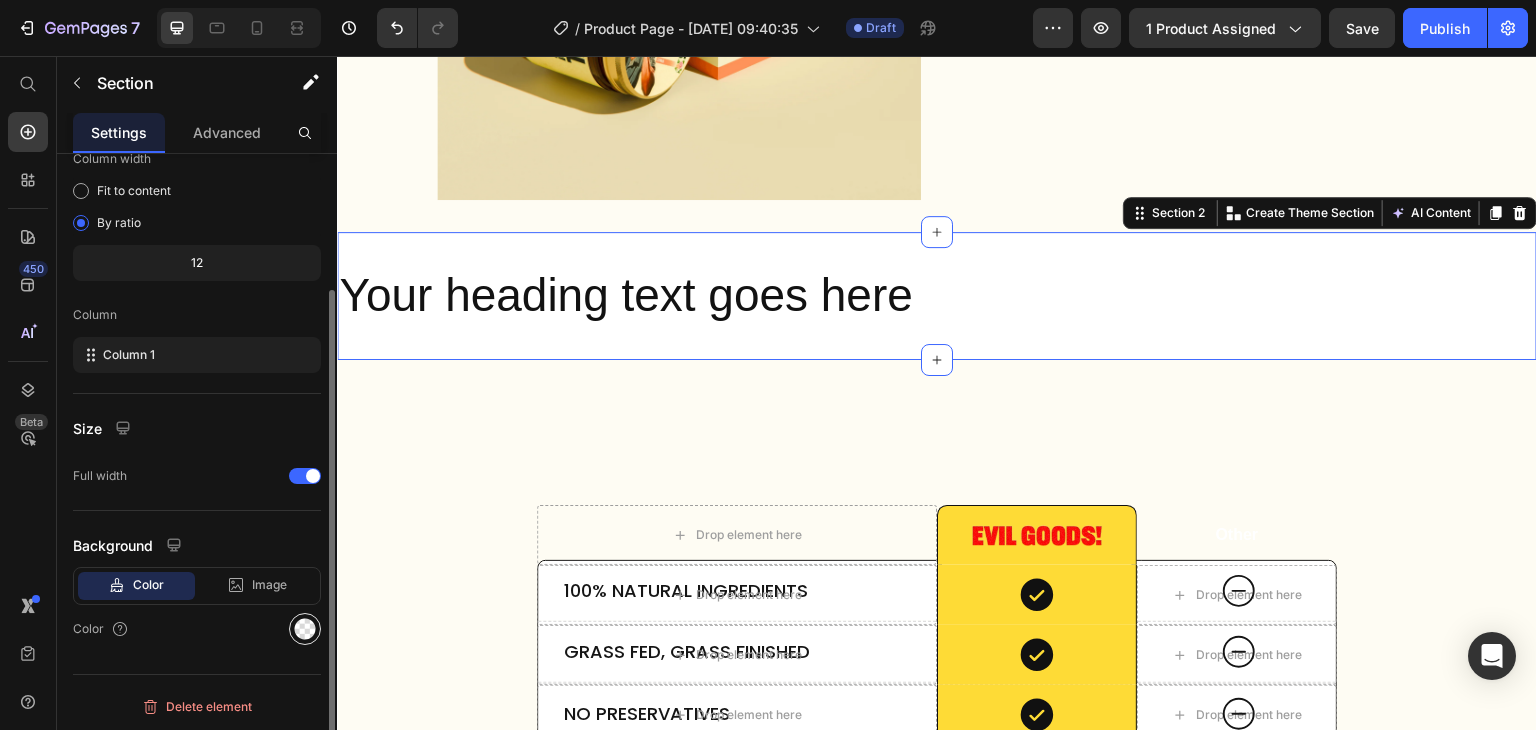 click at bounding box center (305, 629) 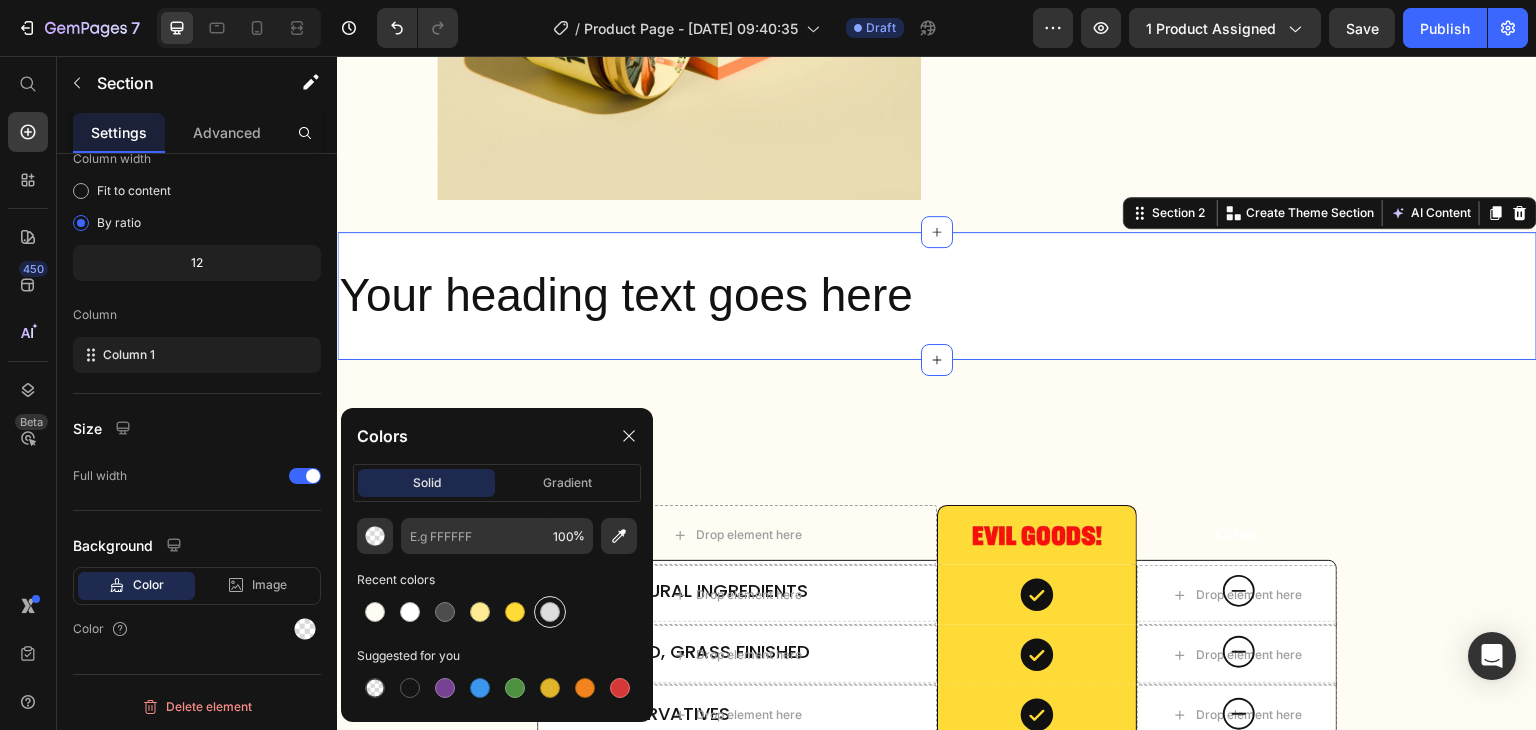 click at bounding box center [550, 612] 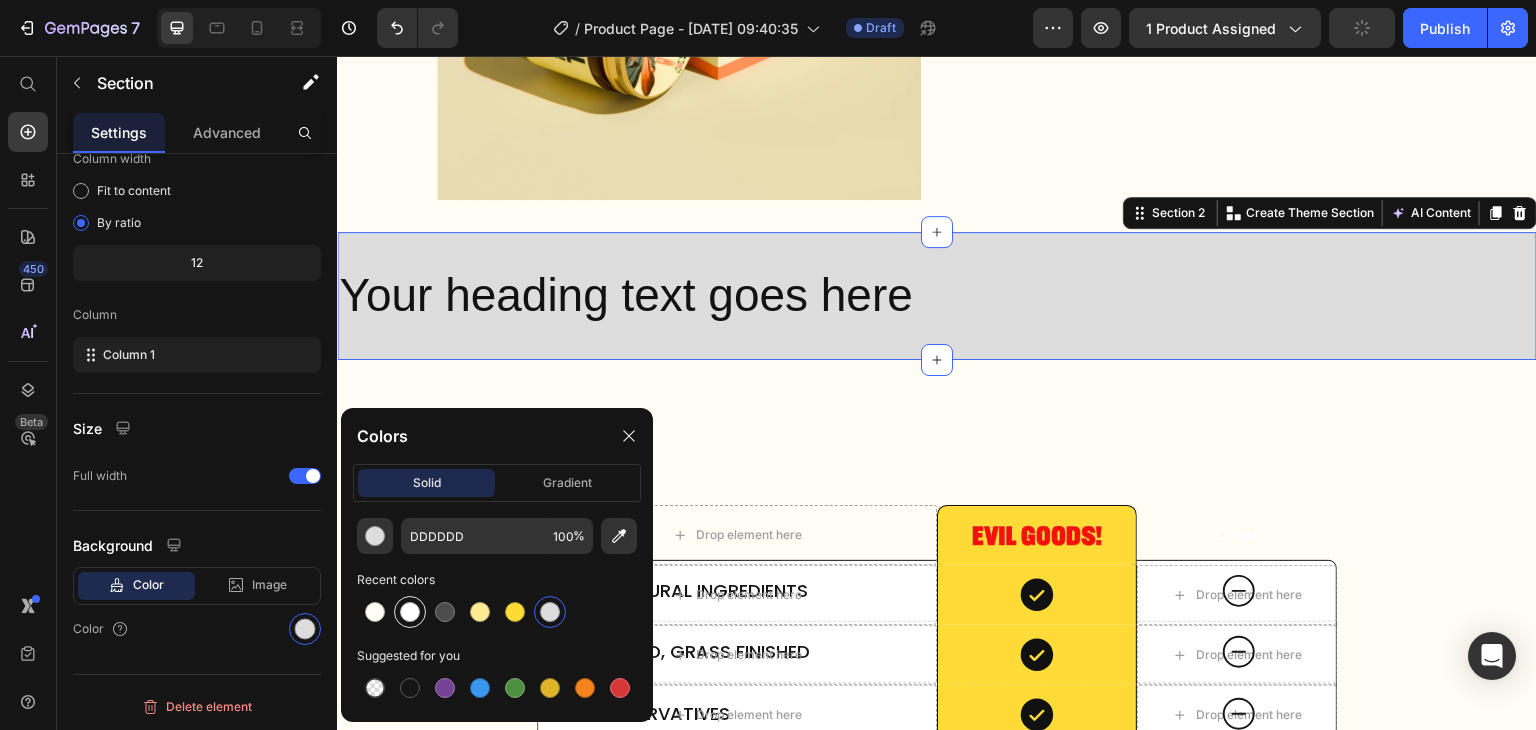 click at bounding box center (410, 612) 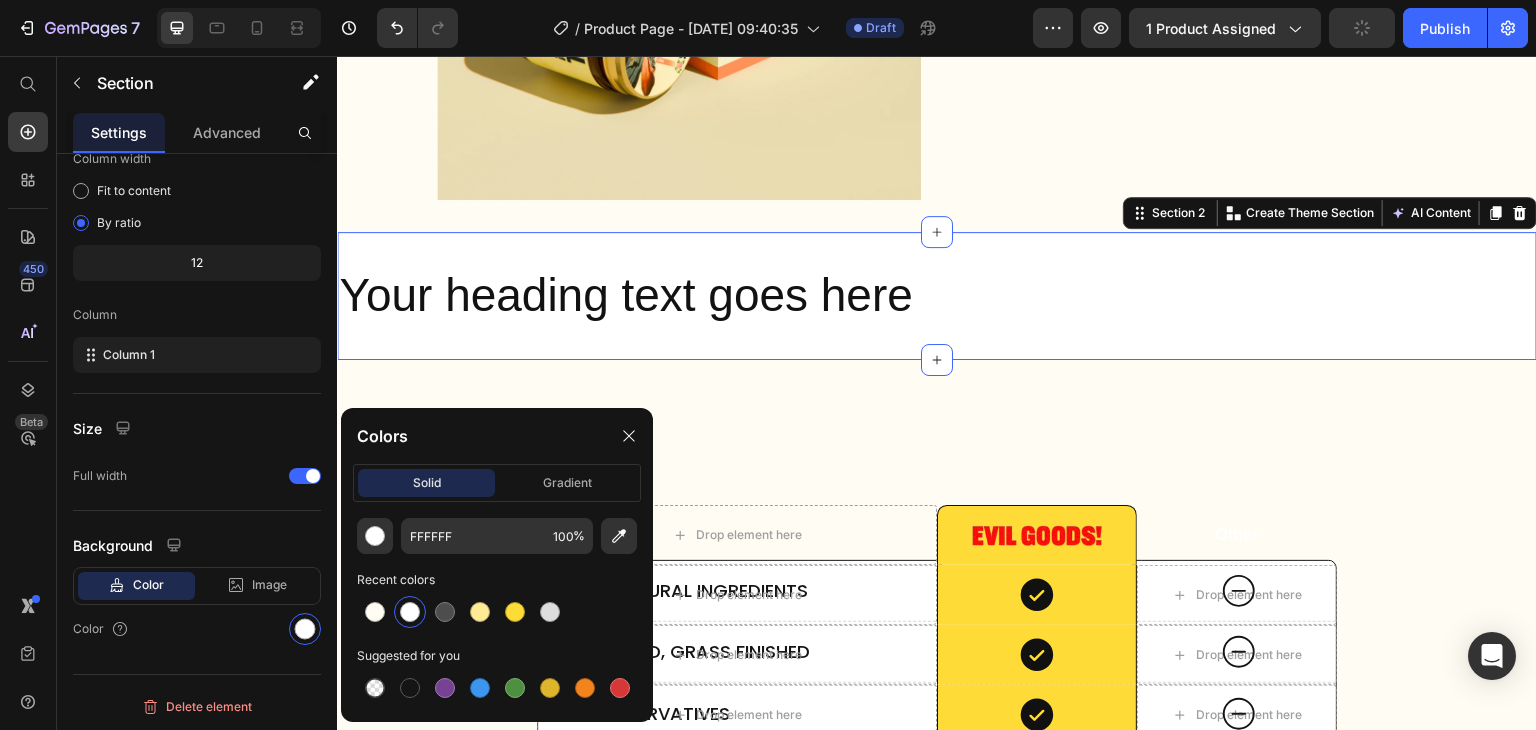 click on "FFFFFF 100 % Recent colors Suggested for you" 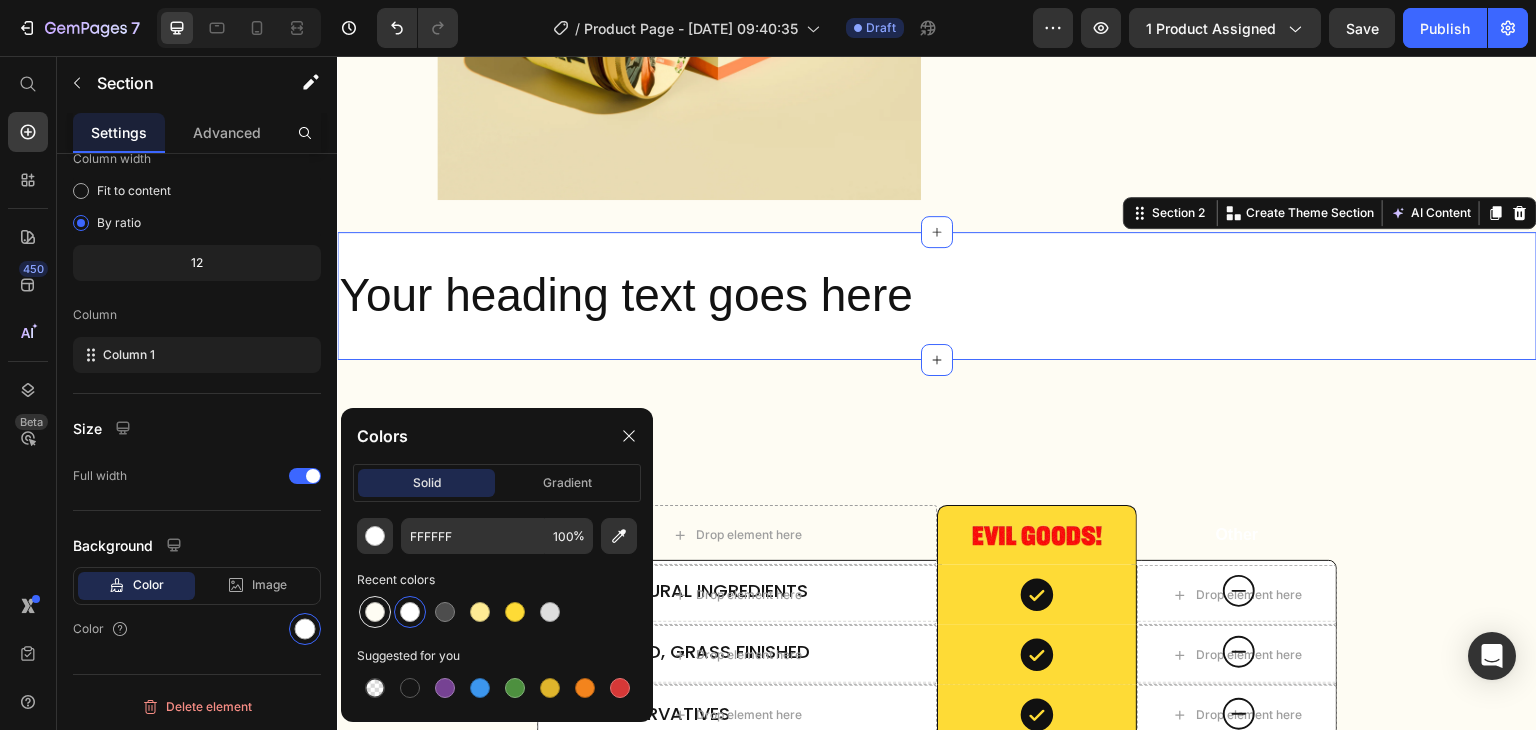 click at bounding box center [375, 612] 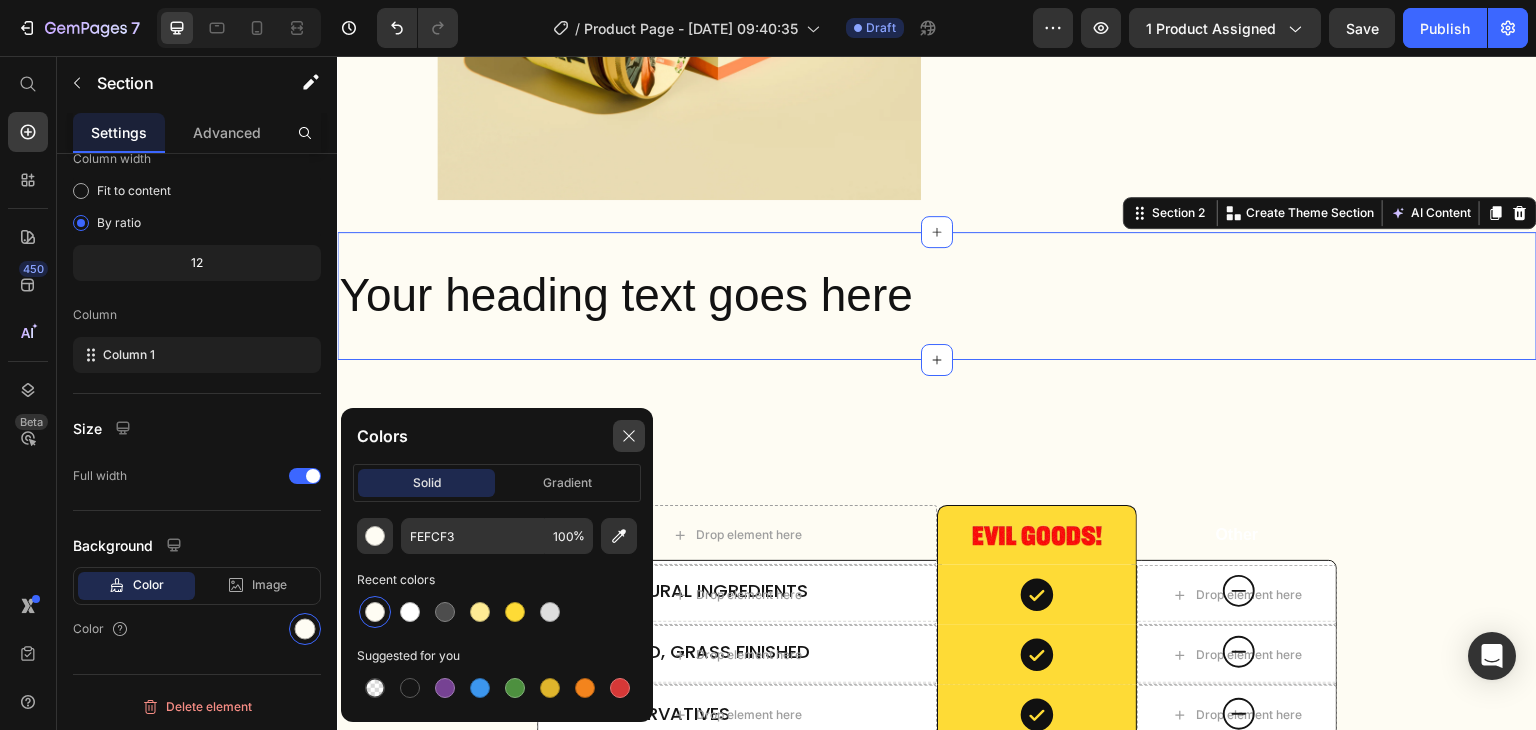 click 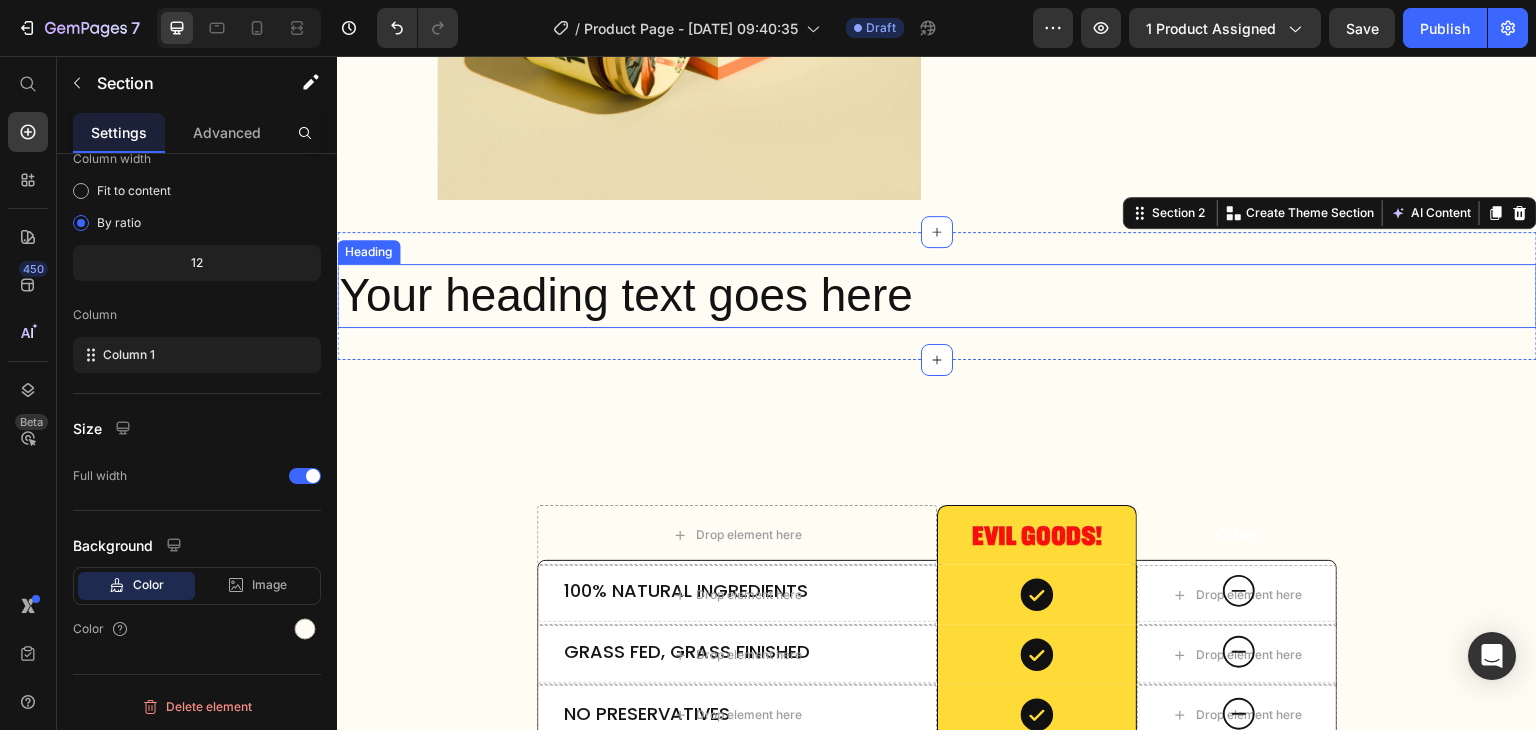 click on "Your heading text goes here" at bounding box center [937, 296] 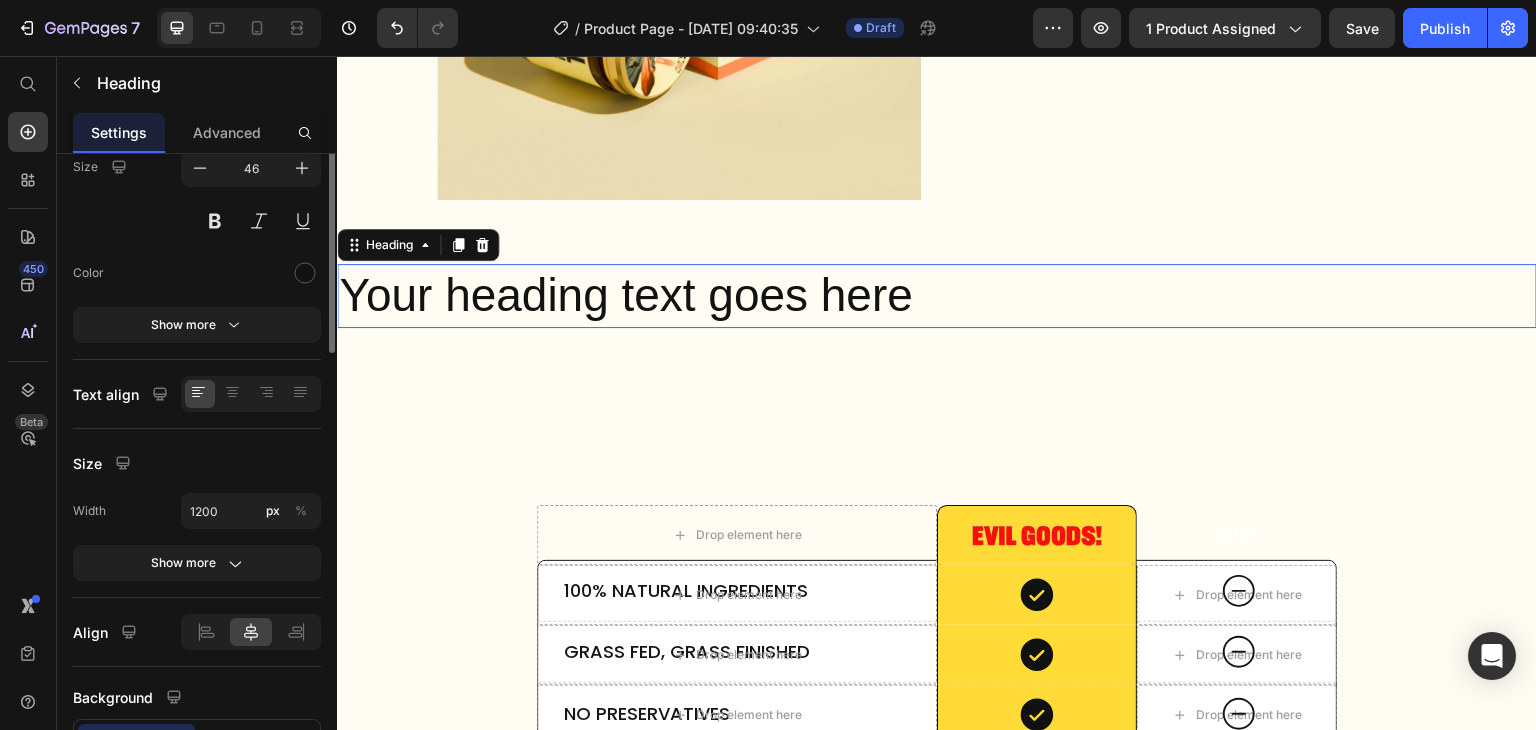 scroll, scrollTop: 0, scrollLeft: 0, axis: both 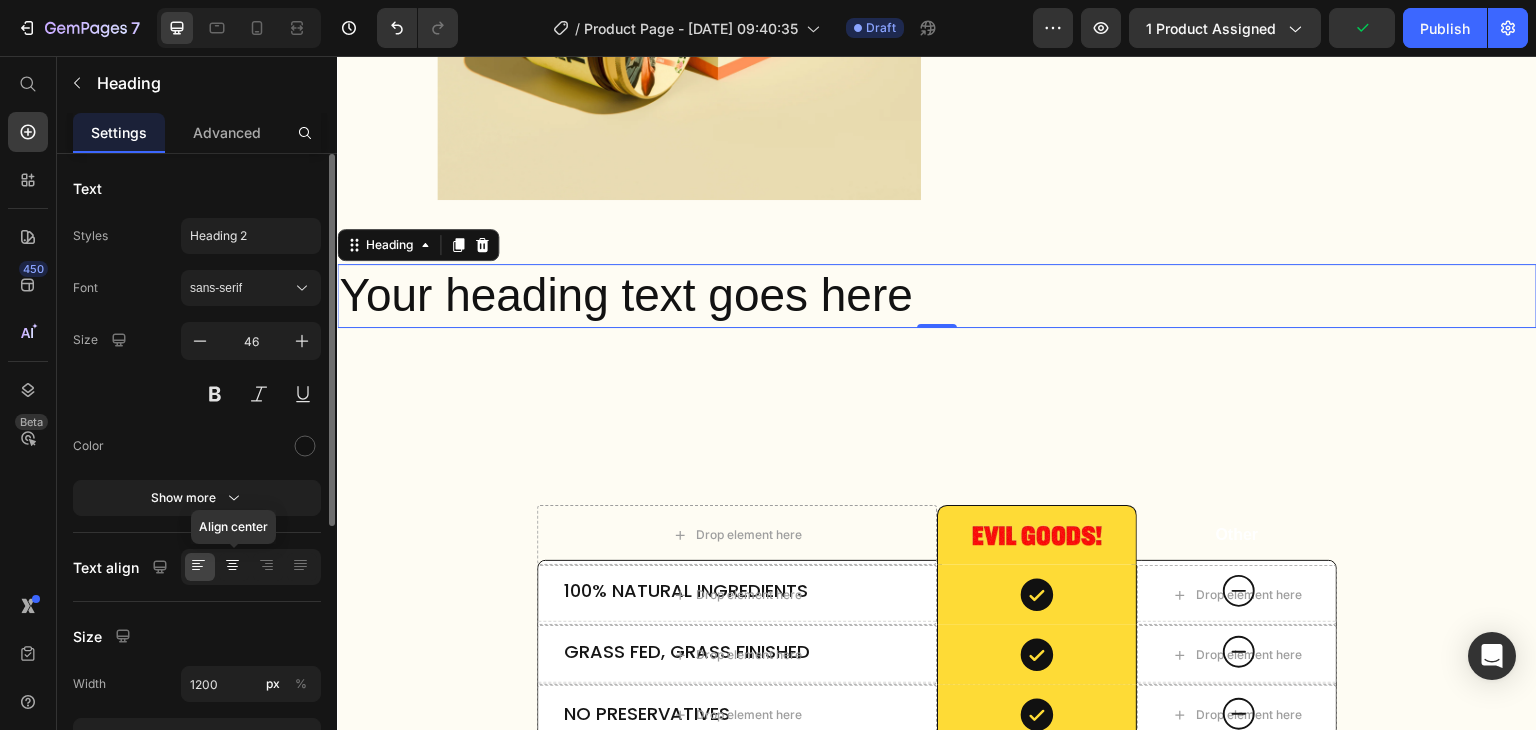 click 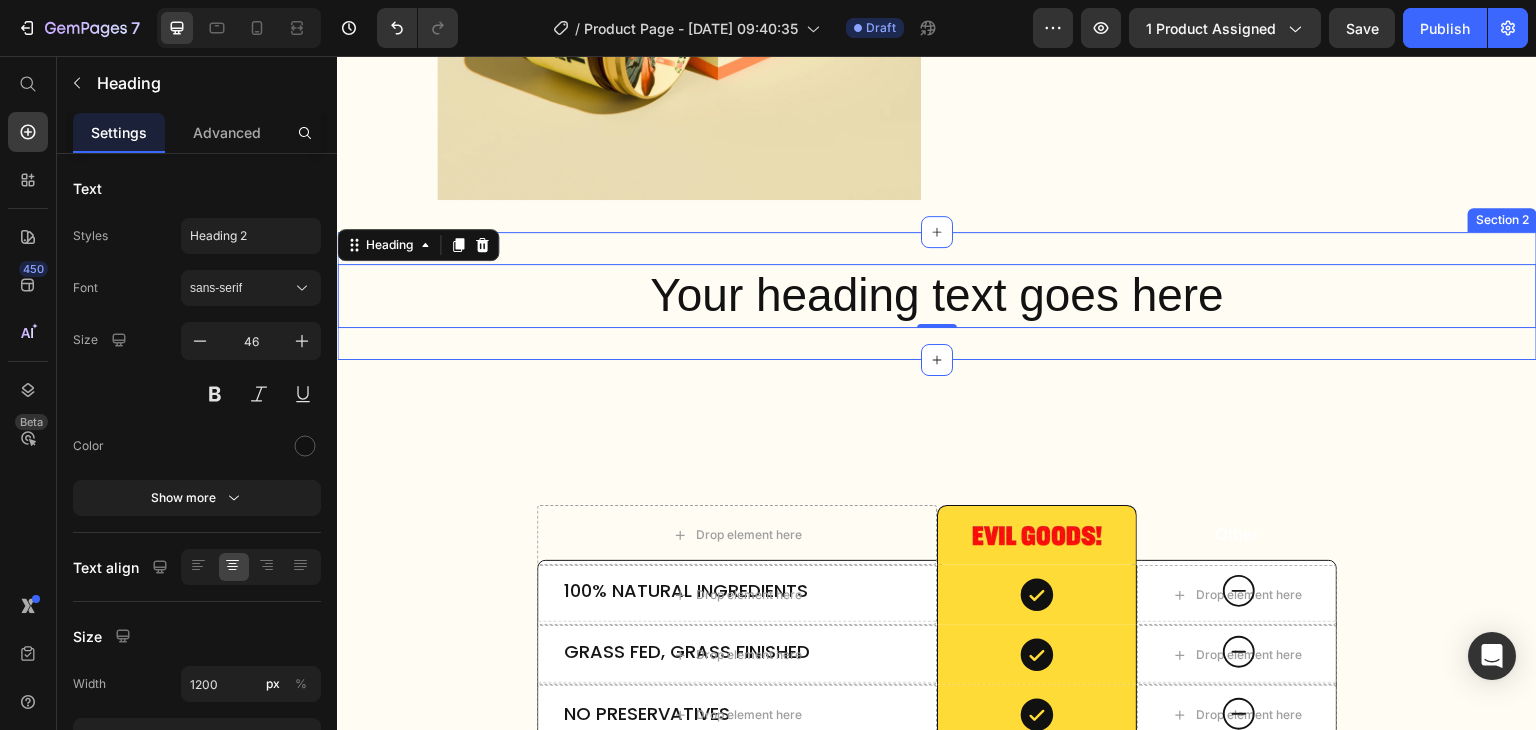 click on "Your heading text goes here Heading   0 Section 2" at bounding box center (937, 296) 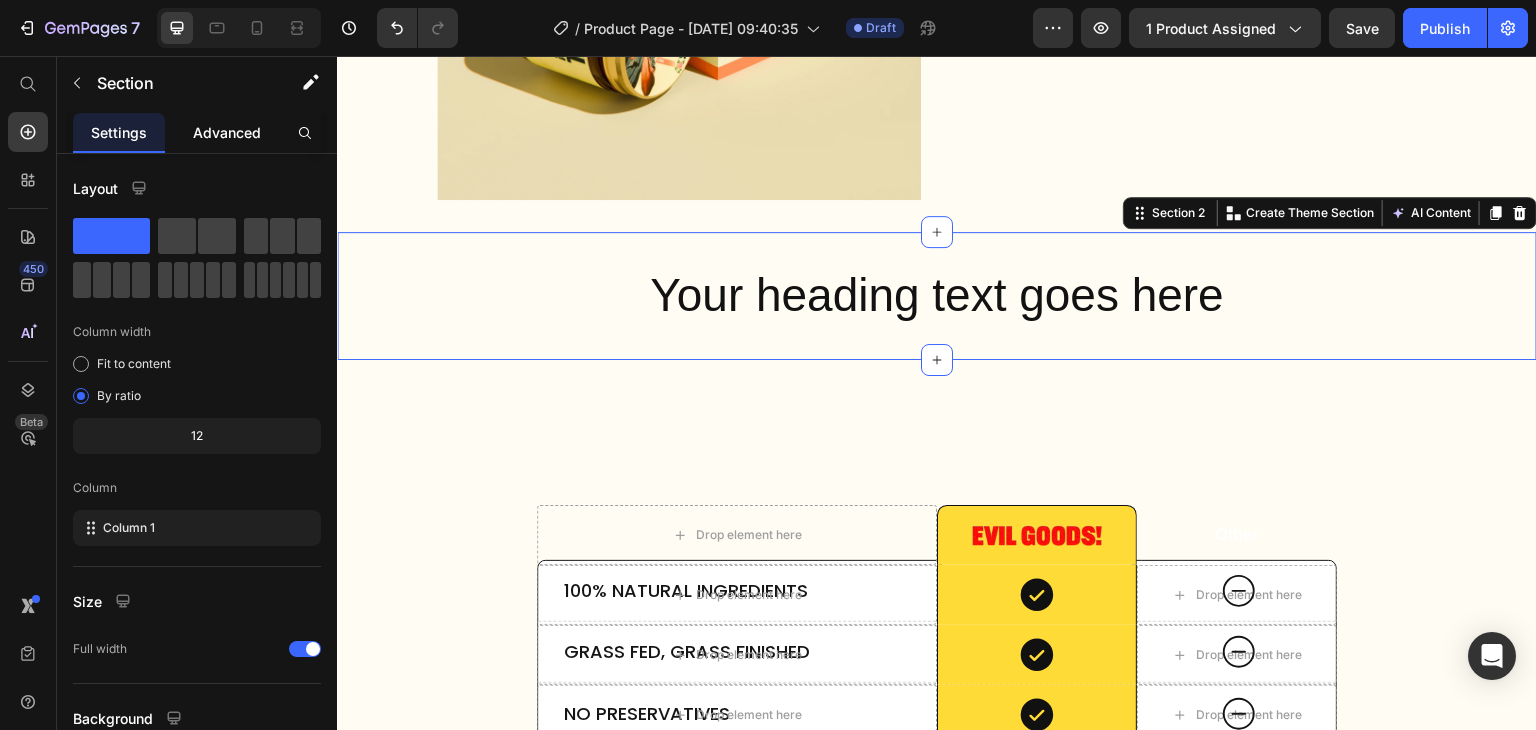 click on "Advanced" 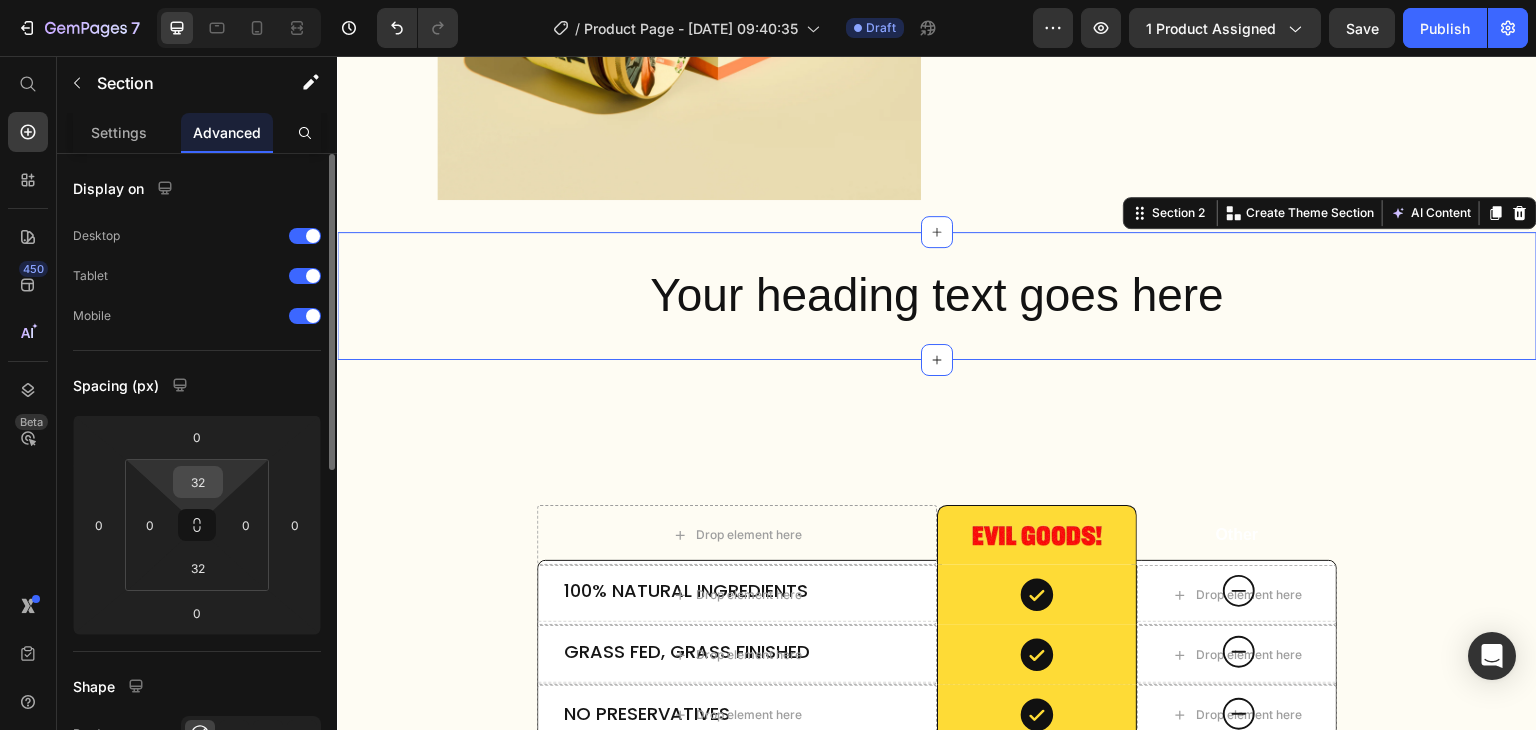 click on "32" at bounding box center [198, 482] 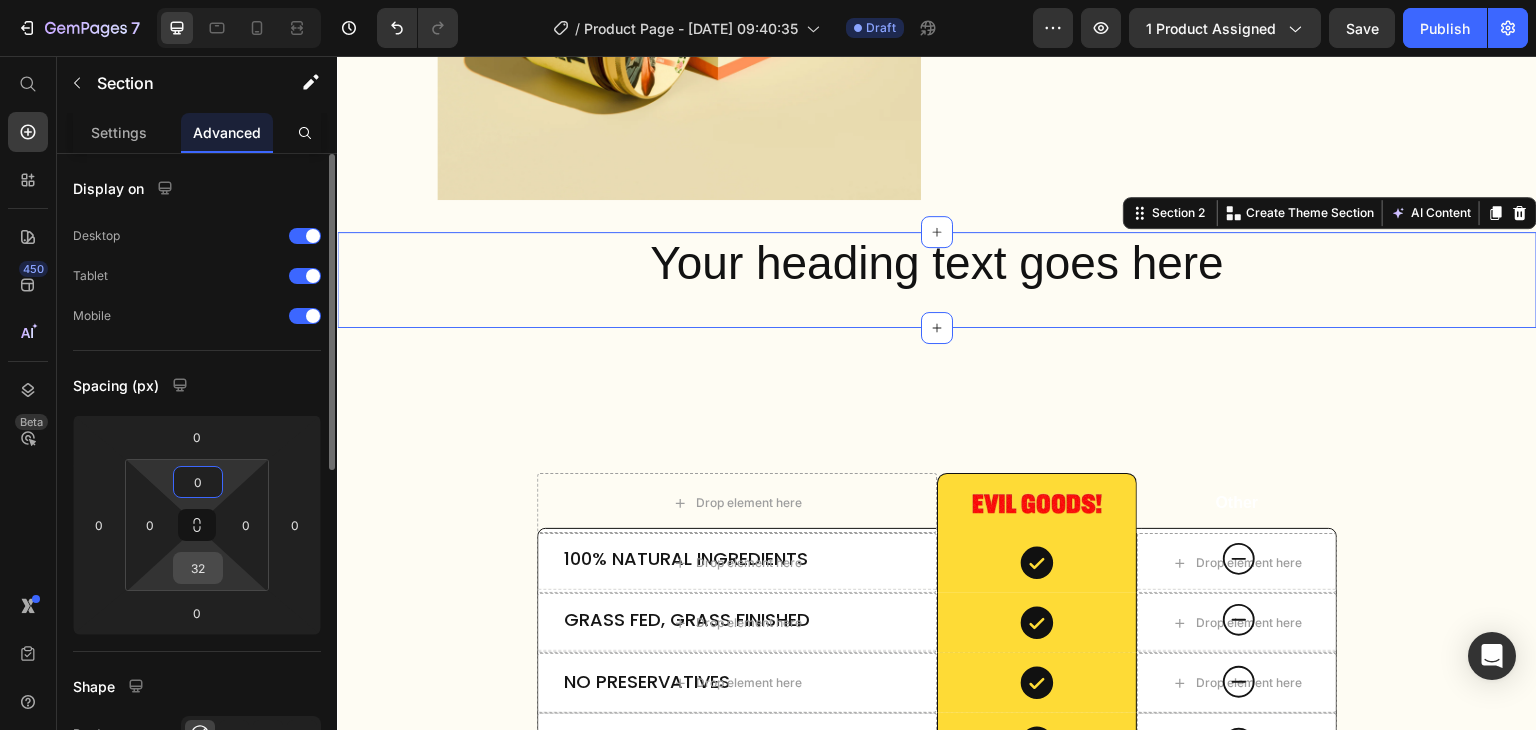 type on "0" 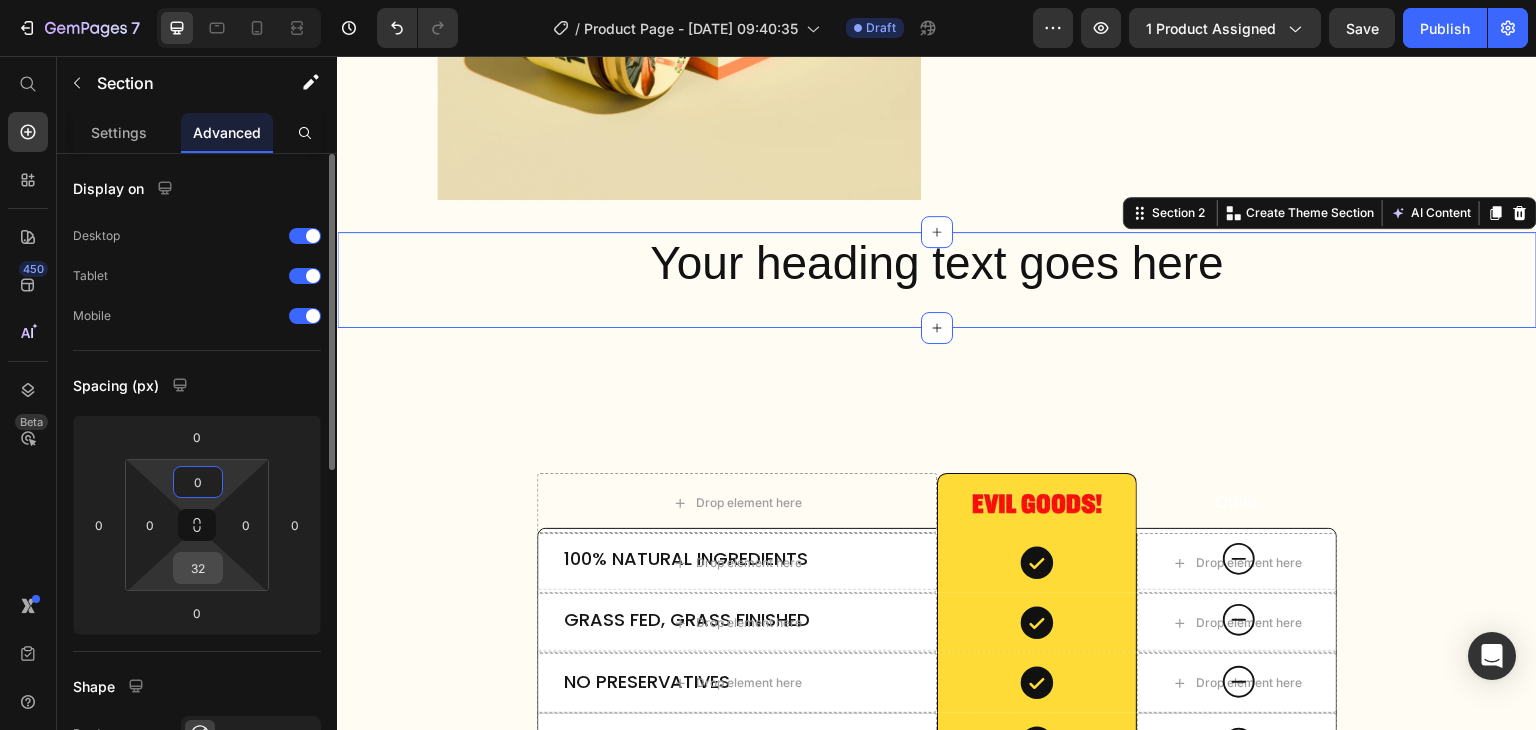 click on "32" at bounding box center (198, 568) 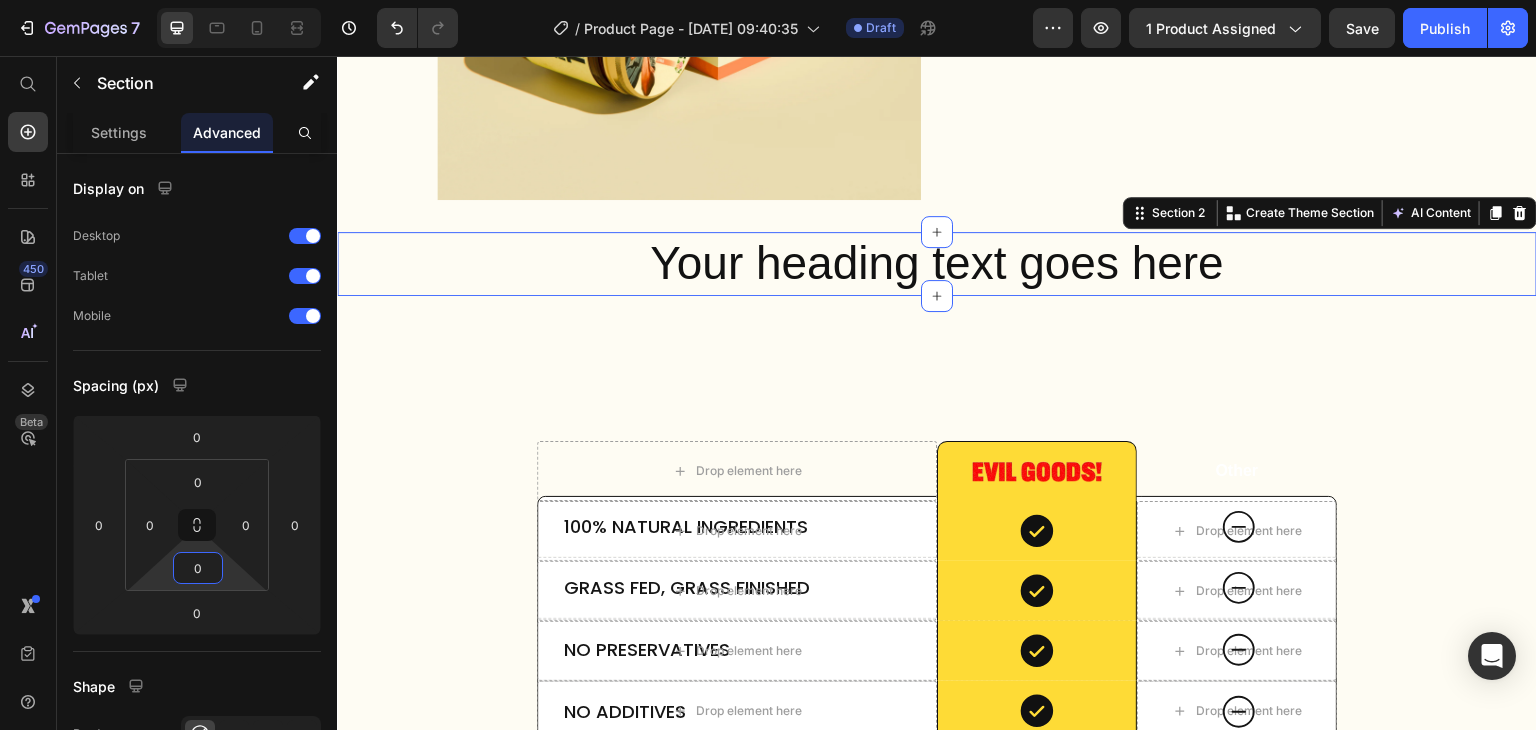 type on "0" 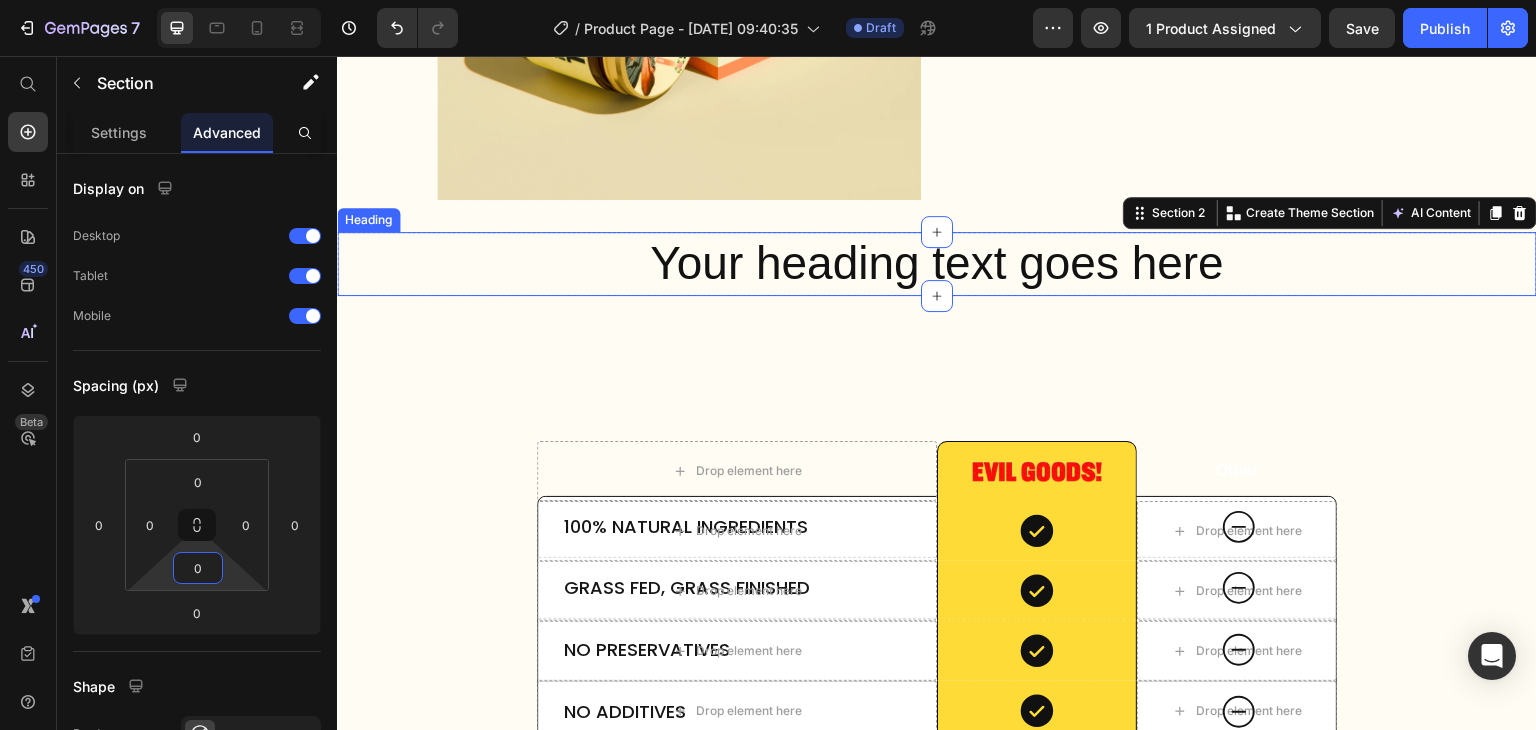 click on "Your heading text goes here" at bounding box center (937, 264) 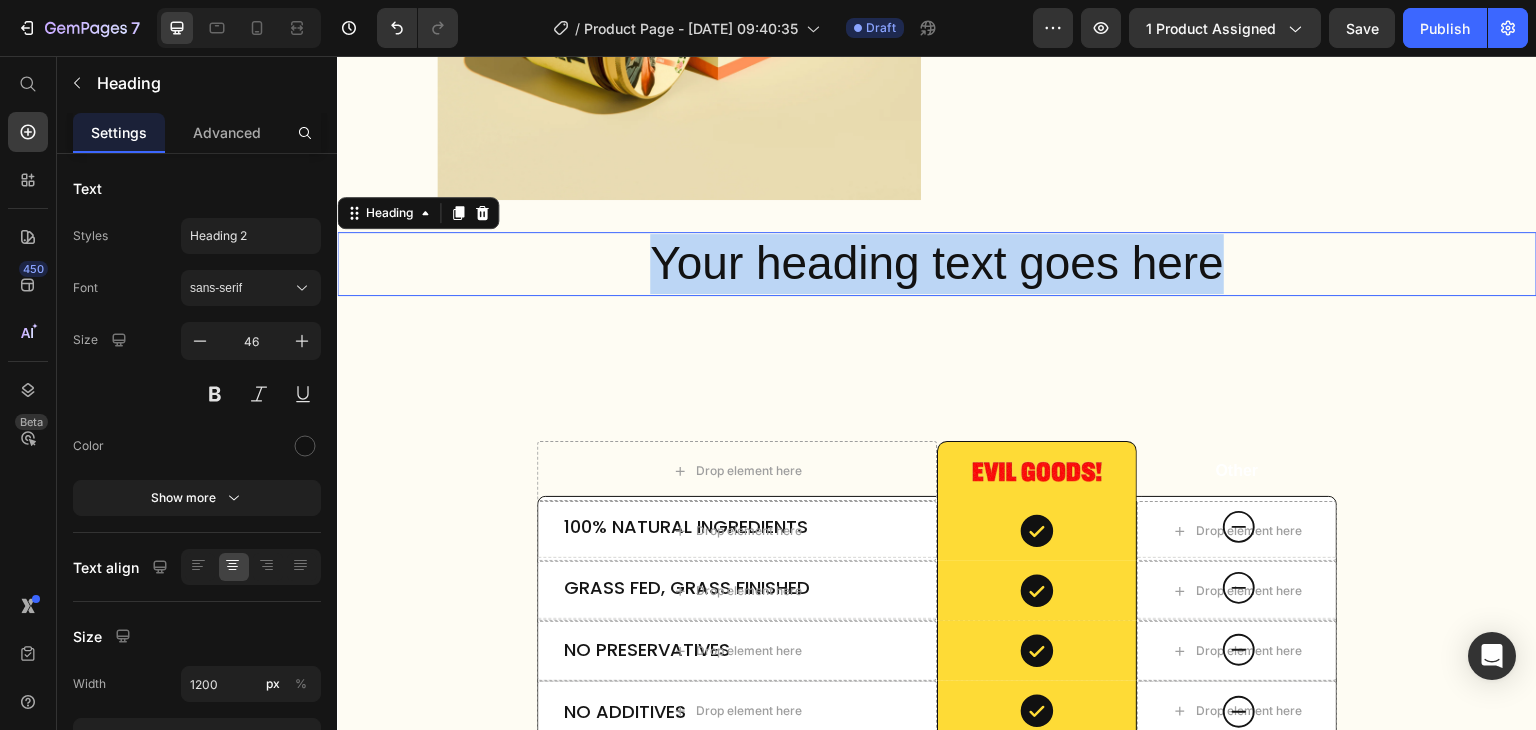 click on "Your heading text goes here" at bounding box center (937, 264) 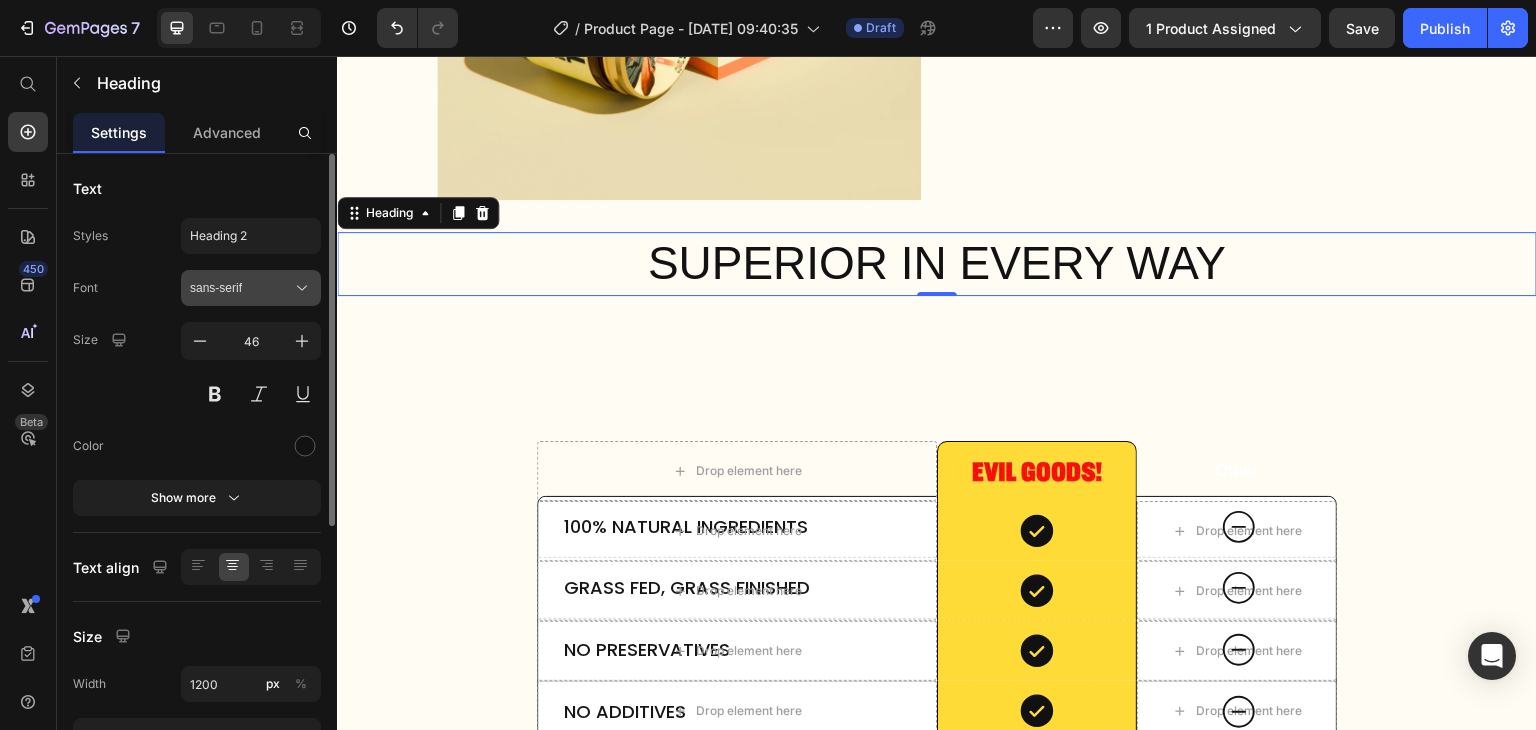click on "sans-serif" at bounding box center (241, 288) 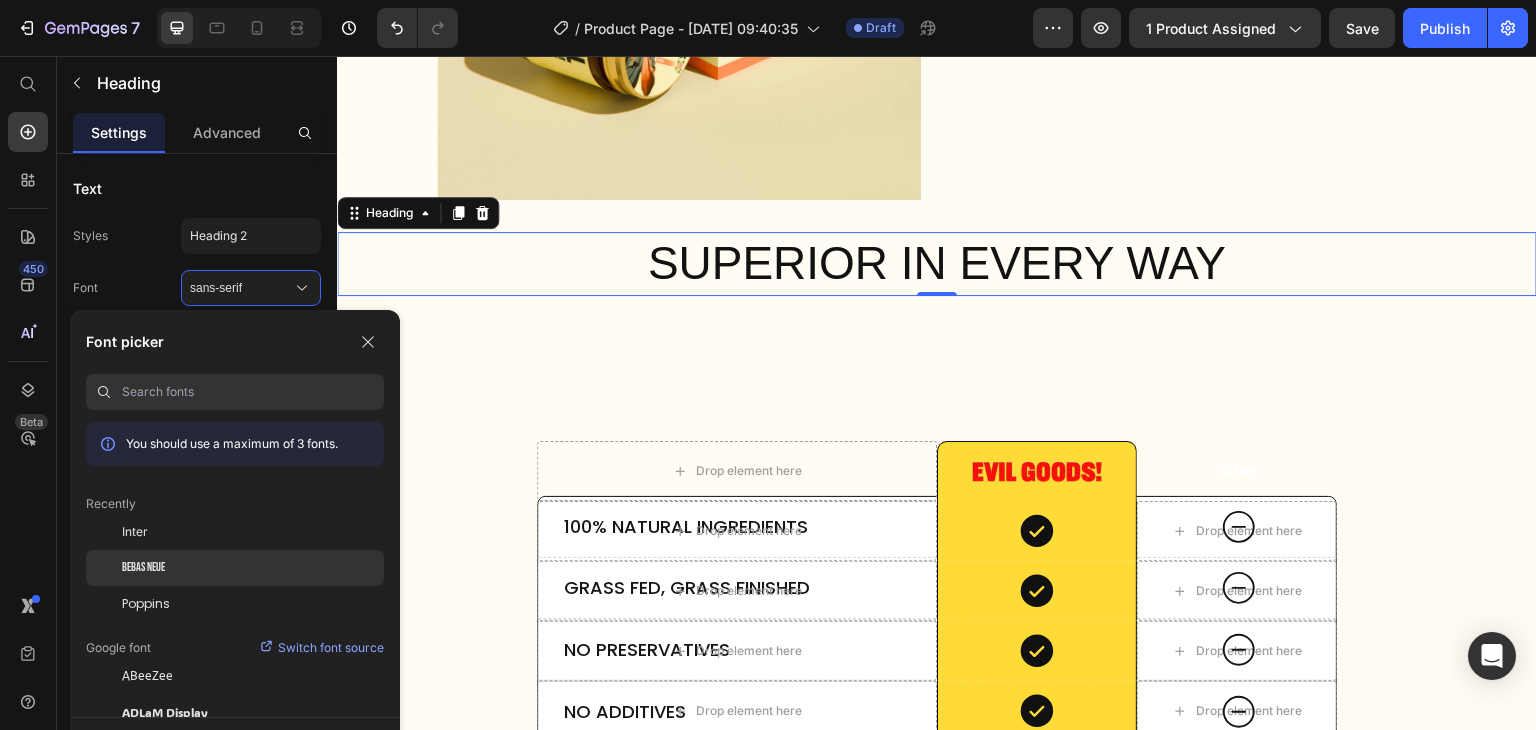 click on "Bebas Neue" 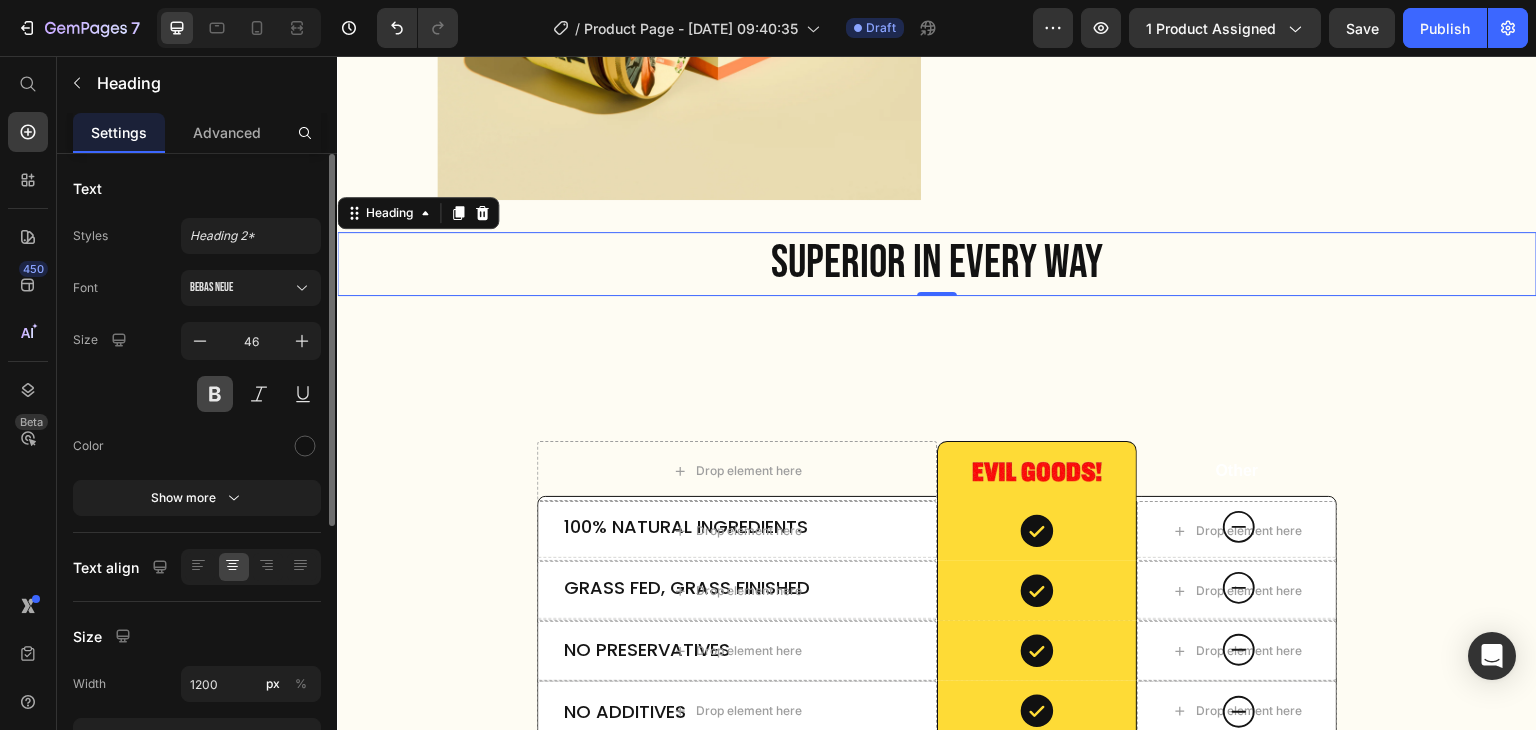 click at bounding box center [215, 394] 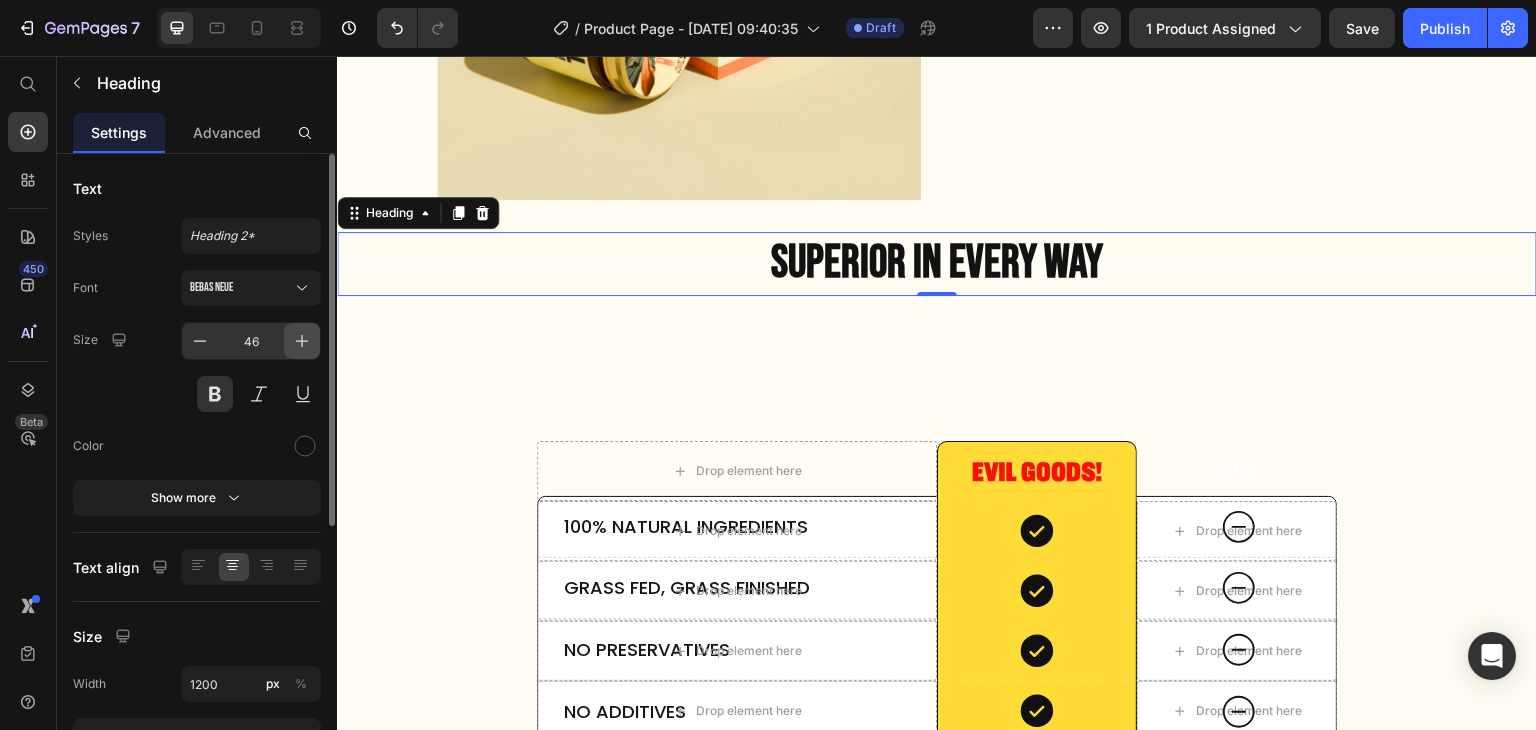 click at bounding box center (302, 341) 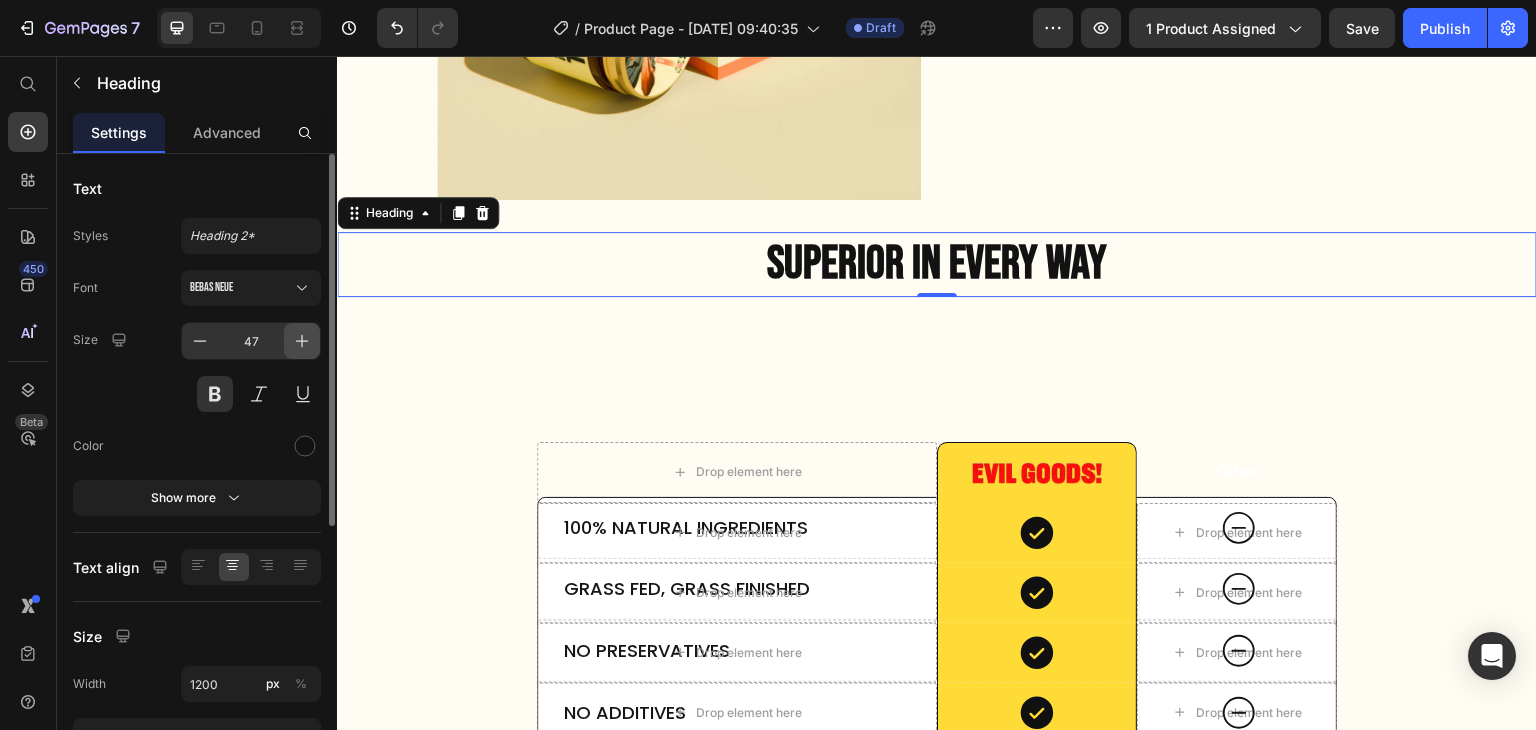 click at bounding box center [302, 341] 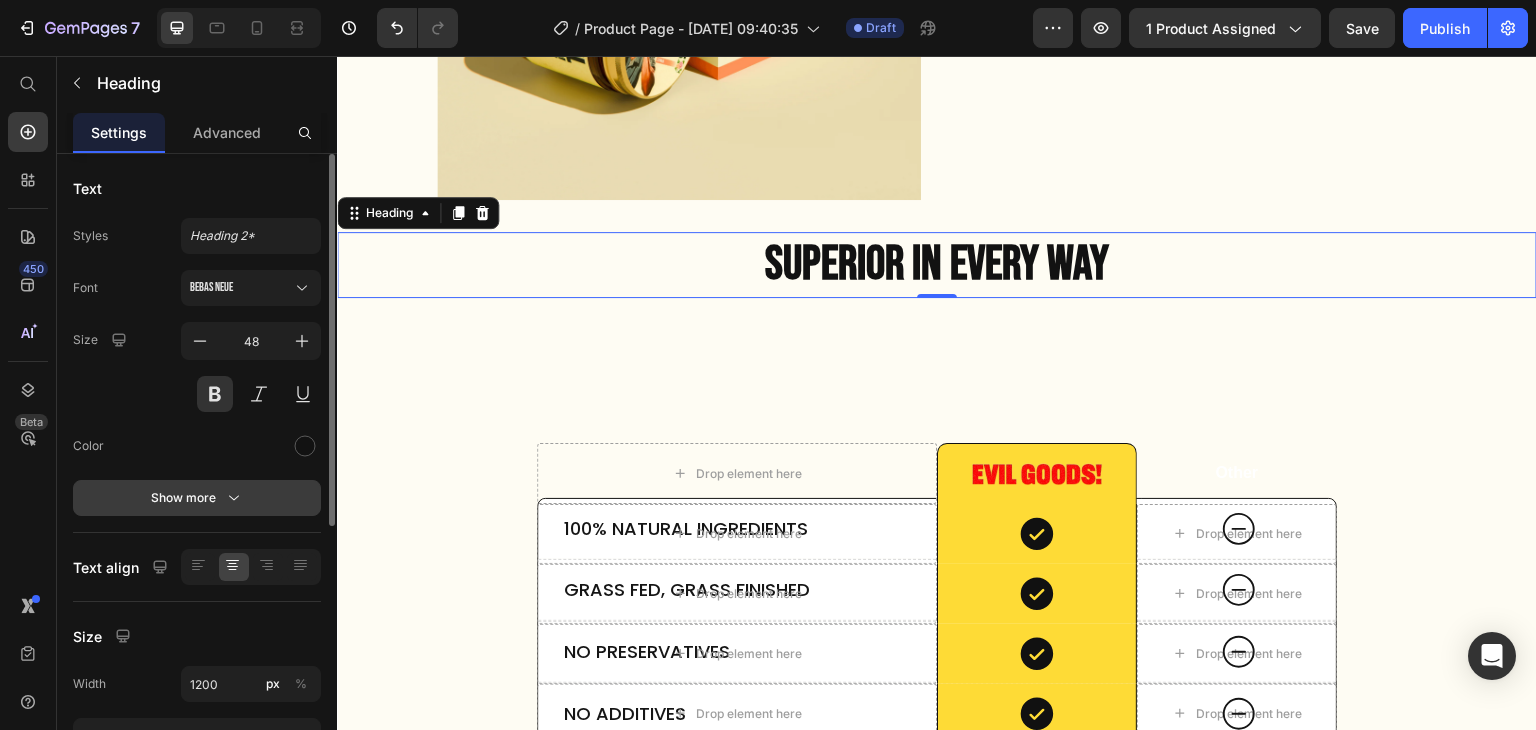 drag, startPoint x: 231, startPoint y: 387, endPoint x: 252, endPoint y: 489, distance: 104.13933 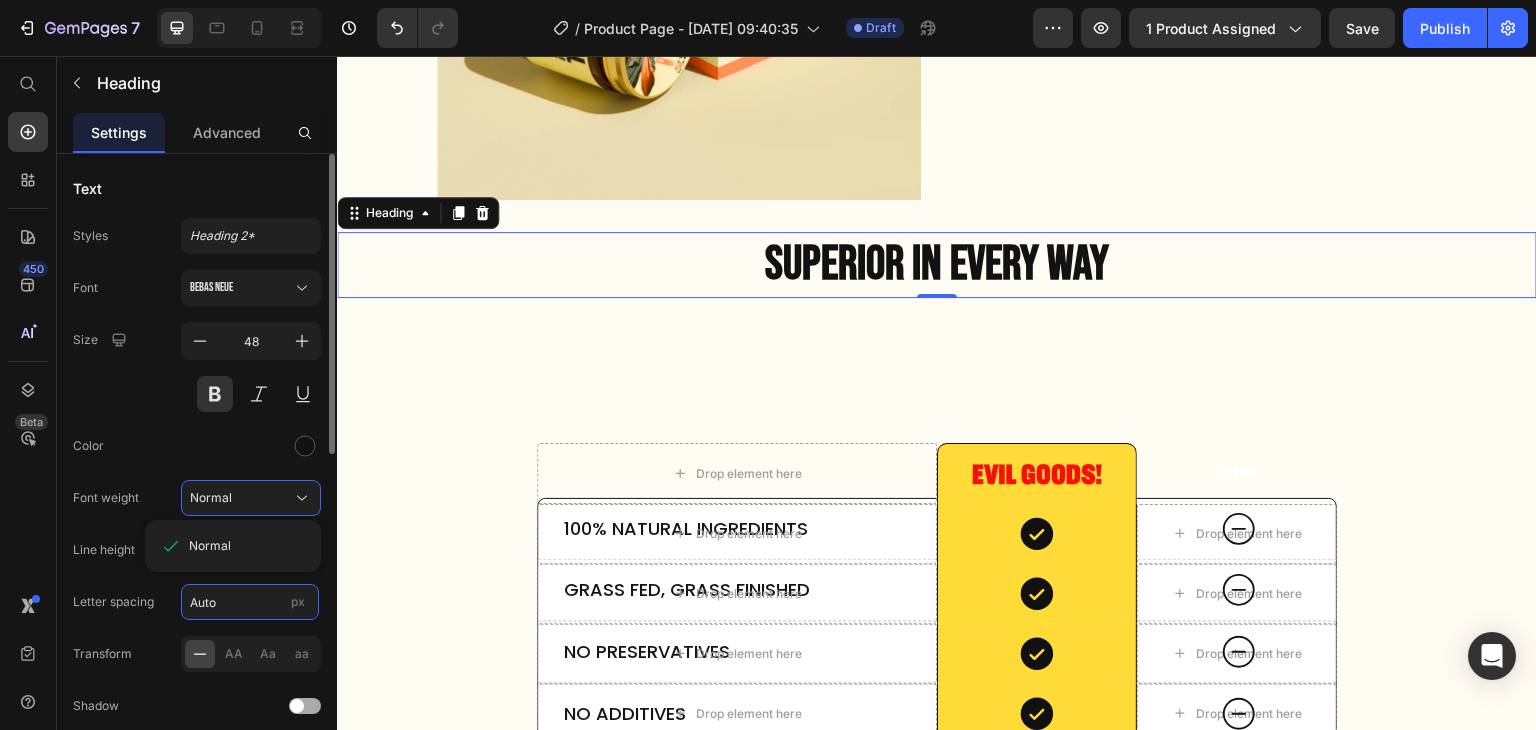 click on "Auto" at bounding box center [250, 602] 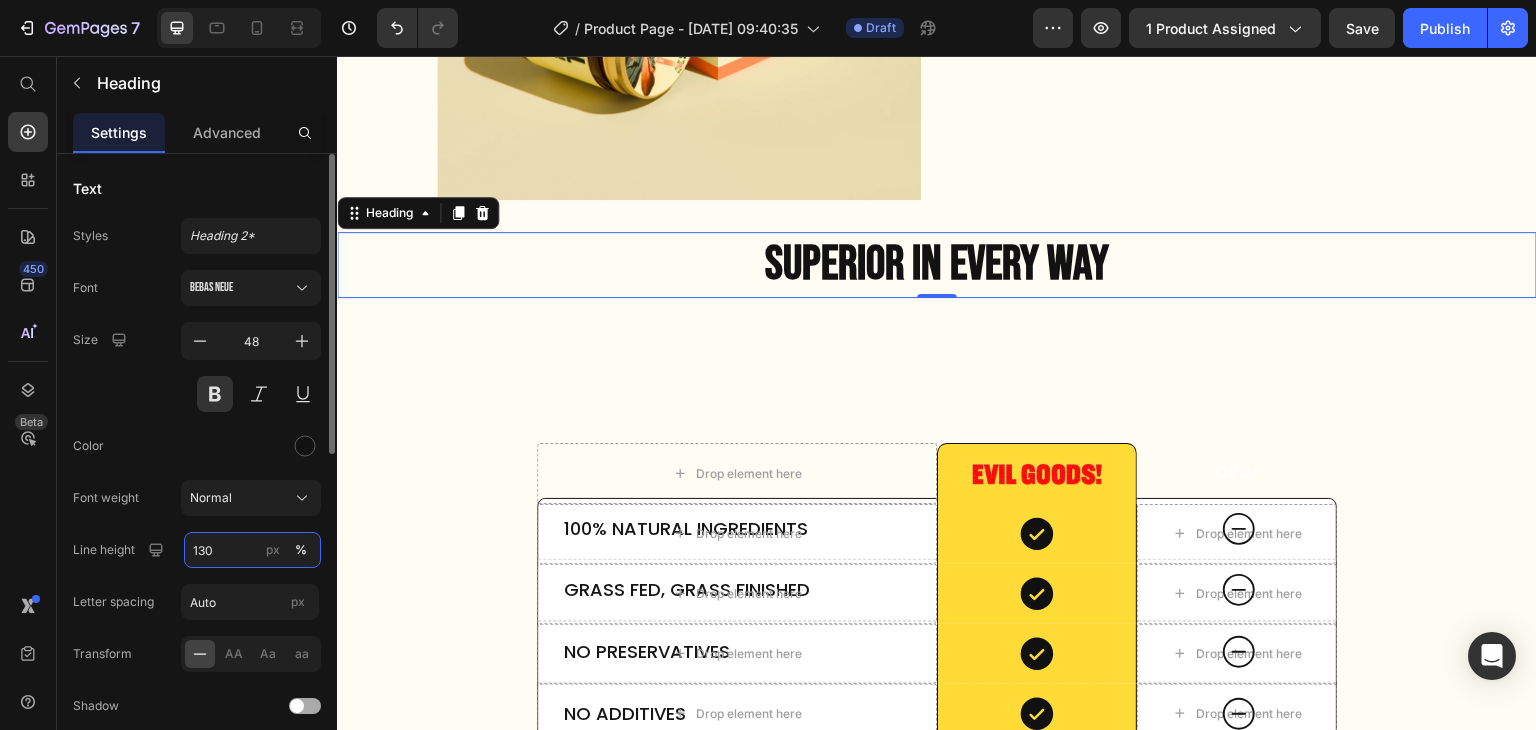 click on "130" at bounding box center (252, 550) 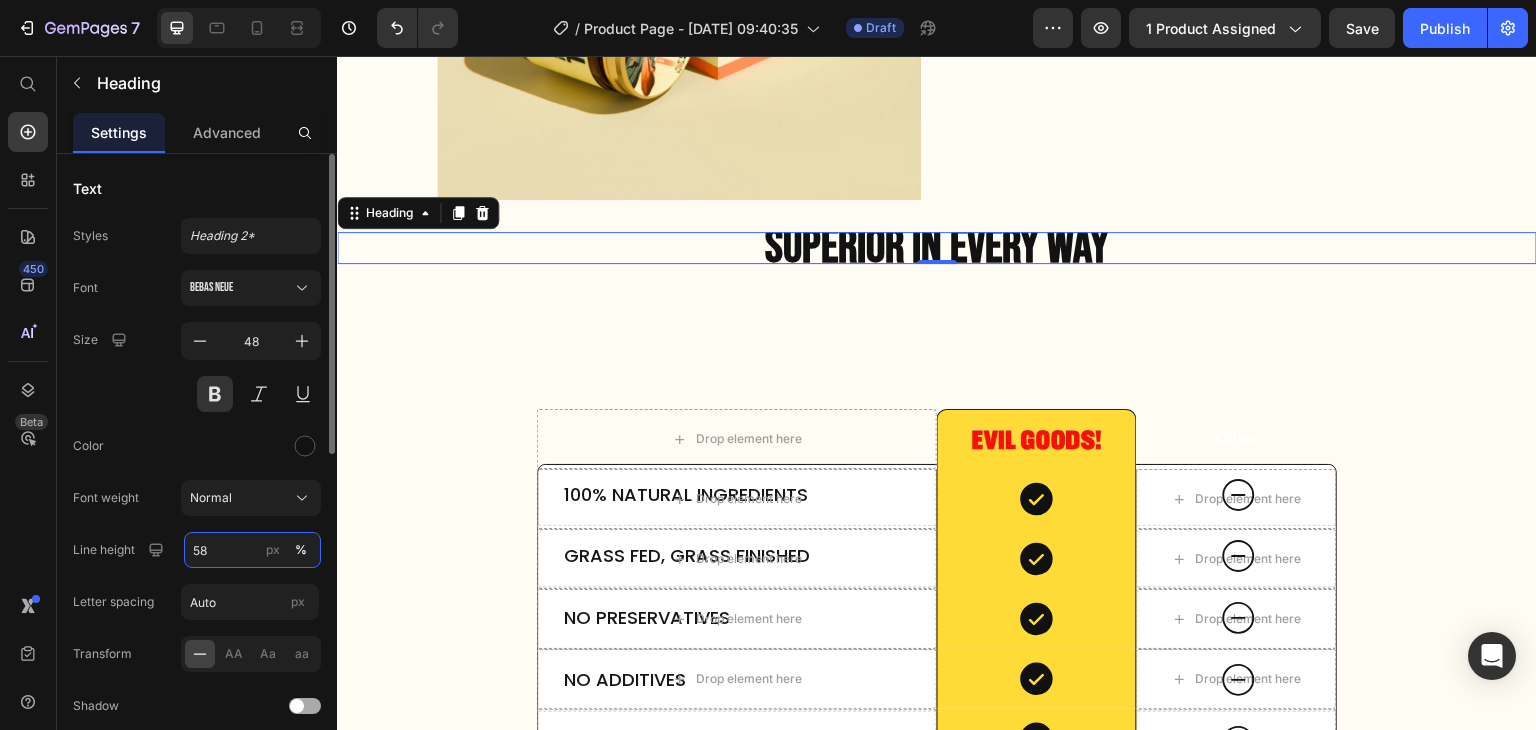 type on "58" 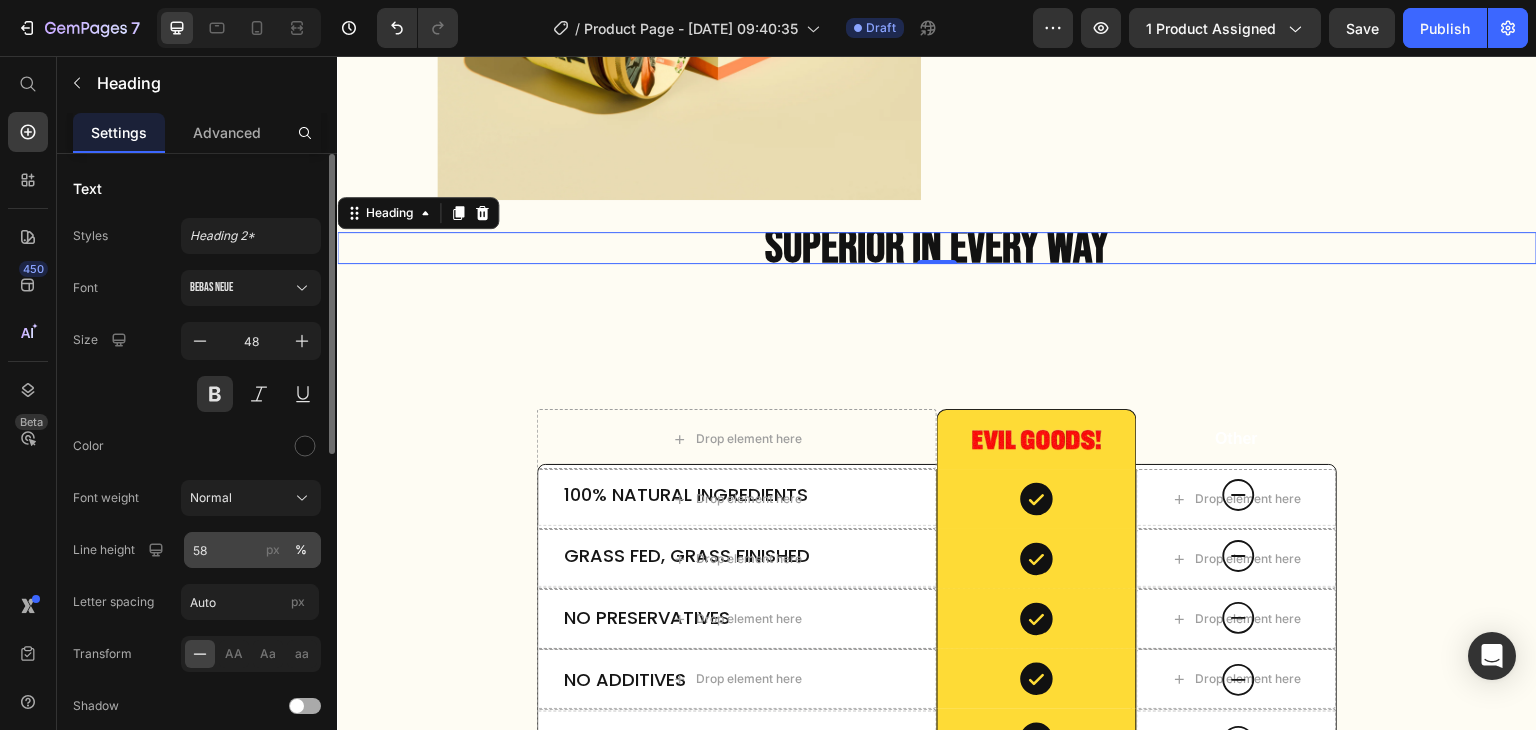 click on "px" 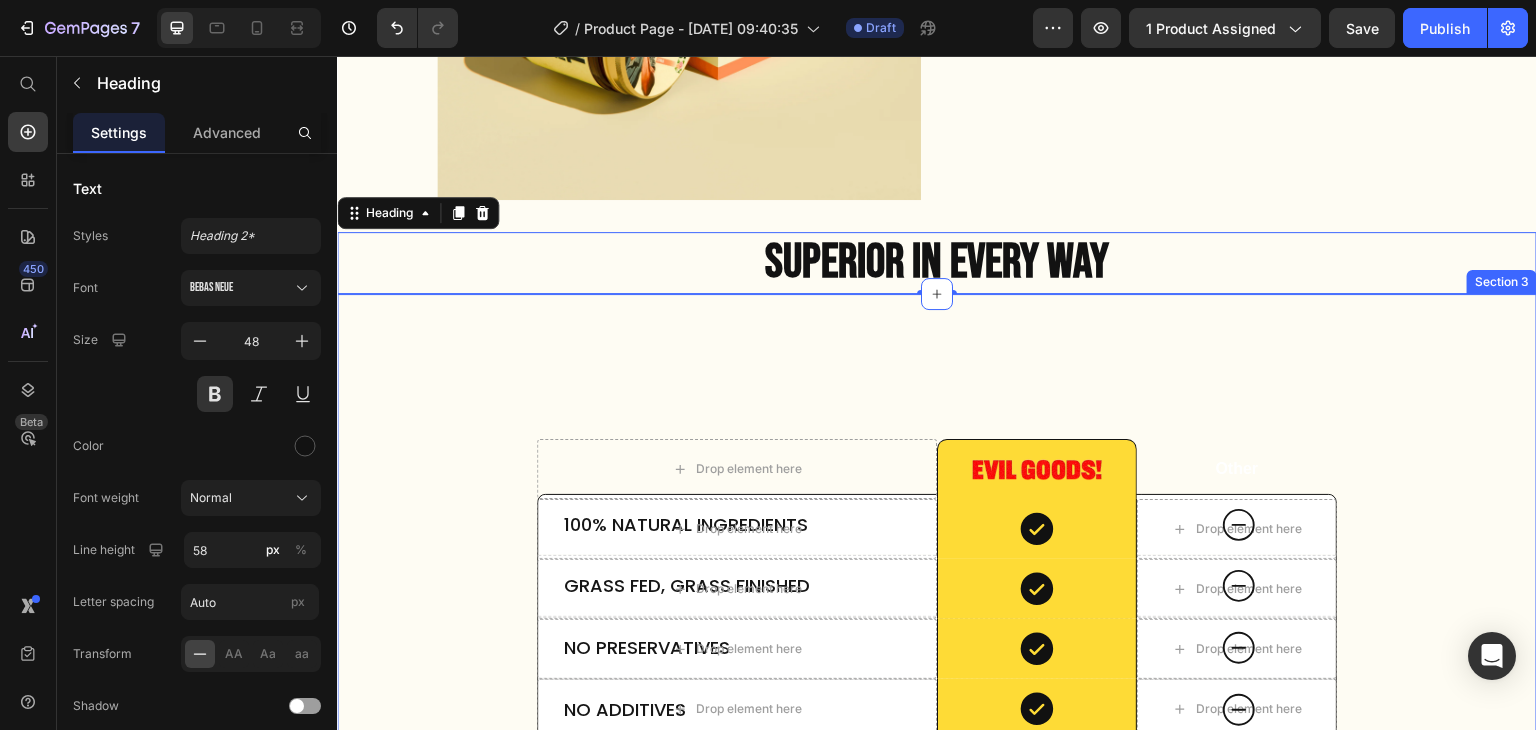 click on "100% Natural Ingredients Text Block
Drop element here
Icon Hero Banner Row Grass Fed, Grass Finished Text Block
Drop element here
Icon Hero Banner Row No Preservatives Text Block
Drop element here
Icon Hero Banner Row No Additives Text Block
Drop element here
Icon Hero Banner Row Natural Scents Only Text Block
Drop element here
Icon Hero Banner Row Made in [GEOGRAPHIC_DATA] Text Block
Drop element here
Icon Hero Banner Row Row
Drop element here Image Row Other Text Block Row
Drop element here
Icon Row
Drop element here Row
Drop element here
Icon Row
Drop element here Row
Drop element here
Icon Row
Drop element here Row" at bounding box center [937, 623] 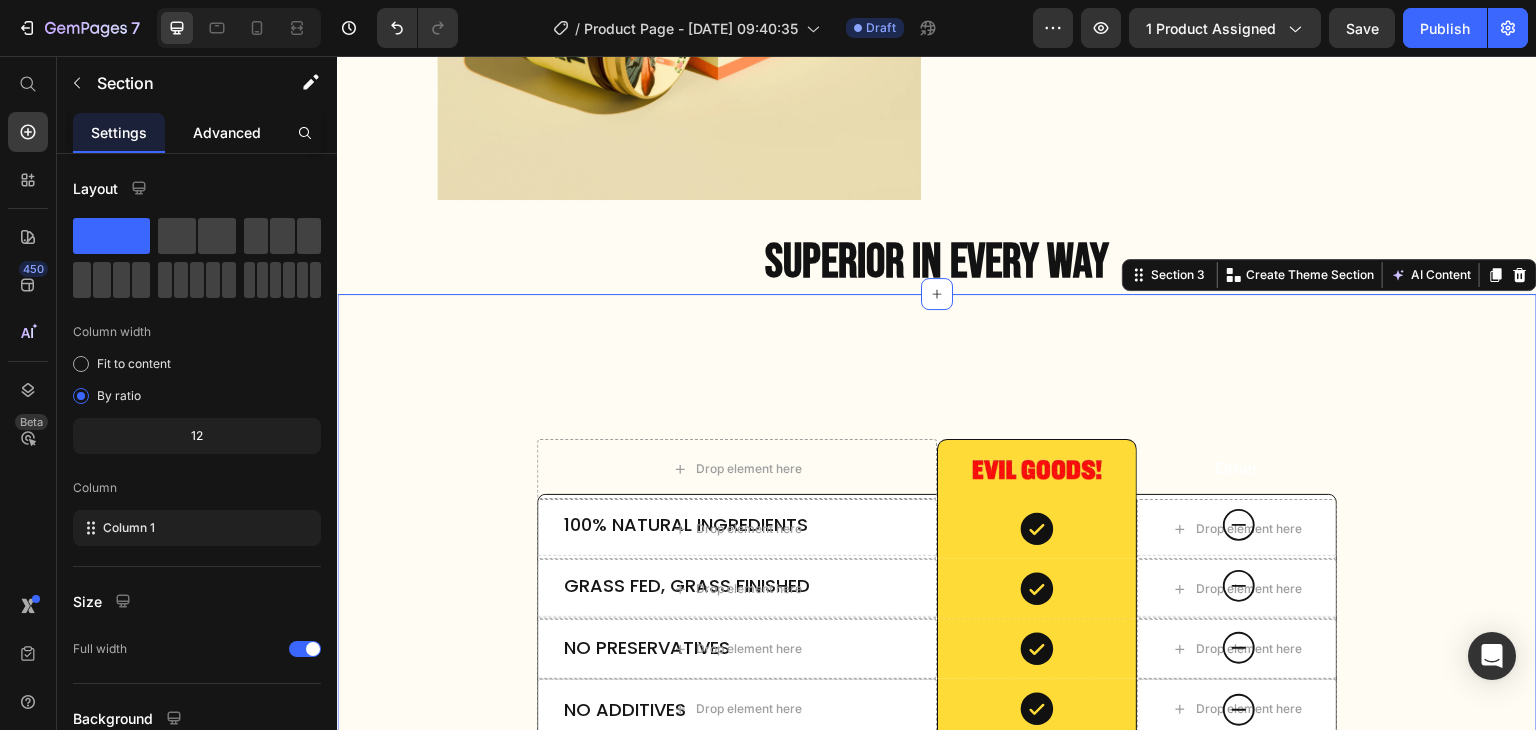 click on "Advanced" 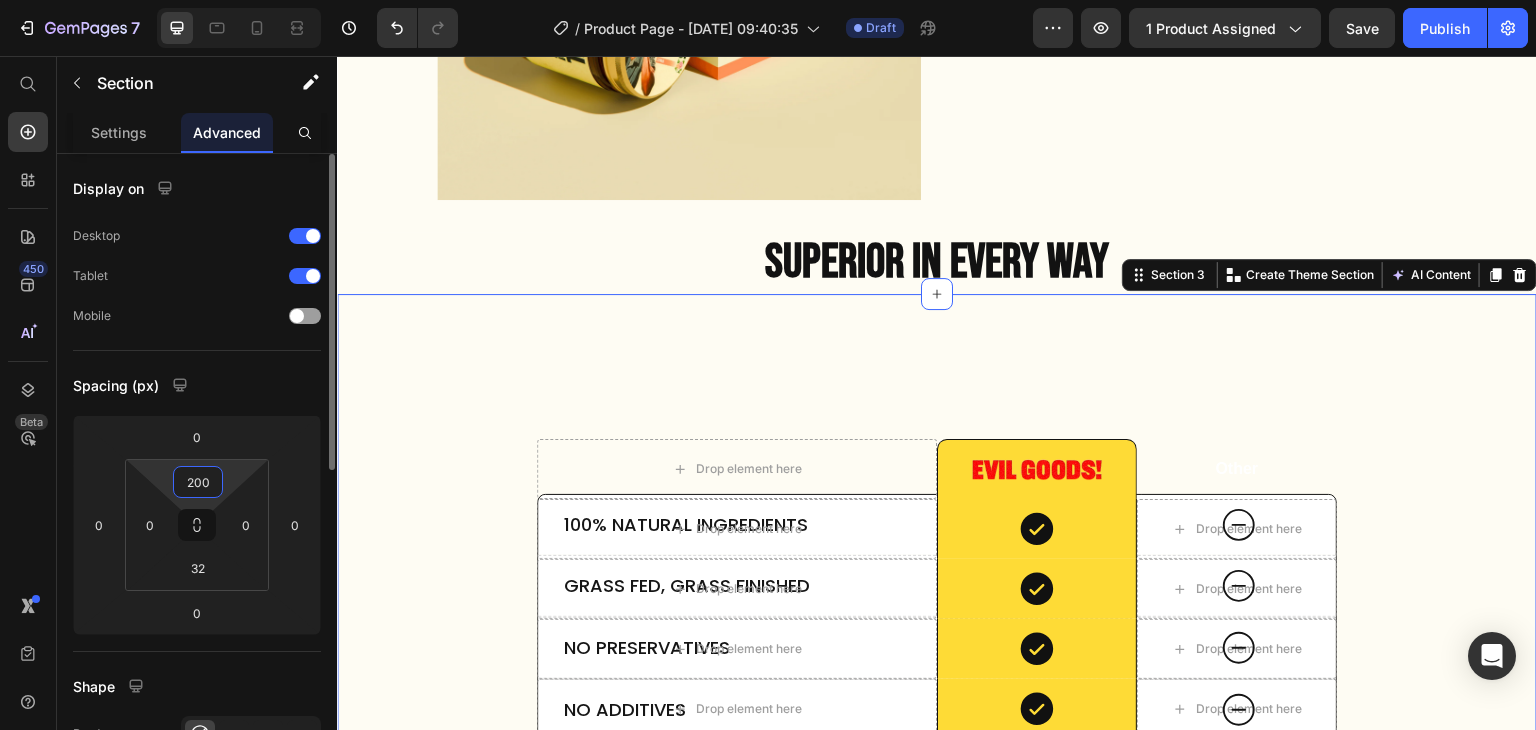 click on "200" at bounding box center [198, 482] 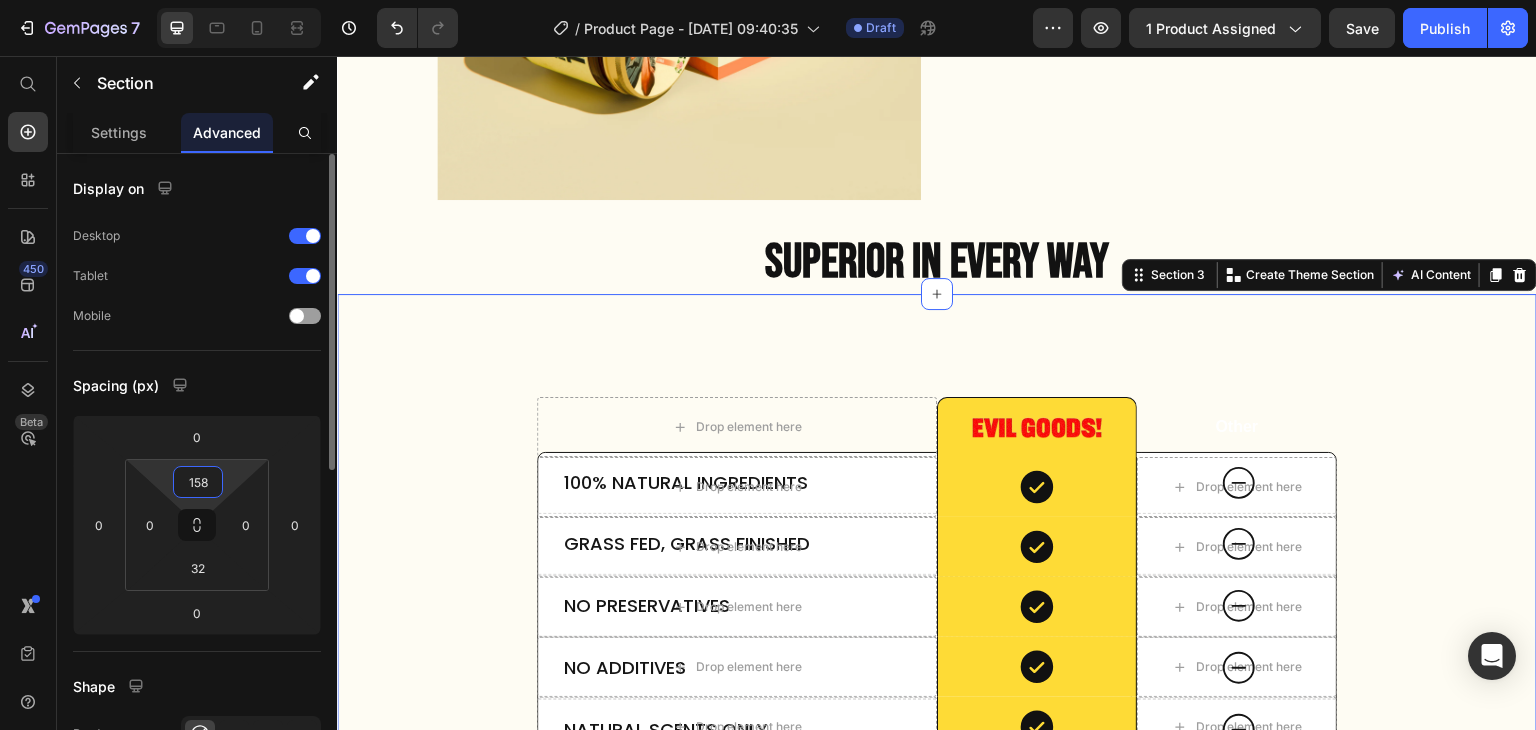type on "159" 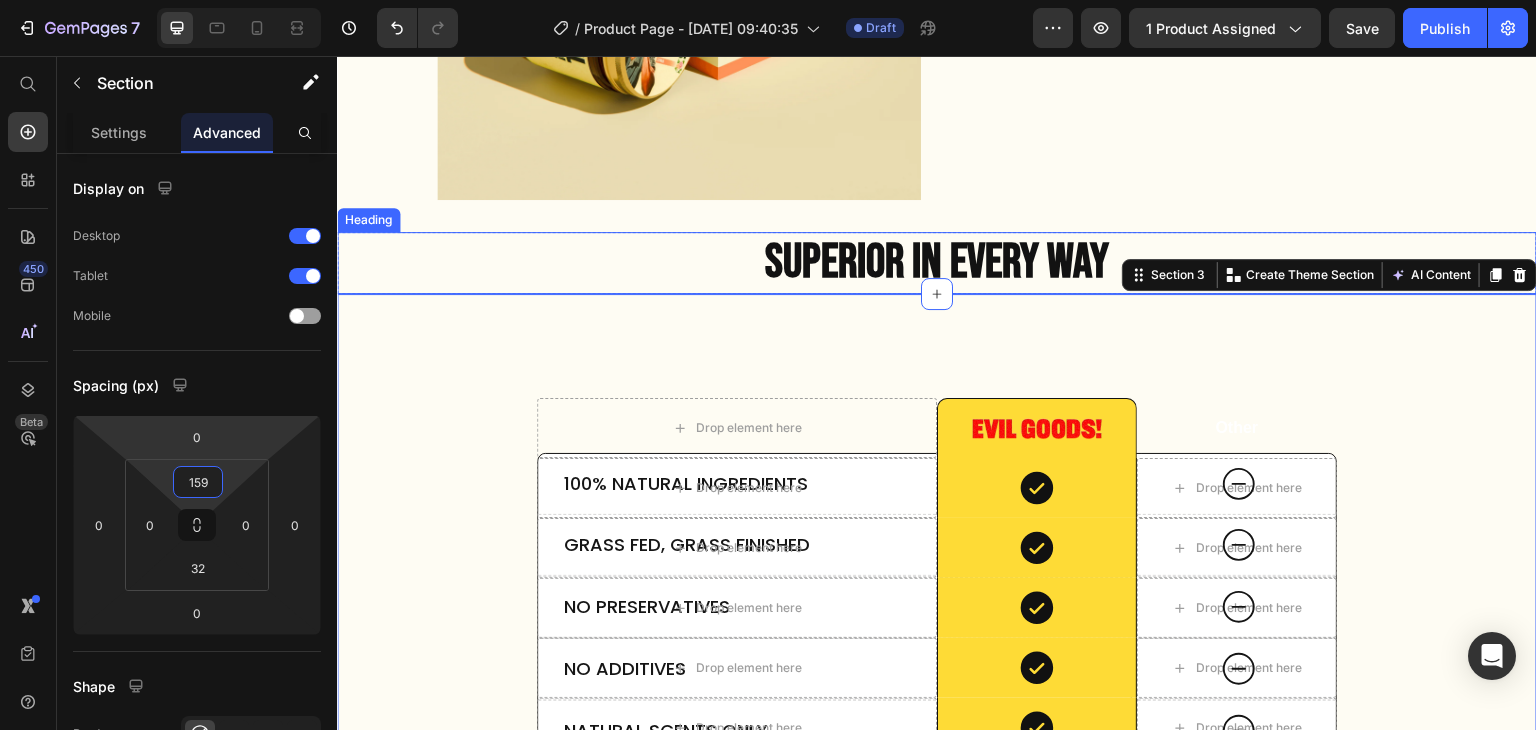 click on "SUPERIOR IN EVERY WAY" at bounding box center [937, 263] 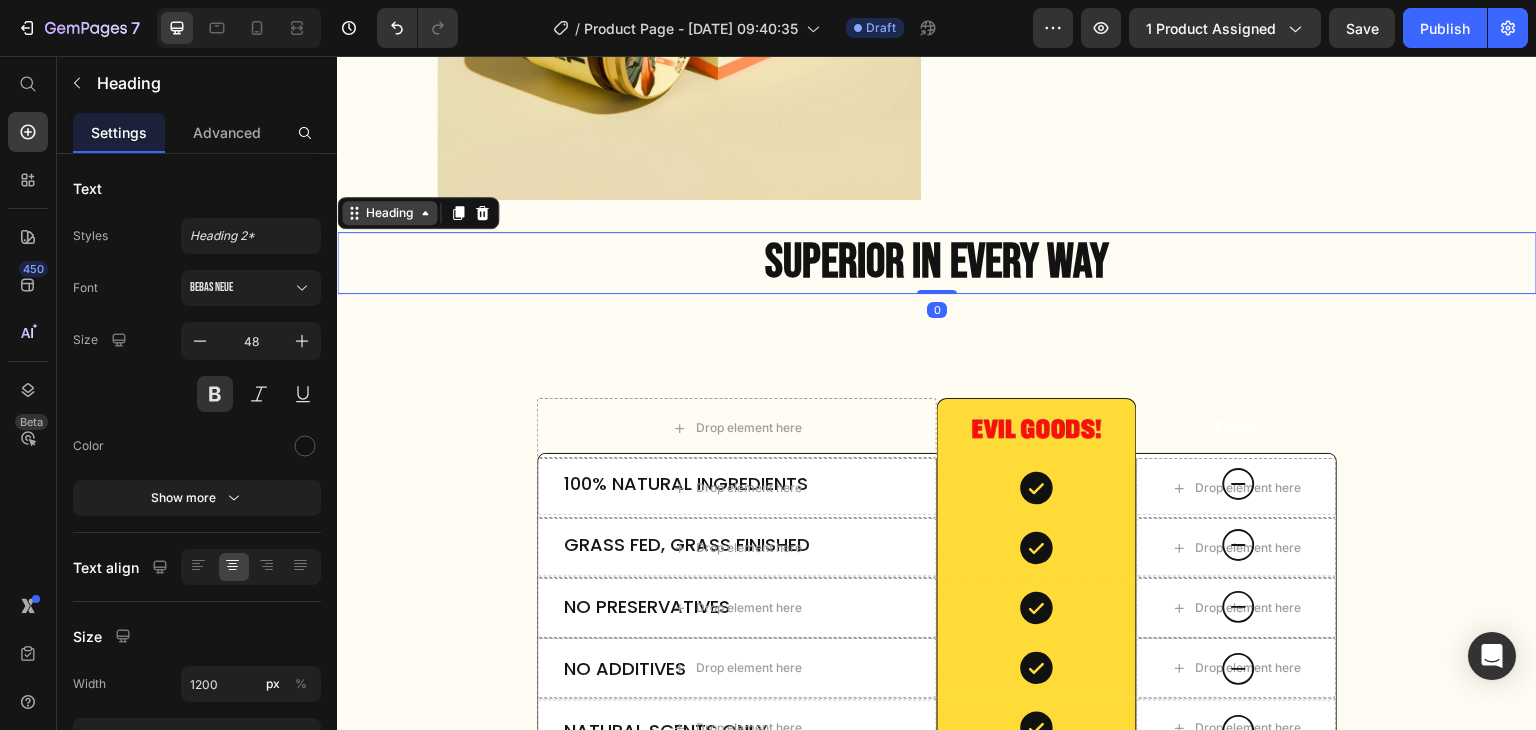 click on "Heading" at bounding box center (389, 213) 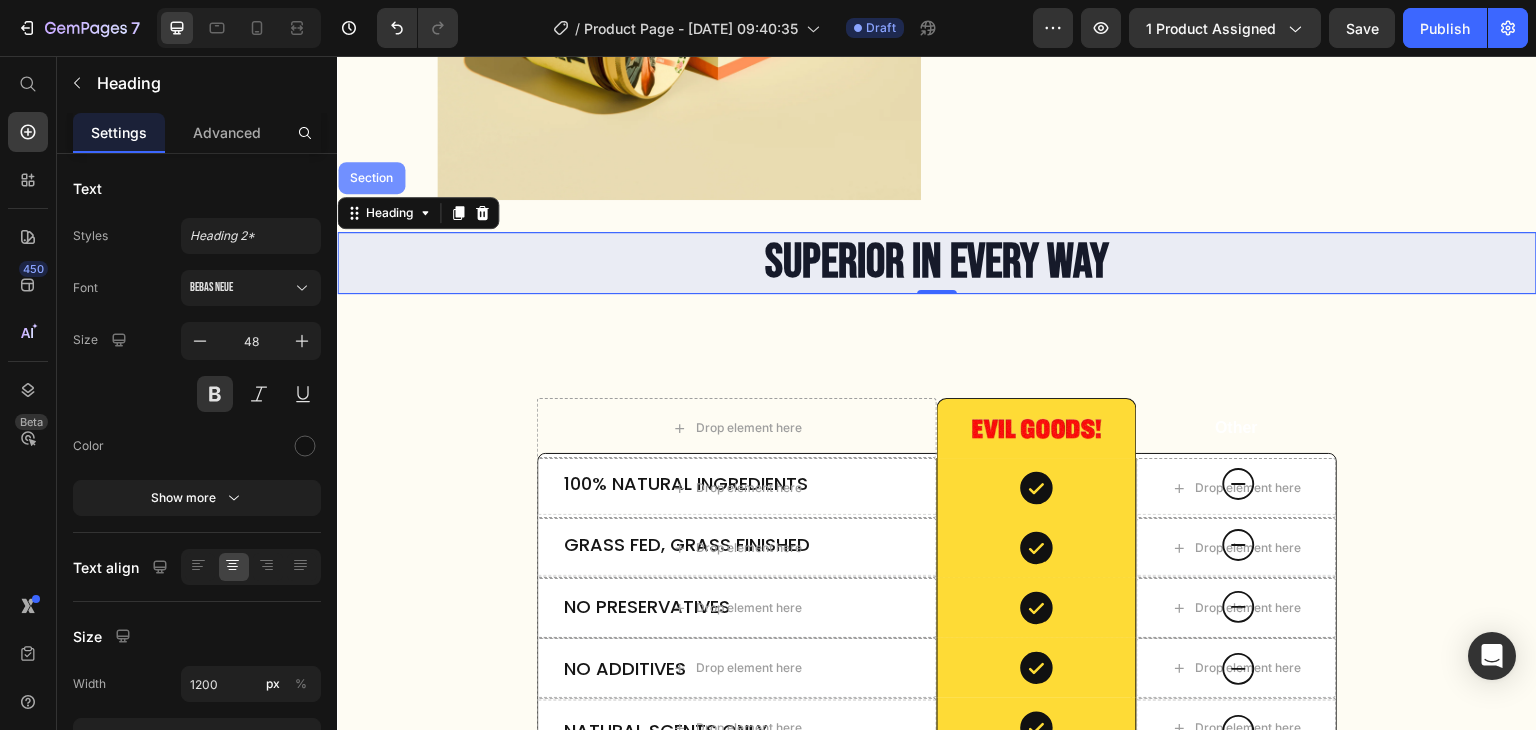click on "Section" at bounding box center [371, 178] 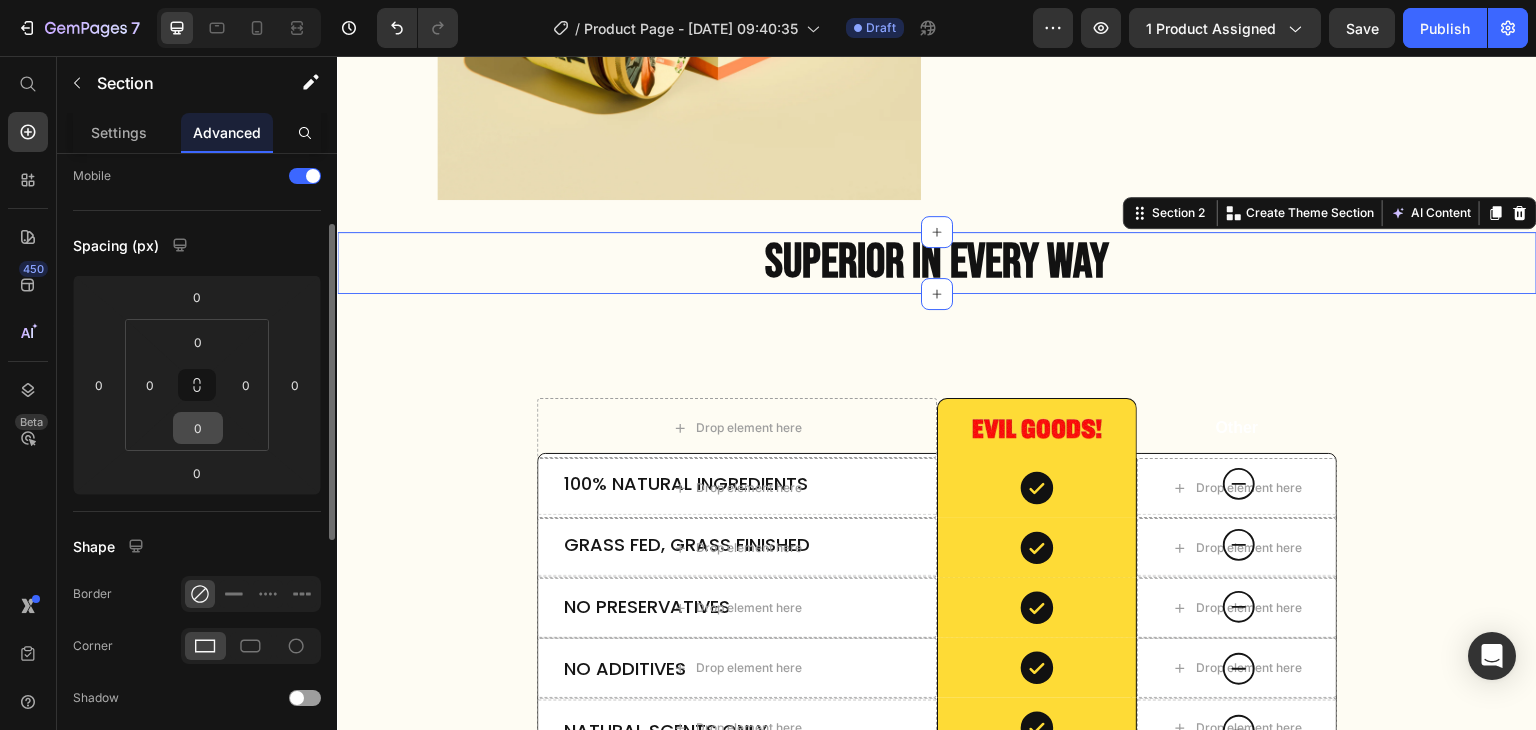 scroll, scrollTop: 24, scrollLeft: 0, axis: vertical 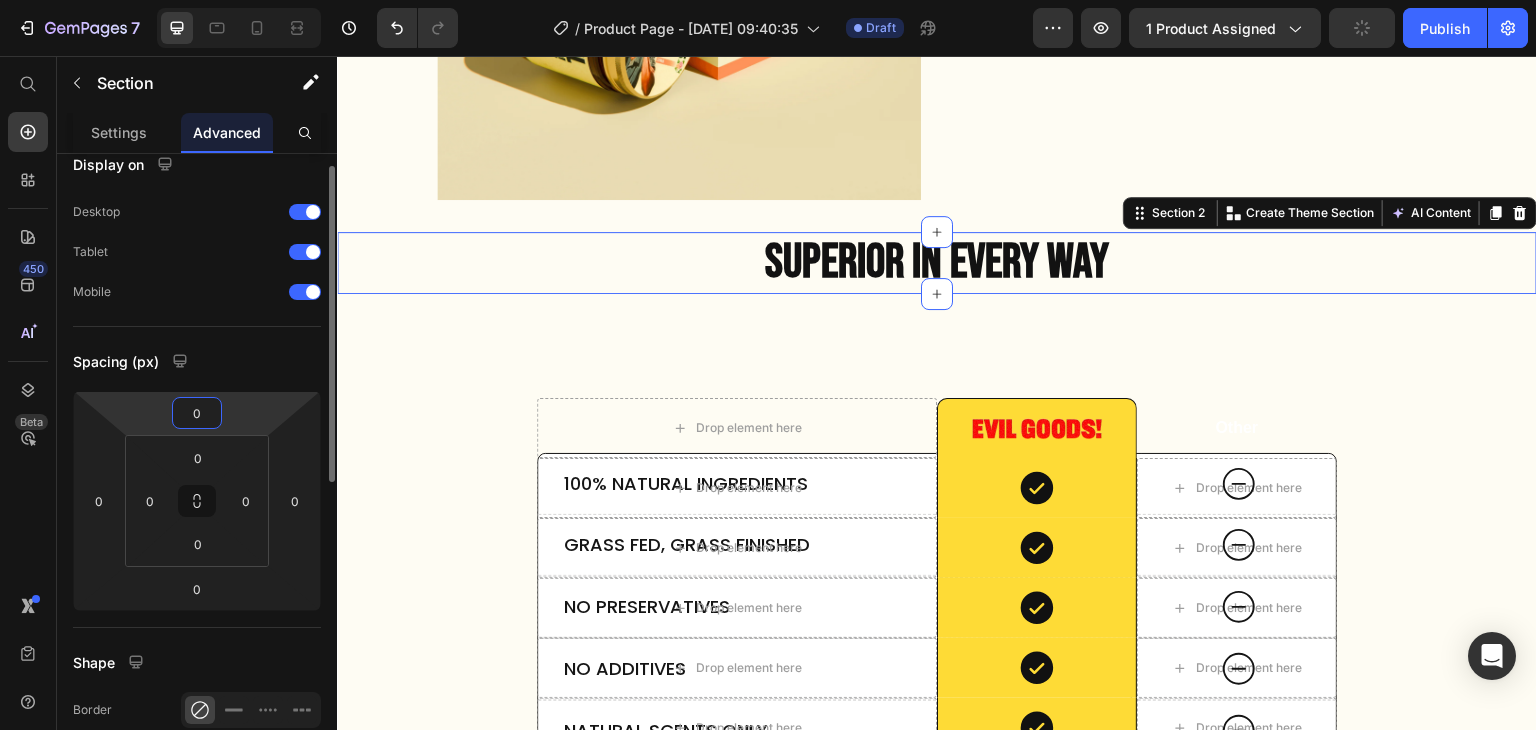 click on "0" at bounding box center [197, 413] 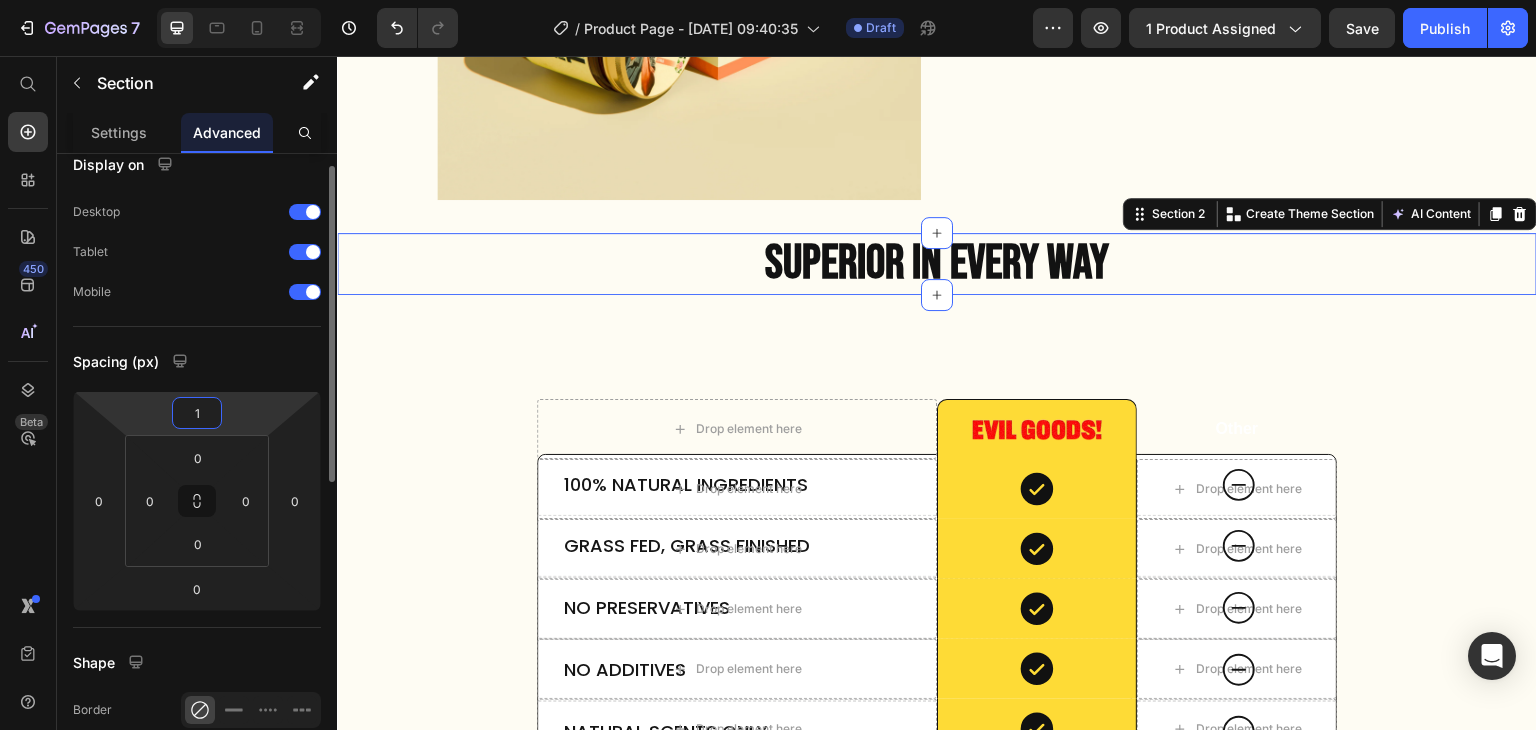 type on "0" 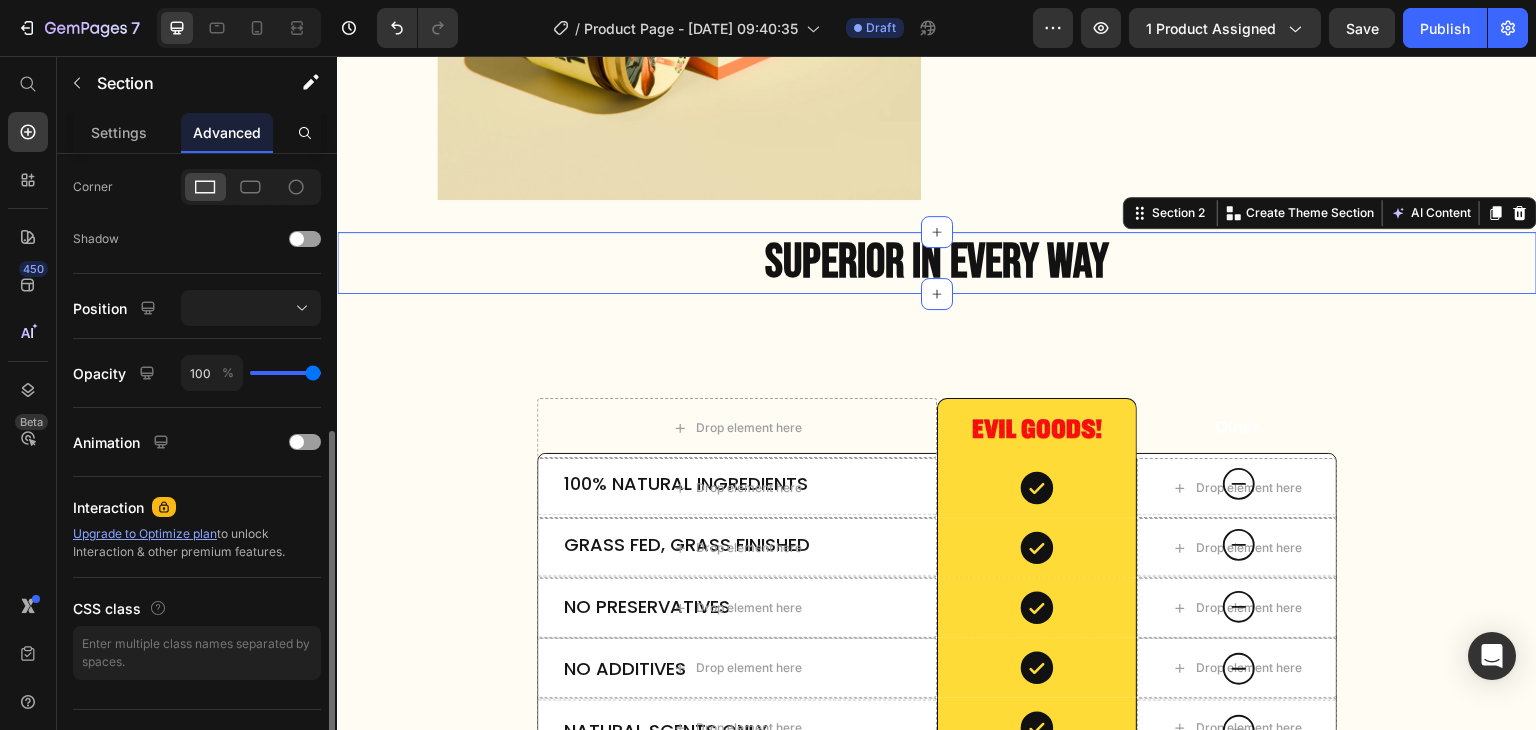 scroll, scrollTop: 634, scrollLeft: 0, axis: vertical 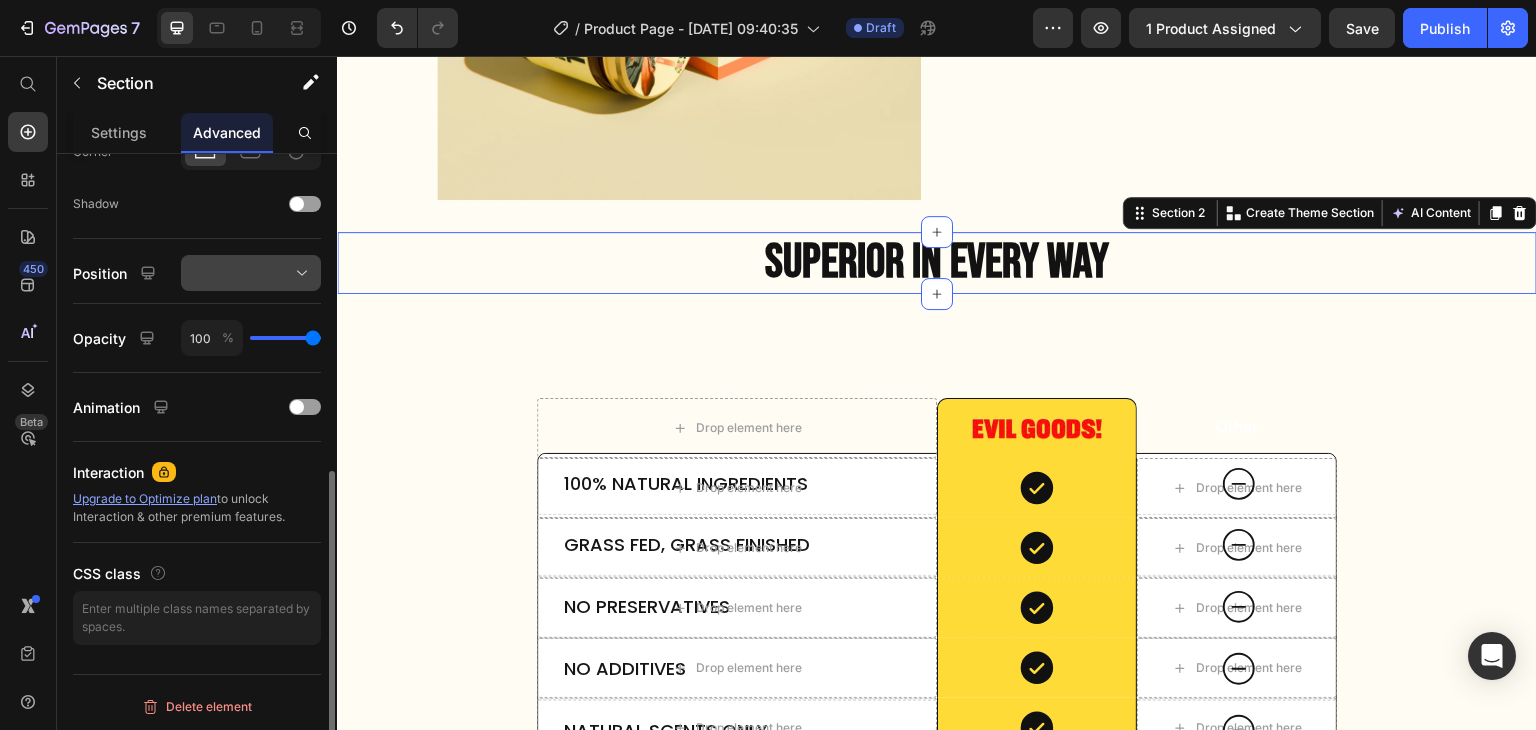 click at bounding box center (251, 273) 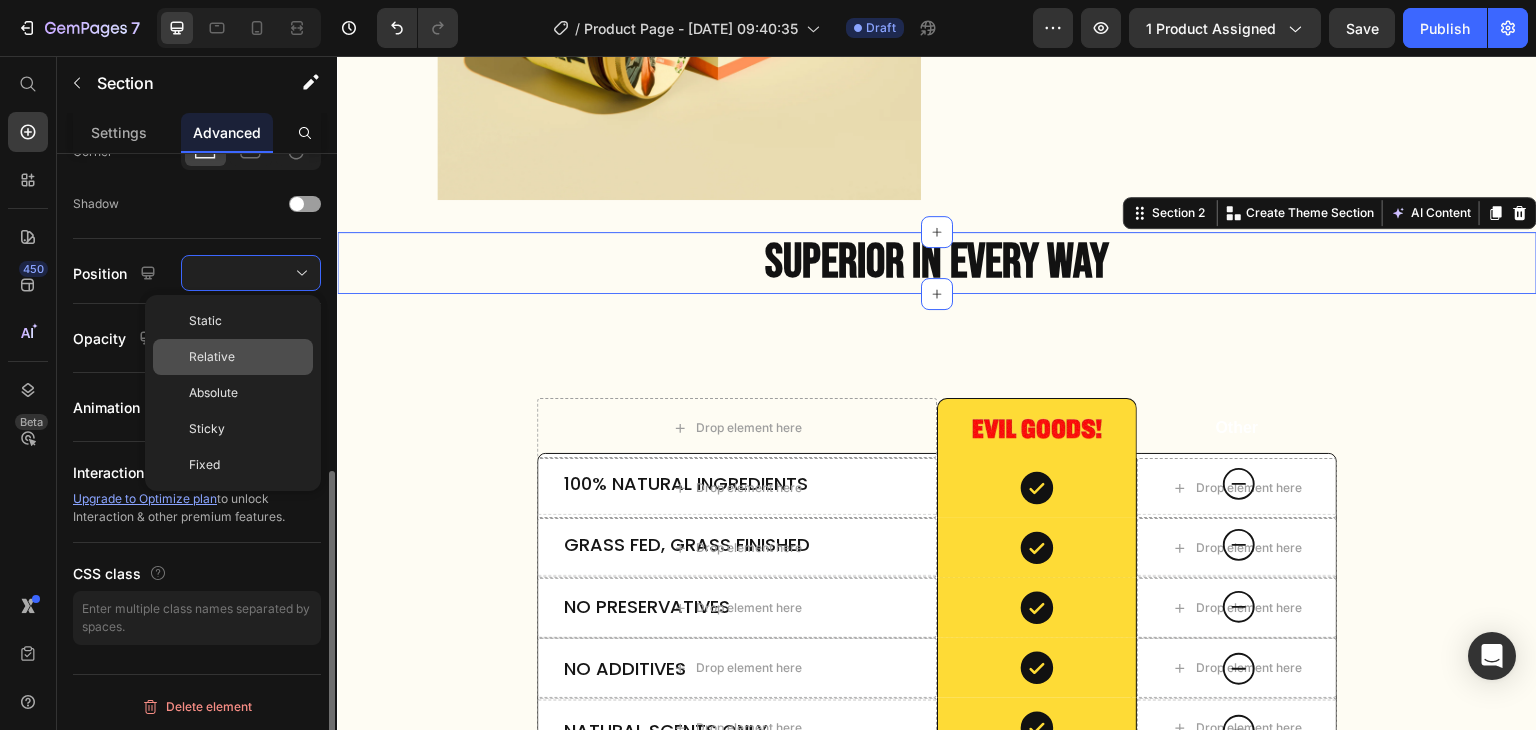 click on "Relative" at bounding box center (247, 357) 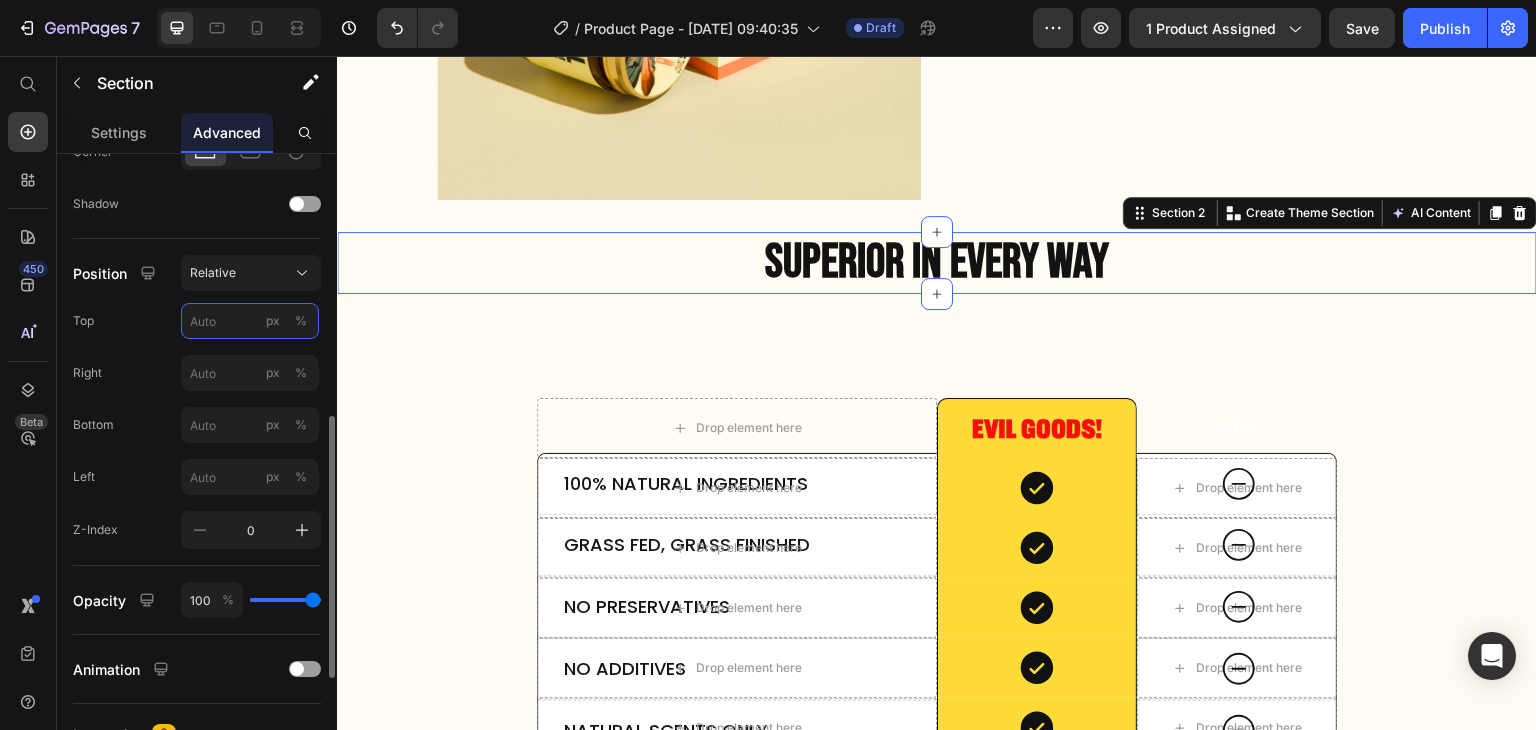 click on "px %" at bounding box center [250, 321] 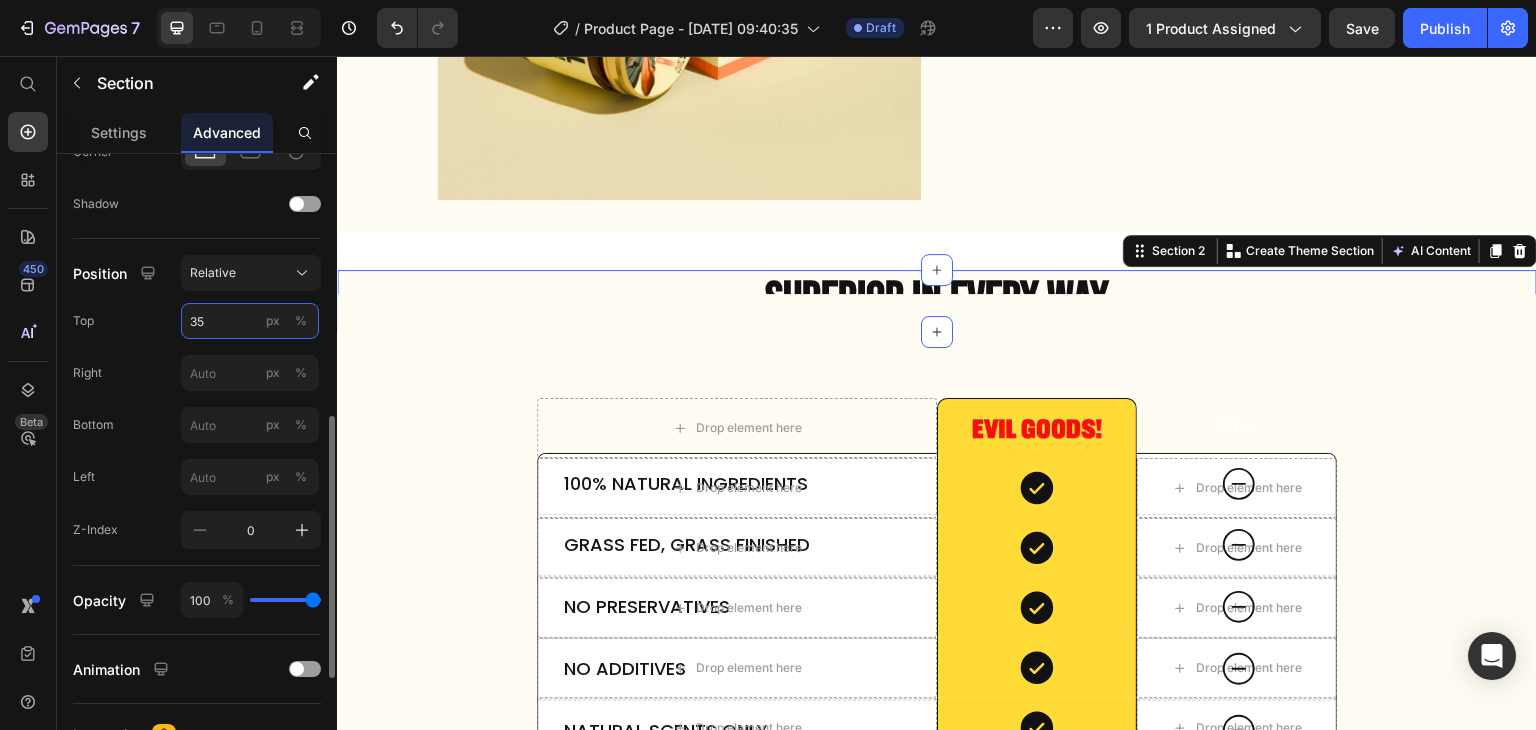 type on "34" 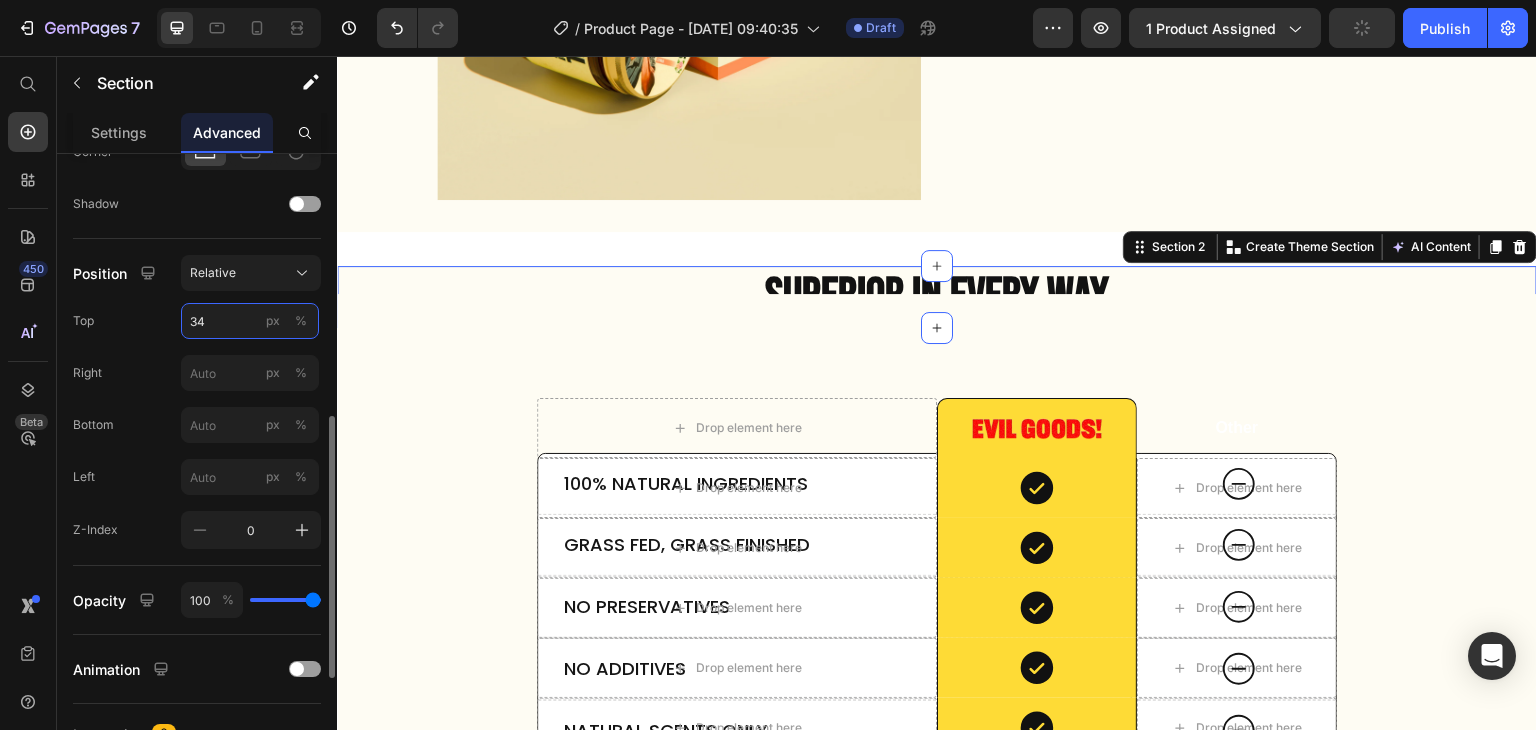type 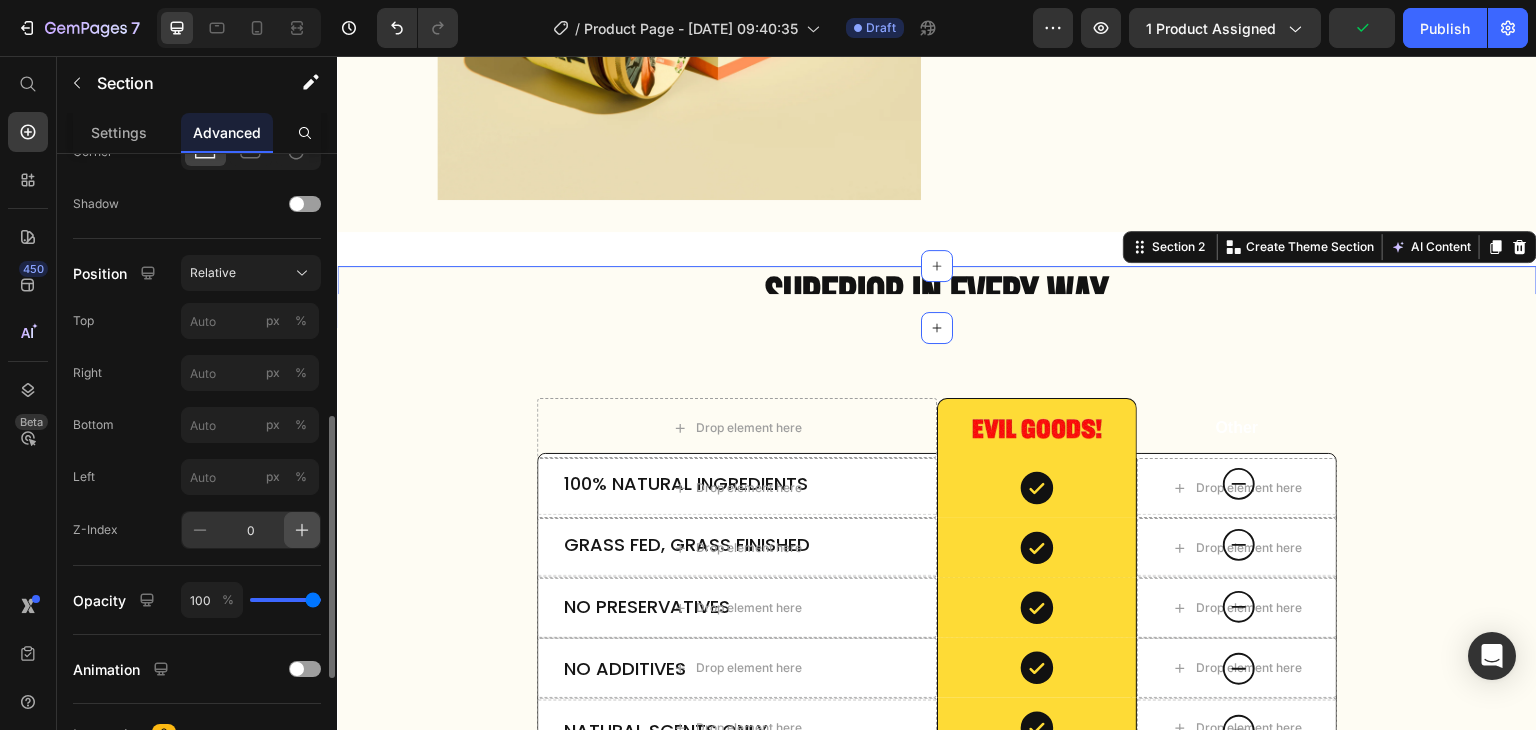 click at bounding box center [302, 530] 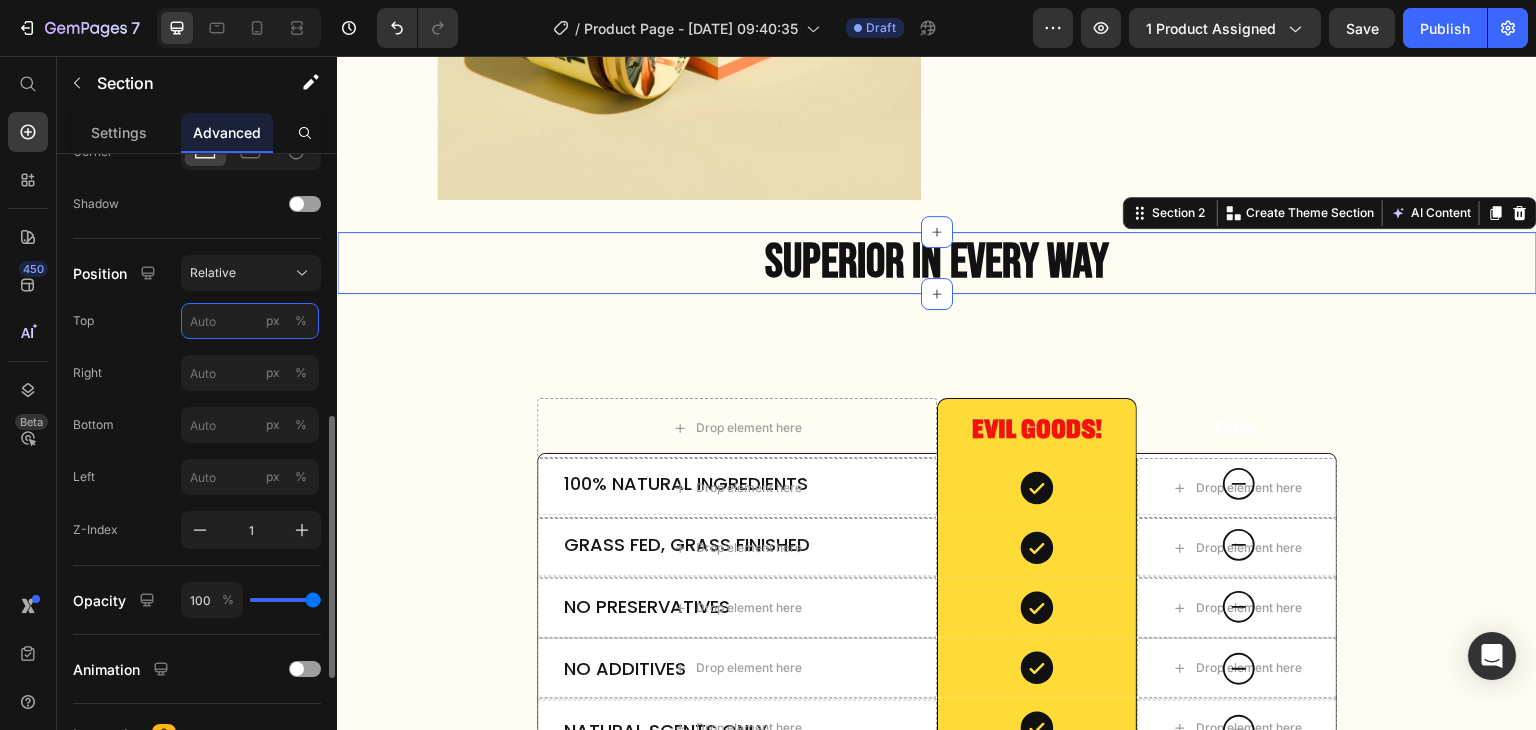 click on "px %" at bounding box center (250, 321) 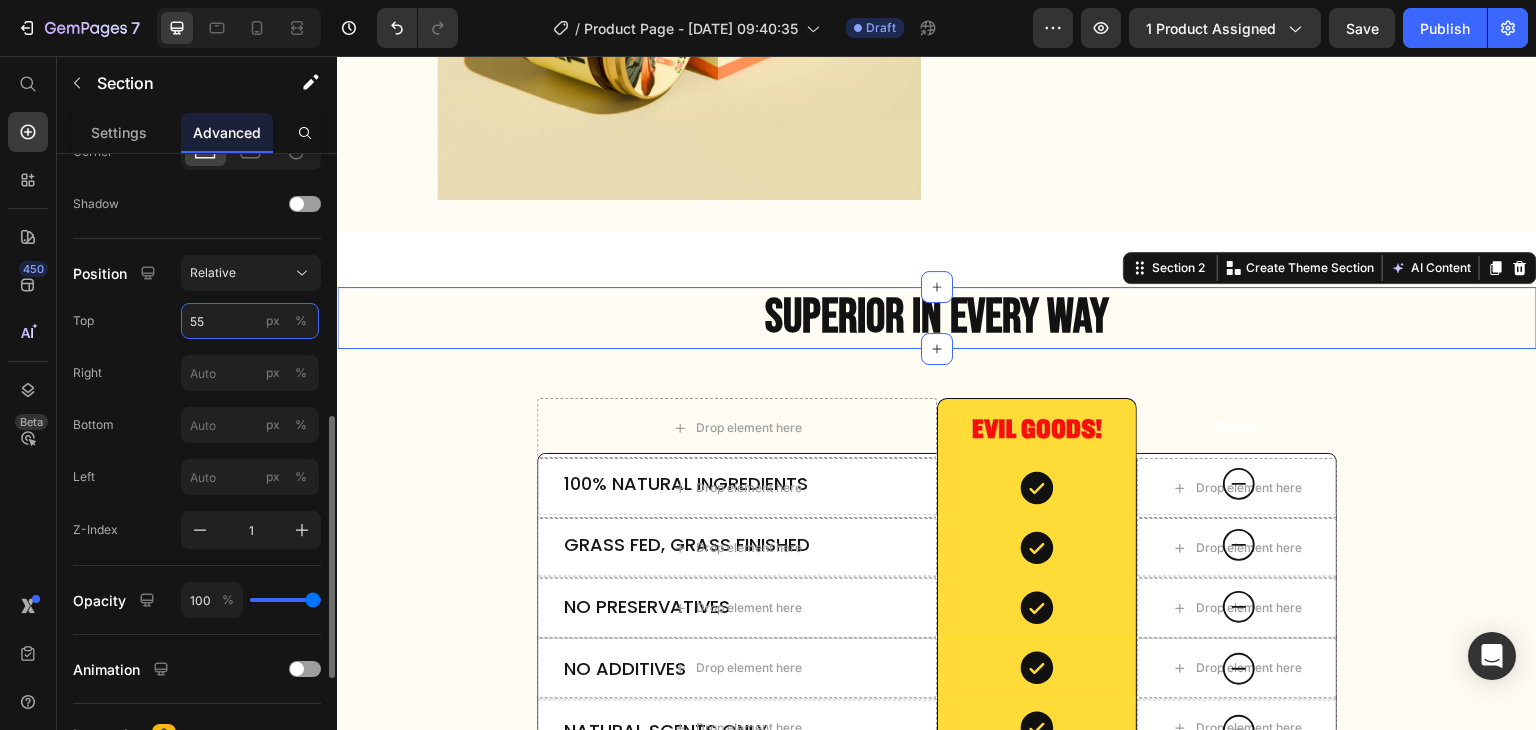 type on "56" 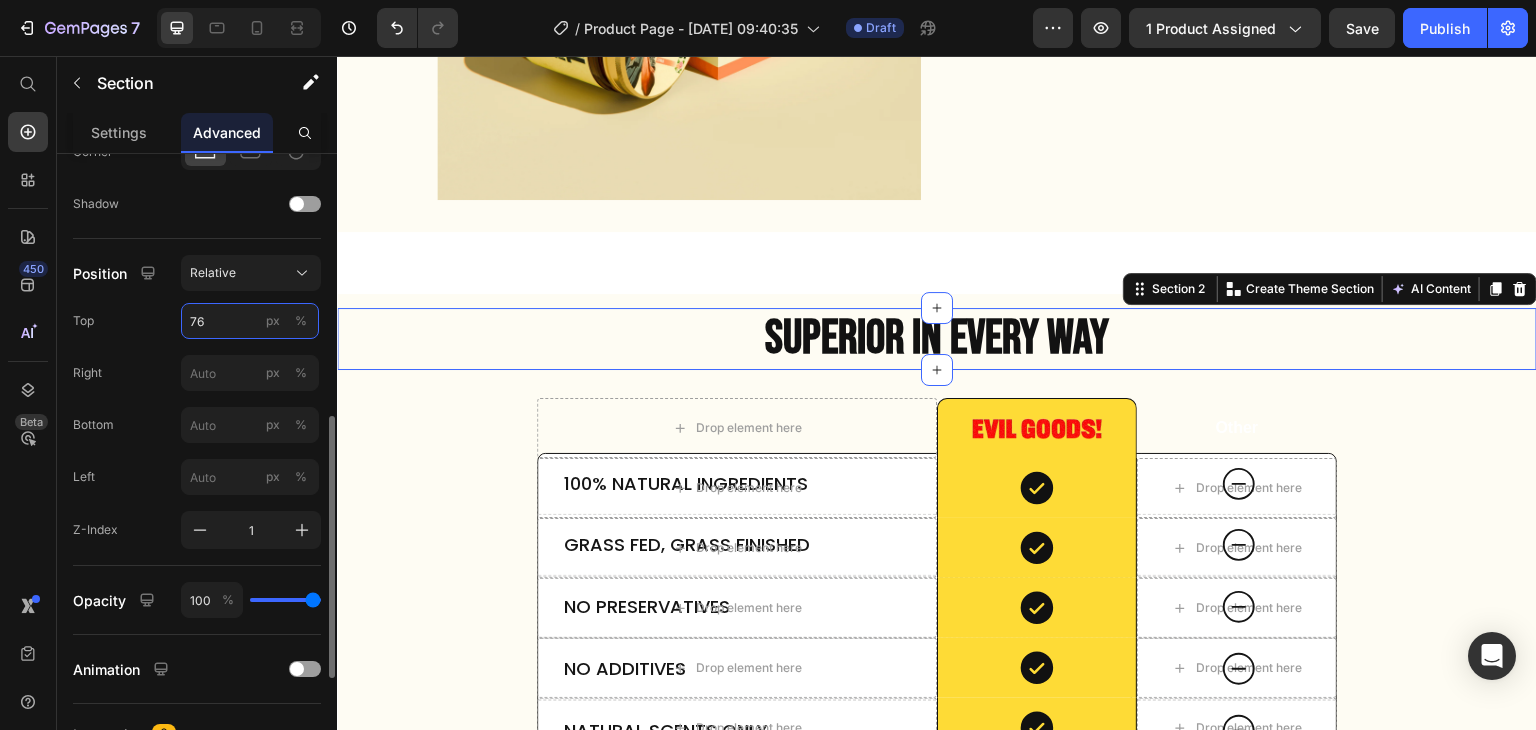 type on "75" 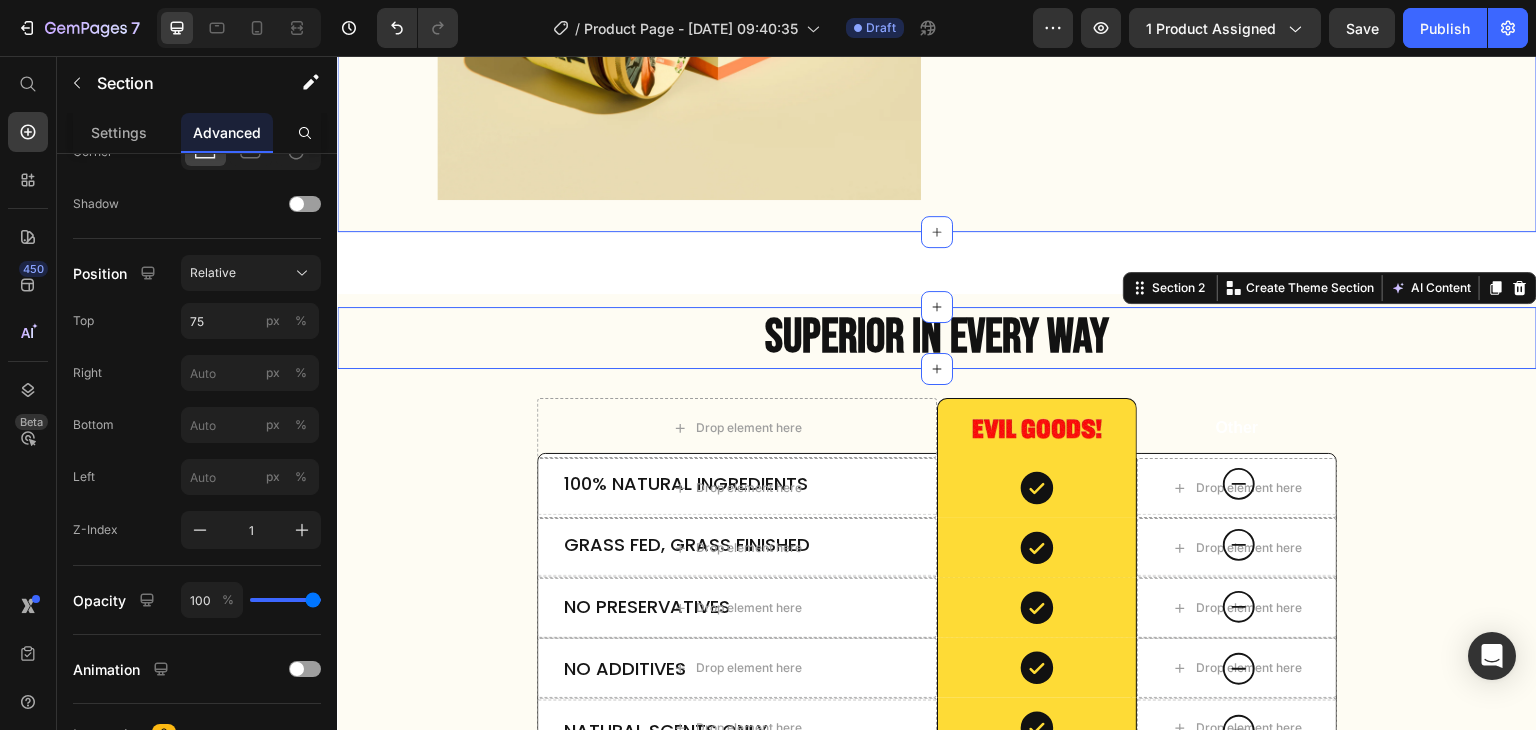 click on "Product Images Image Image Image
Icon
Icon
Icon
Icon
Icon Icon List Trusted by 350,000+ customers Text Block Row EVIL GOODS! All-in-One Skin Repair Moisturizer Product Title $34.99 Product Price $69.98 Product Price Row Our balm is is nearly  bioidentical  to your skin. That’s why it sinks in fast, feels natural, and helps your skin stay  healthy ,  smooth , and  youthful  over time. Text Block
Fights breakouts
Slows the look of aging
Deeply hydrating
Safe for sensitive, acne-prone skin
Soothes [MEDICAL_DATA]-prone skin
Non-comedogenic – keeps pores clear Item List
Drop element here Row Row Row Product Section 1" at bounding box center [937, -2010] 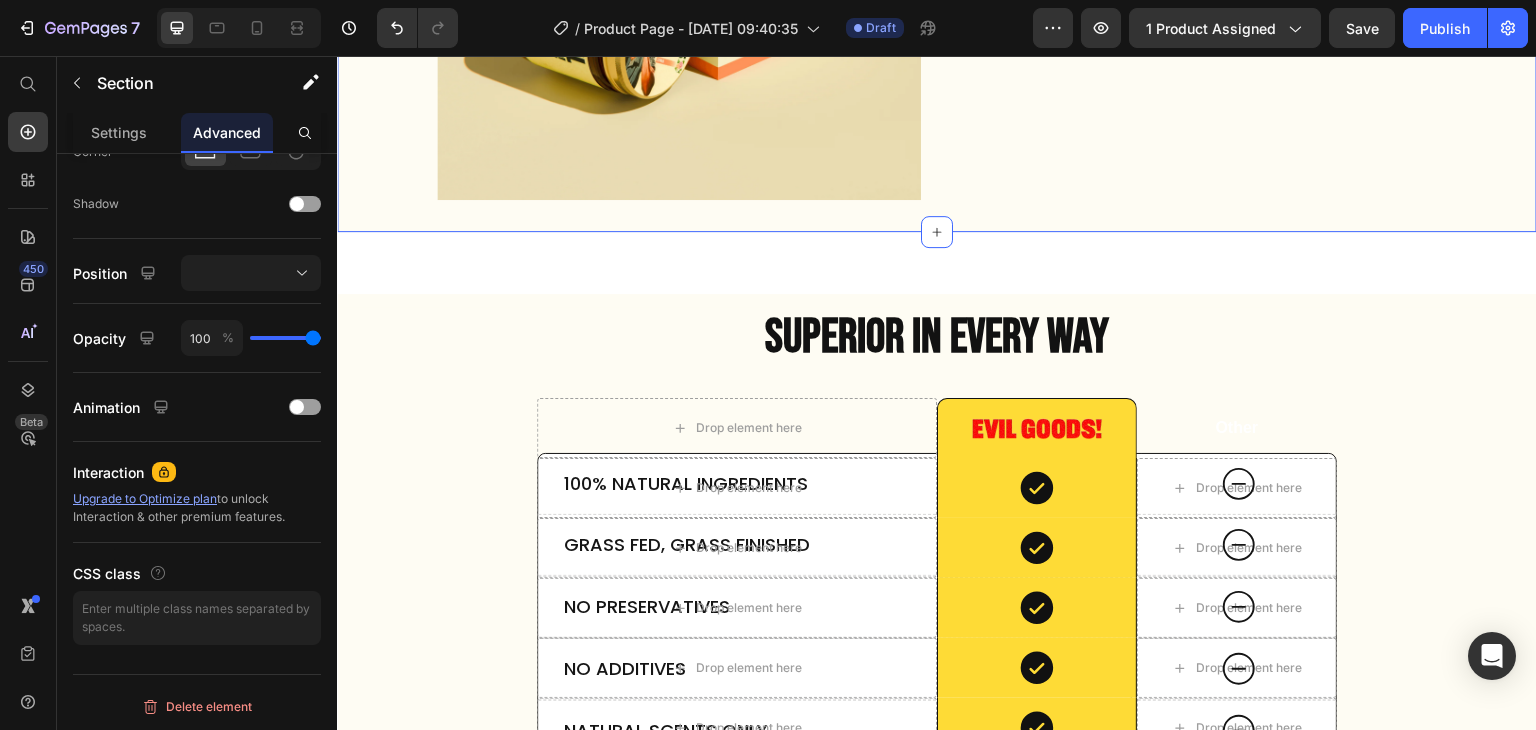 click on "Product Images Image Image Image
Icon
Icon
Icon
Icon
Icon Icon List Trusted by 350,000+ customers Text Block Row EVIL GOODS! All-in-One Skin Repair Moisturizer Product Title $34.99 Product Price $69.98 Product Price Row Our balm is is nearly  bioidentical  to your skin. That’s why it sinks in fast, feels natural, and helps your skin stay  healthy ,  smooth , and  youthful  over time. Text Block
Fights breakouts
Slows the look of aging
Deeply hydrating
Safe for sensitive, acne-prone skin
Soothes [MEDICAL_DATA]-prone skin
Non-comedogenic – keeps pores clear Item List
Drop element here Row Row Row Product Section 1   You can create reusable sections Create Theme Section AI Content Write with GemAI What would you like to describe here? Tone and Voice Product" at bounding box center [937, -370] 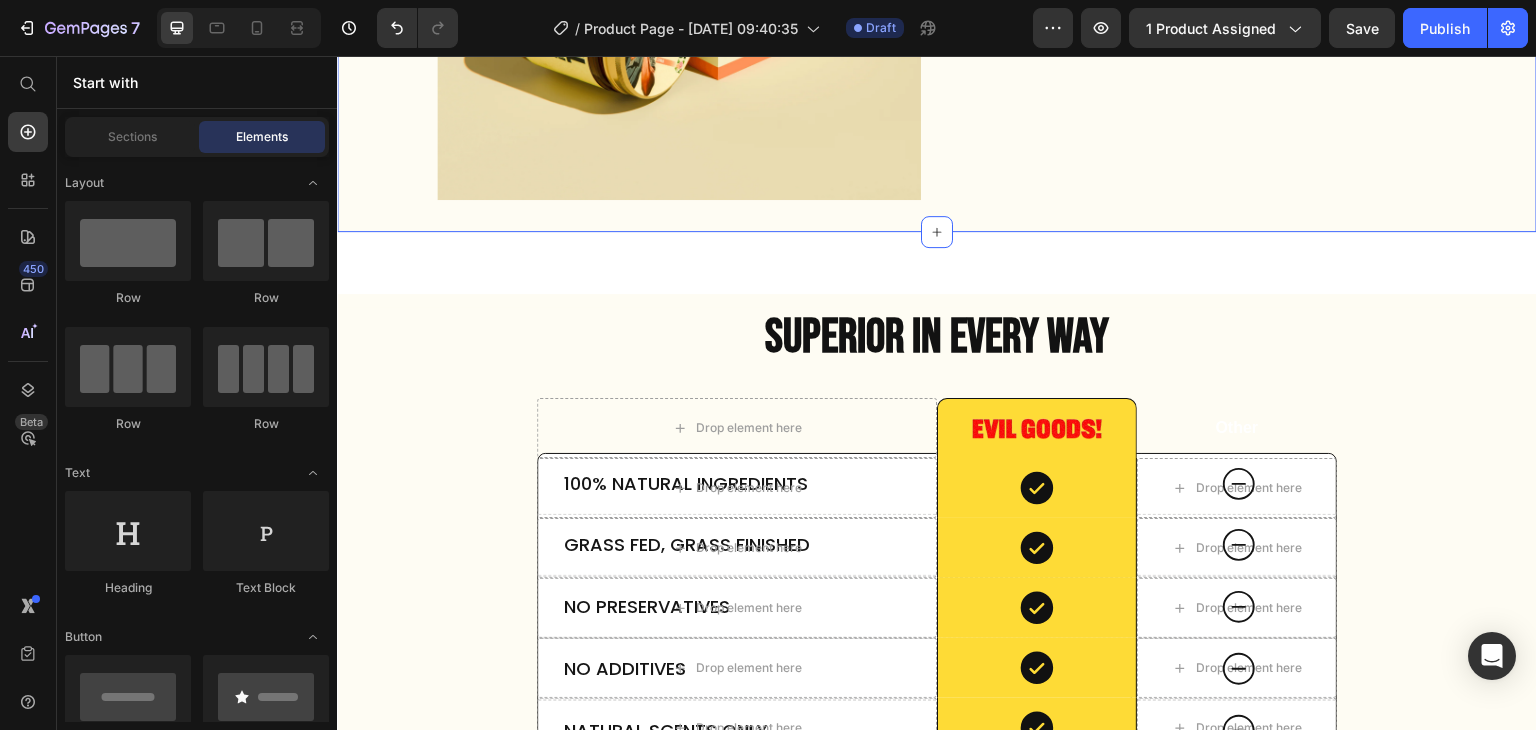 click on "Product Images Image Image Image
Icon
Icon
Icon
Icon
Icon Icon List Trusted by 350,000+ customers Text Block Row EVIL GOODS! All-in-One Skin Repair Moisturizer Product Title $34.99 Product Price $69.98 Product Price Row Our balm is is nearly  bioidentical  to your skin. That’s why it sinks in fast, feels natural, and helps your skin stay  healthy ,  smooth , and  youthful  over time. Text Block
Fights breakouts
Slows the look of aging
Deeply hydrating
Safe for sensitive, acne-prone skin
Soothes [MEDICAL_DATA]-prone skin
Non-comedogenic – keeps pores clear Item List
Drop element here Row Row Row Product Section 1" at bounding box center (937, -2010) 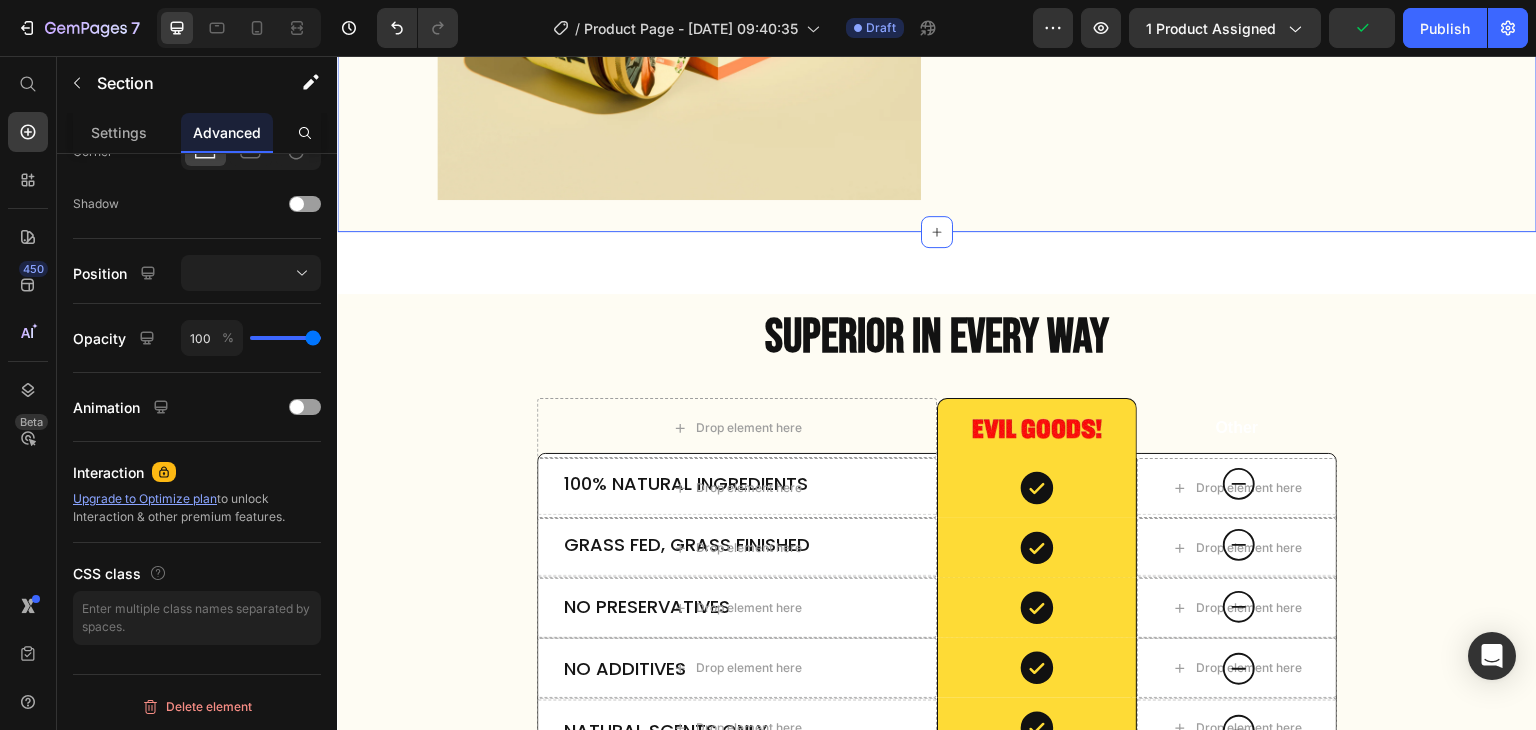 scroll, scrollTop: 0, scrollLeft: 0, axis: both 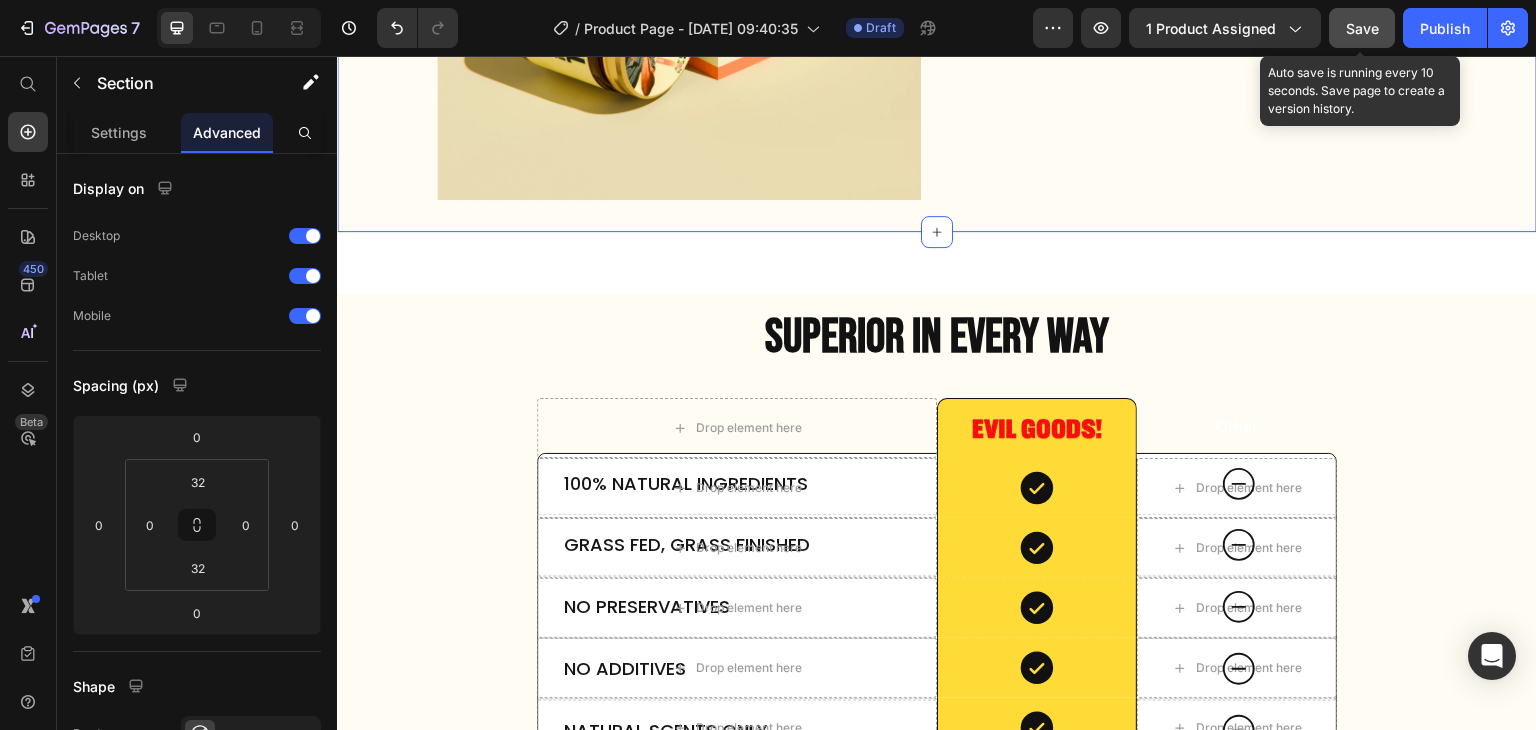 click on "Save" 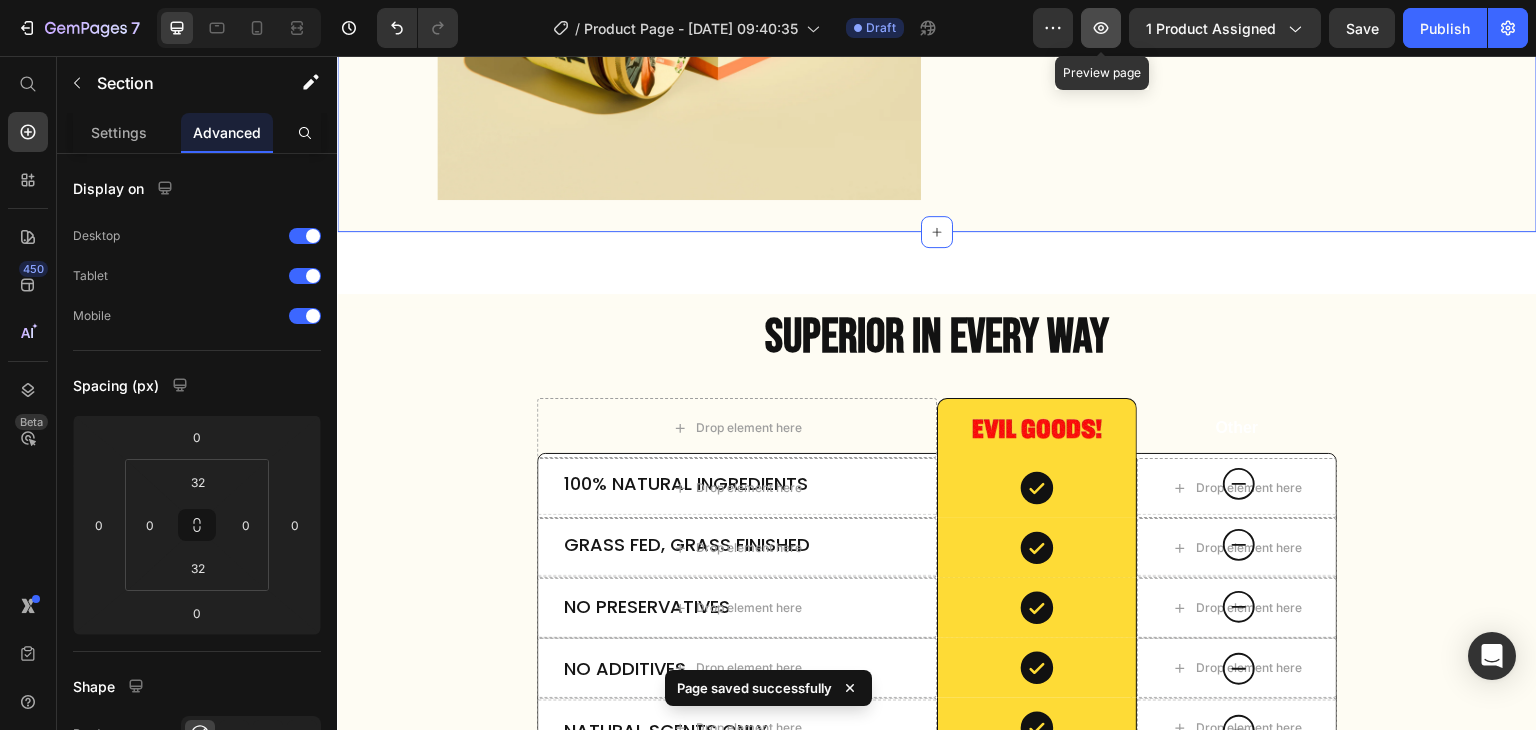 click 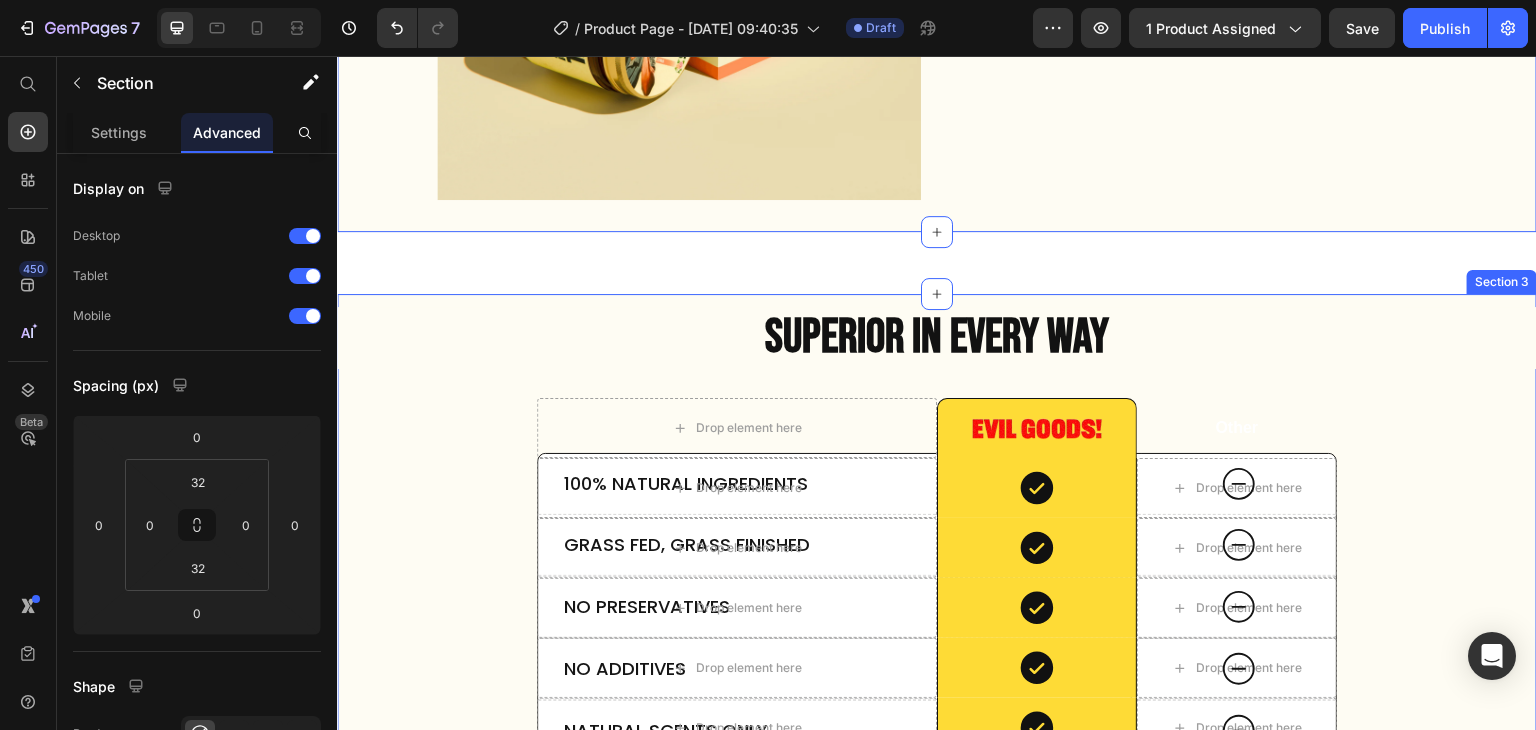 click on "100% Natural Ingredients Text Block
Drop element here
Icon Hero Banner Row Grass Fed, Grass Finished Text Block
Drop element here
Icon Hero Banner Row No Preservatives Text Block
Drop element here
Icon Hero Banner Row No Additives Text Block
Drop element here
Icon Hero Banner Row Natural Scents Only Text Block
Drop element here
Icon Hero Banner Row Made in [GEOGRAPHIC_DATA] Text Block
Drop element here
Icon Hero Banner Row Row
Drop element here Image Row Other Text Block Row
Drop element here
Icon Row
Drop element here Row
Drop element here
Icon Row
Drop element here Row
Drop element here
Icon Row
Drop element here Row" at bounding box center (937, 603) 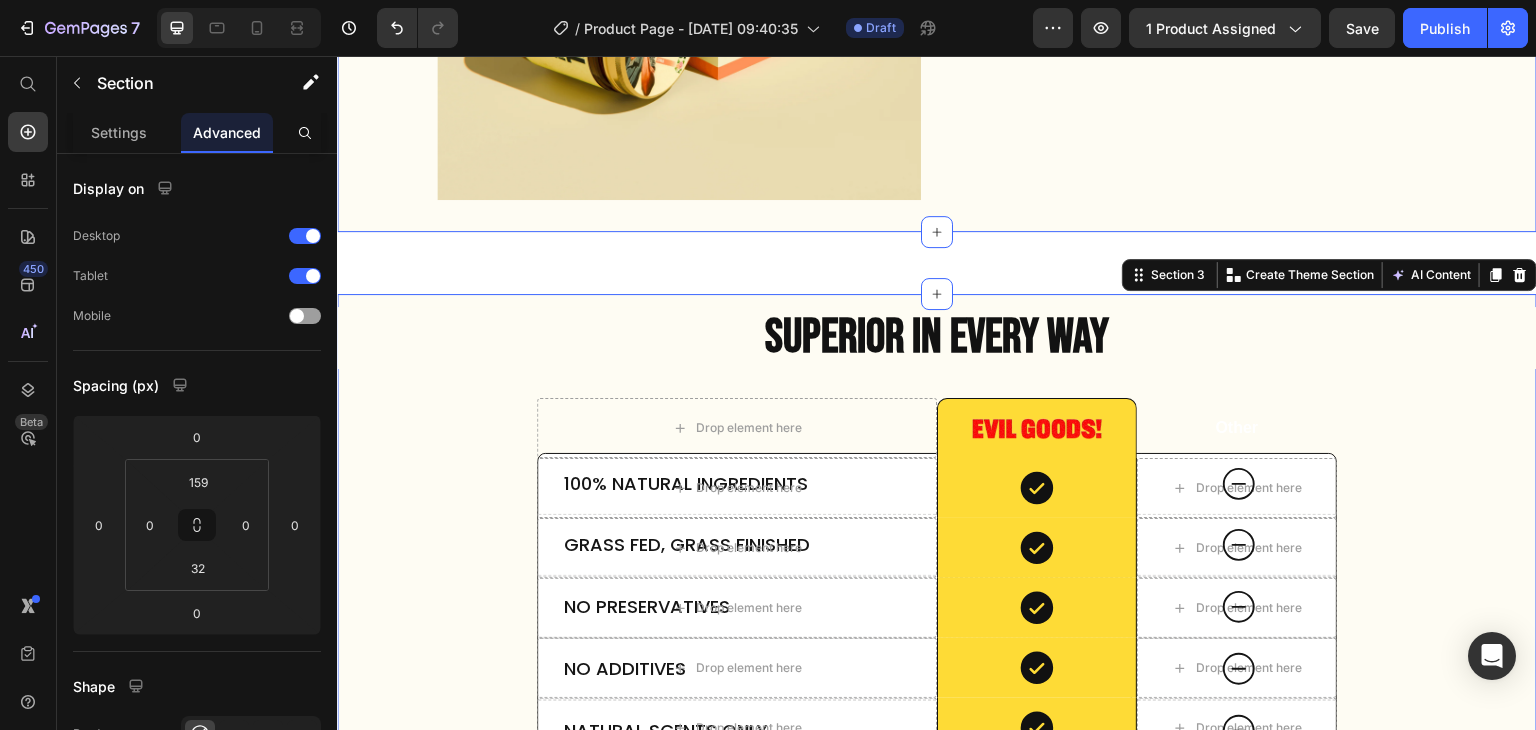 click on "Product Images Image Image Image
Icon
Icon
Icon
Icon
Icon Icon List Trusted by 350,000+ customers Text Block Row EVIL GOODS! All-in-One Skin Repair Moisturizer Product Title $34.99 Product Price $69.98 Product Price Row Our balm is is nearly  bioidentical  to your skin. That’s why it sinks in fast, feels natural, and helps your skin stay  healthy ,  smooth , and  youthful  over time. Text Block
Fights breakouts
Slows the look of aging
Deeply hydrating
Safe for sensitive, acne-prone skin
Soothes [MEDICAL_DATA]-prone skin
Non-comedogenic – keeps pores clear Item List
Drop element here Row Row Row Product Section 1" at bounding box center [937, -2010] 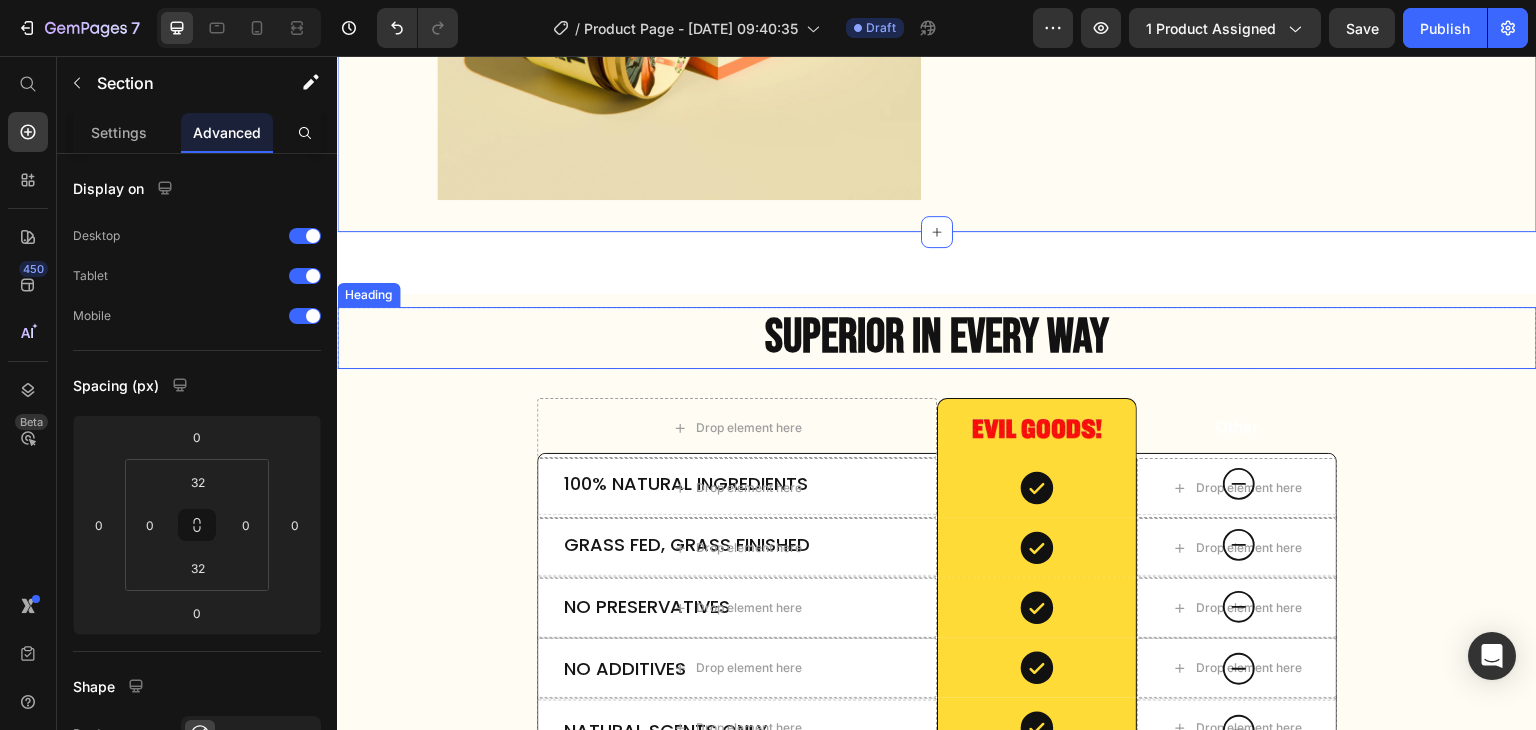 click on "SUPERIOR IN EVERY WAY" at bounding box center [937, 338] 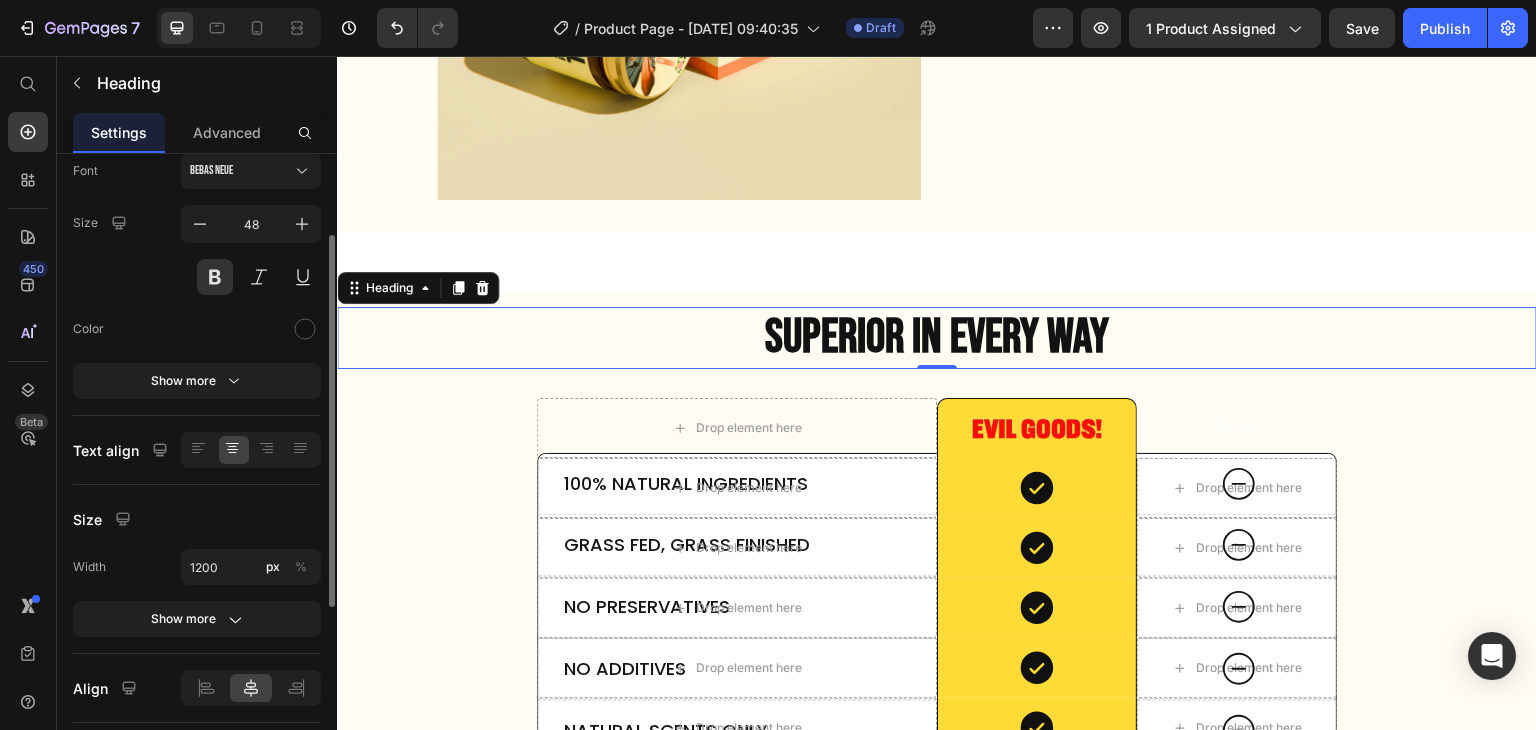 scroll, scrollTop: 40, scrollLeft: 0, axis: vertical 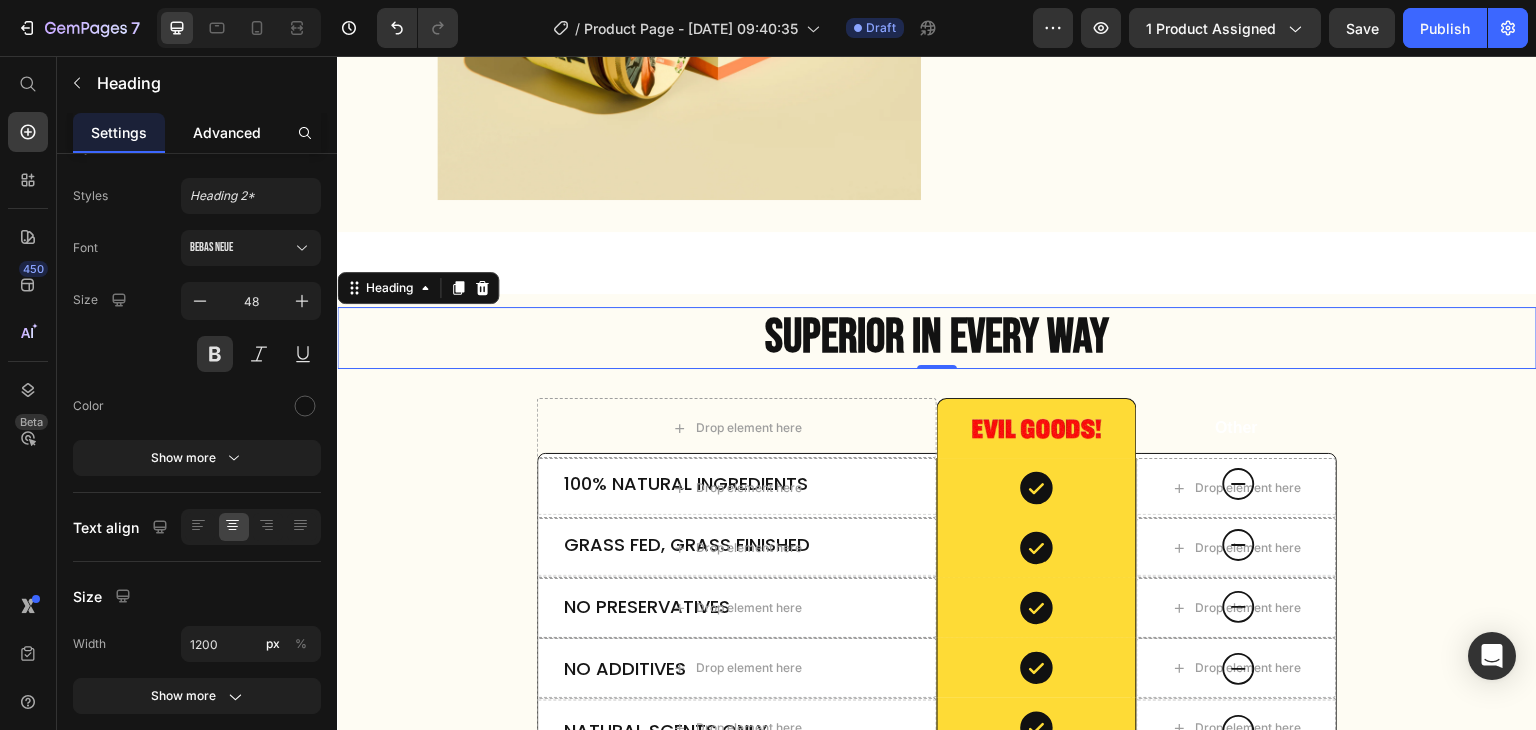click on "Advanced" at bounding box center (227, 132) 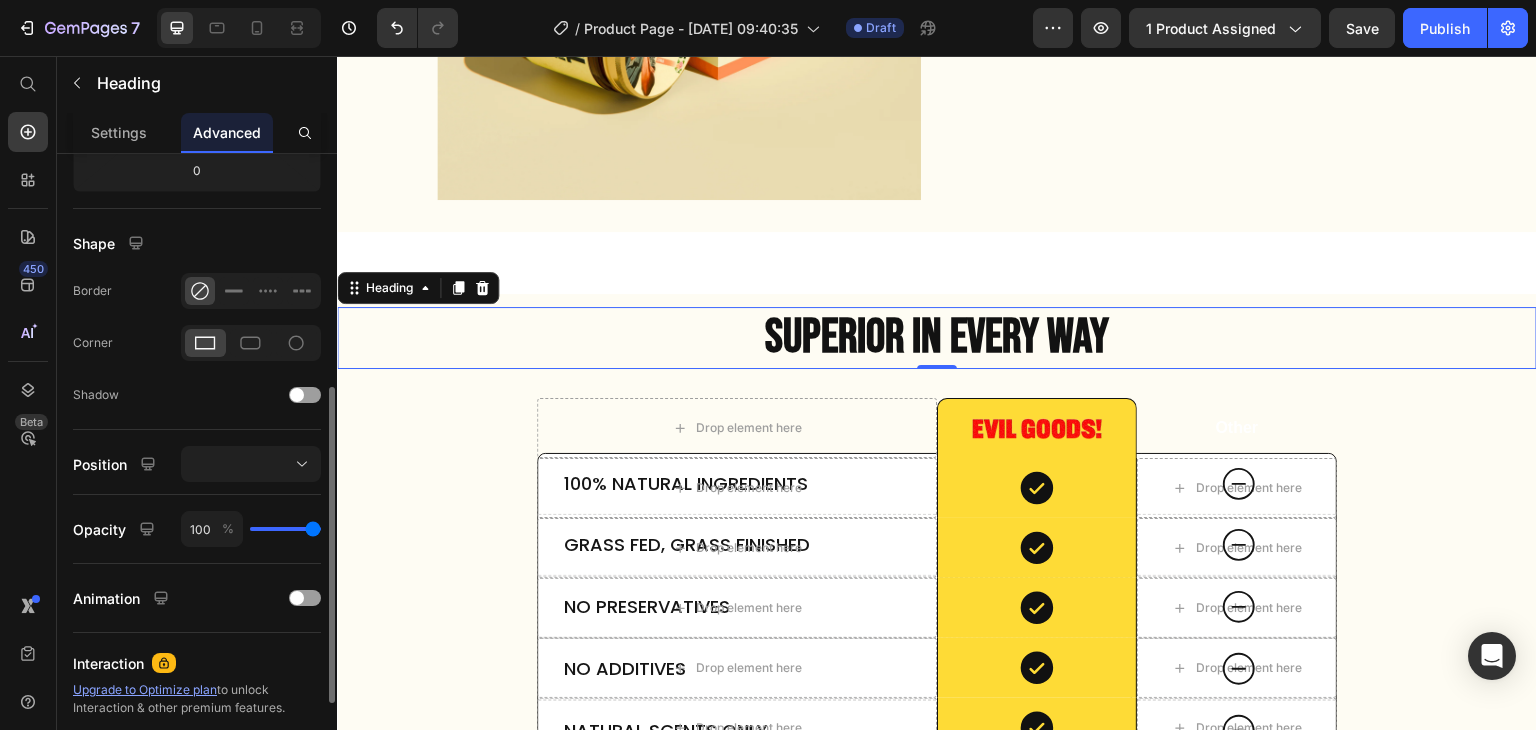 scroll, scrollTop: 459, scrollLeft: 0, axis: vertical 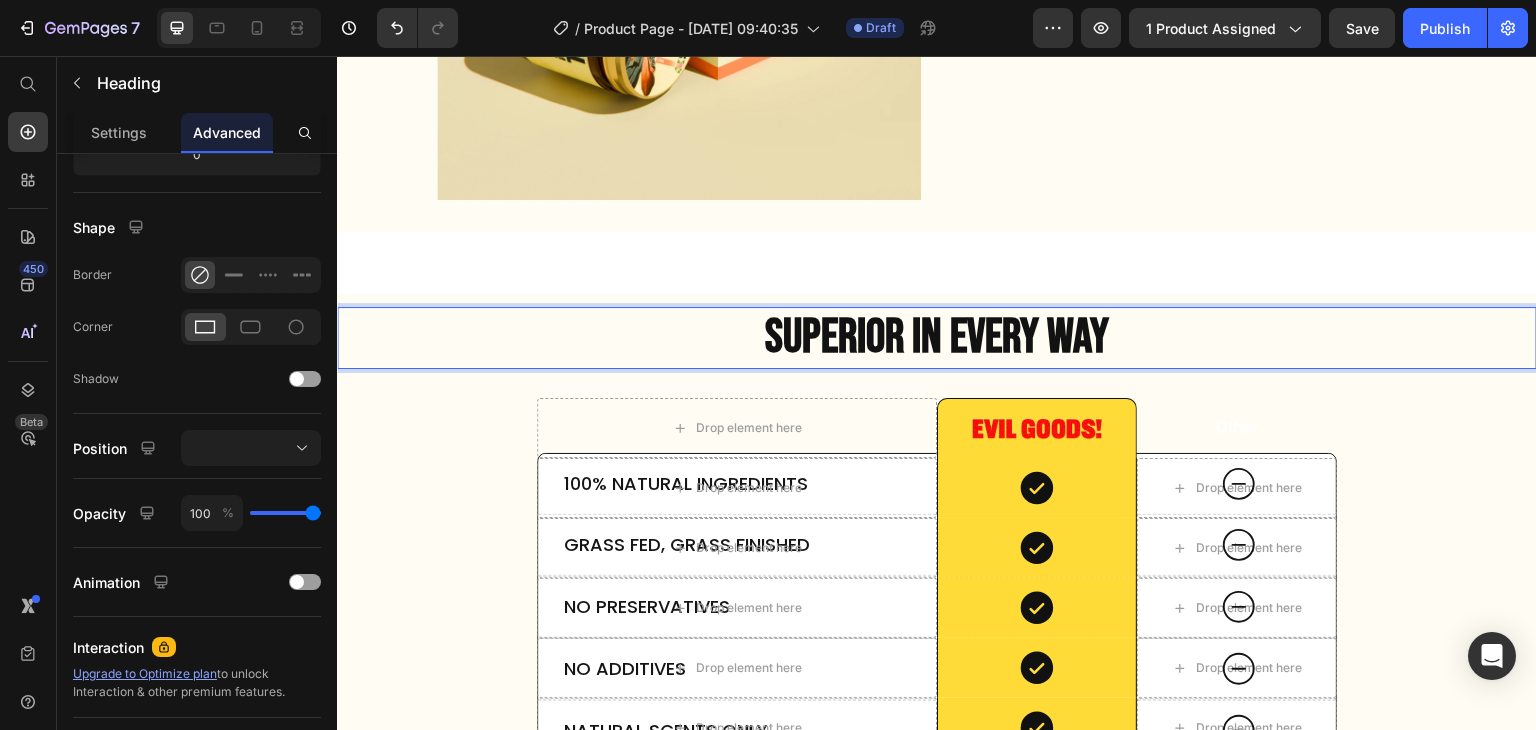 click on "SUPERIOR IN EVERY WAY" at bounding box center (937, 338) 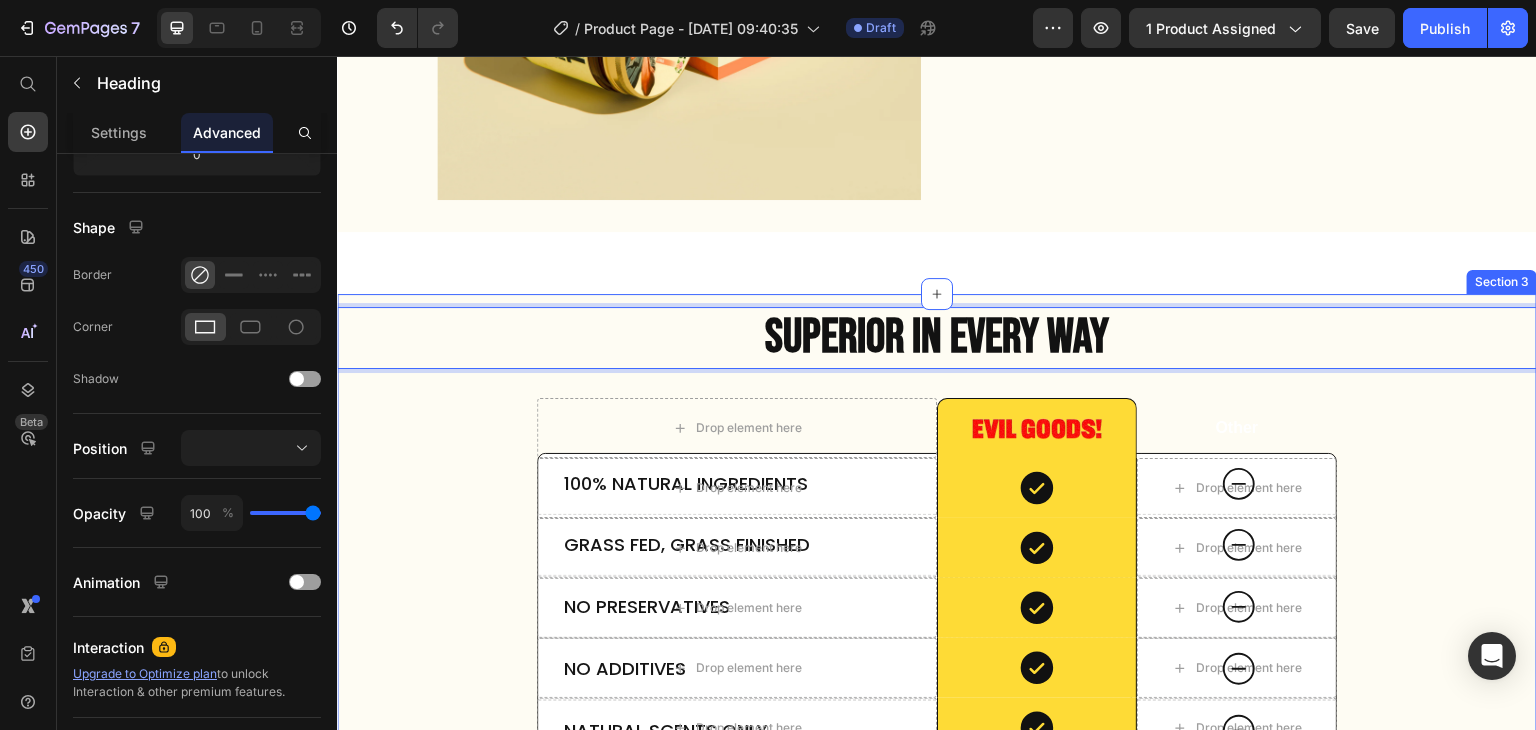 click on "100% Natural Ingredients Text Block
Drop element here
Icon Hero Banner Row Grass Fed, Grass Finished Text Block
Drop element here
Icon Hero Banner Row No Preservatives Text Block
Drop element here
Icon Hero Banner Row No Additives Text Block
Drop element here
Icon Hero Banner Row Natural Scents Only Text Block
Drop element here
Icon Hero Banner Row Made in [GEOGRAPHIC_DATA] Text Block
Drop element here
Icon Hero Banner Row Row
Drop element here Image Row Other Text Block Row
Drop element here
Icon Row
Drop element here Row
Drop element here
Icon Row
Drop element here Row
Drop element here
Icon Row
Drop element here Row" at bounding box center [937, 603] 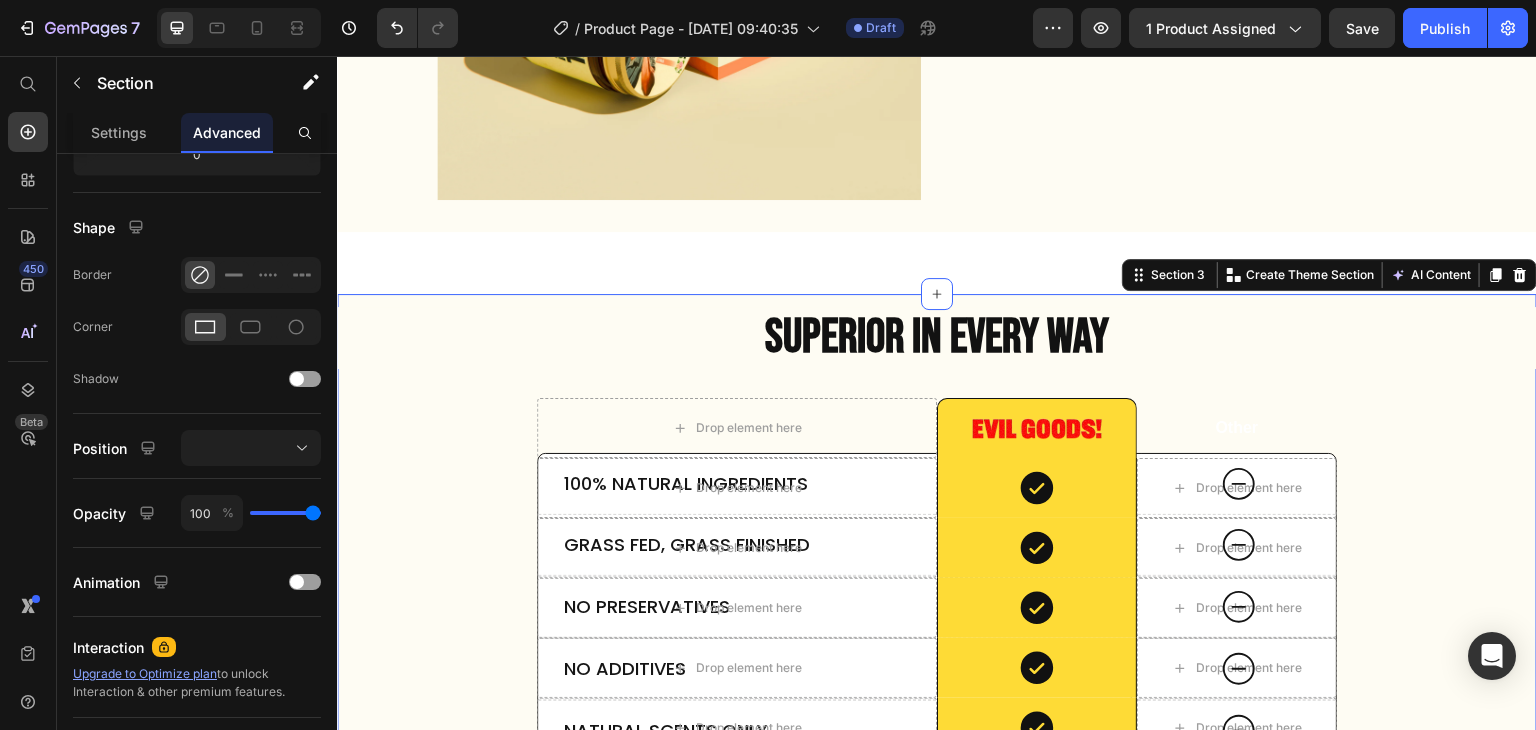 scroll, scrollTop: 0, scrollLeft: 0, axis: both 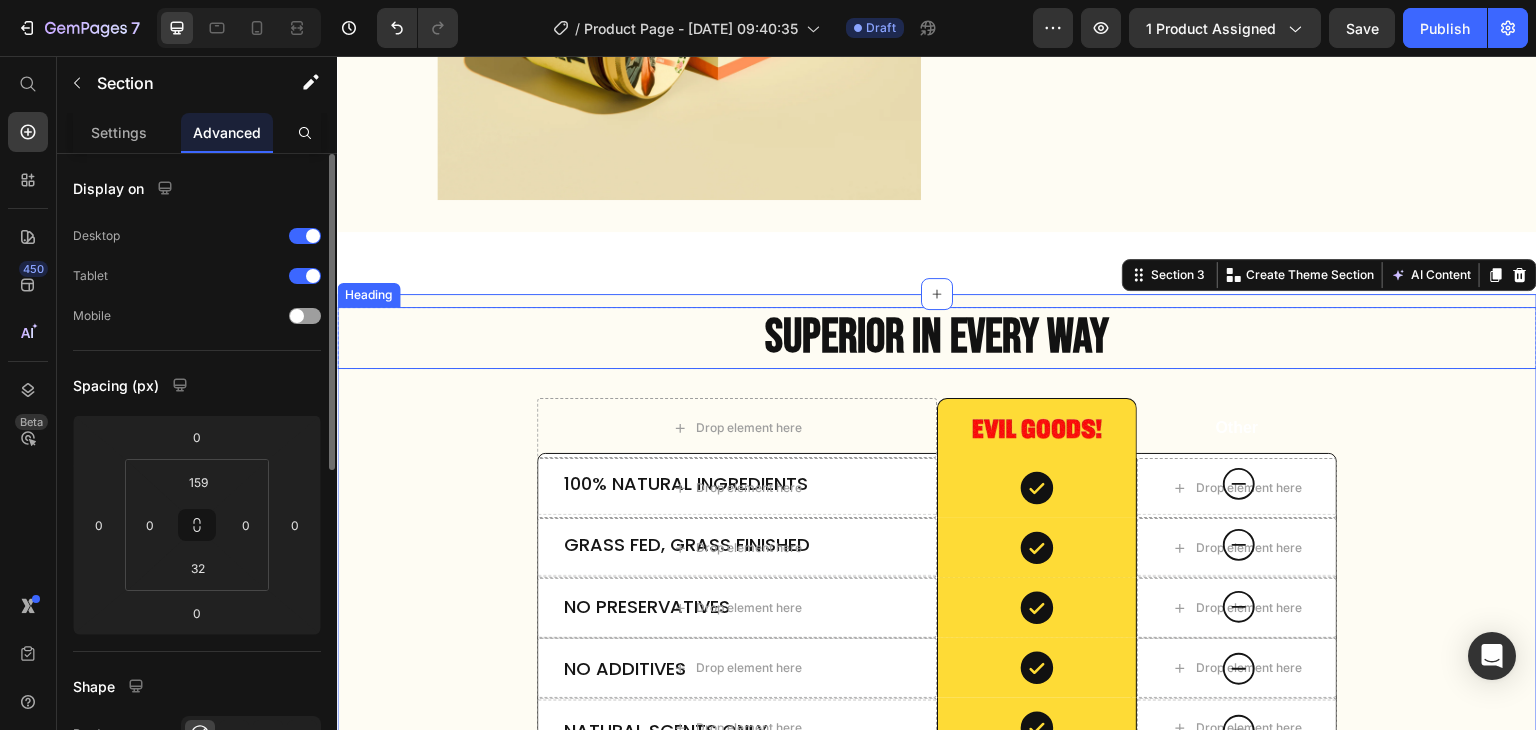 click on "SUPERIOR IN EVERY WAY" at bounding box center (937, 338) 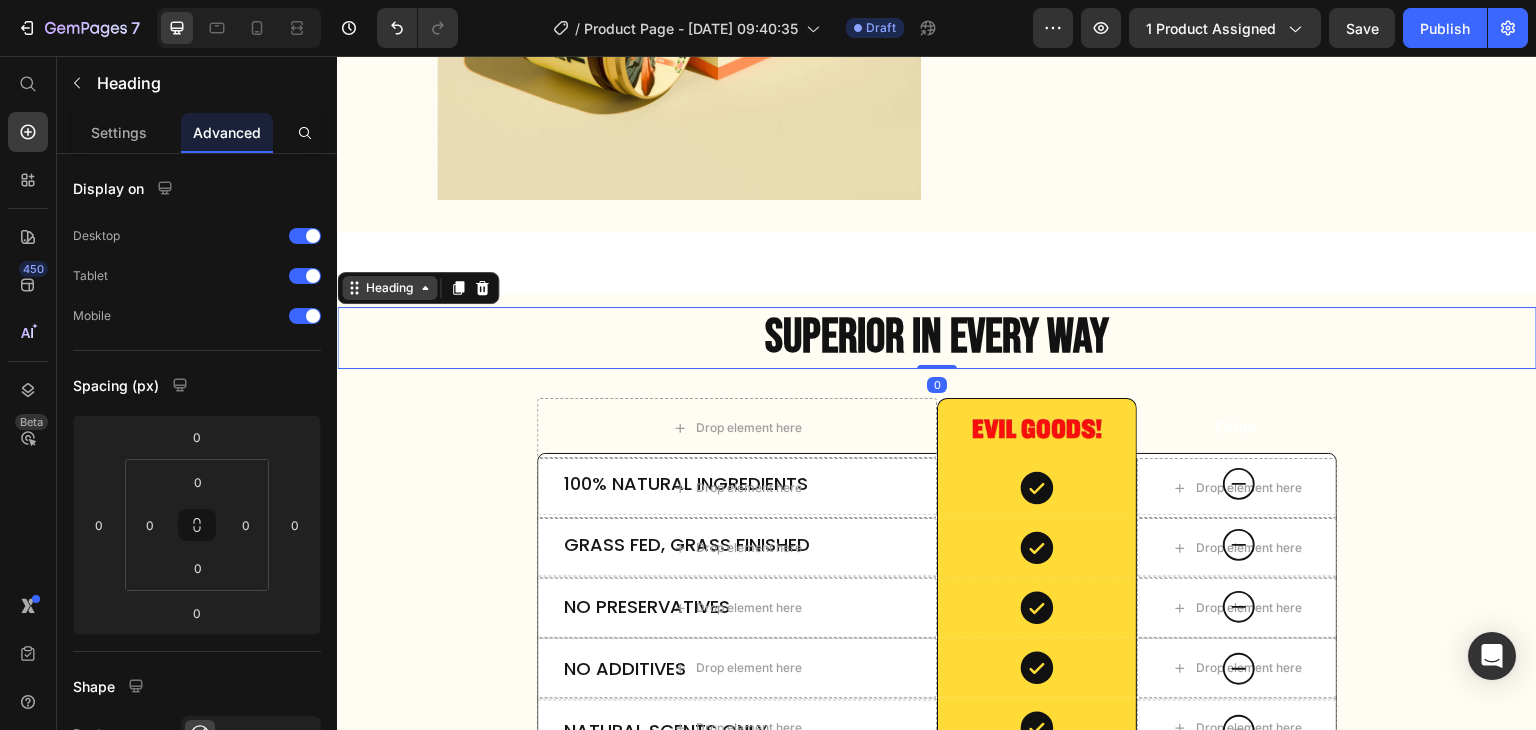 click on "Heading" at bounding box center [389, 288] 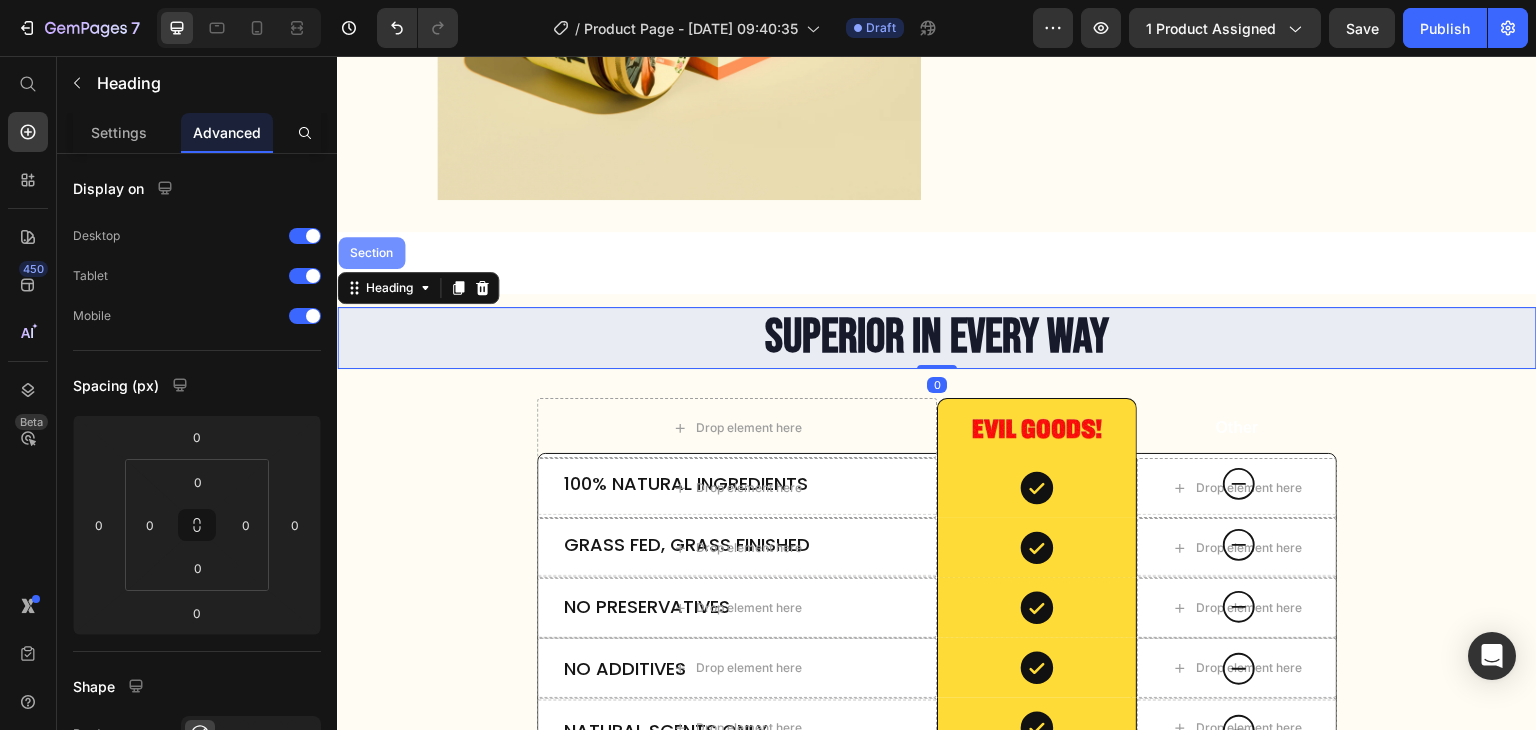 click on "Section" at bounding box center [371, 253] 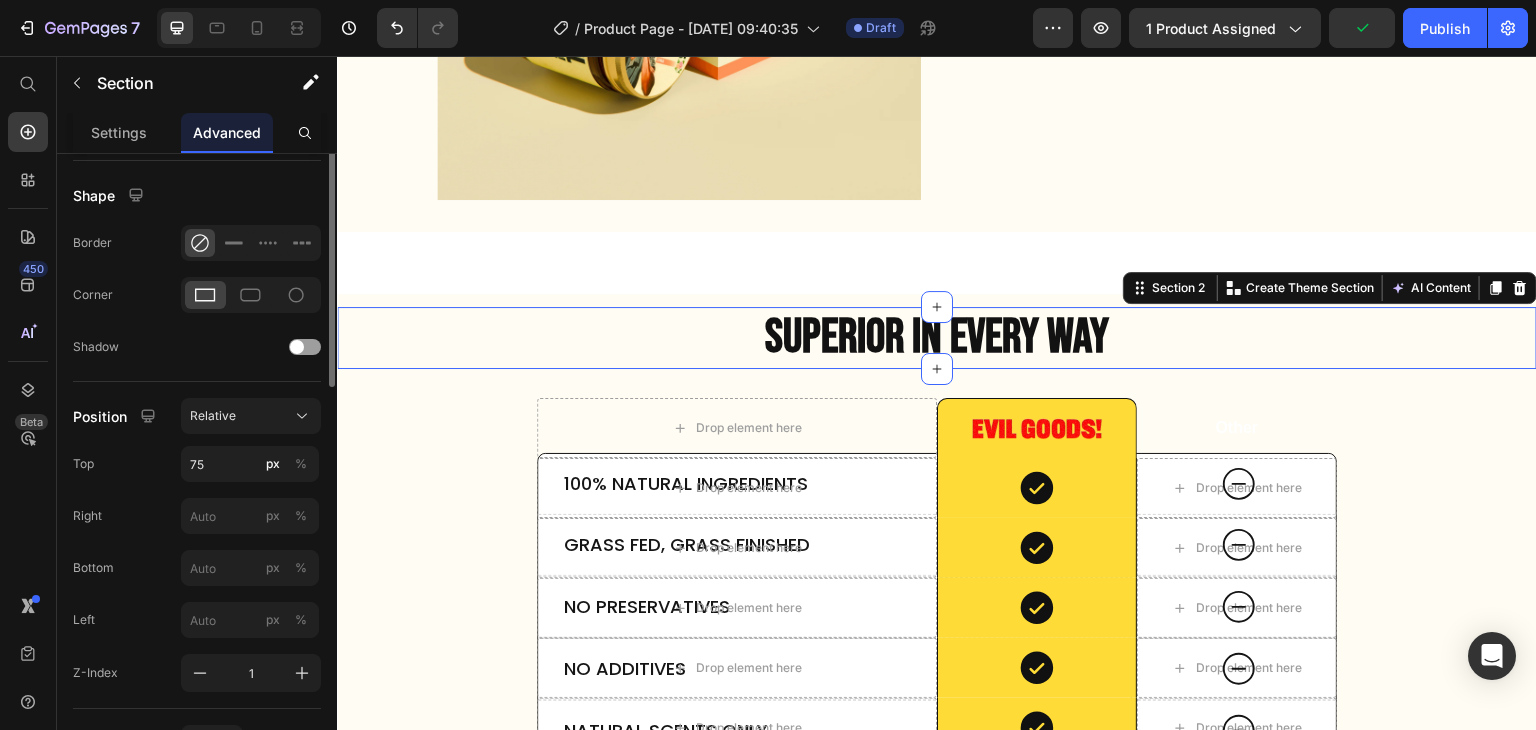 scroll, scrollTop: 499, scrollLeft: 0, axis: vertical 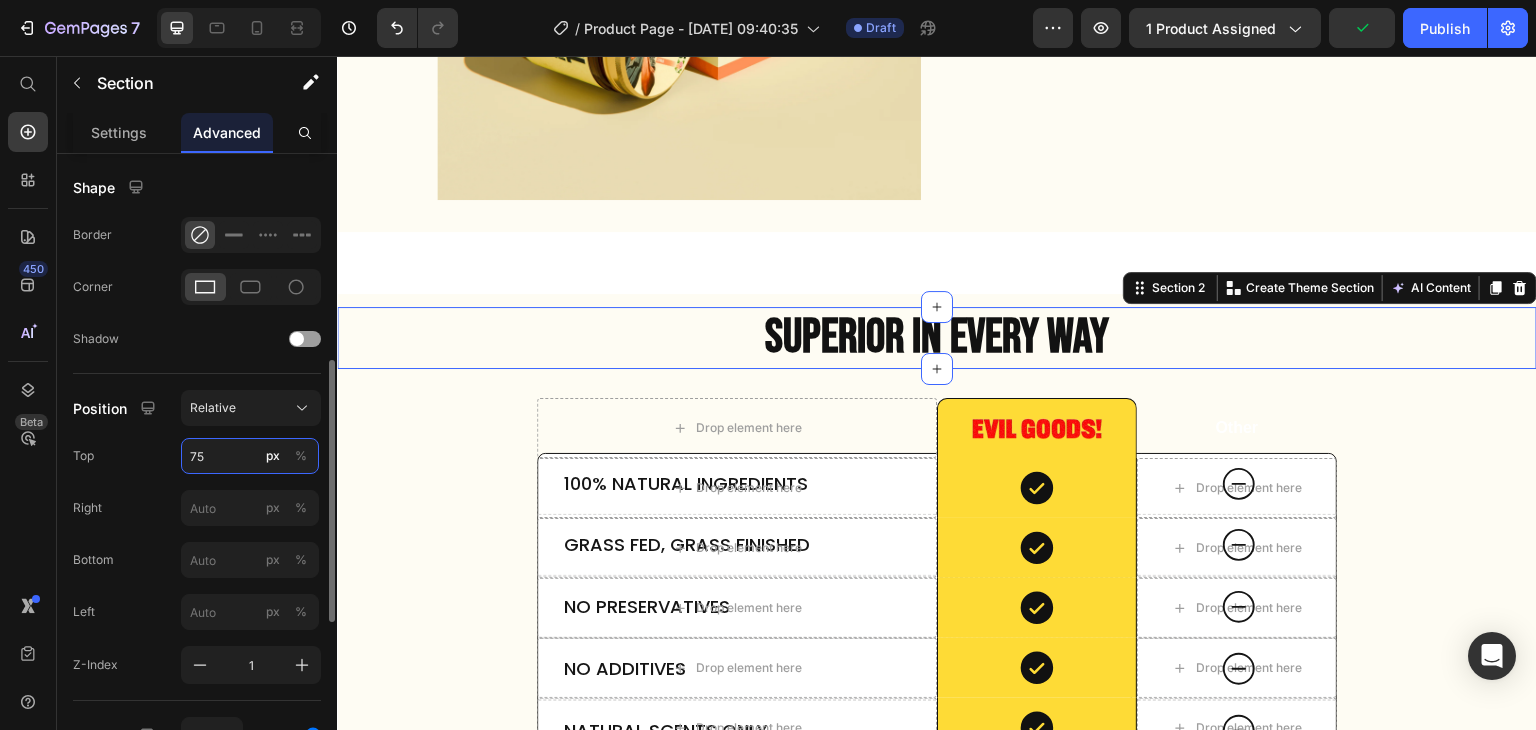 click on "75" at bounding box center (250, 456) 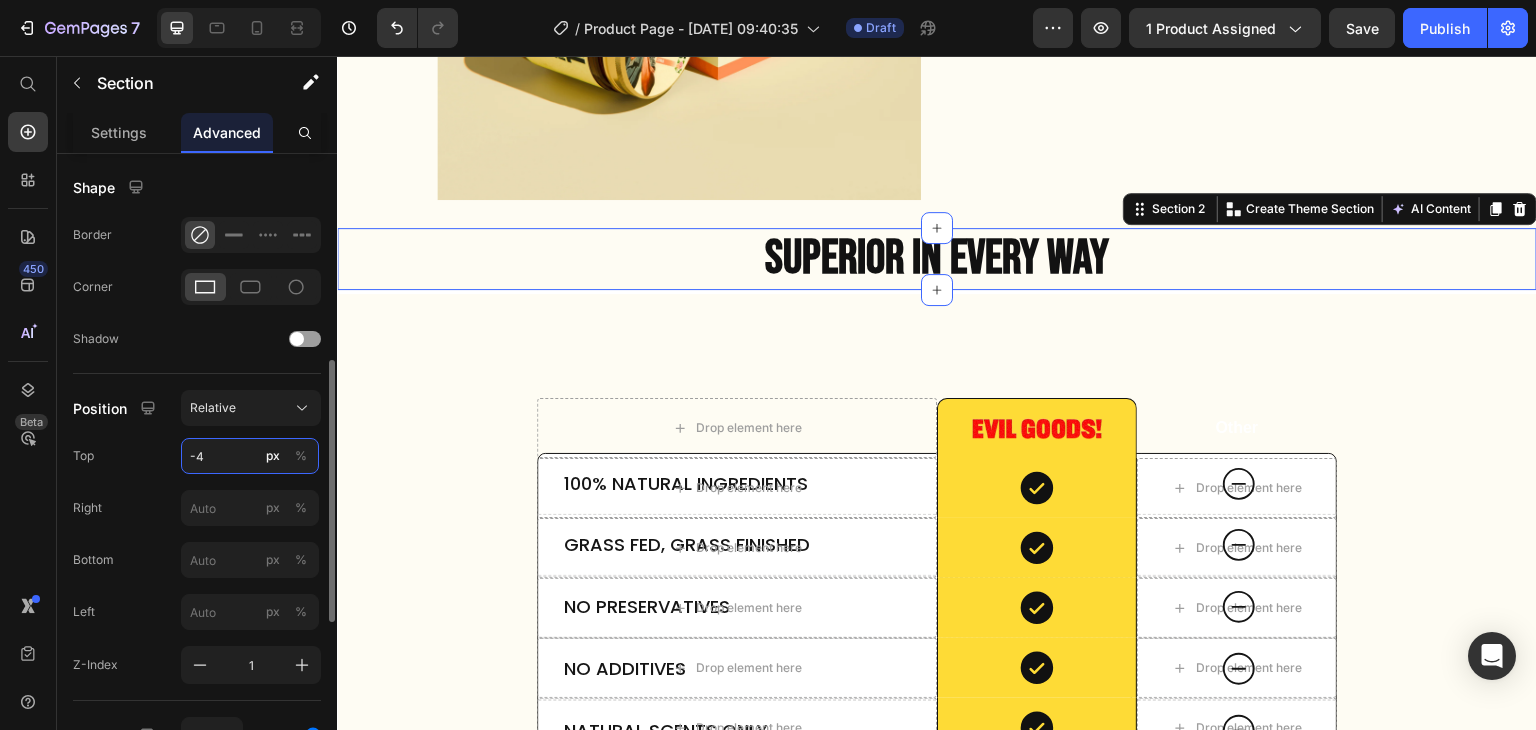 click on "-4" at bounding box center [250, 456] 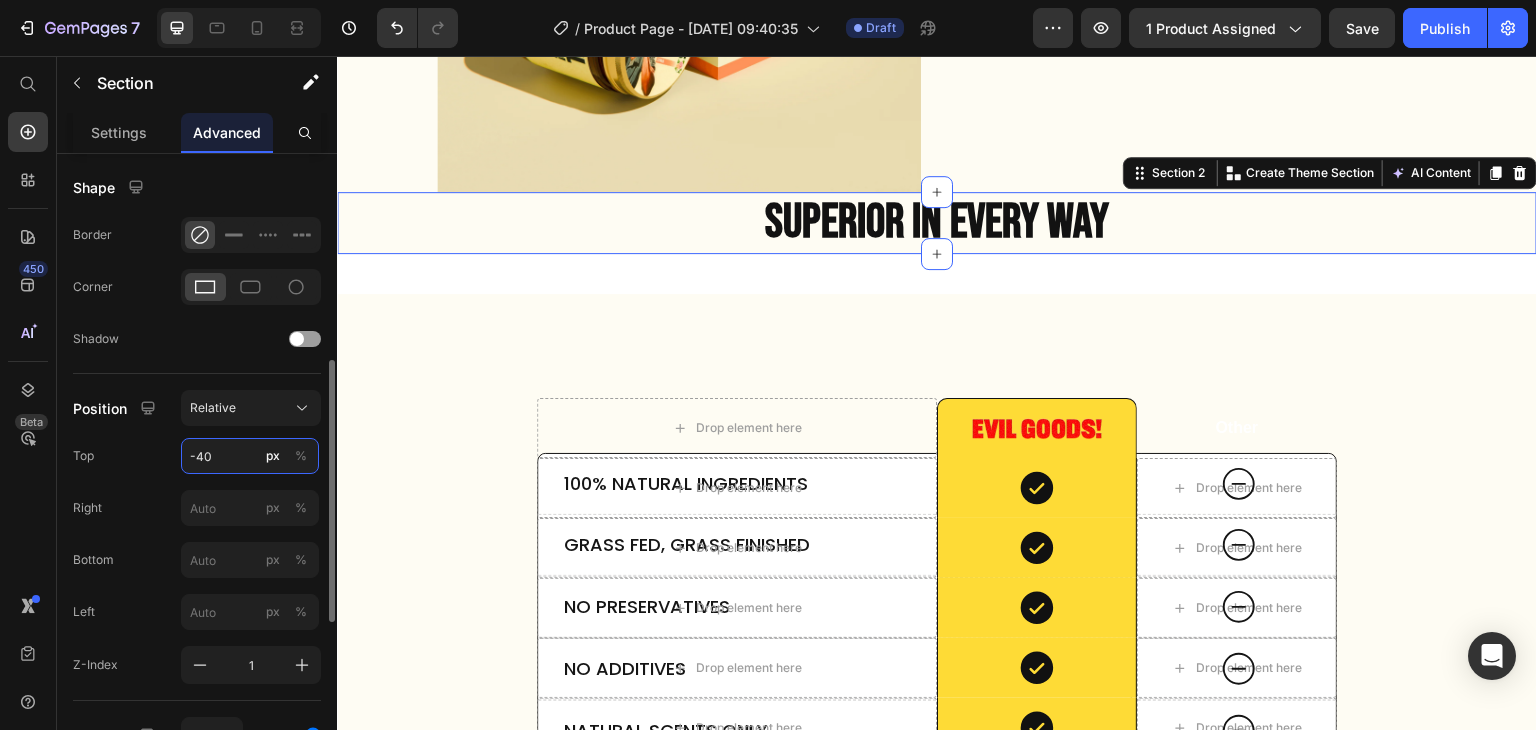 click on "-40" at bounding box center (250, 456) 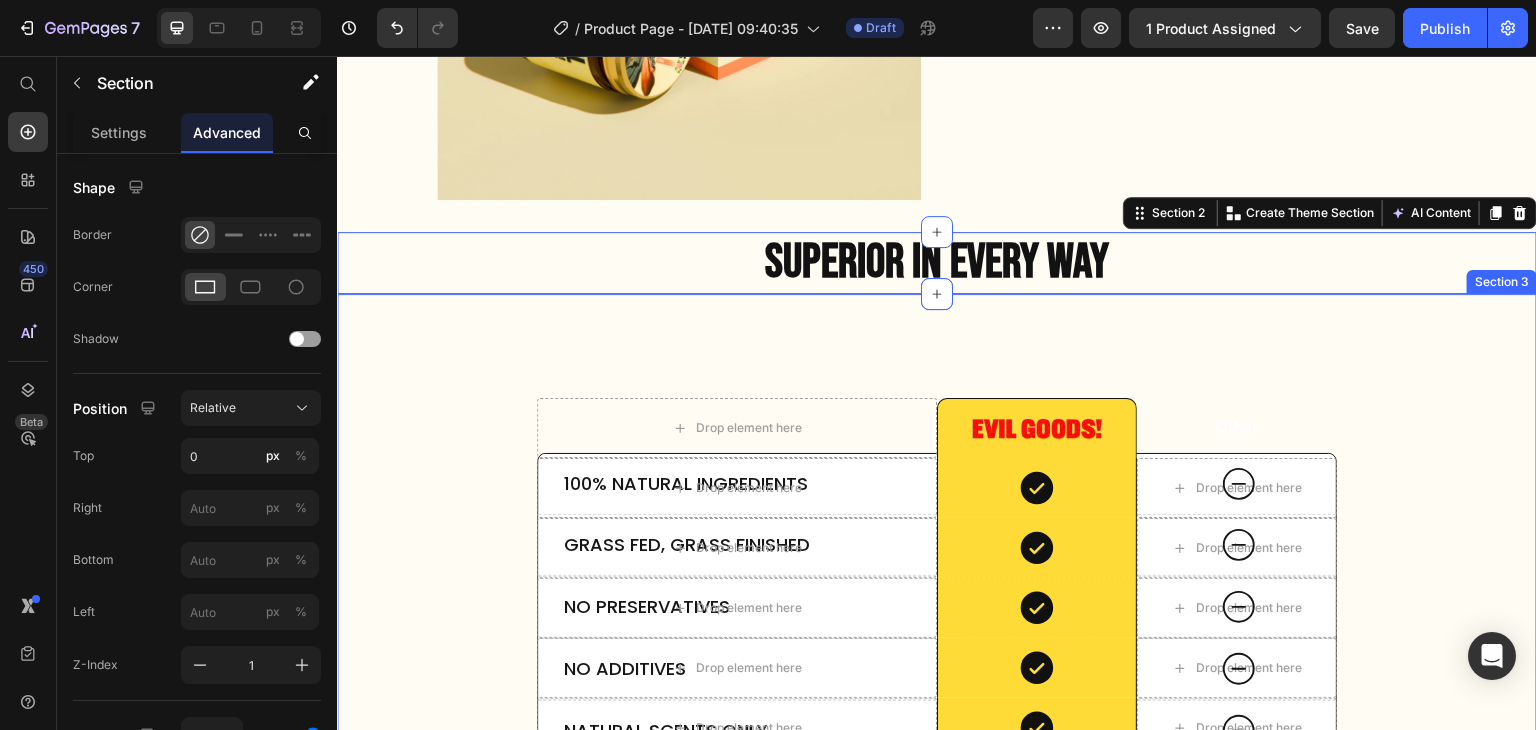 click on "100% Natural Ingredients Text Block
Drop element here
Icon Hero Banner Row Grass Fed, Grass Finished Text Block
Drop element here
Icon Hero Banner Row No Preservatives Text Block
Drop element here
Icon Hero Banner Row No Additives Text Block
Drop element here
Icon Hero Banner Row Natural Scents Only Text Block
Drop element here
Icon Hero Banner Row Made in [GEOGRAPHIC_DATA] Text Block
Drop element here
Icon Hero Banner Row Row
Drop element here Image Row Other Text Block Row
Drop element here
Icon Row
Drop element here Row
Drop element here
Icon Row
Drop element here Row
Drop element here
Icon Row
Drop element here Row" at bounding box center [937, 603] 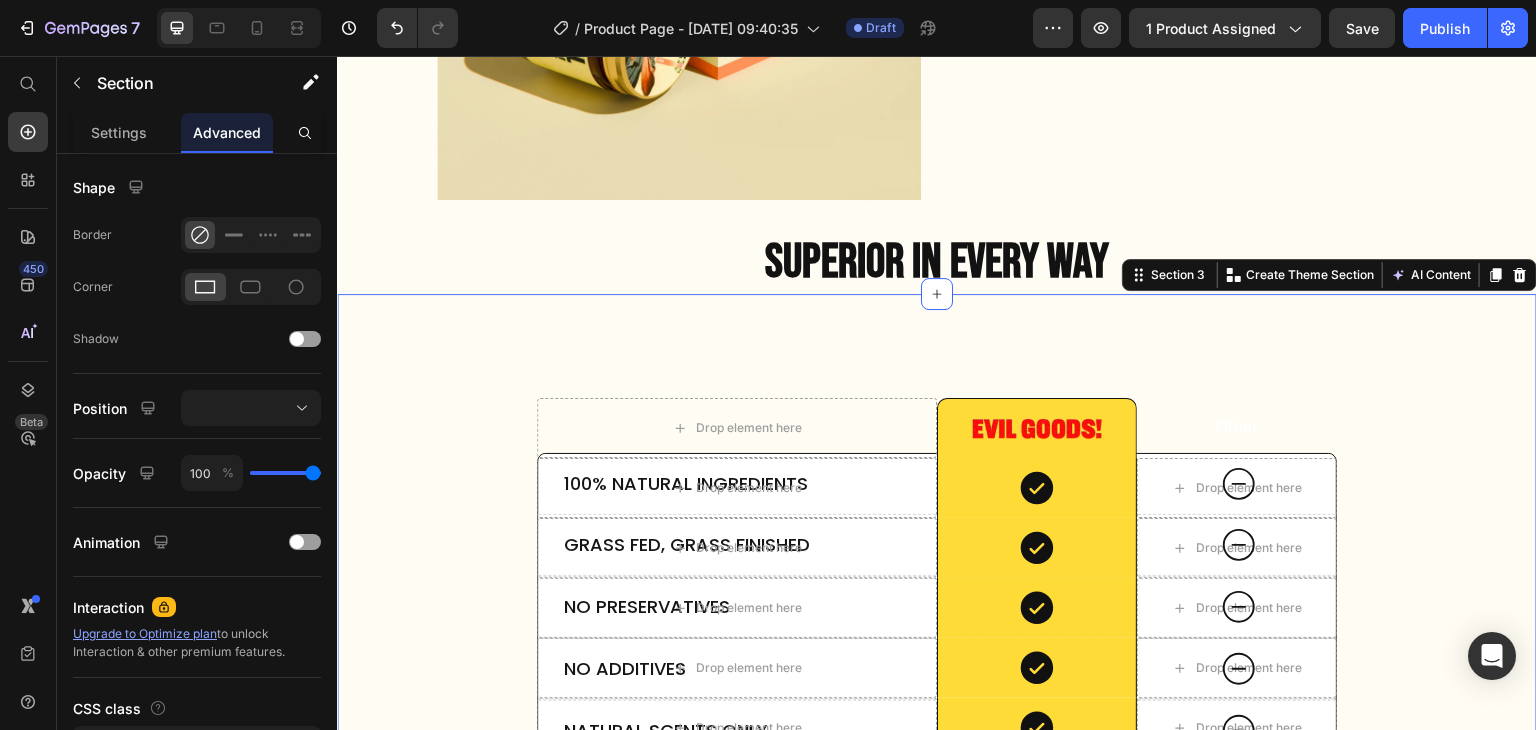 scroll, scrollTop: 0, scrollLeft: 0, axis: both 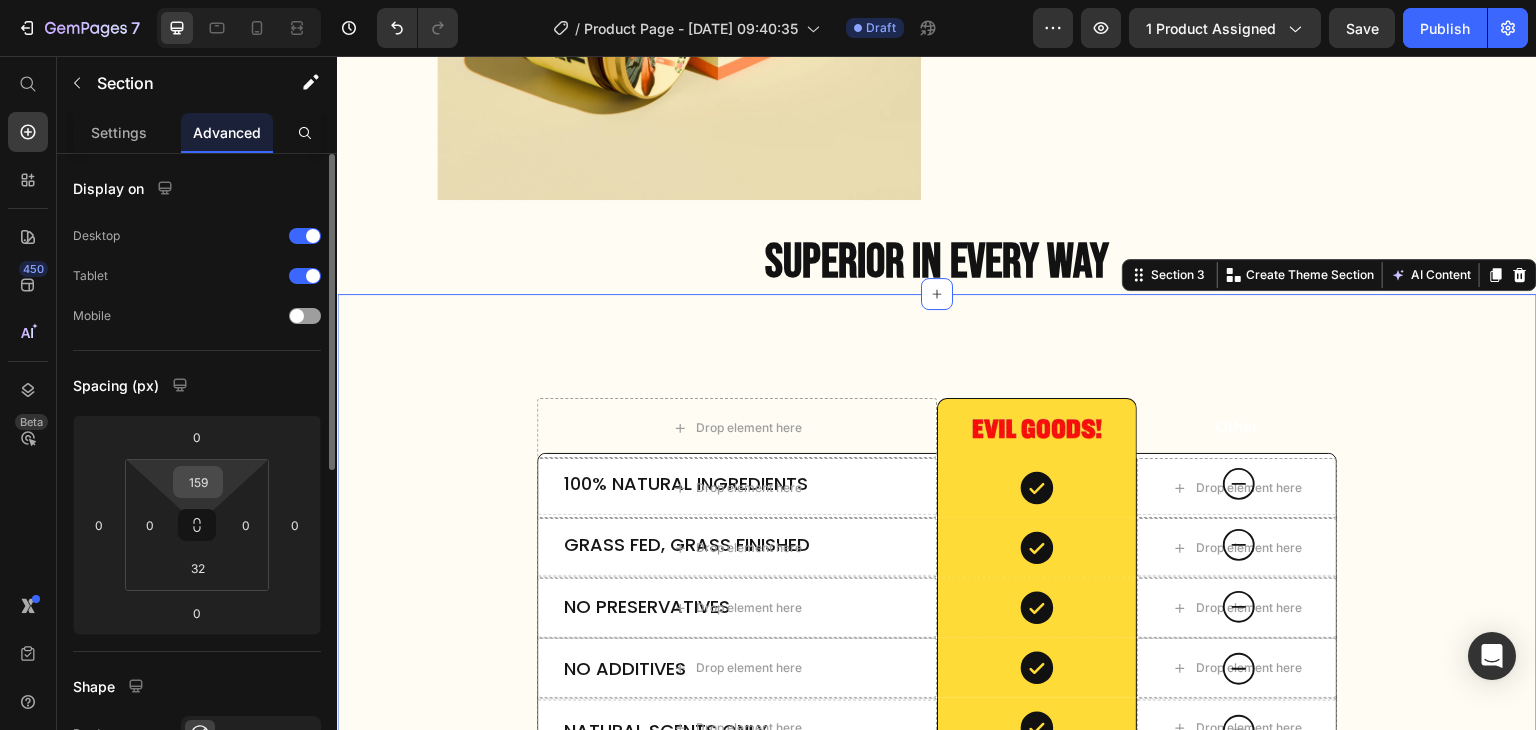 click on "159" at bounding box center [198, 482] 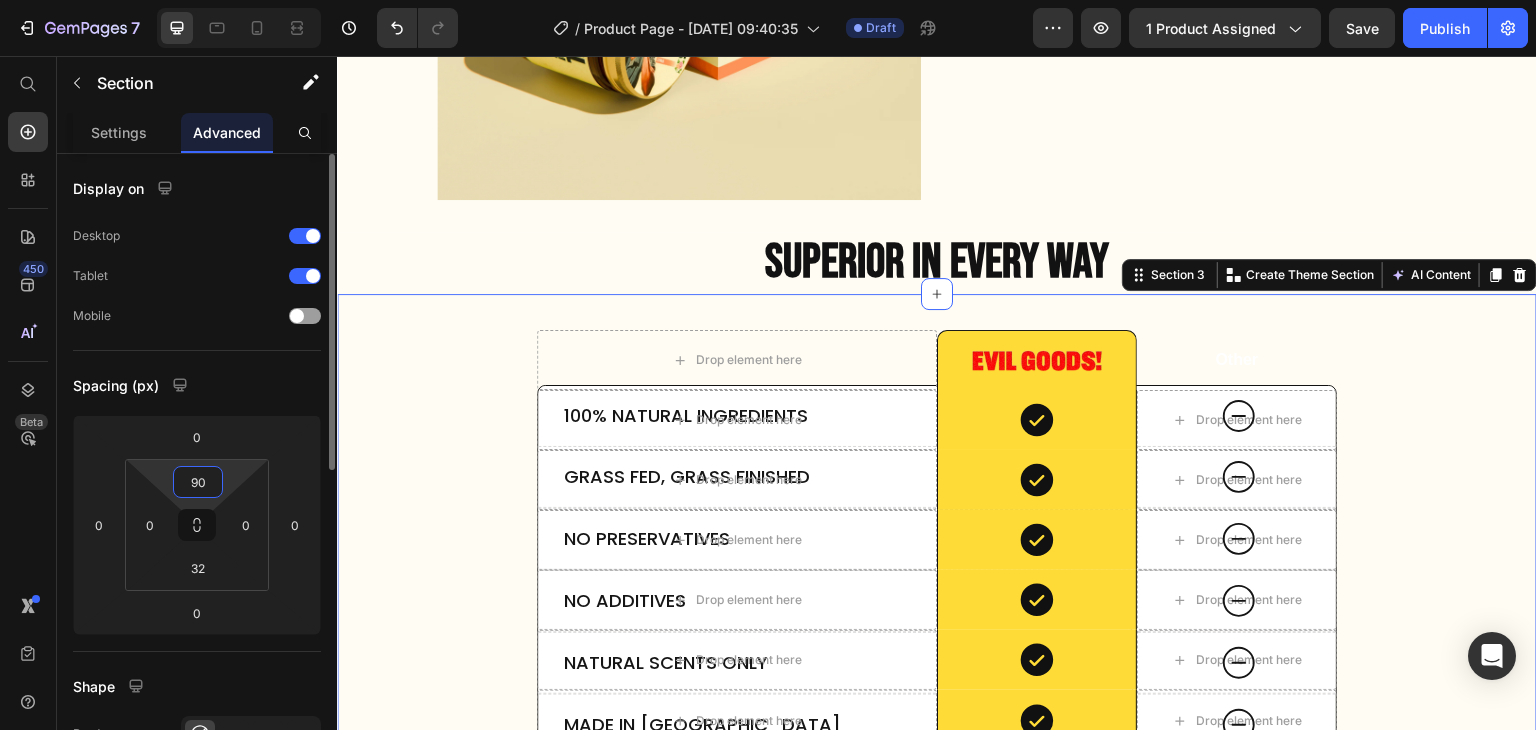 type on "89" 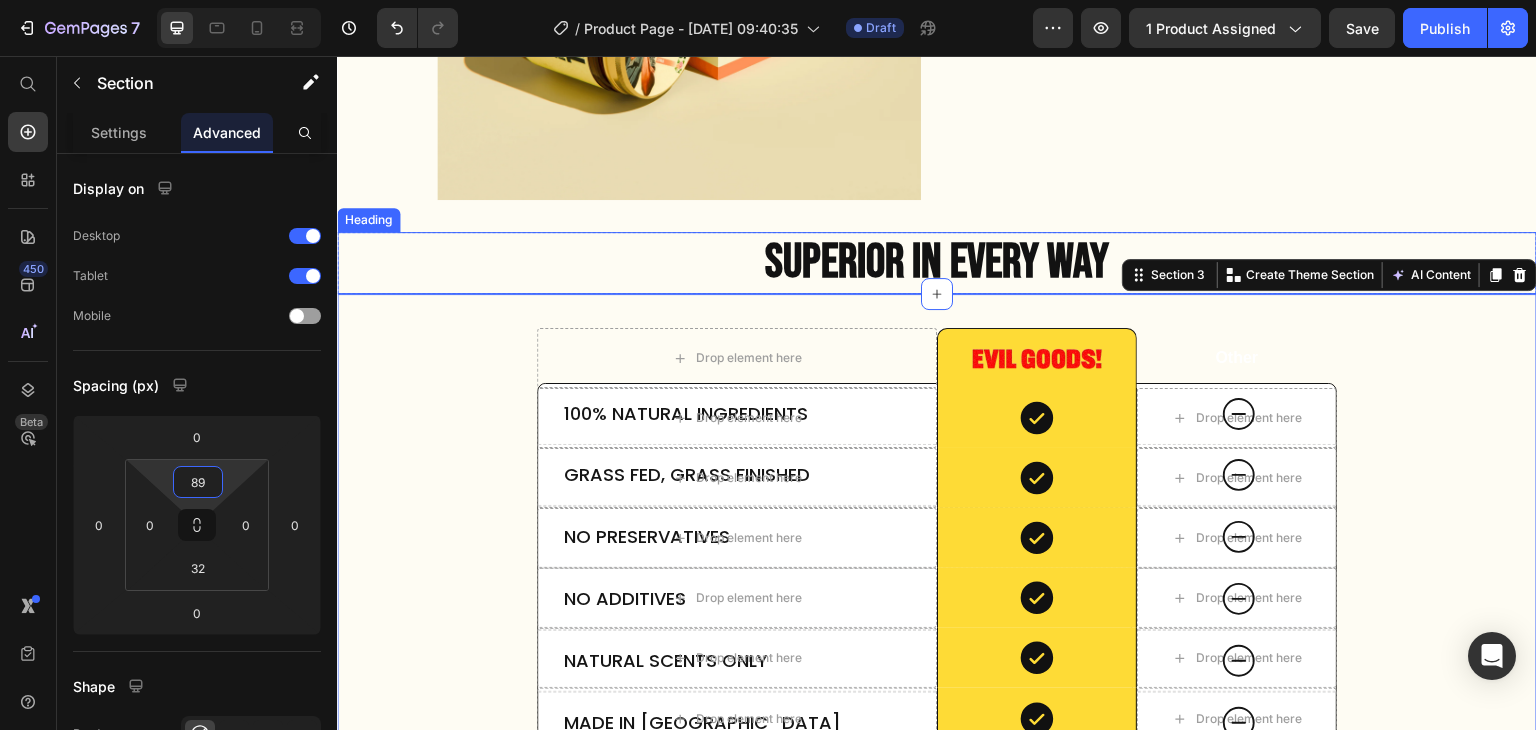 click on "SUPERIOR IN EVERY WAY" at bounding box center (937, 263) 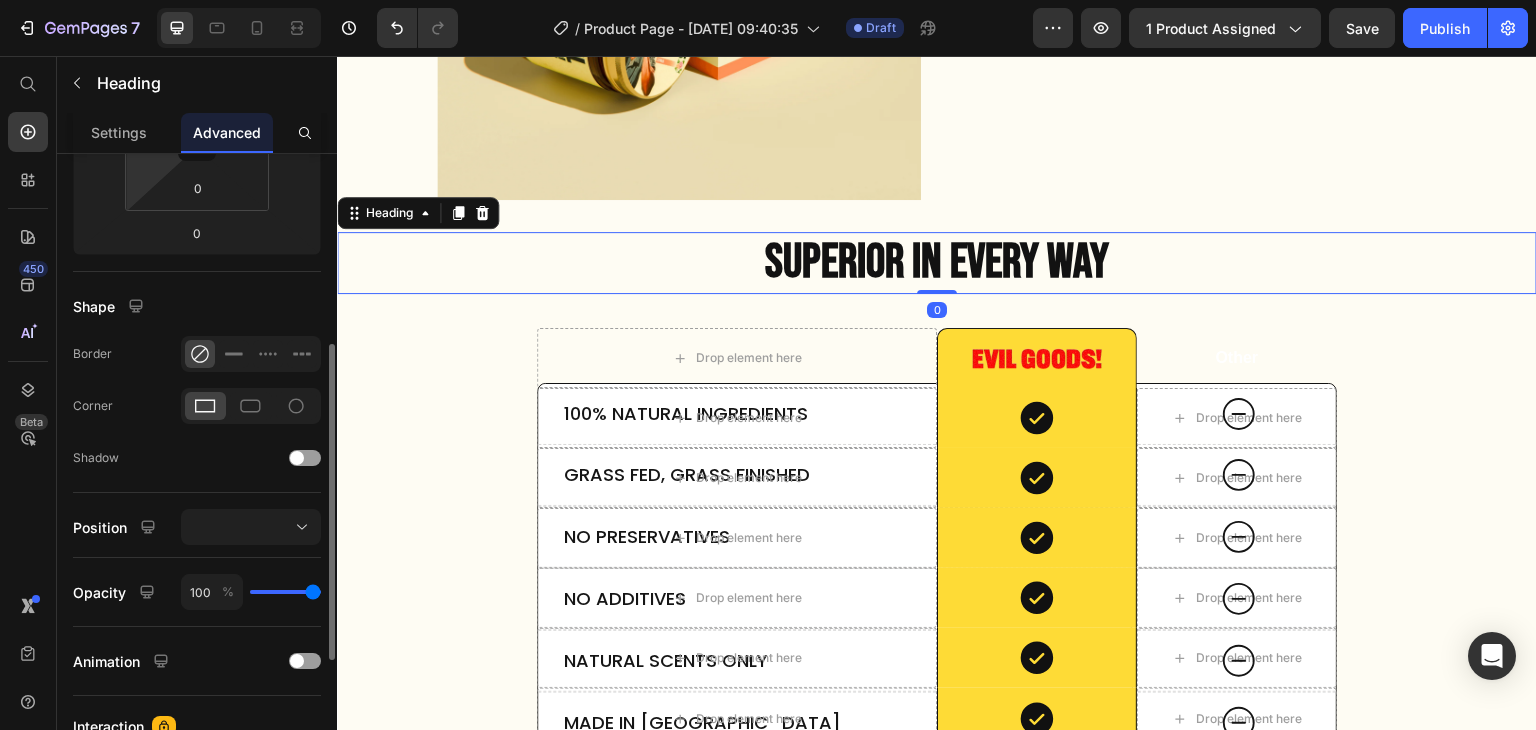 scroll, scrollTop: 404, scrollLeft: 0, axis: vertical 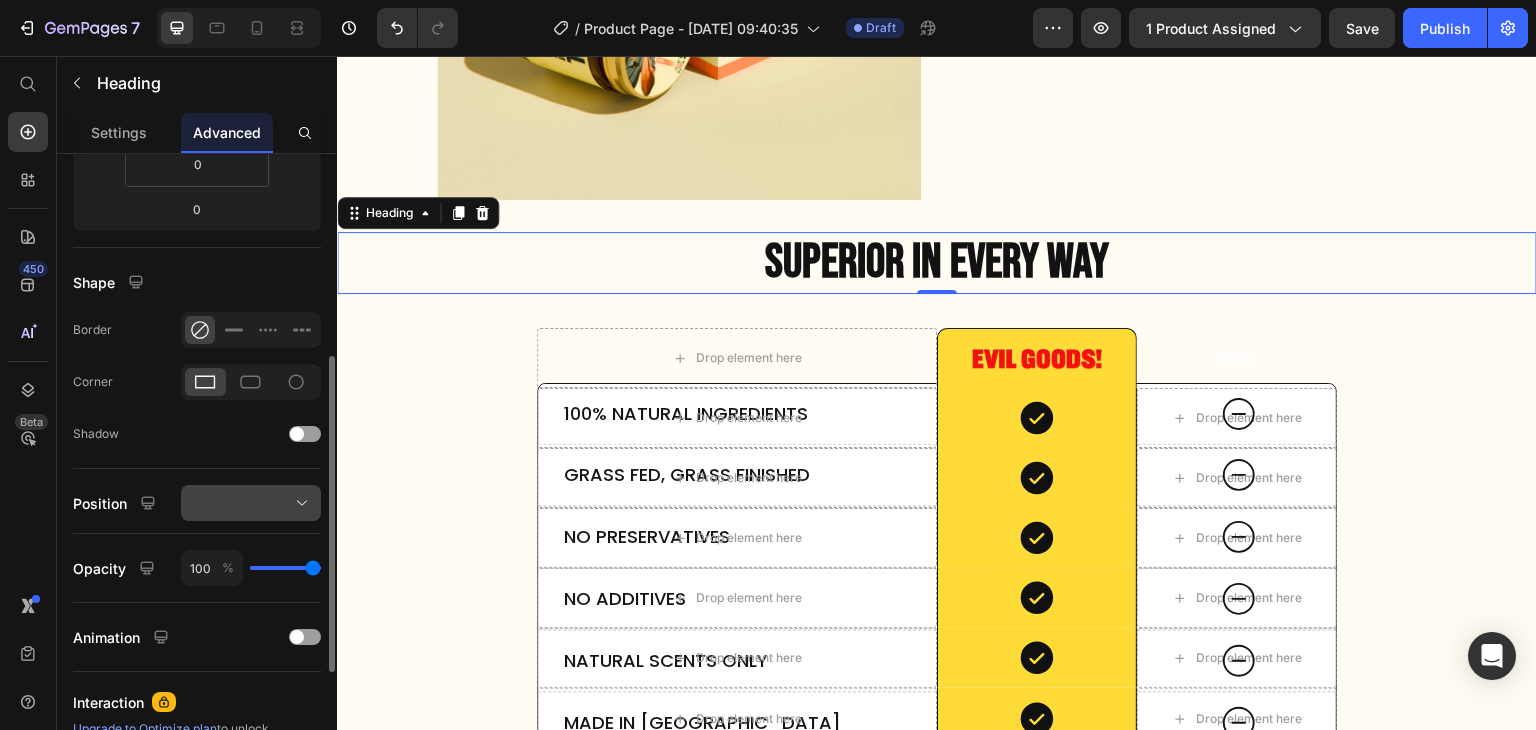 click at bounding box center [251, 503] 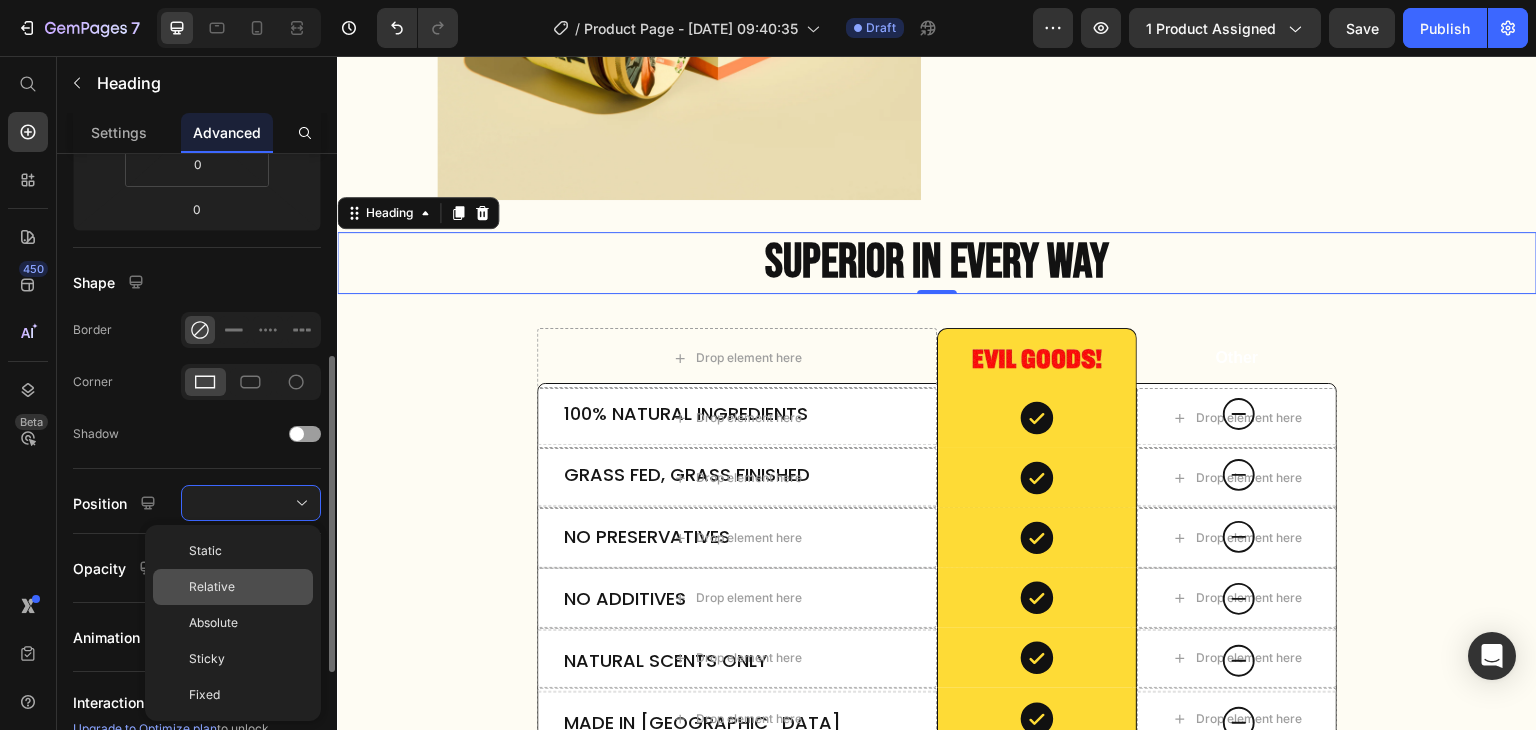 click on "Relative" at bounding box center (212, 587) 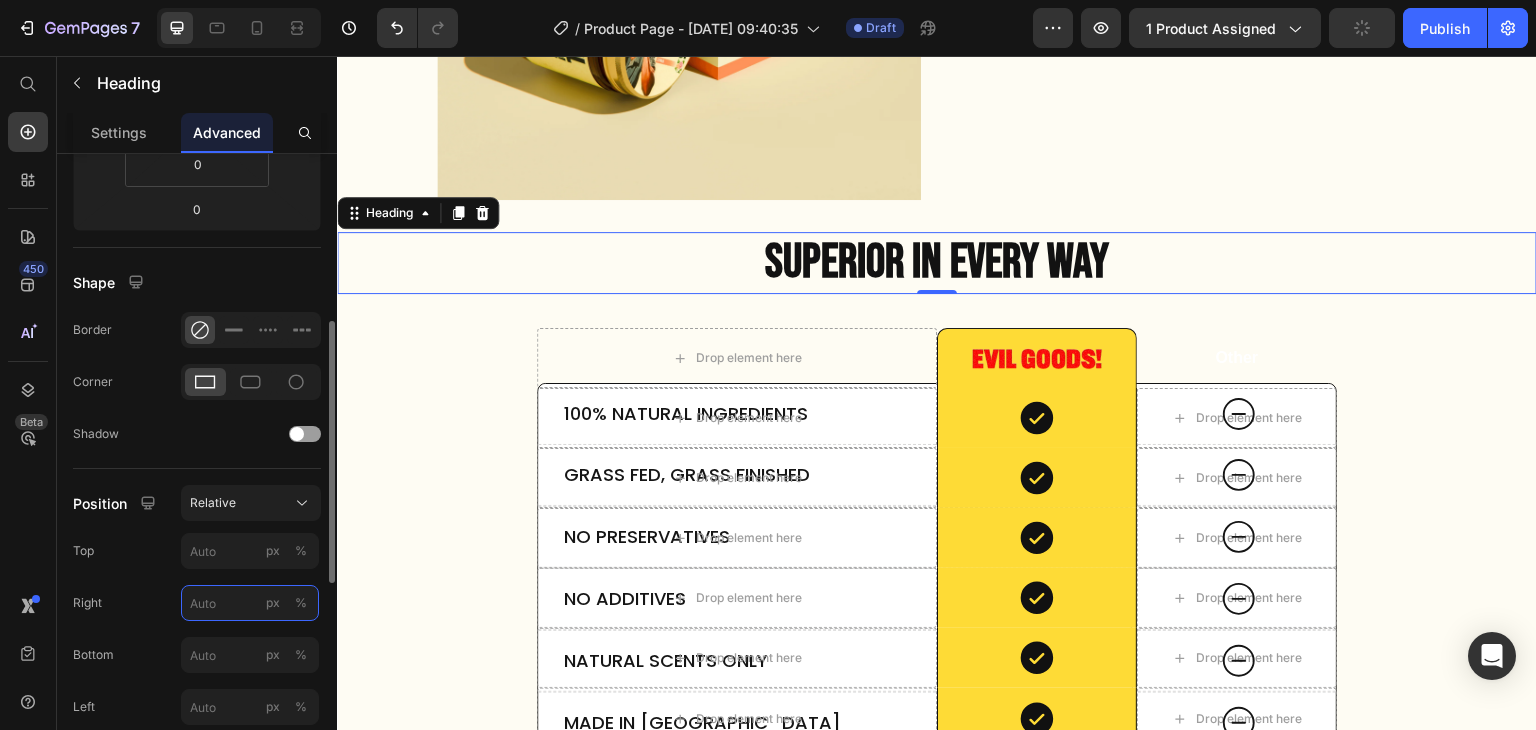 click on "px %" at bounding box center (250, 603) 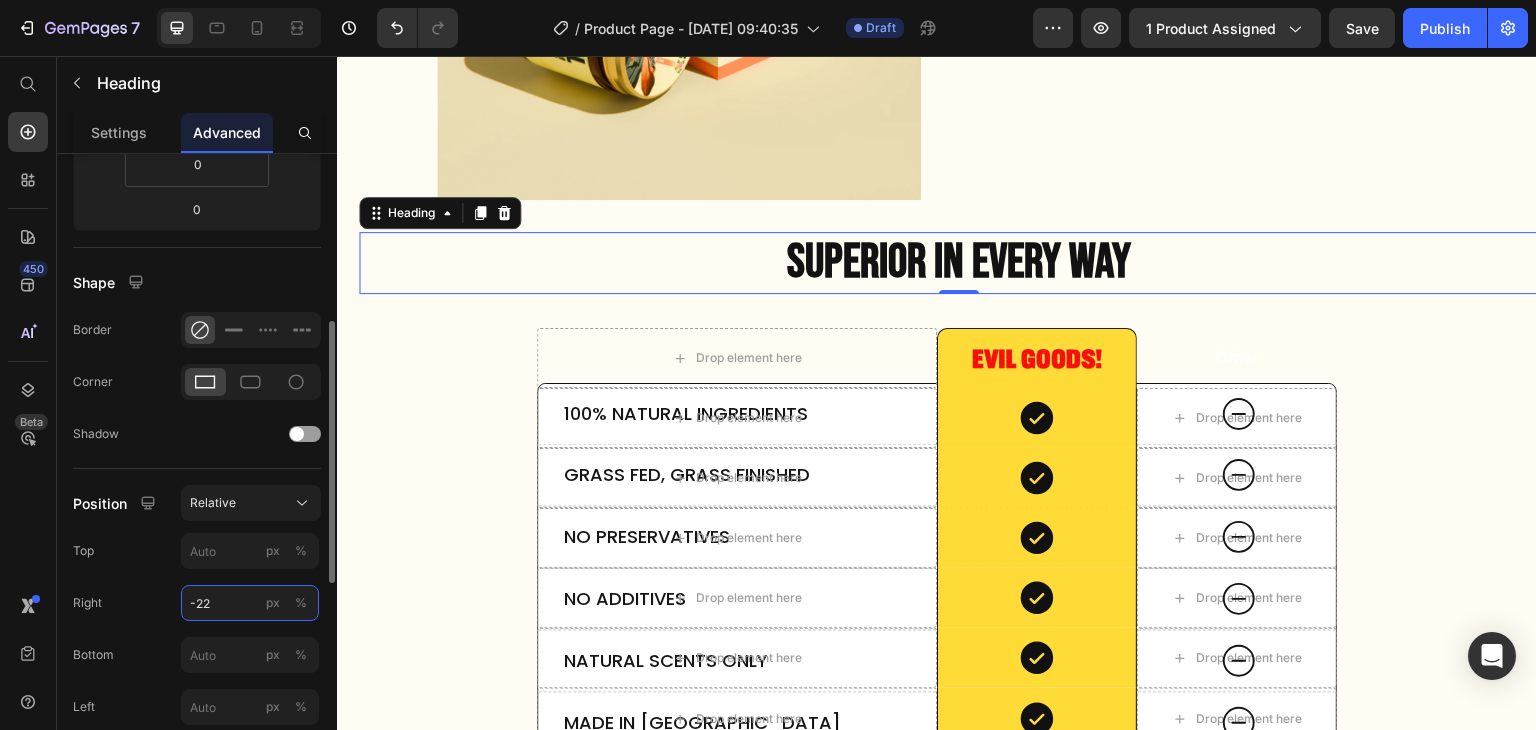 type on "-23" 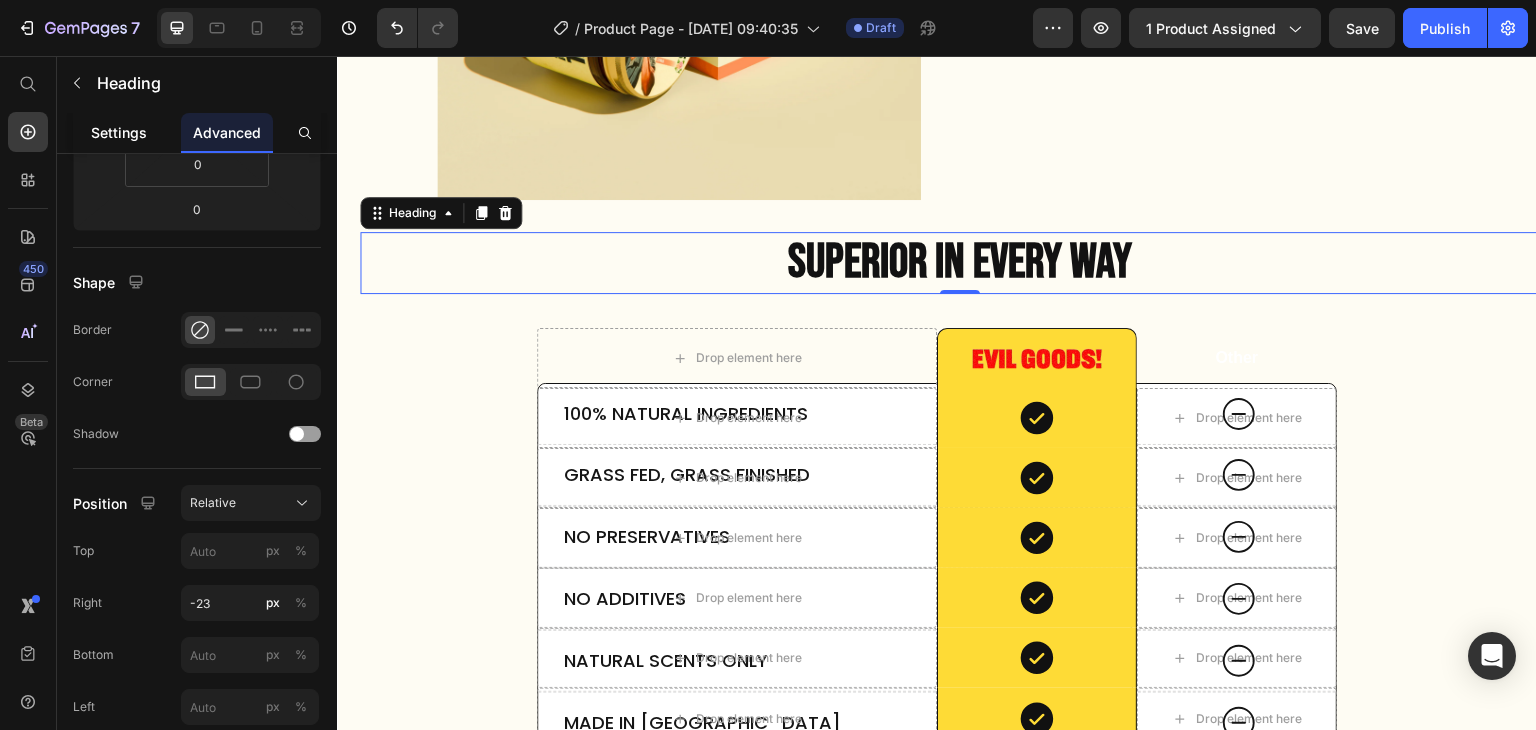 click on "Settings" 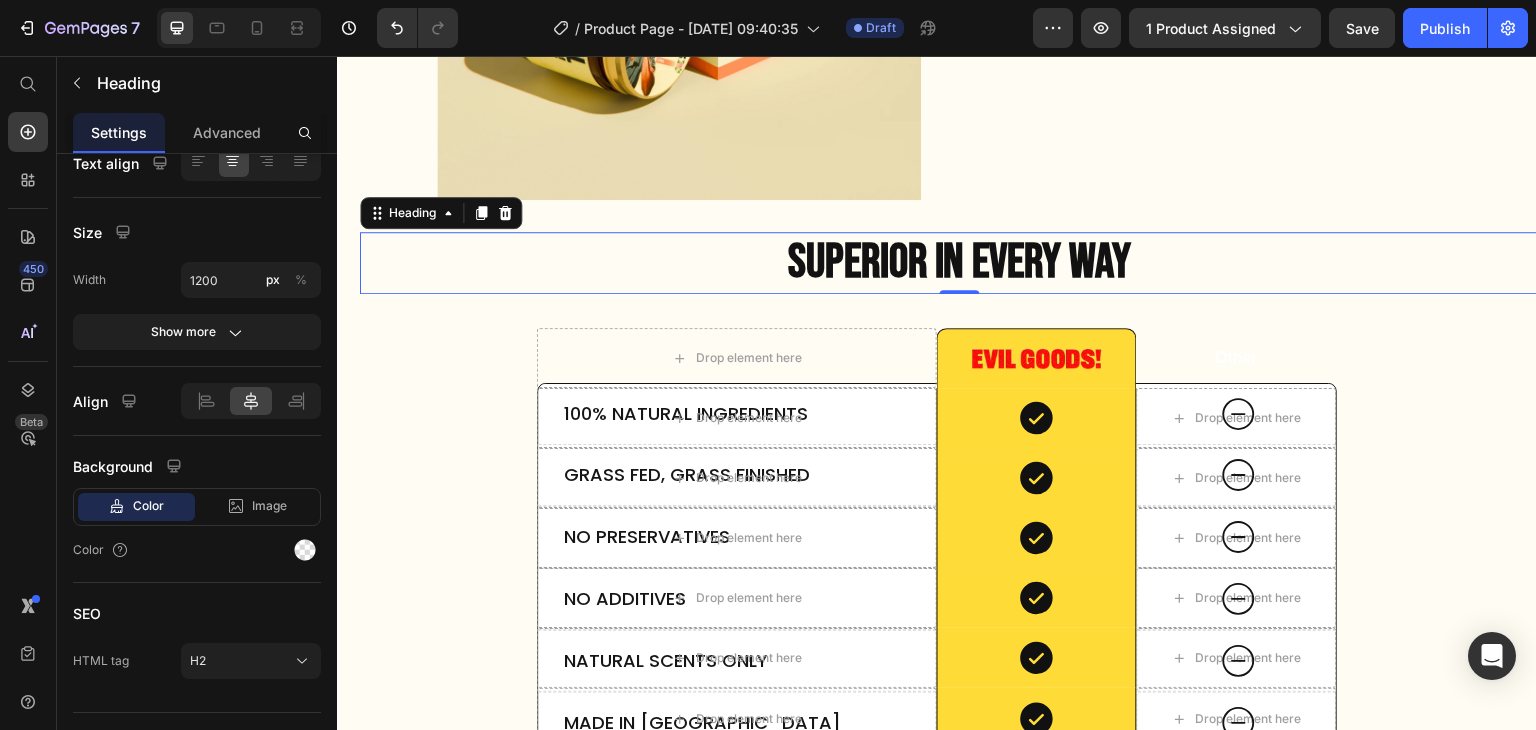 scroll, scrollTop: 0, scrollLeft: 0, axis: both 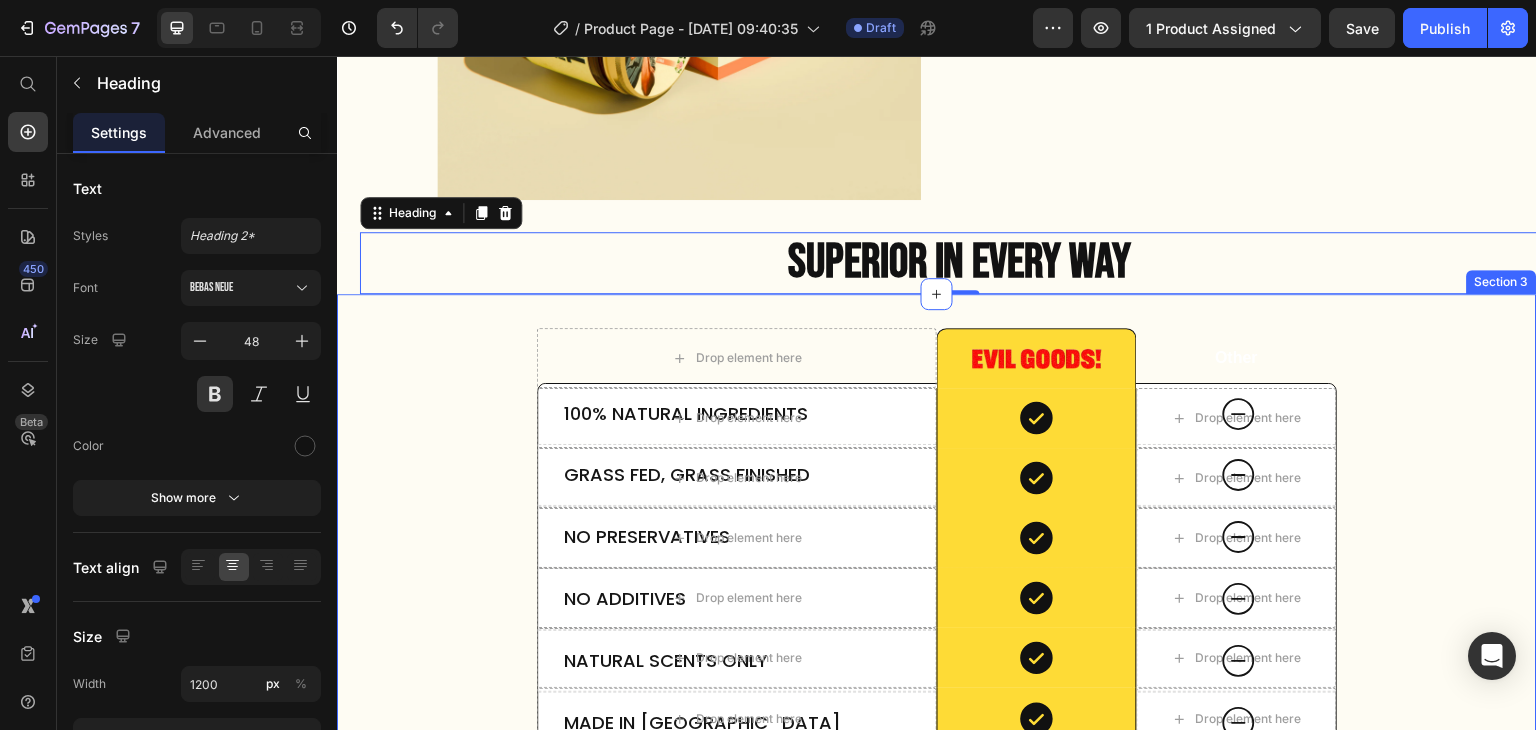 click on "100% Natural Ingredients Text Block
Drop element here
Icon Hero Banner Row Grass Fed, Grass Finished Text Block
Drop element here
Icon Hero Banner Row No Preservatives Text Block
Drop element here
Icon Hero Banner Row No Additives Text Block
Drop element here
Icon Hero Banner Row Natural Scents Only Text Block
Drop element here
Icon Hero Banner Row Made in [GEOGRAPHIC_DATA] Text Block
Drop element here
Icon Hero Banner Row Row
Drop element here Image Row Other Text Block Row
Drop element here
Icon Row
Drop element here Row
Drop element here
Icon Row
Drop element here Row
Drop element here
Icon Row
Drop element here Row" at bounding box center [937, 568] 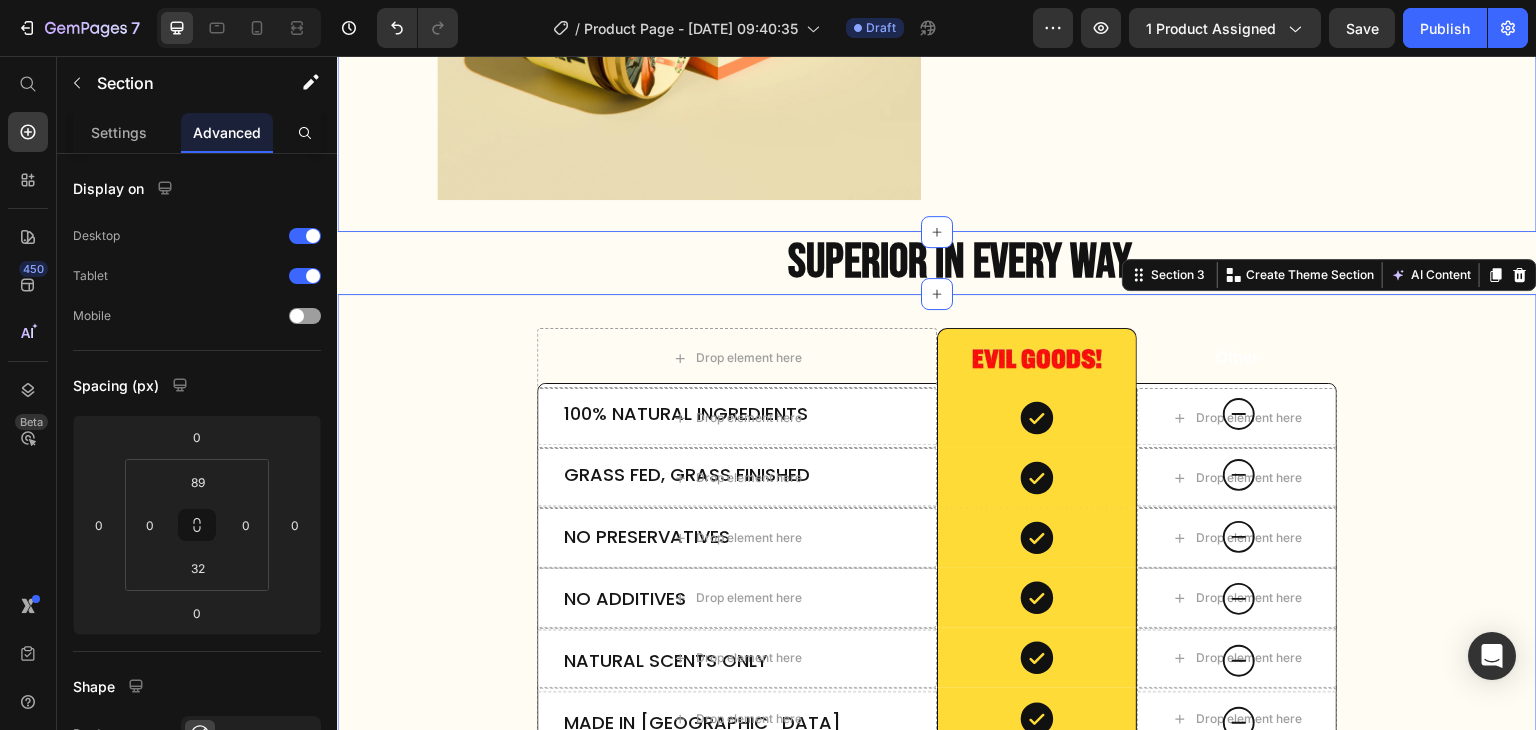 click on "Product Images Image Image Image
Icon
Icon
Icon
Icon
Icon Icon List Trusted by 350,000+ customers Text Block Row EVIL GOODS! All-in-One Skin Repair Moisturizer Product Title $34.99 Product Price $69.98 Product Price Row Our balm is is nearly  bioidentical  to your skin. That’s why it sinks in fast, feels natural, and helps your skin stay  healthy ,  smooth , and  youthful  over time. Text Block
Fights breakouts
Slows the look of aging
Deeply hydrating
Safe for sensitive, acne-prone skin
Soothes [MEDICAL_DATA]-prone skin
Non-comedogenic – keeps pores clear Item List
Drop element here Row Row Row Product Section 1" at bounding box center (937, -2010) 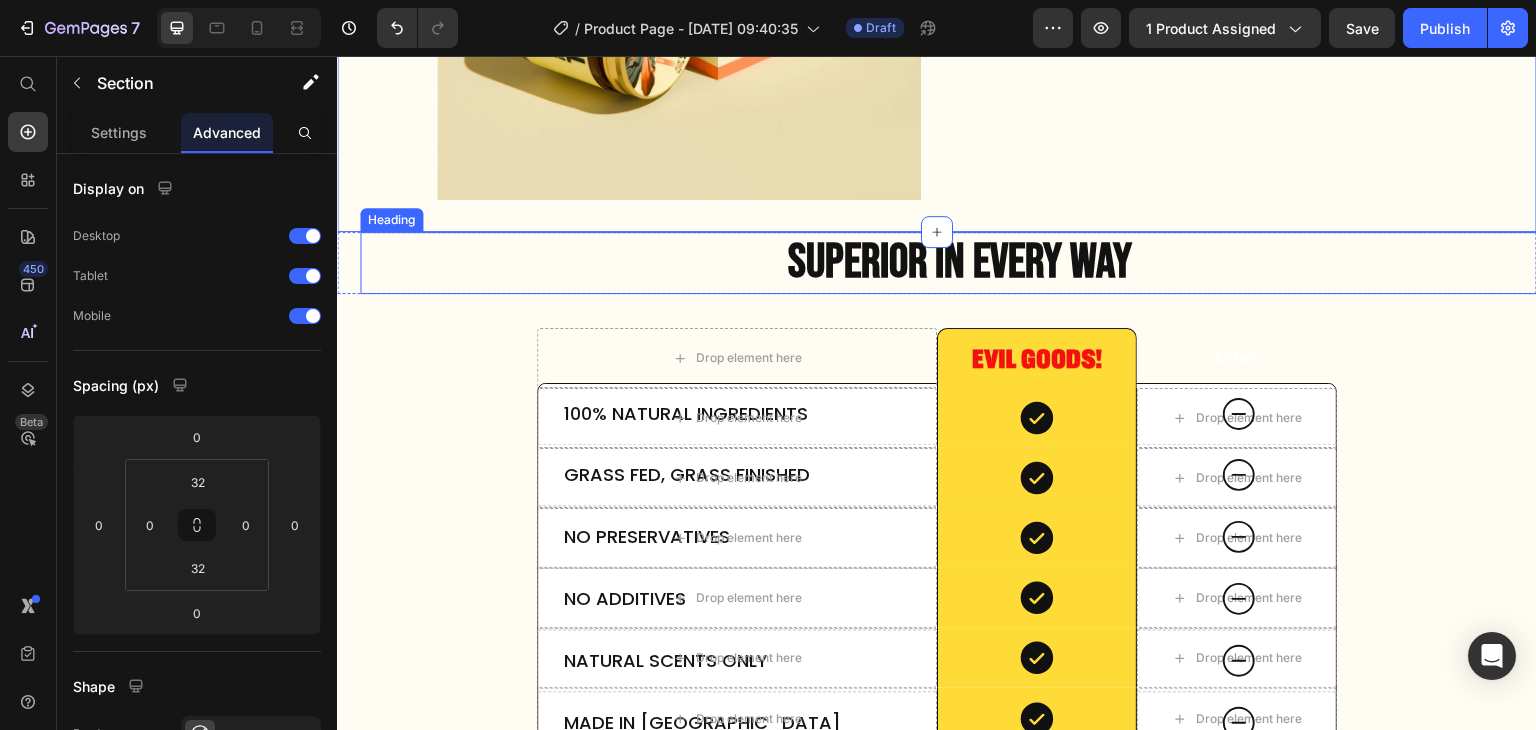 click on "SUPERIOR IN EVERY WAY" at bounding box center (960, 263) 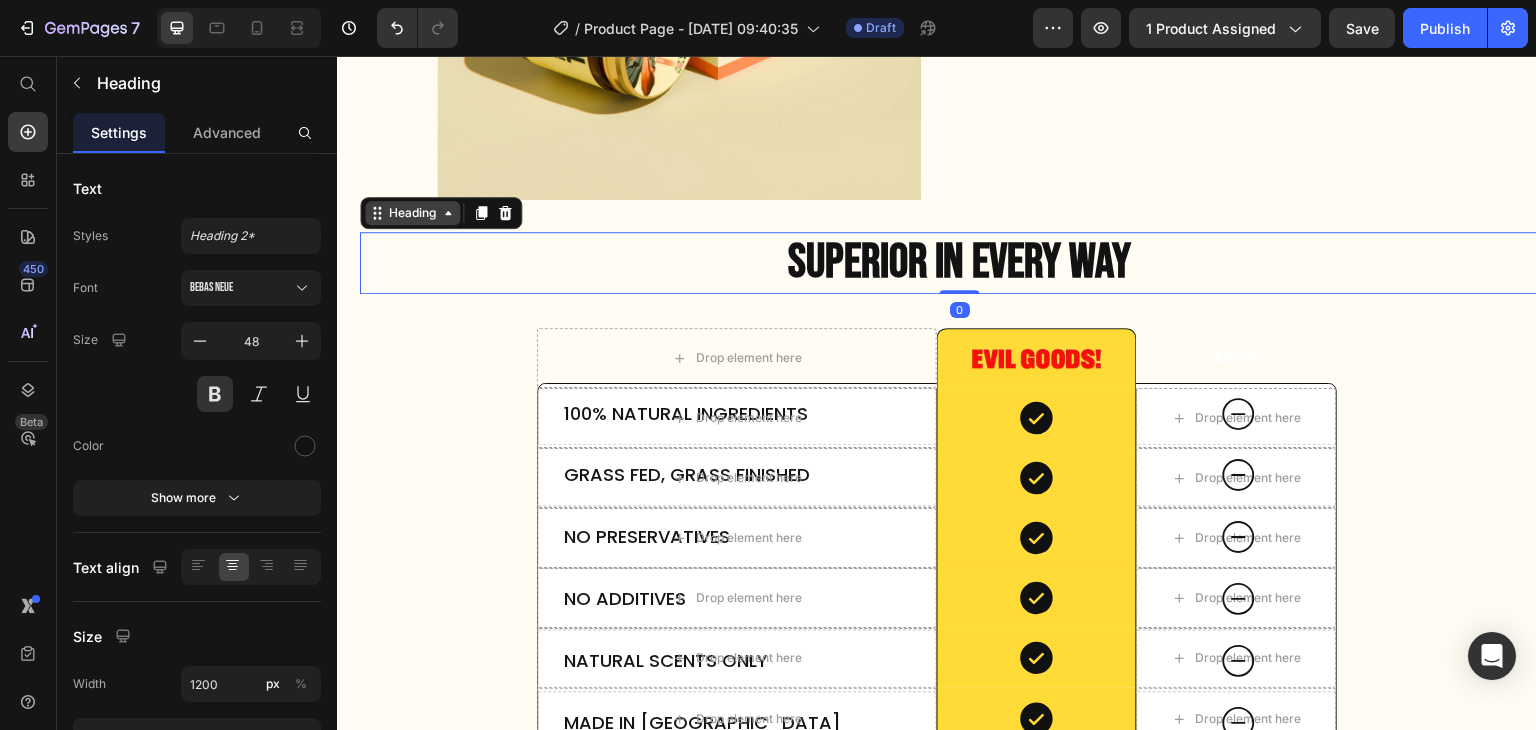 click 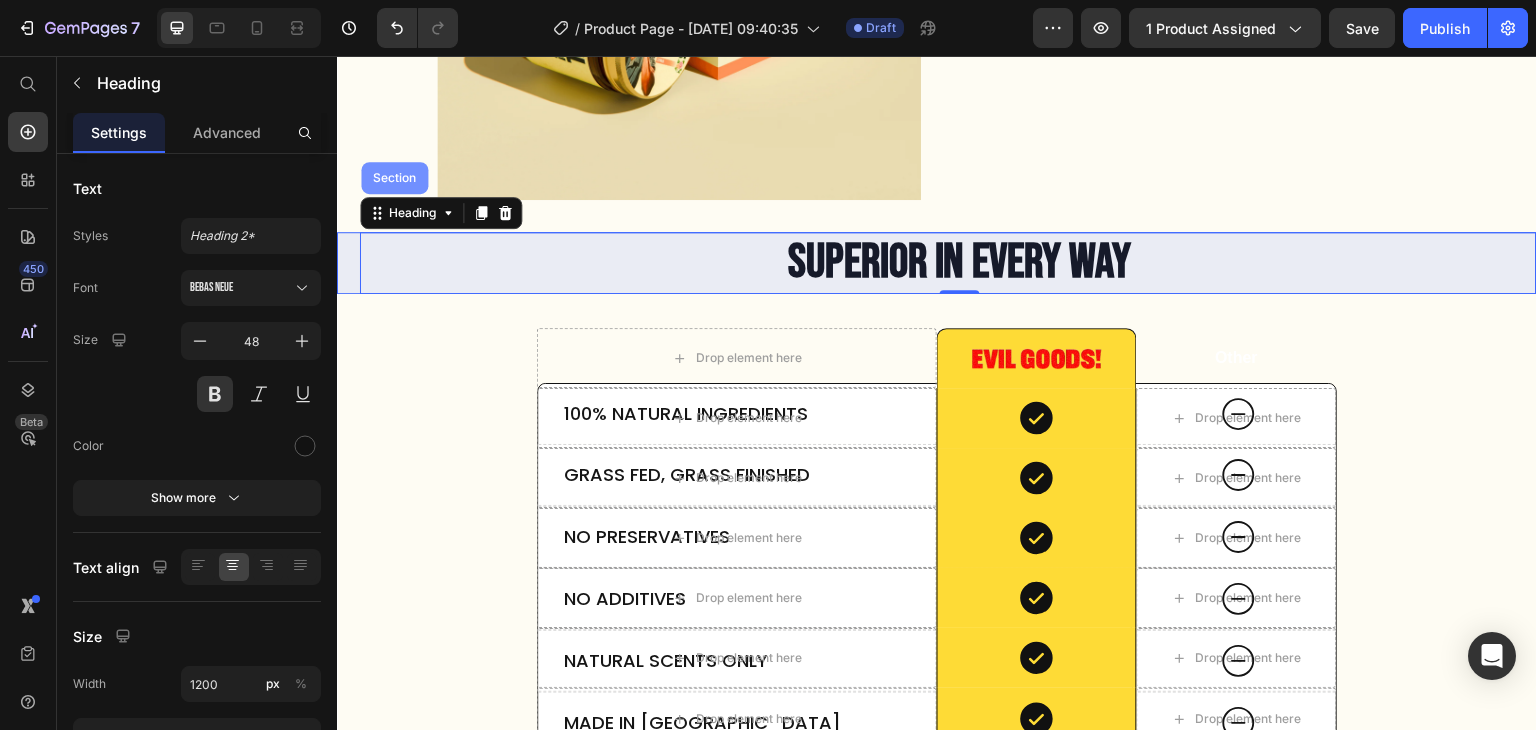 click on "Section" at bounding box center (394, 178) 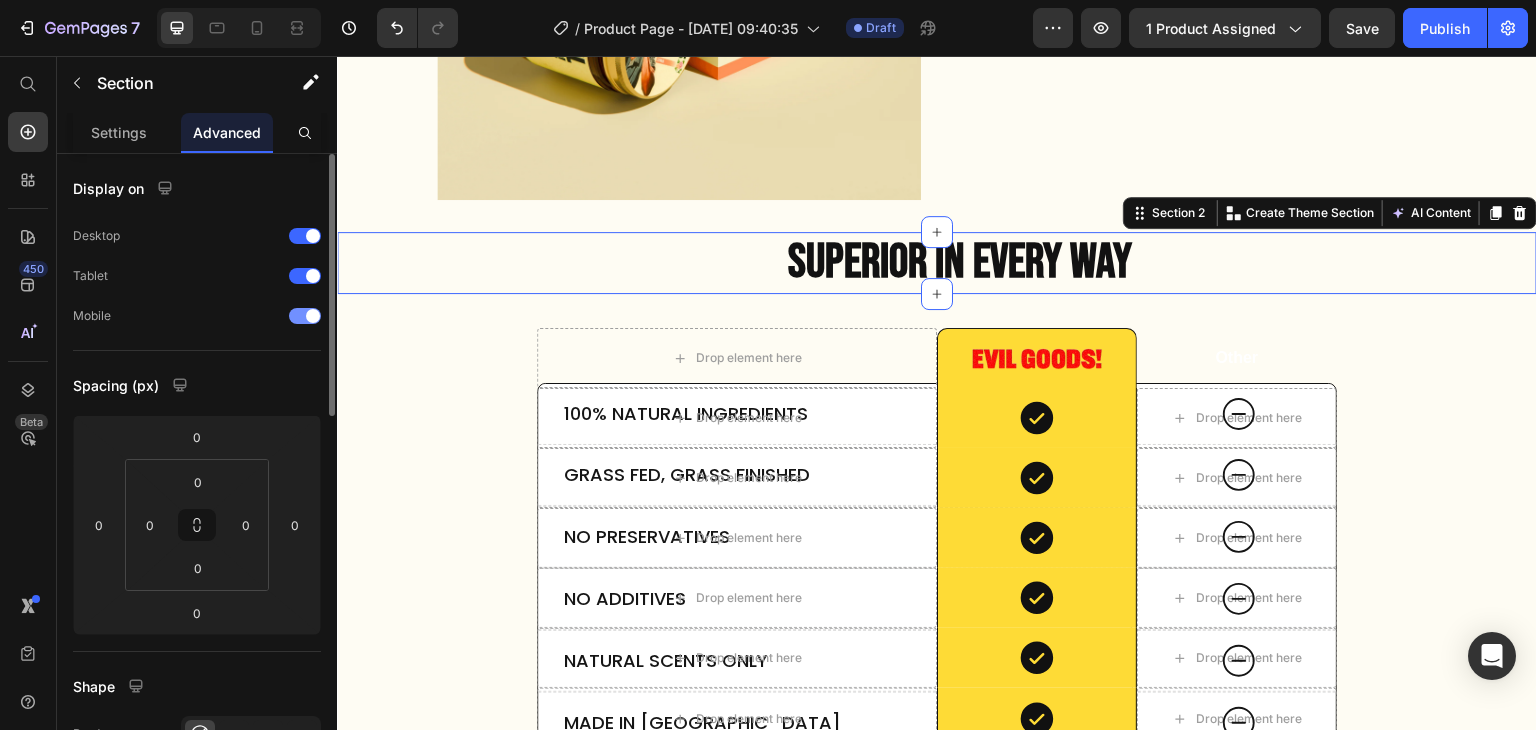 click at bounding box center (305, 316) 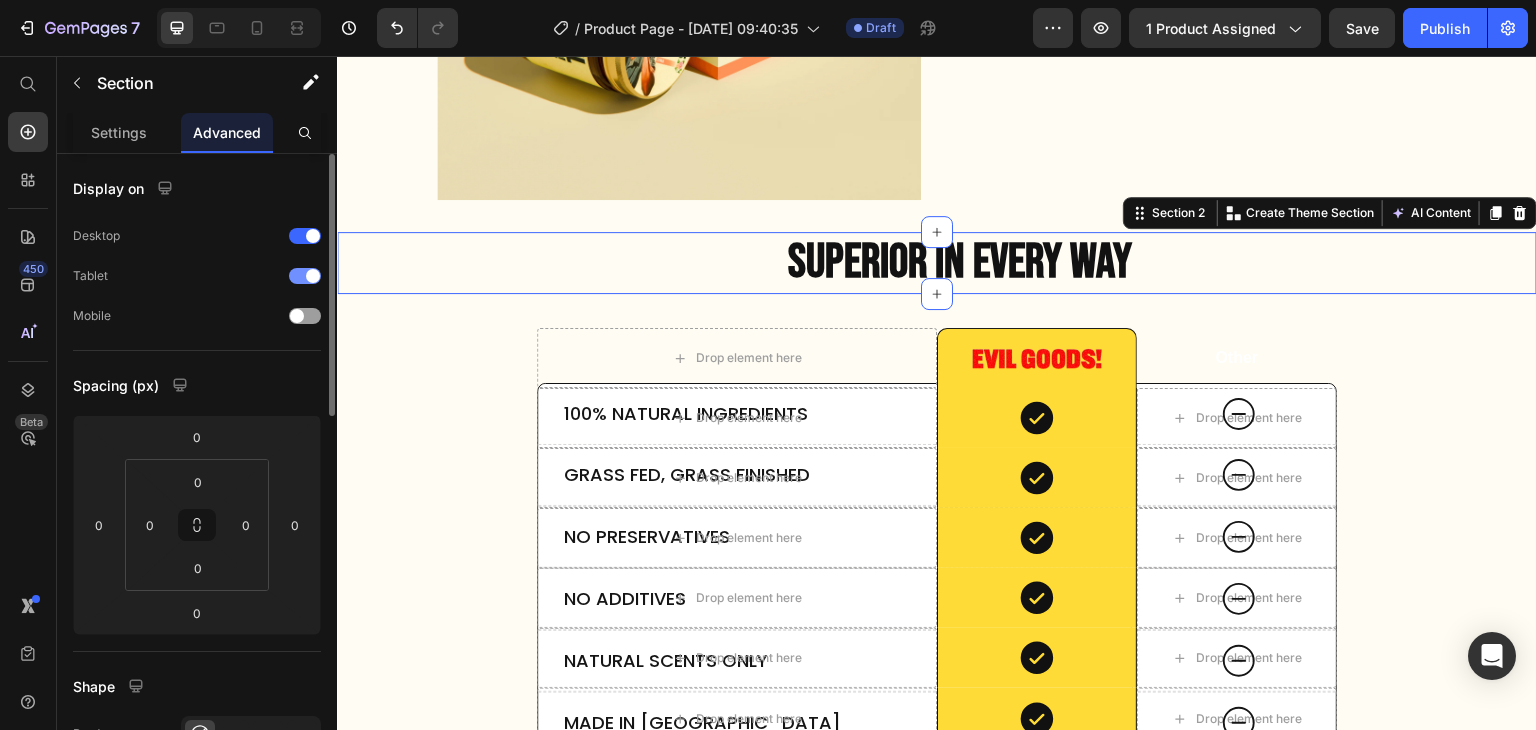 click at bounding box center [305, 276] 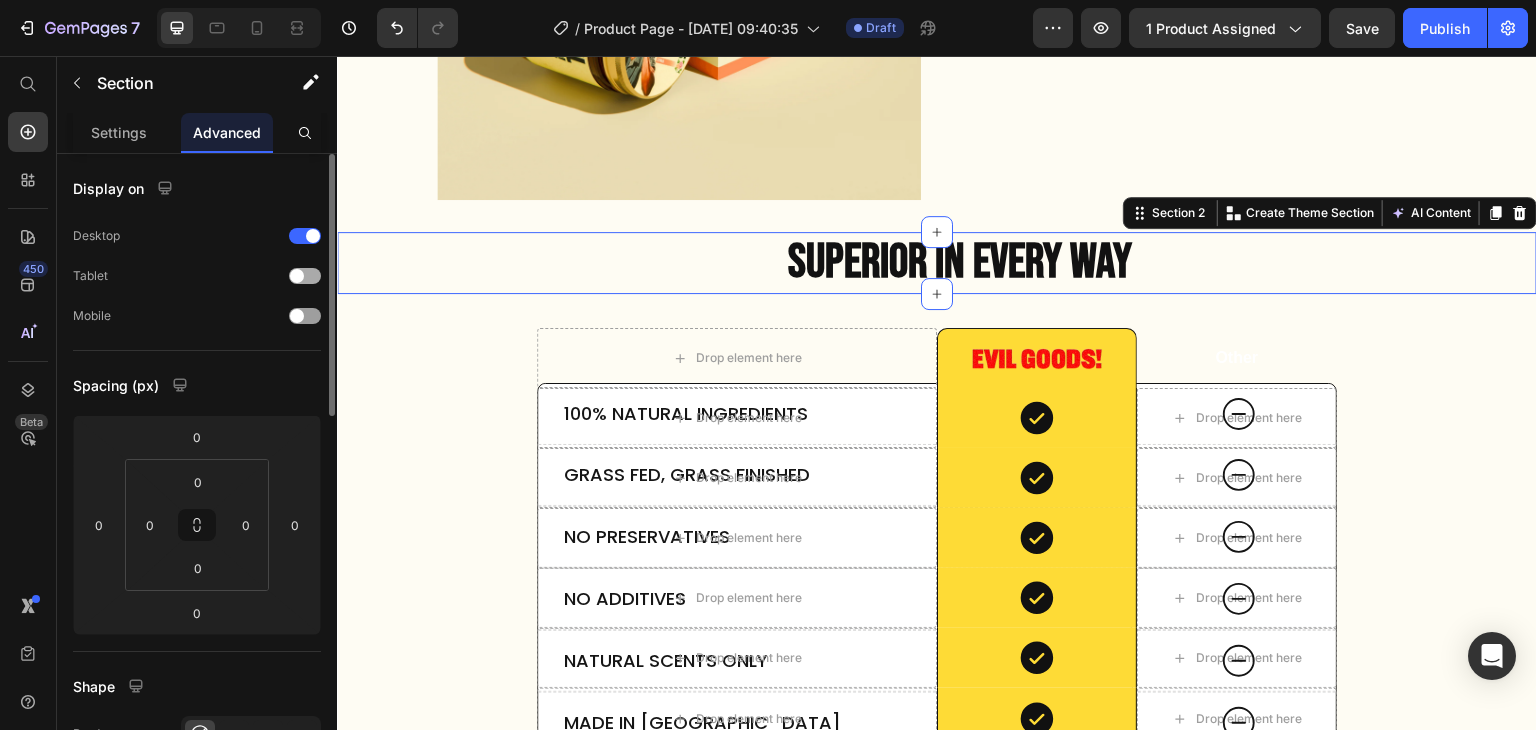 click at bounding box center (305, 276) 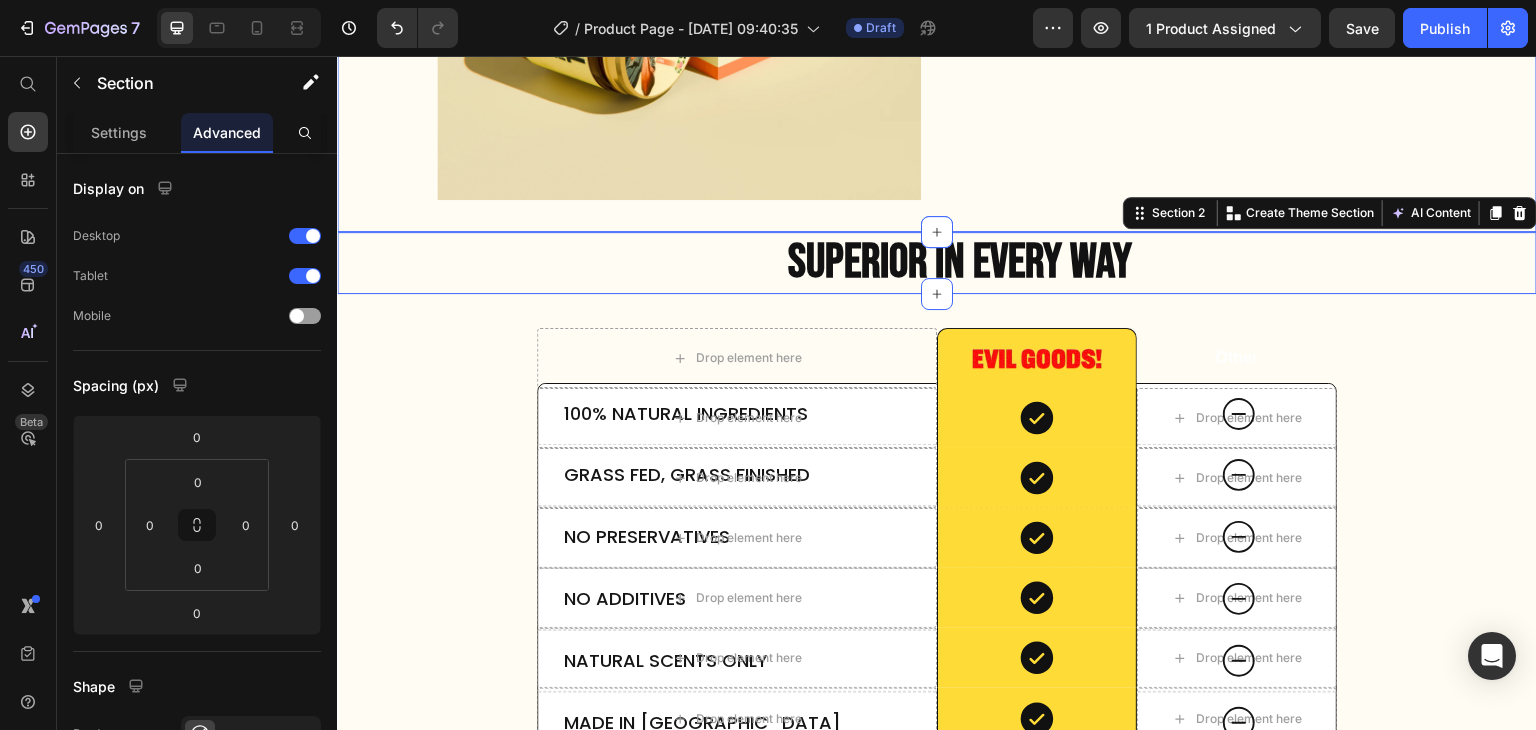 click on "Product Images Image Image Image
Icon
Icon
Icon
Icon
Icon Icon List Trusted by 350,000+ customers Text Block Row EVIL GOODS! All-in-One Skin Repair Moisturizer Product Title $34.99 Product Price $69.98 Product Price Row Our balm is is nearly  bioidentical  to your skin. That’s why it sinks in fast, feels natural, and helps your skin stay  healthy ,  smooth , and  youthful  over time. Text Block
Fights breakouts
Slows the look of aging
Deeply hydrating
Safe for sensitive, acne-prone skin
Soothes [MEDICAL_DATA]-prone skin
Non-comedogenic – keeps pores clear Item List
Drop element here Row Row Row Product Section 1" at bounding box center [937, -2010] 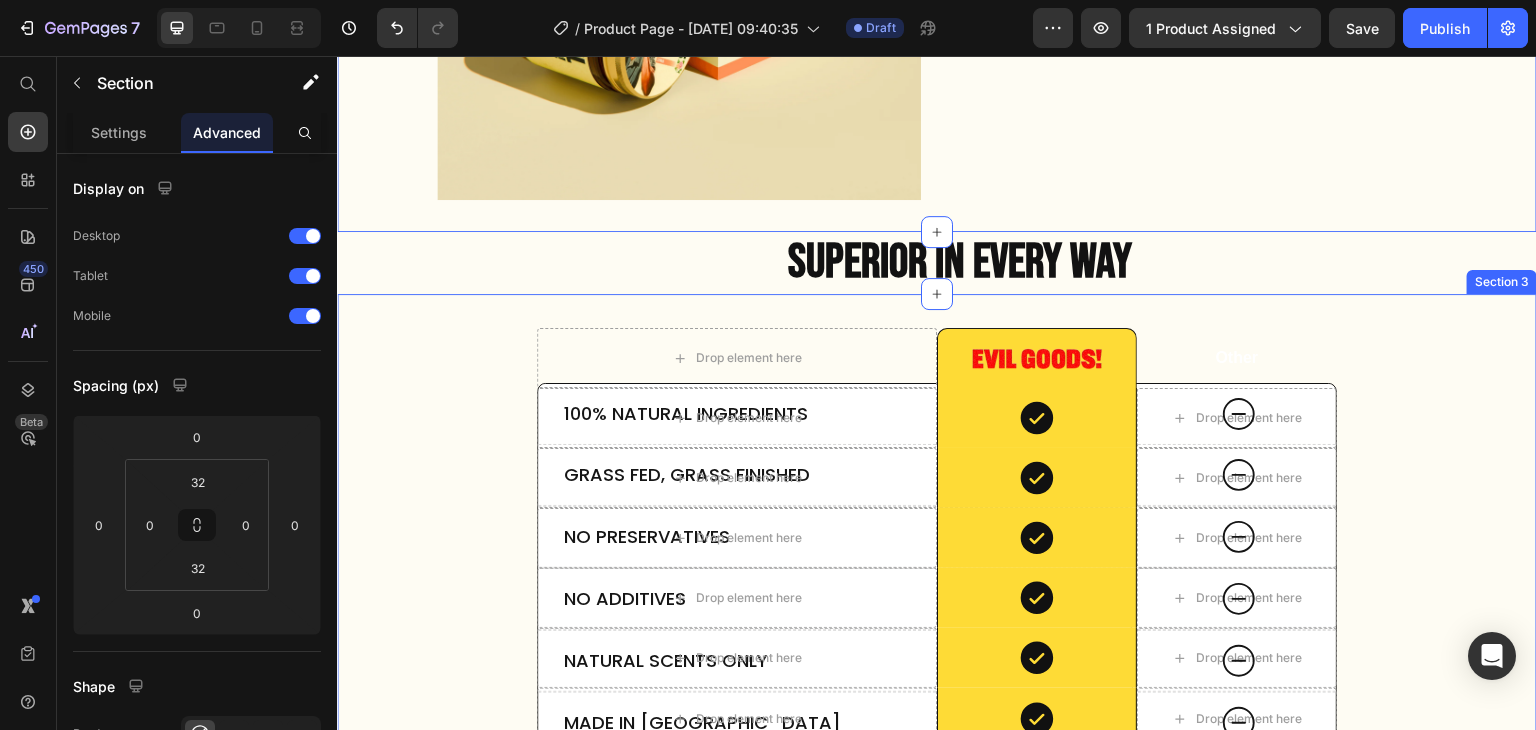 click on "100% Natural Ingredients Text Block
Drop element here
Icon Hero Banner Row Grass Fed, Grass Finished Text Block
Drop element here
Icon Hero Banner Row No Preservatives Text Block
Drop element here
Icon Hero Banner Row No Additives Text Block
Drop element here
Icon Hero Banner Row Natural Scents Only Text Block
Drop element here
Icon Hero Banner Row Made in [GEOGRAPHIC_DATA] Text Block
Drop element here
Icon Hero Banner Row Row
Drop element here Image Row Other Text Block Row
Drop element here
Icon Row
Drop element here Row
Drop element here
Icon Row
Drop element here Row
Drop element here
Icon Row
Drop element here Row" at bounding box center (937, 596) 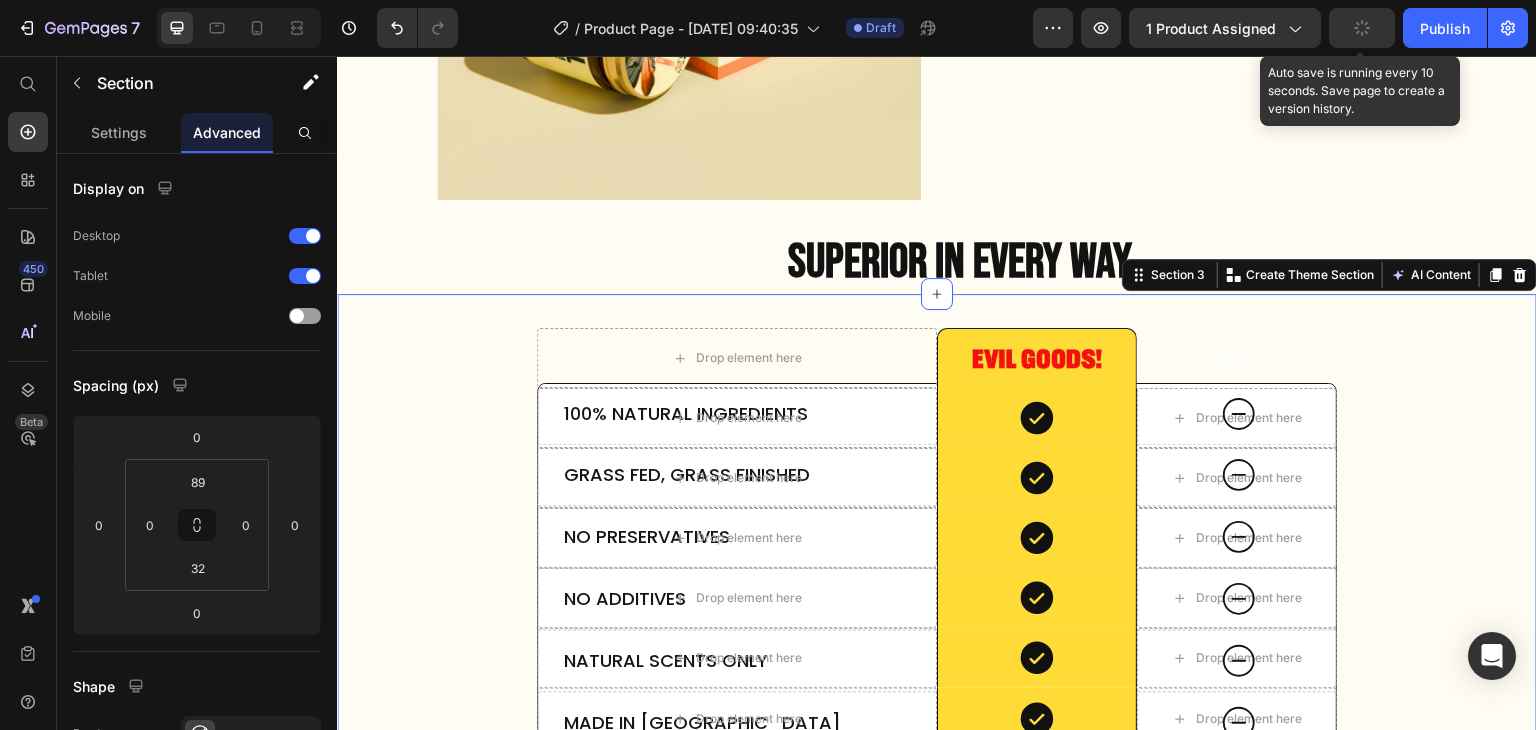 click 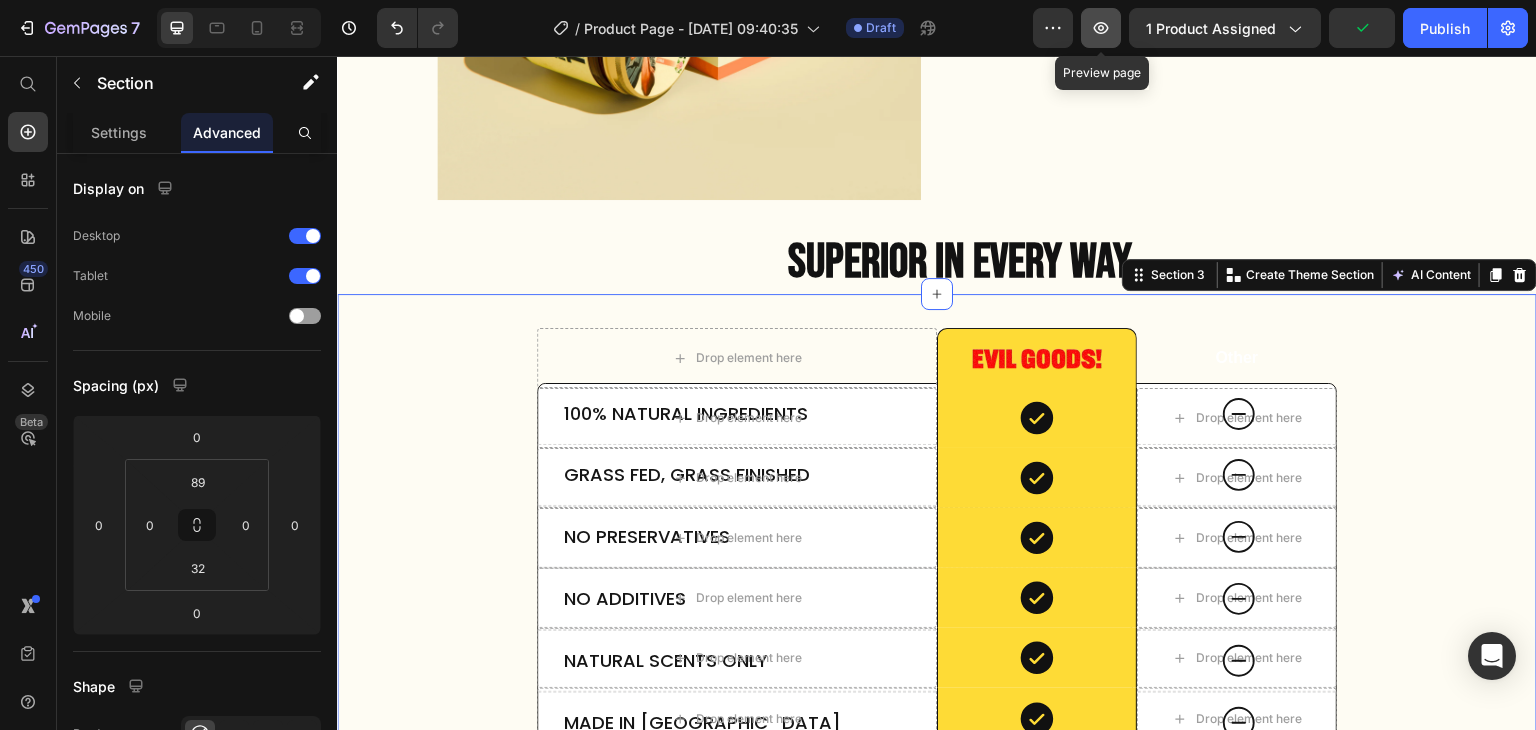 click 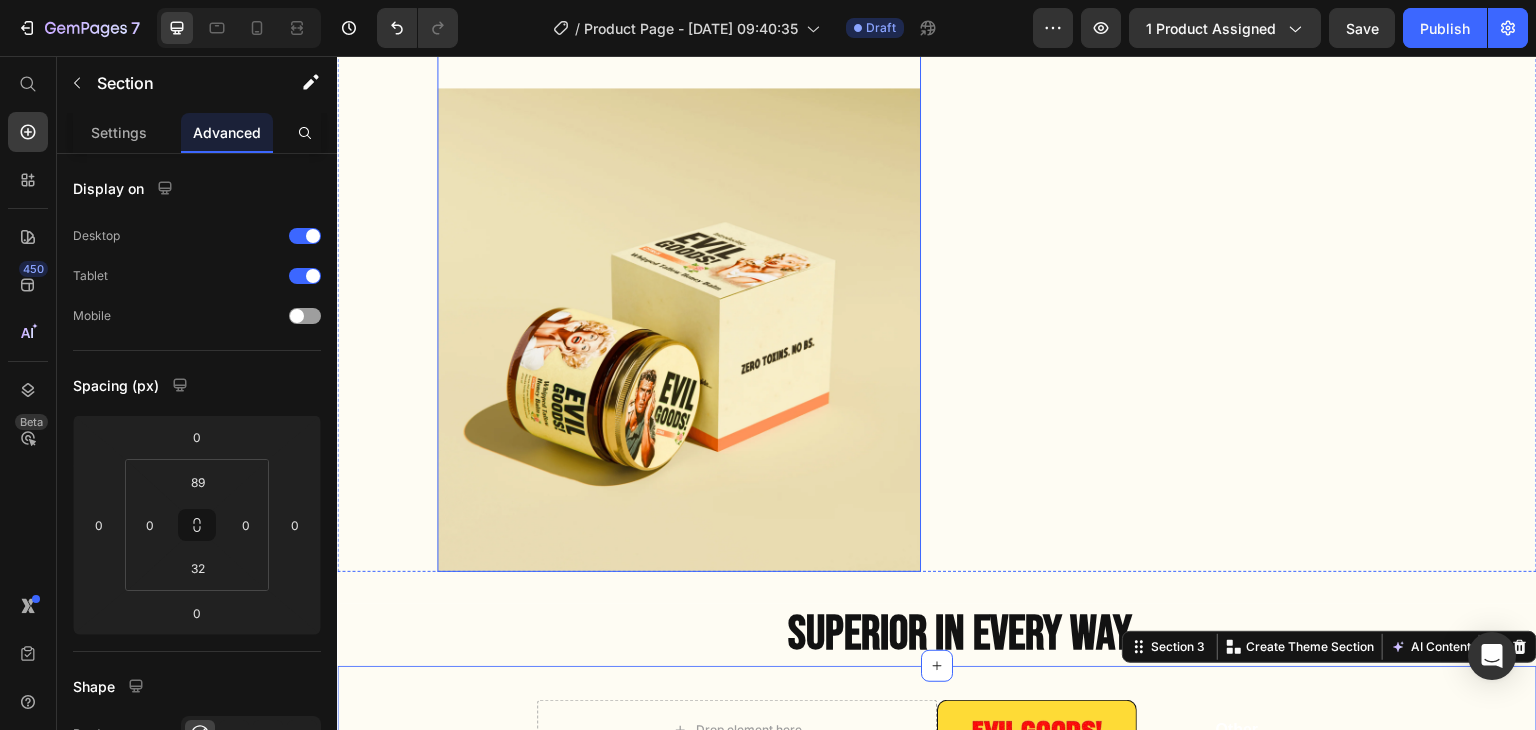 scroll, scrollTop: 3976, scrollLeft: 0, axis: vertical 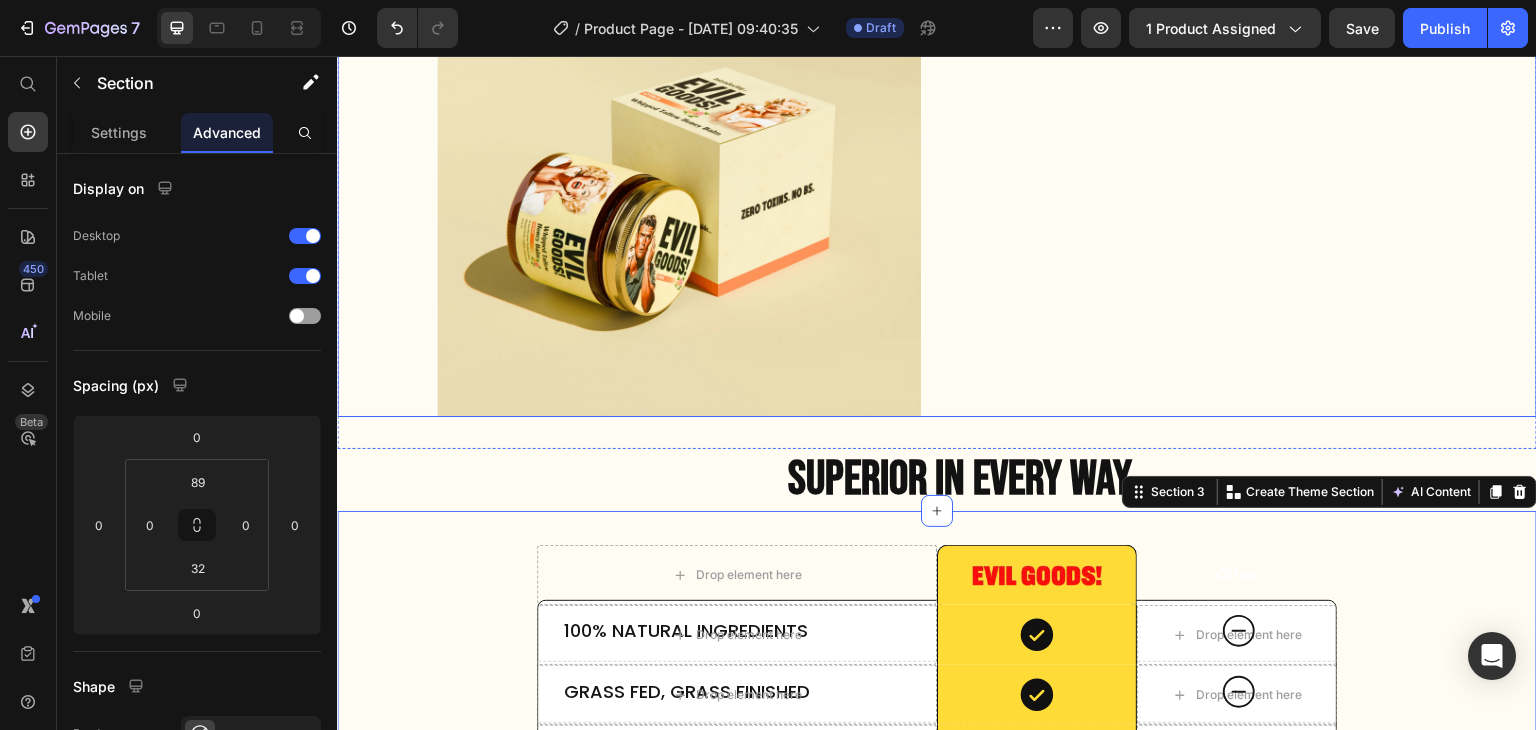 click on "Image Image Image
Icon
Icon
Icon
Icon
Icon Icon List Trusted by 350,000+ customers Text Block Row EVIL GOODS! All-in-One Skin Repair Moisturizer Product Title $34.99 Product Price $69.98 Product Price Row Our balm is is nearly  bioidentical  to your skin. That’s why it sinks in fast, feels natural, and helps your skin stay  healthy ,  smooth , and  youthful  over time. Text Block
Fights breakouts
Slows the look of aging
Deeply hydrating
Safe for sensitive, acne-prone skin
Soothes [MEDICAL_DATA]-prone skin
Non-comedogenic – keeps pores clear Item List
Drop element here Row Row Row" at bounding box center (1195, -1793) 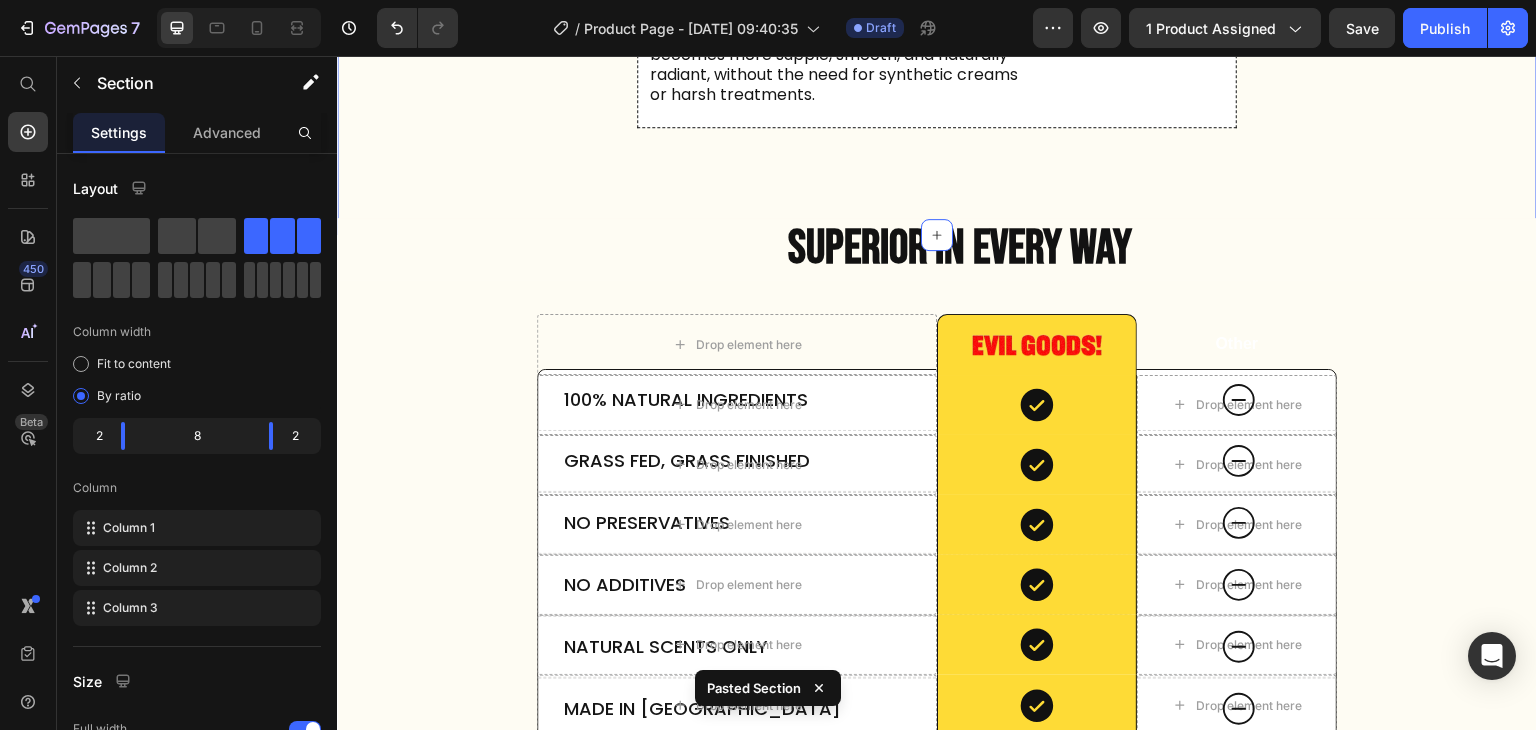 scroll, scrollTop: 5896, scrollLeft: 0, axis: vertical 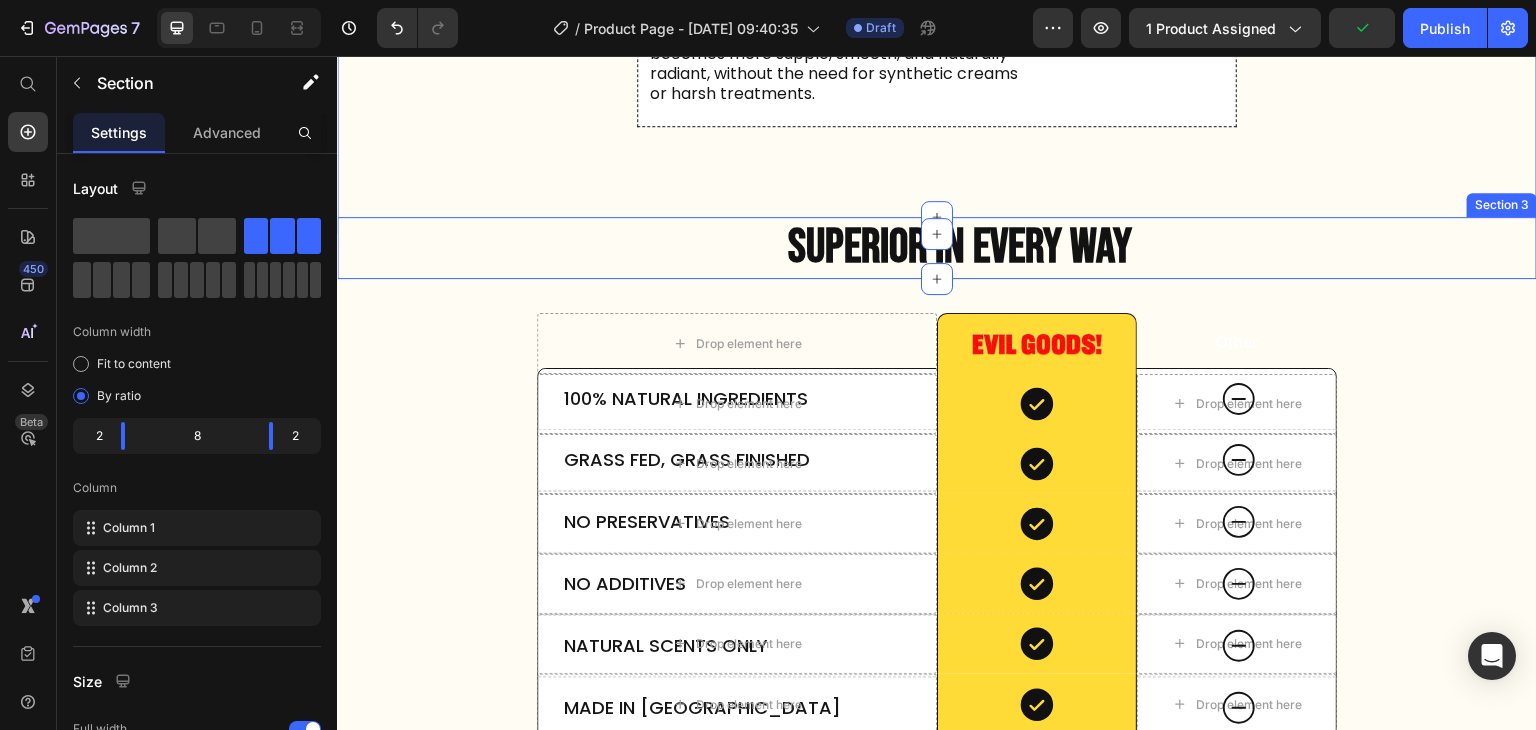 click on "SUPERIOR IN EVERY WAY Heading" at bounding box center (937, 248) 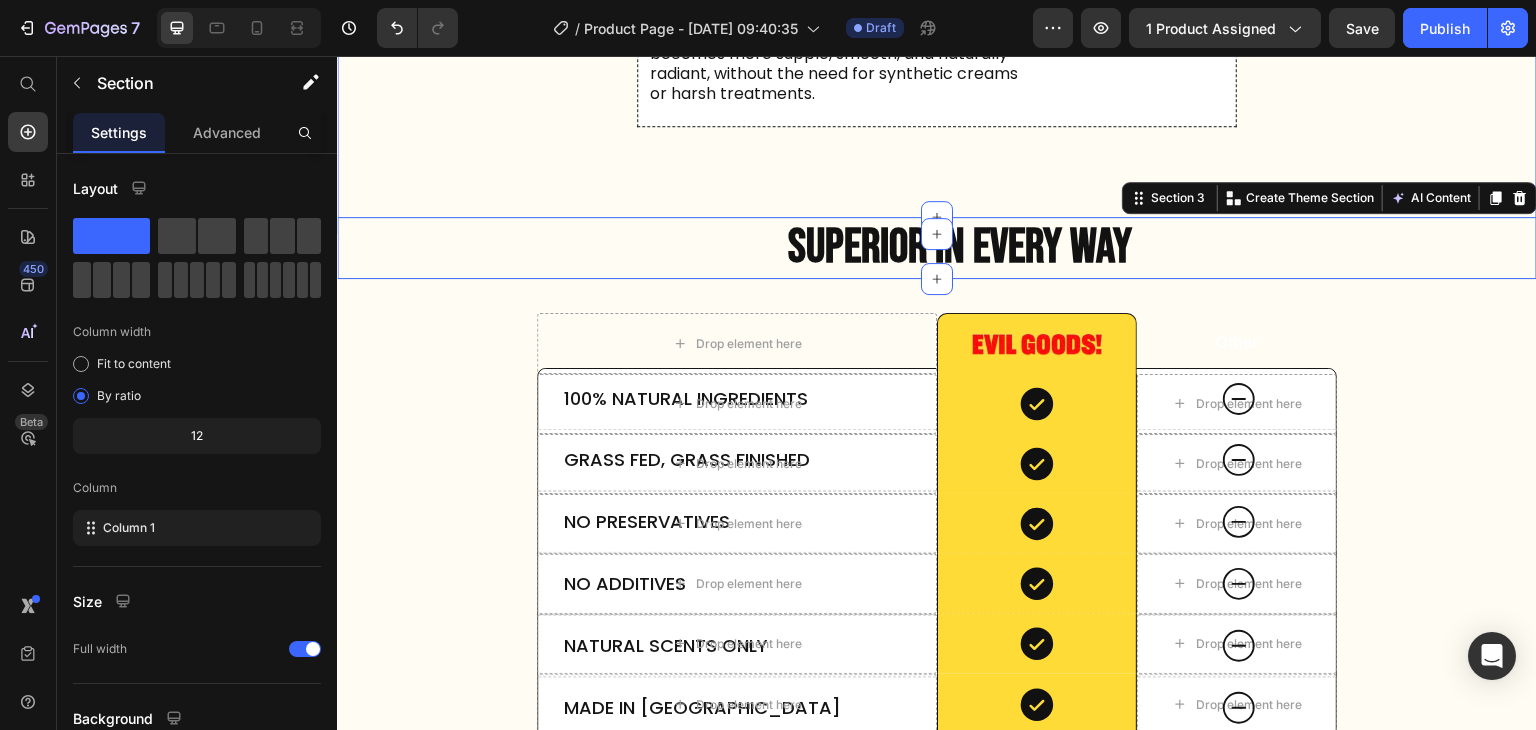 click on "Image" at bounding box center (431, -574) 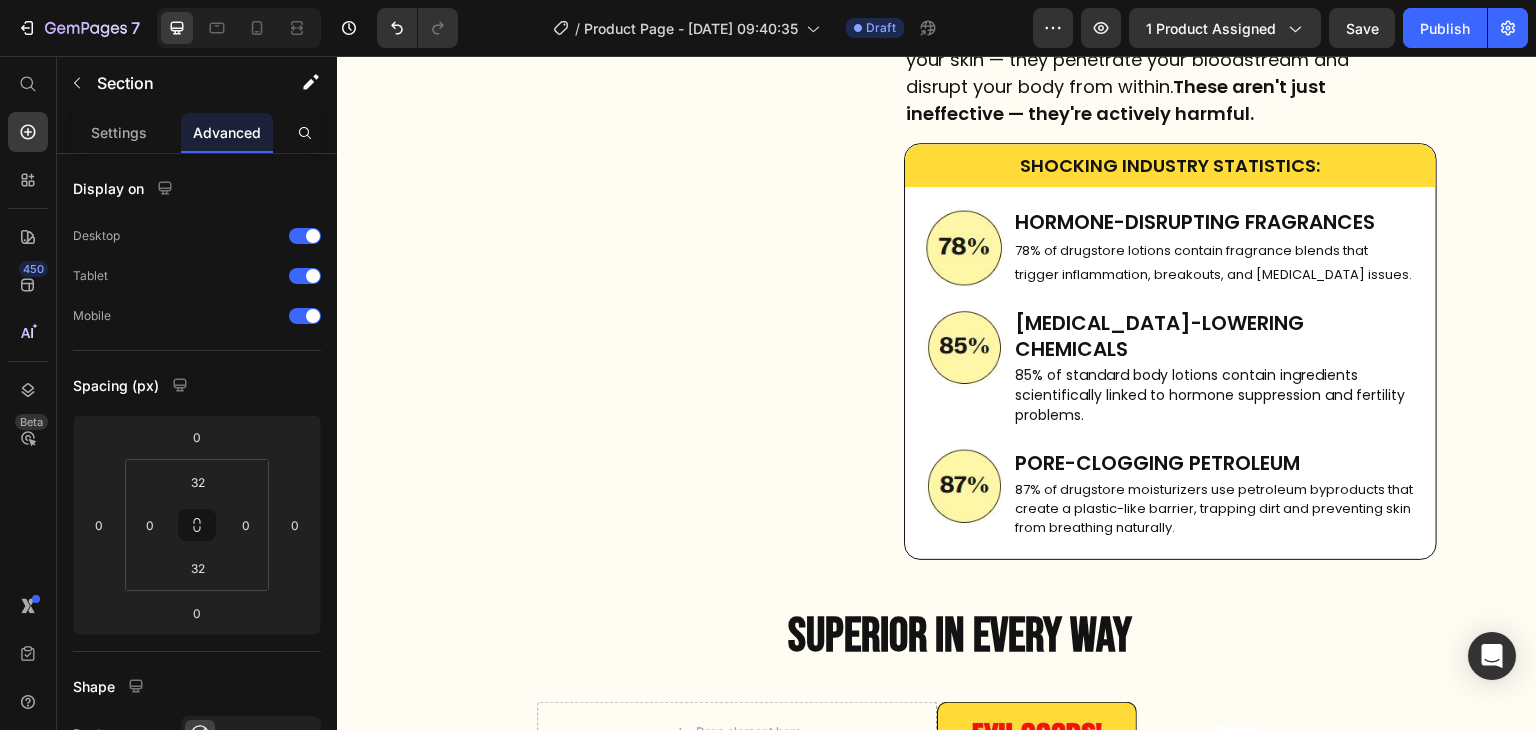 scroll, scrollTop: 6476, scrollLeft: 0, axis: vertical 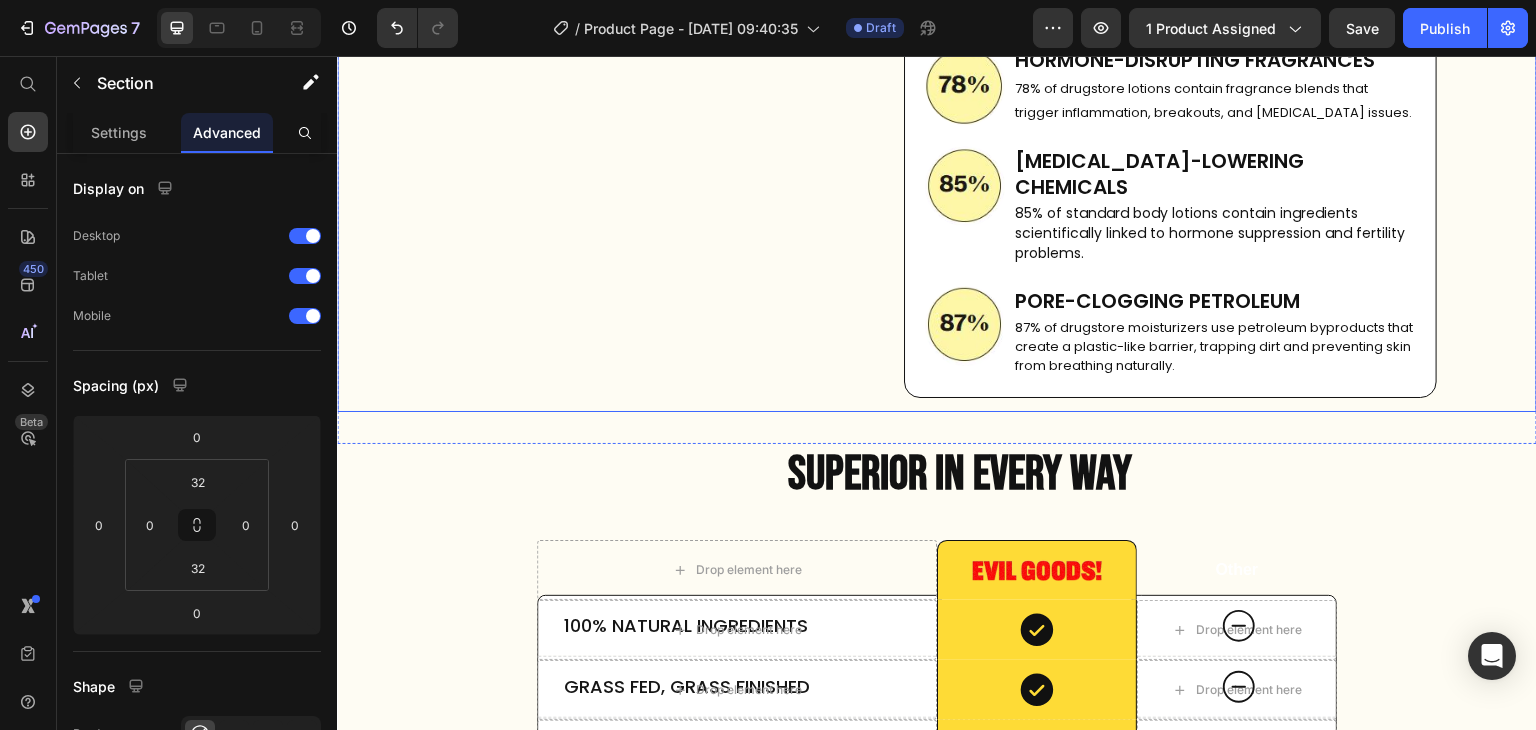 click on "Image" at bounding box center (629, 40) 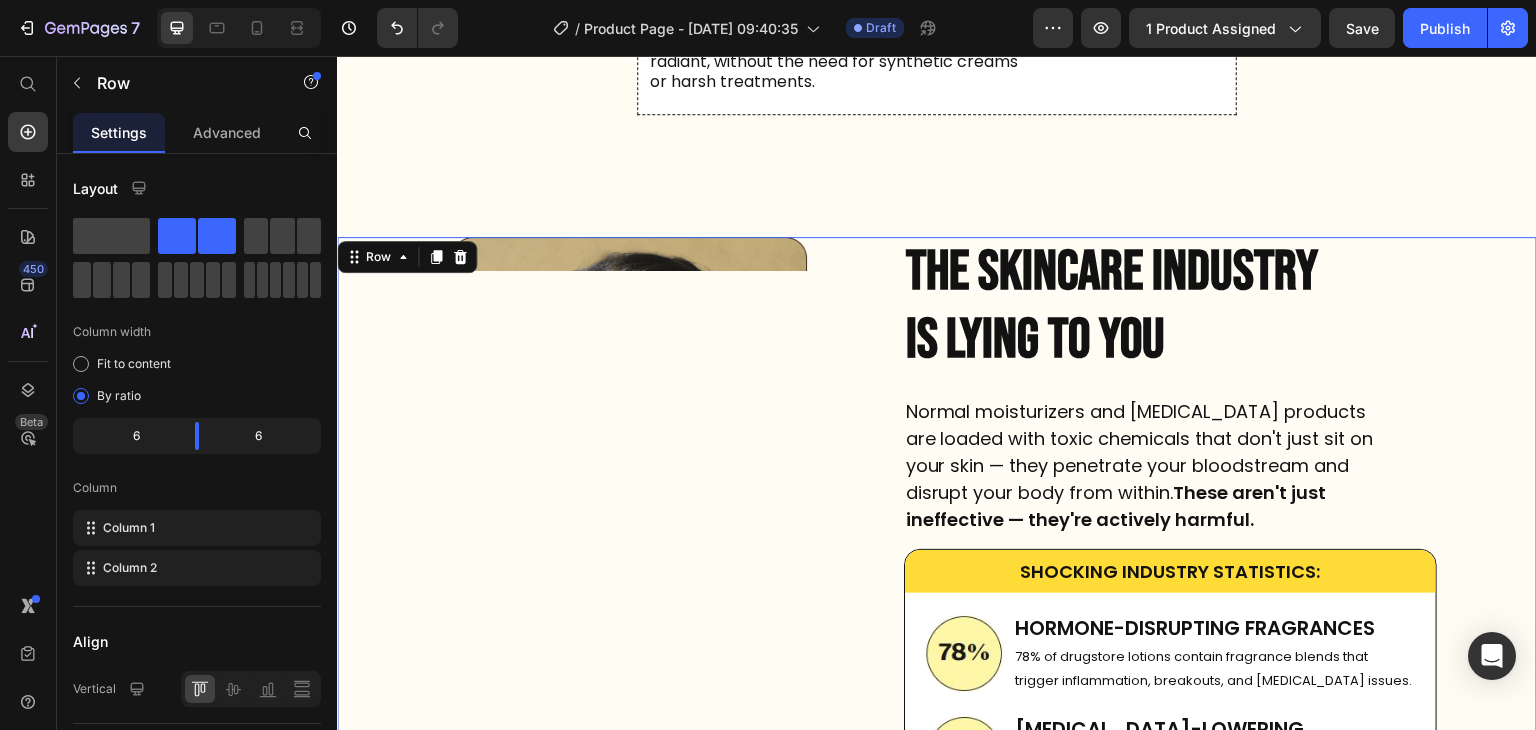 scroll, scrollTop: 5900, scrollLeft: 0, axis: vertical 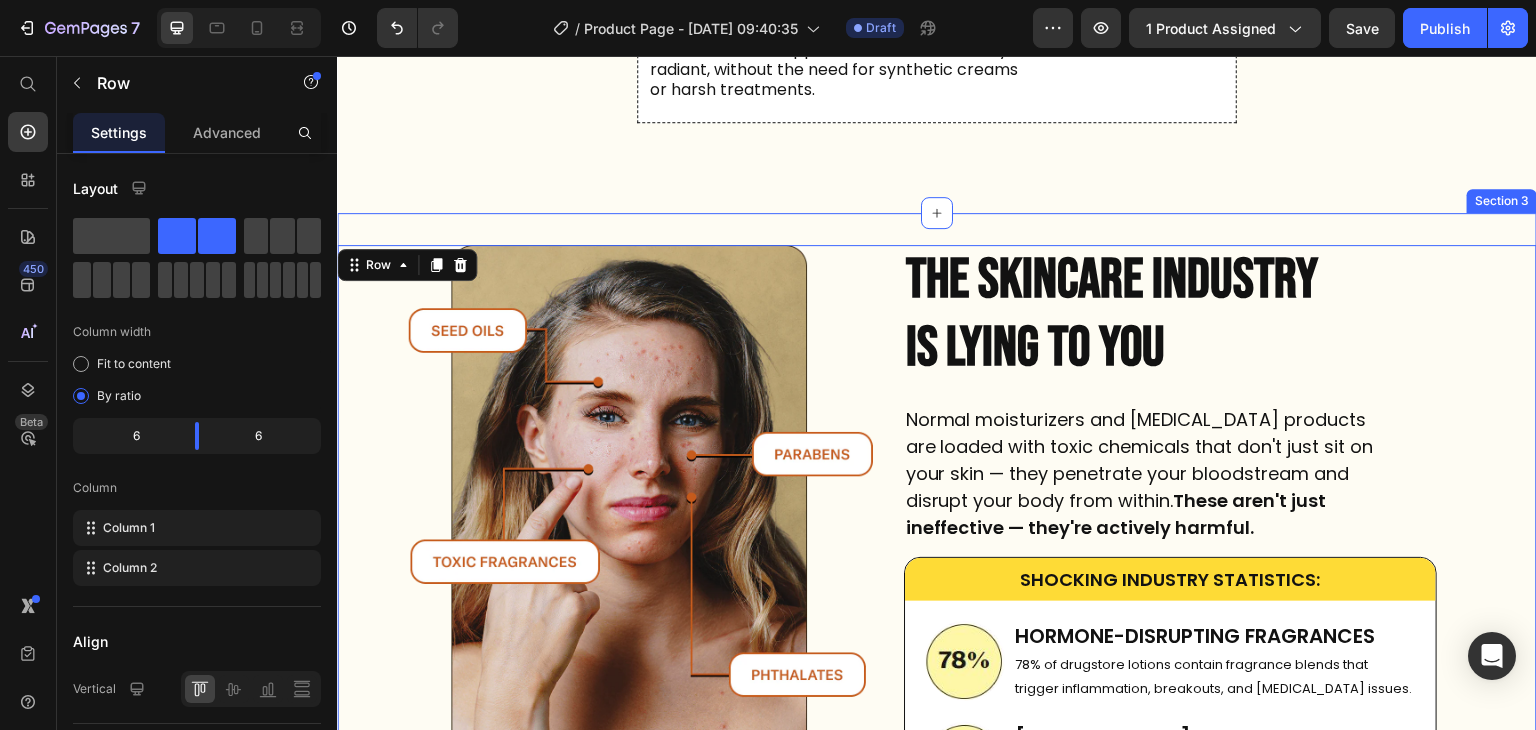 click on "Image THE SKINCARE INDUSTRY IS LYING TO YOU Heading Normal moisturizers and [MEDICAL_DATA] products are loaded with toxic chemicals that don't just sit on your skin — they penetrate your bloodstream and disrupt your body from within.  These aren't just ineffective — they're actively harmful. Text Block SHOCKING INDUSTRY STATISTICS: Heading Row Image HORMONE-DISRUPTING FRAGRANCES Heading 78% of drugstore lotions contain fragrance blends that trigger inflammation, breakouts, and [MEDICAL_DATA] issues. Text Block Row Image [MEDICAL_DATA]-LOWERING CHEMICALS Heading 85% of standard body lotions contain ingredients scientifically linked to hormone suppression and fertility problems. Text Block Row Image PORE-CLOGGING PETROLEUM Heading 87% of drugstore moisturizers use petroleum byproducts that create a plastic-like barrier, trapping dirt and preventing skin from breathing naturally. Text Block Row Row Row Row   0 Section 3" at bounding box center [937, 616] 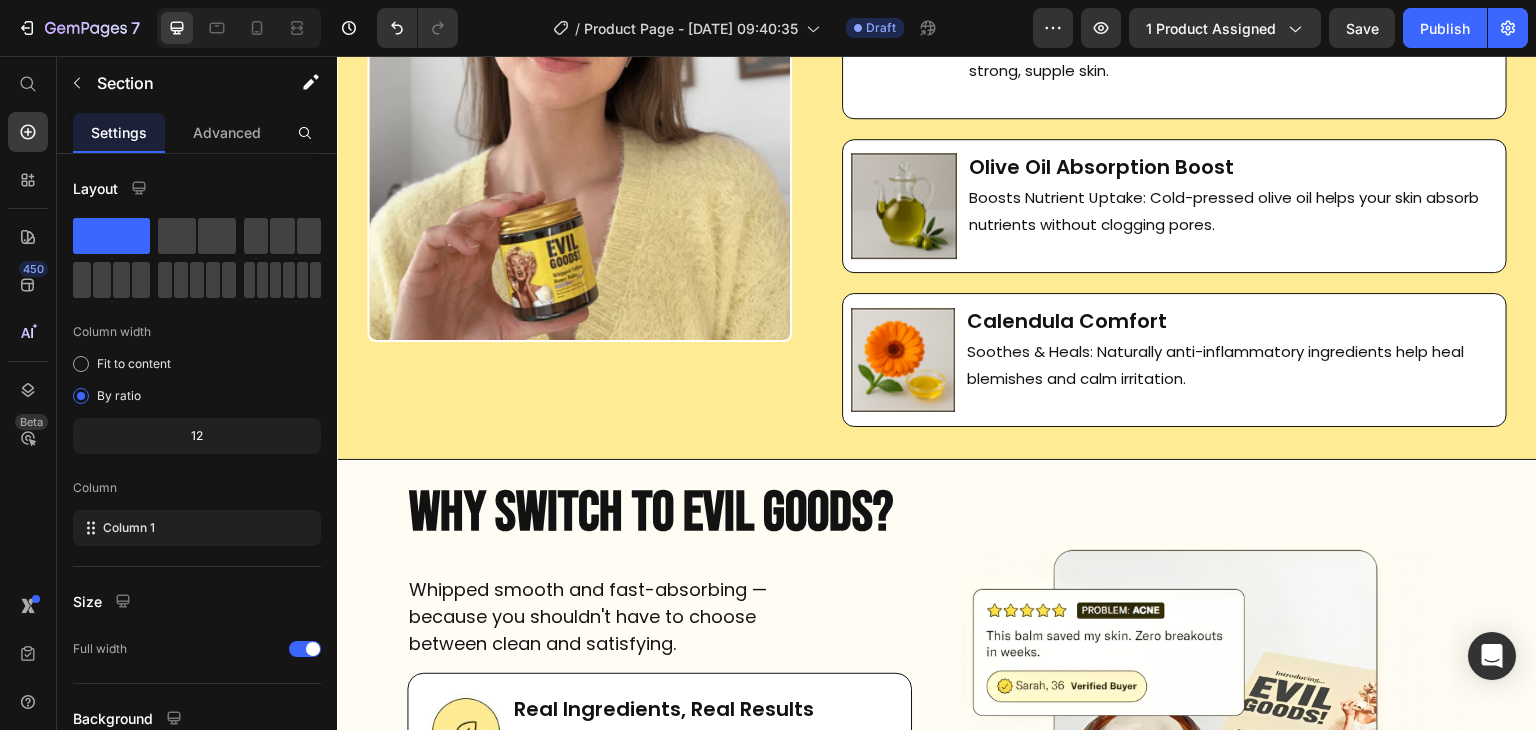 scroll, scrollTop: 7304, scrollLeft: 0, axis: vertical 